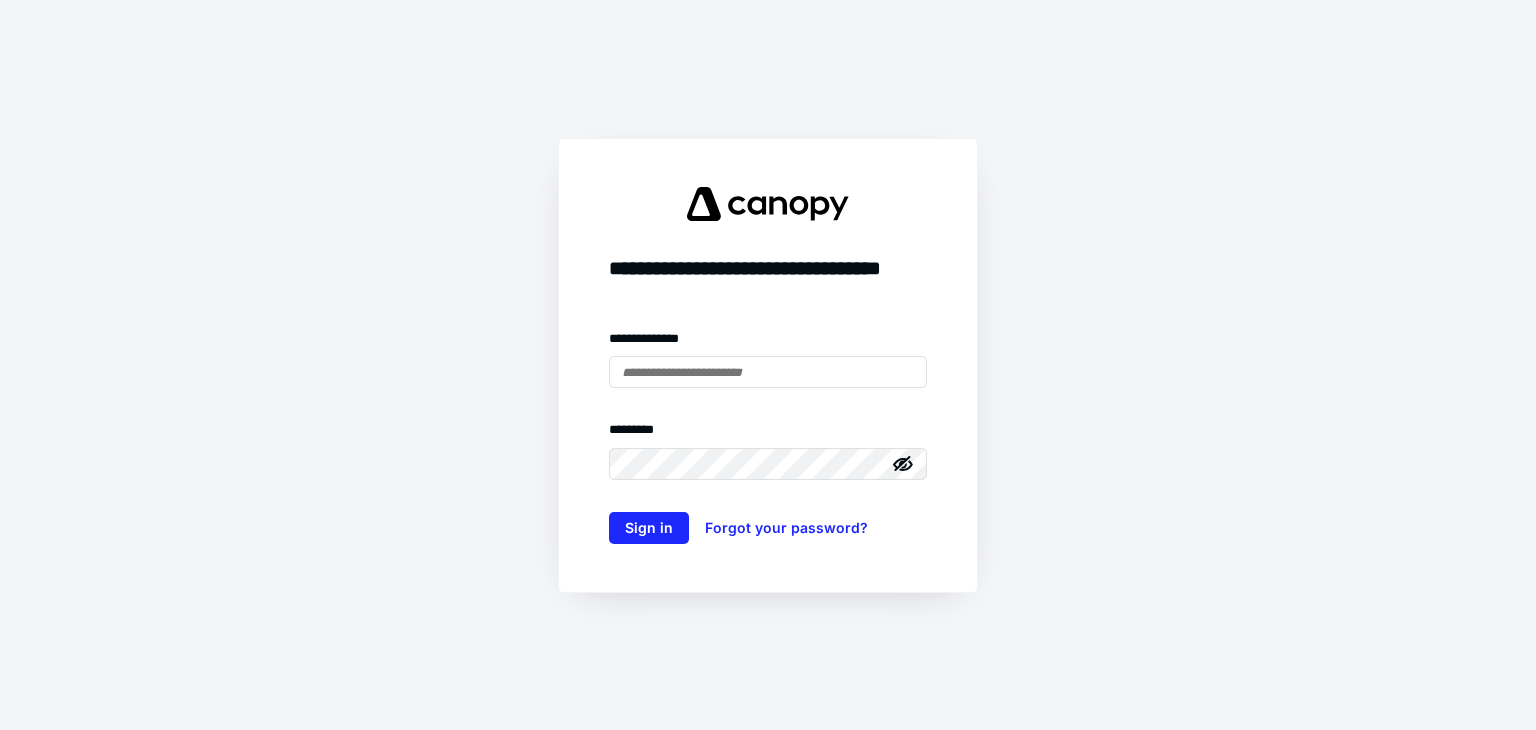 scroll, scrollTop: 0, scrollLeft: 0, axis: both 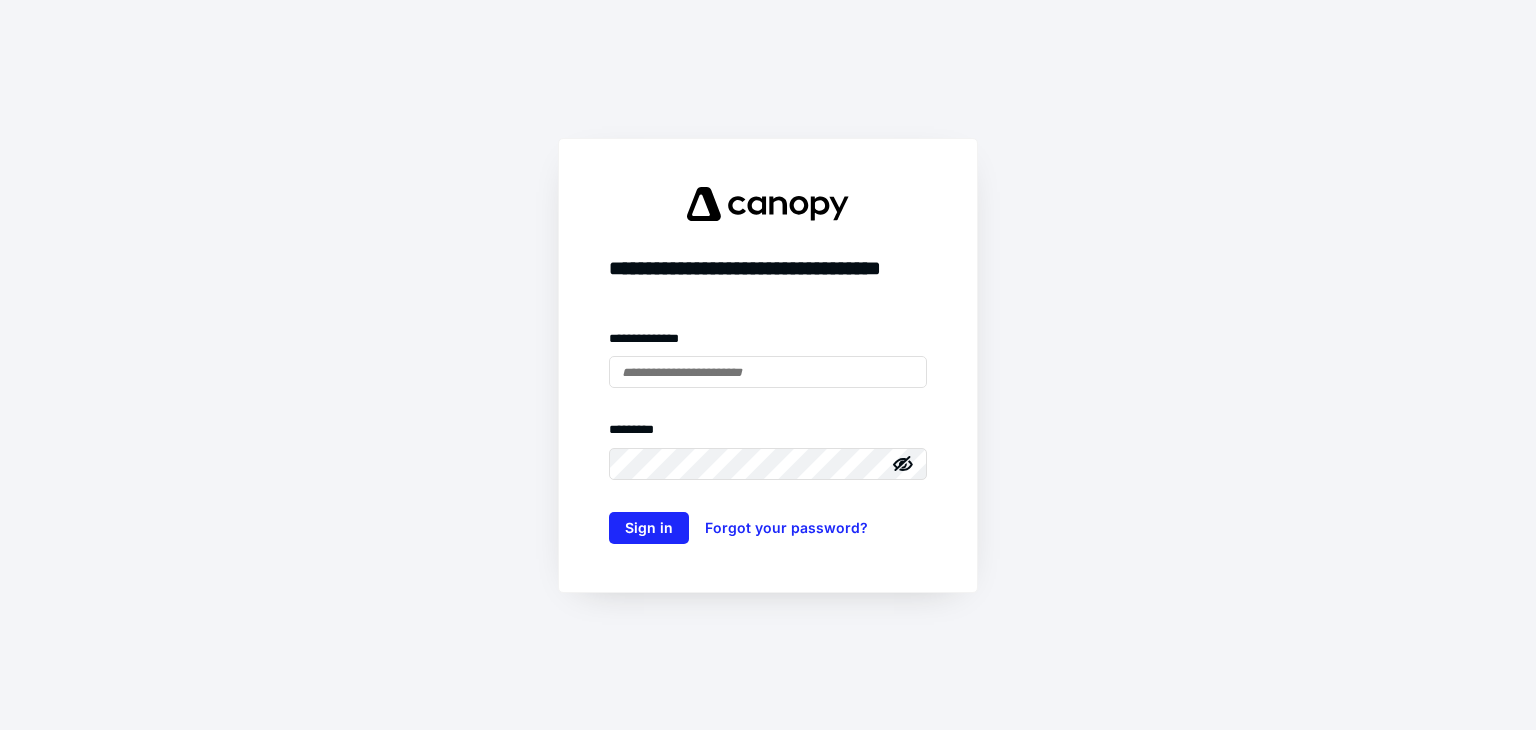 drag, startPoint x: 672, startPoint y: 379, endPoint x: 681, endPoint y: 403, distance: 25.632011 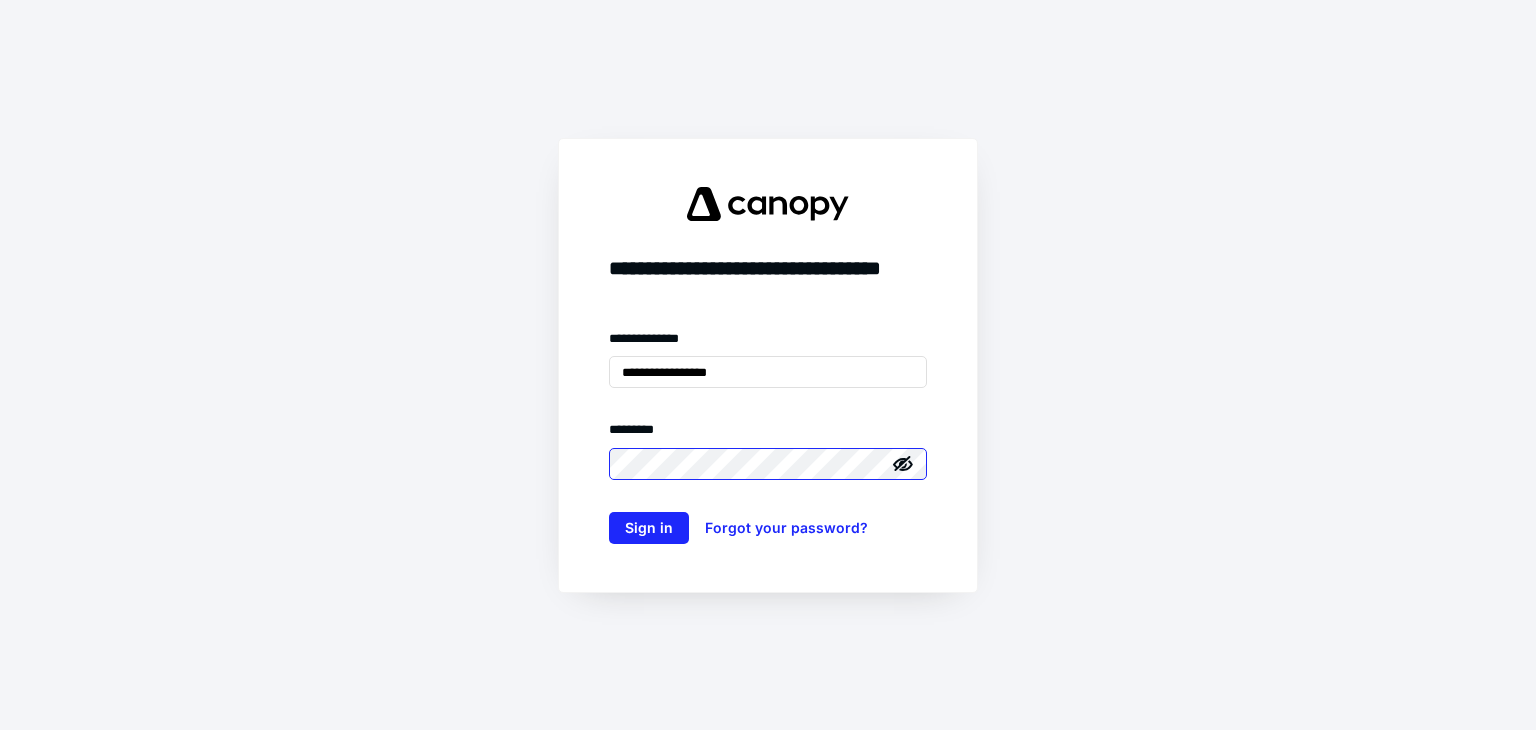 click on "Sign in" at bounding box center [649, 528] 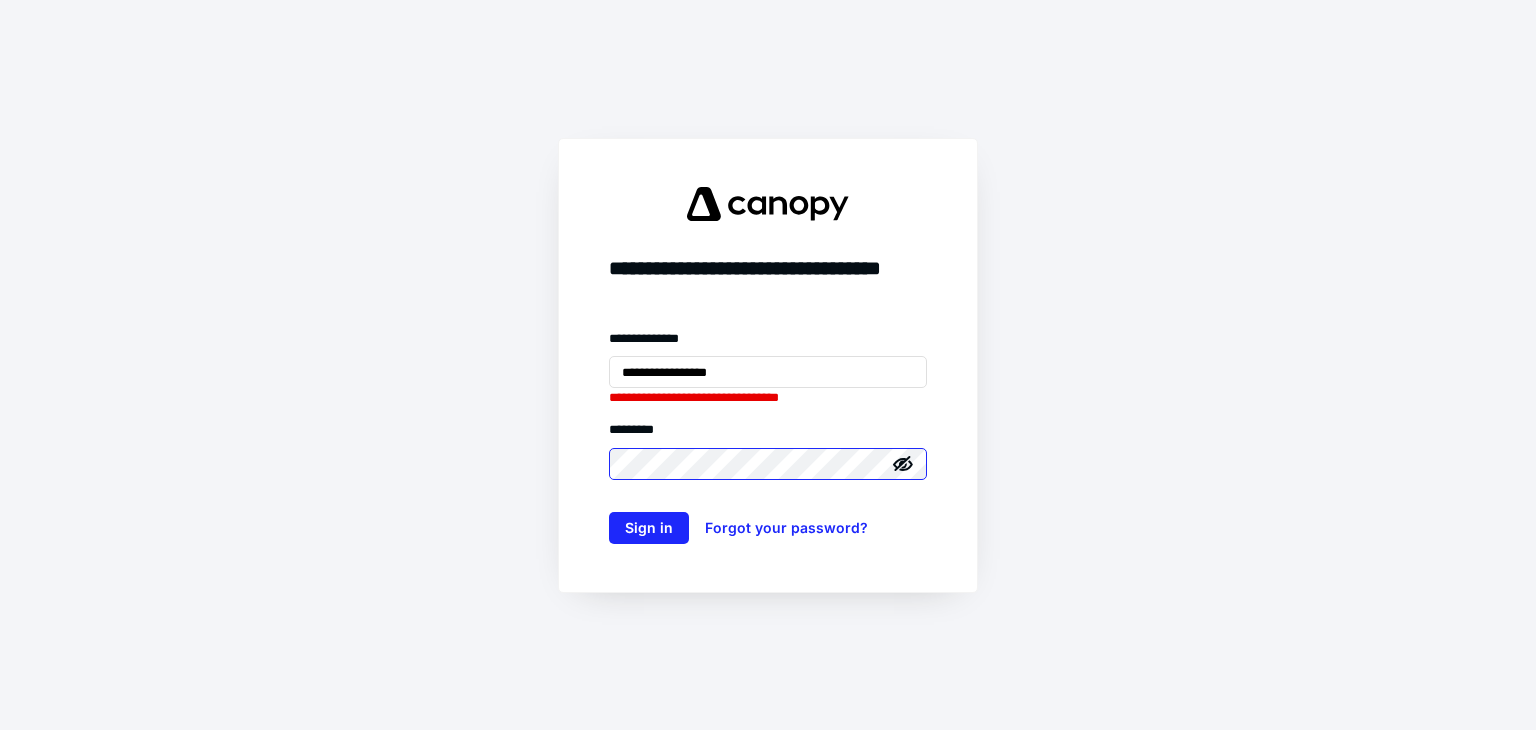 click on "Sign in" at bounding box center [649, 528] 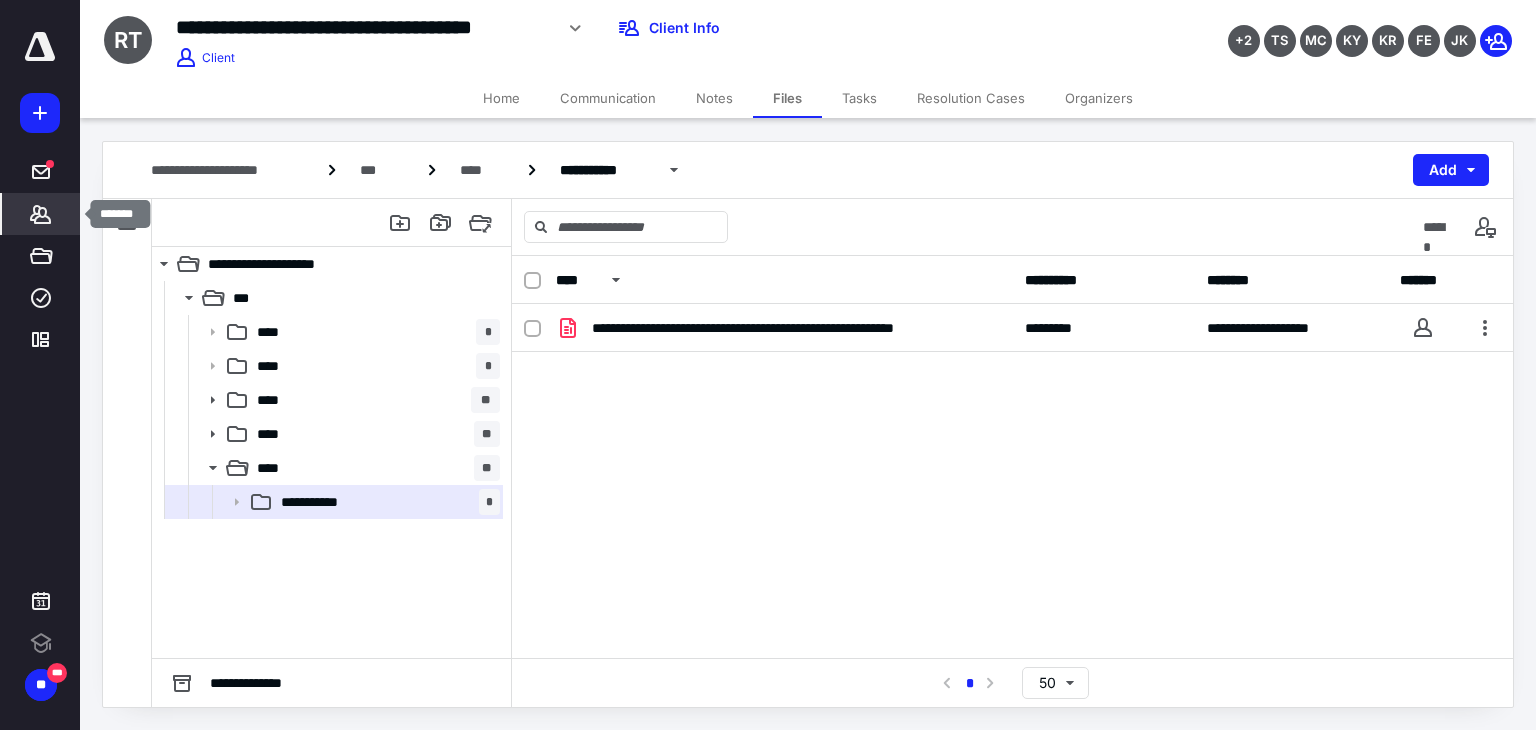 click on "*******" at bounding box center (41, 214) 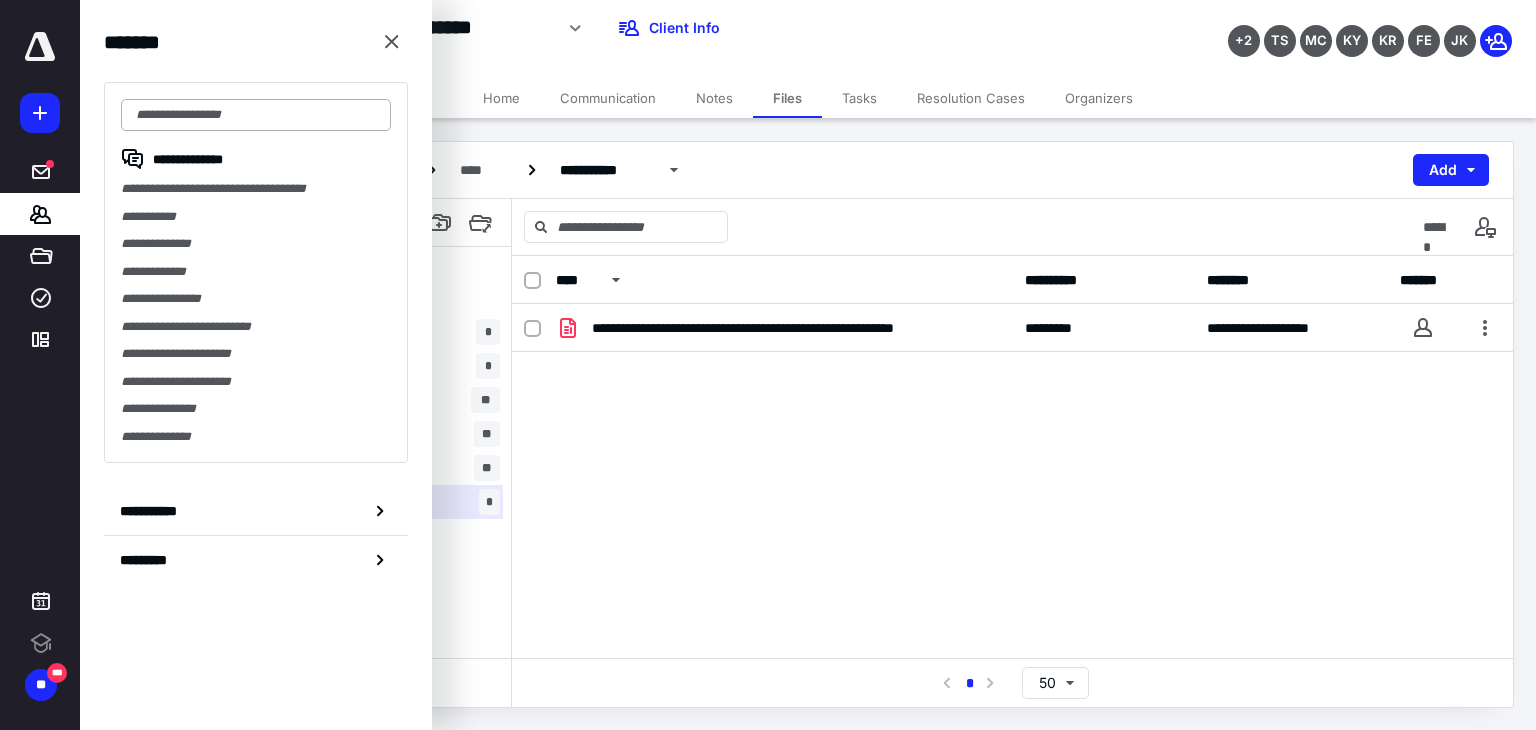 scroll, scrollTop: 0, scrollLeft: 0, axis: both 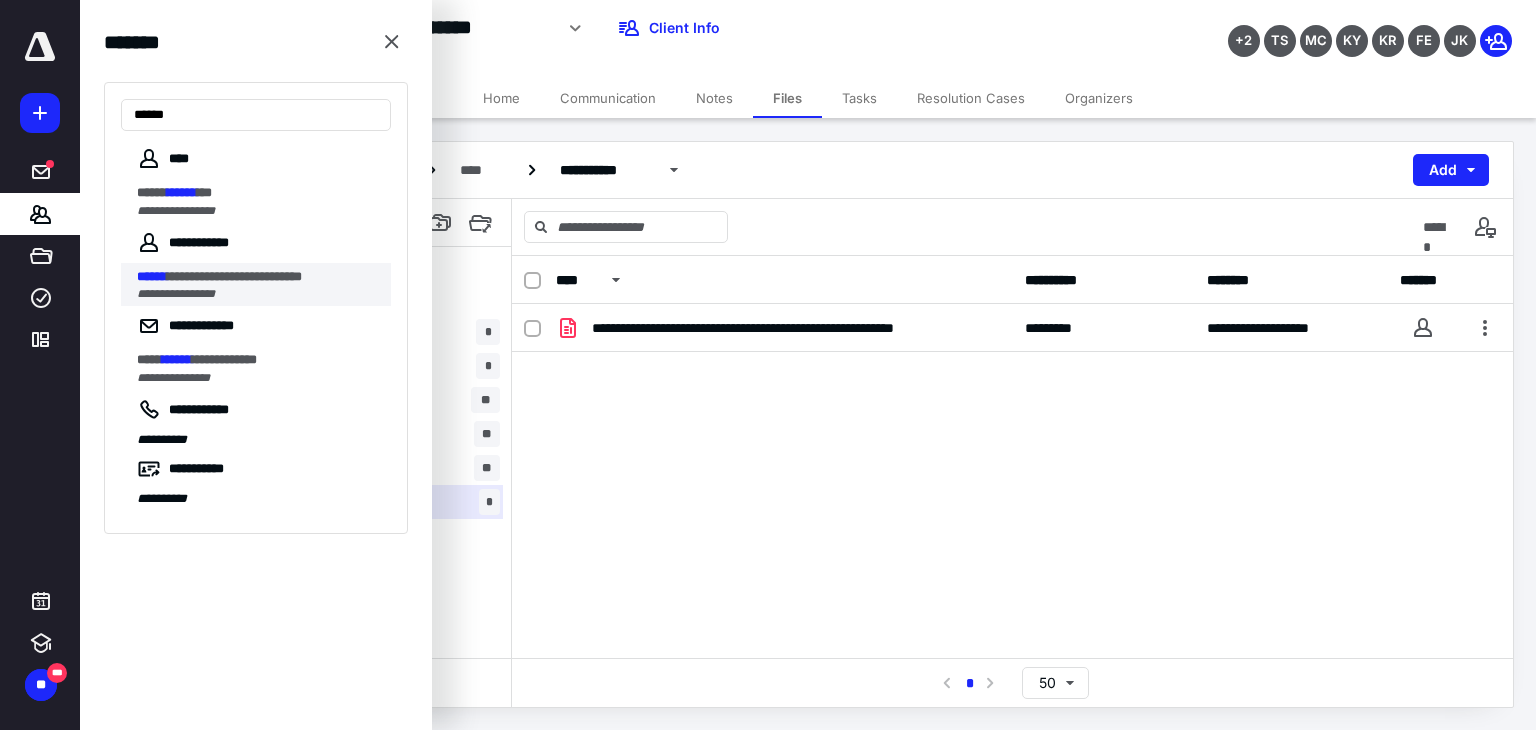 type on "******" 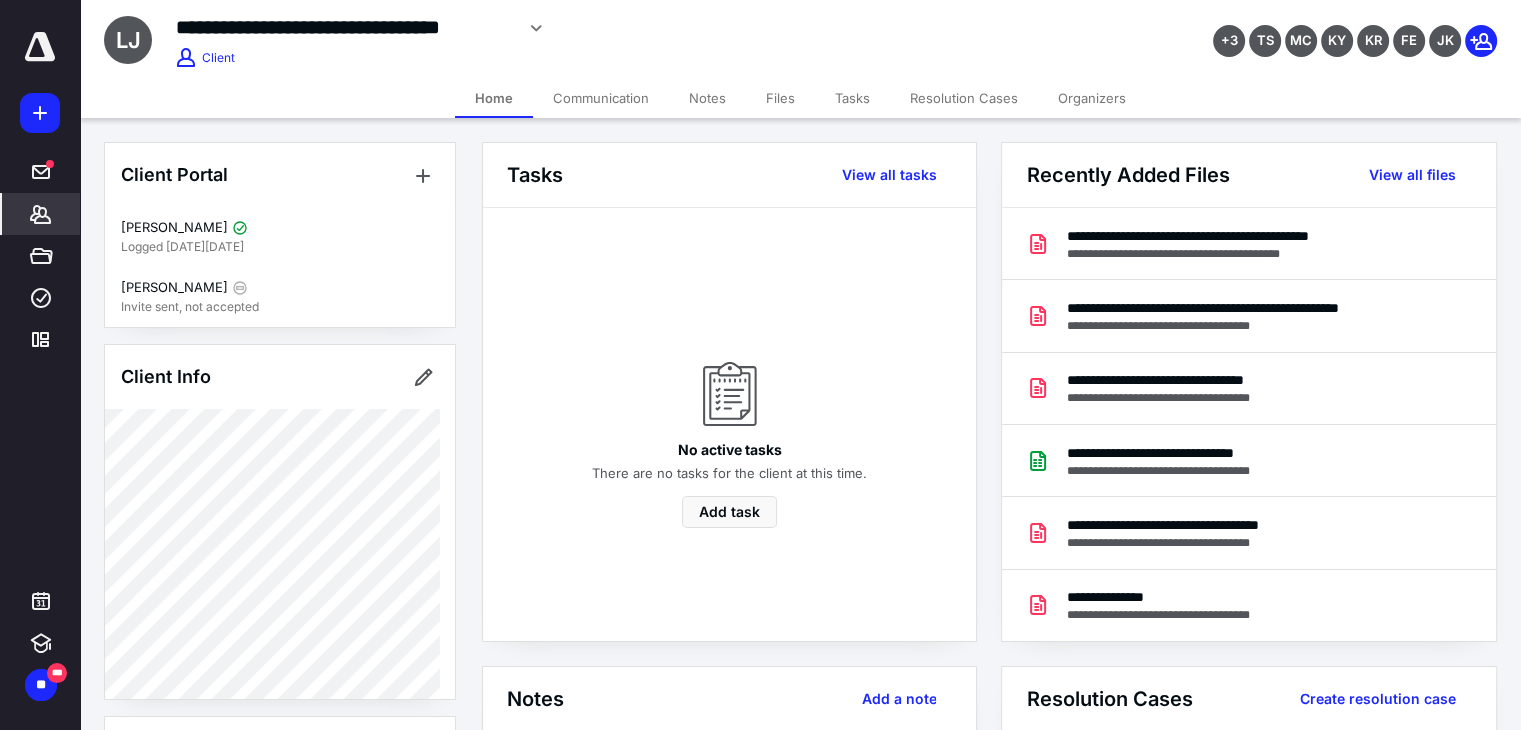 click on "Files" at bounding box center [780, 98] 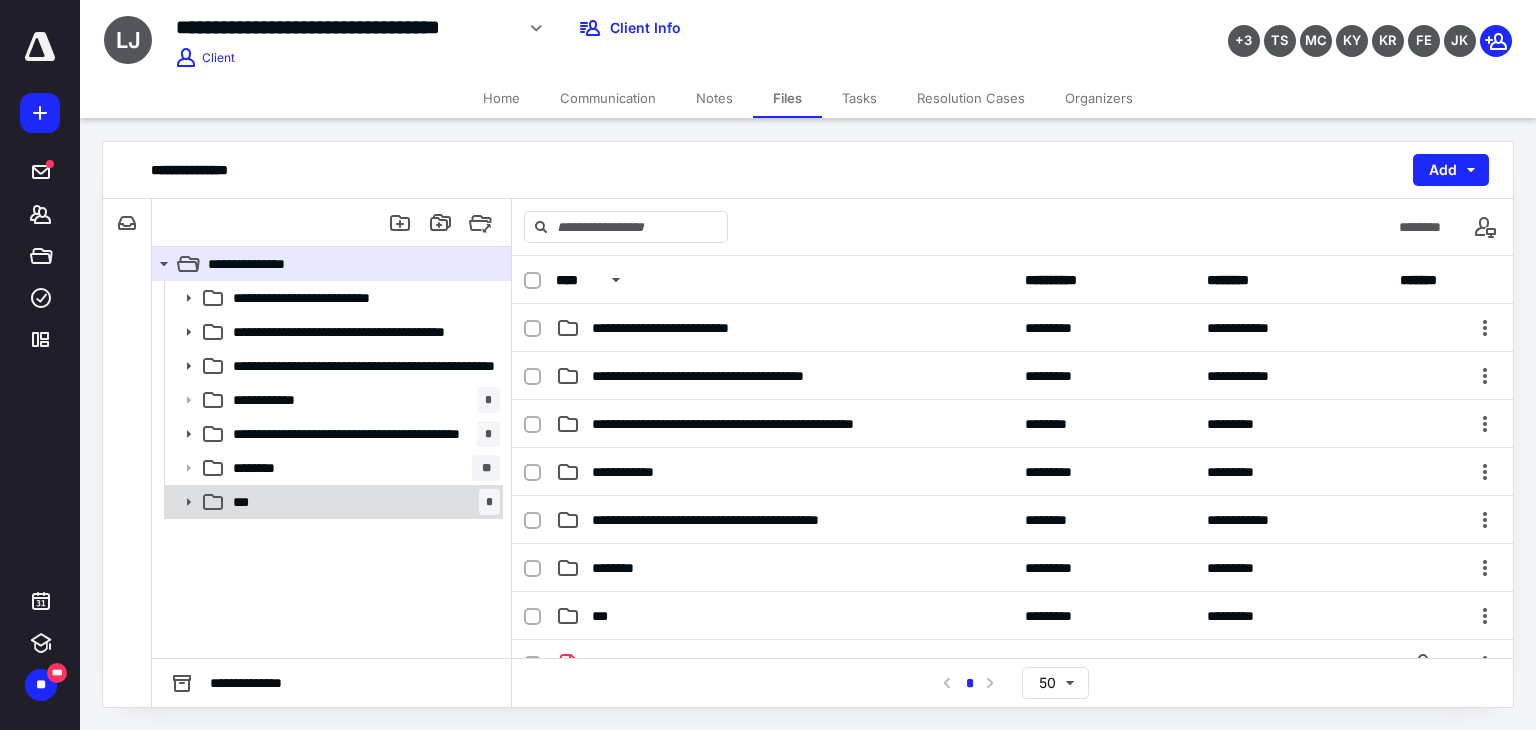 click on "*** *" at bounding box center (362, 502) 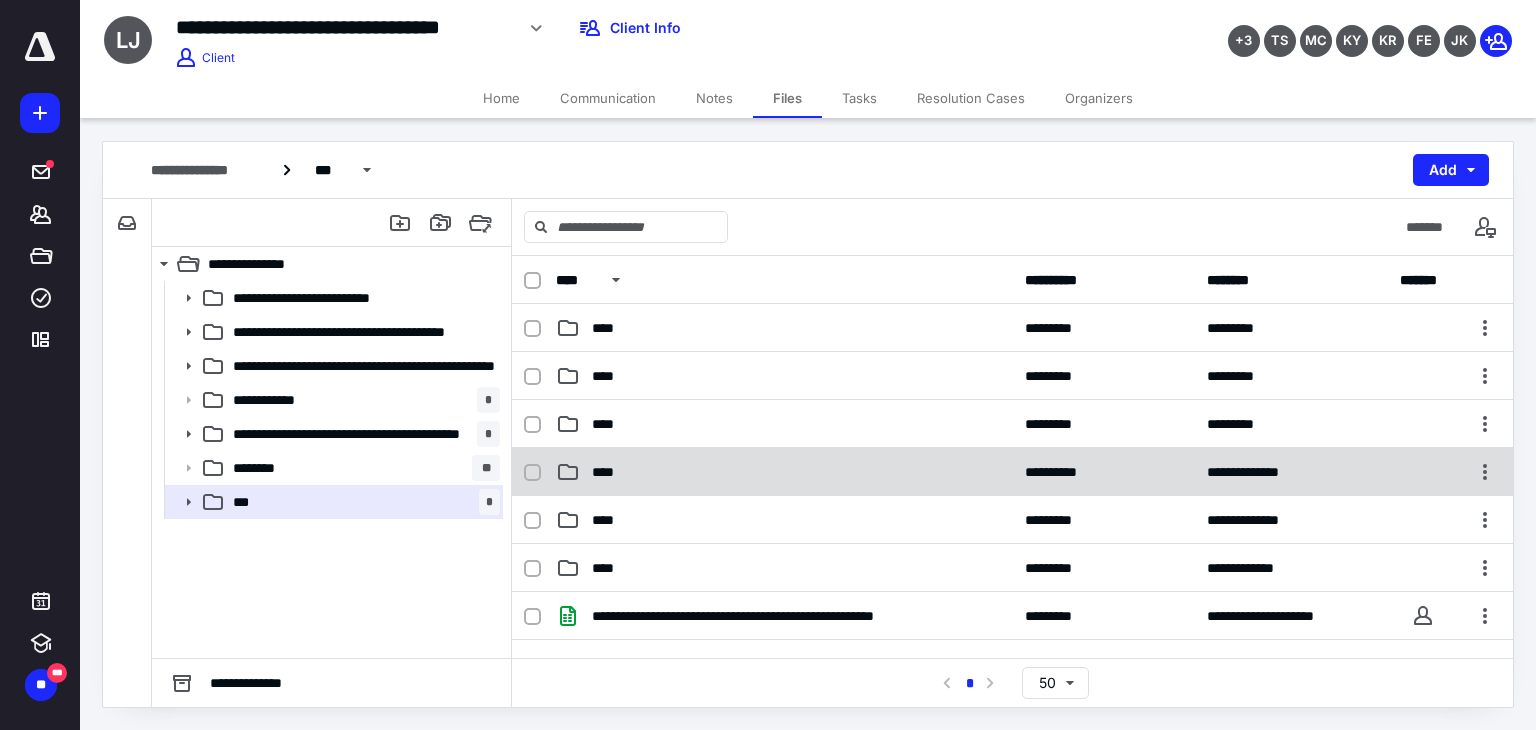 click on "****" at bounding box center [784, 472] 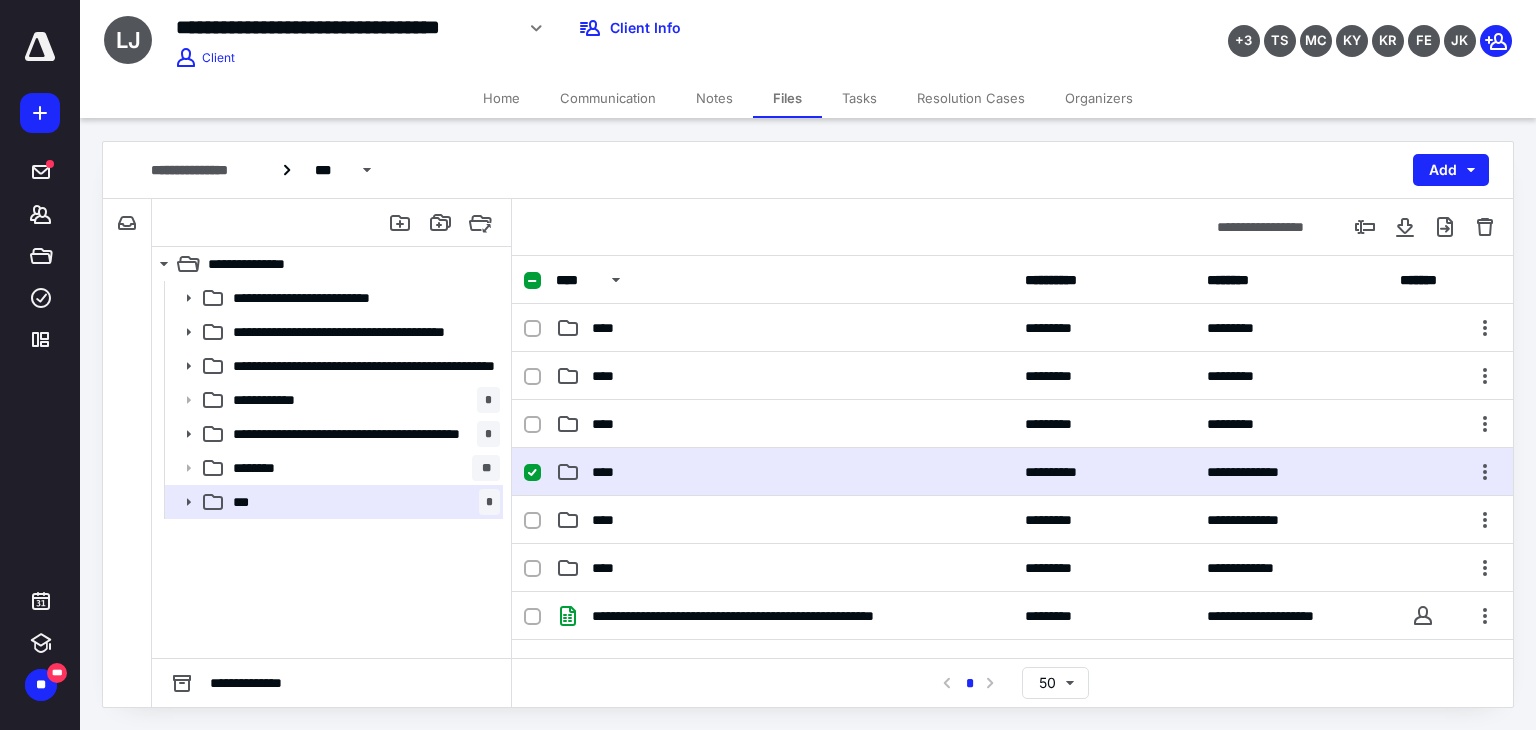 click on "****" at bounding box center [784, 472] 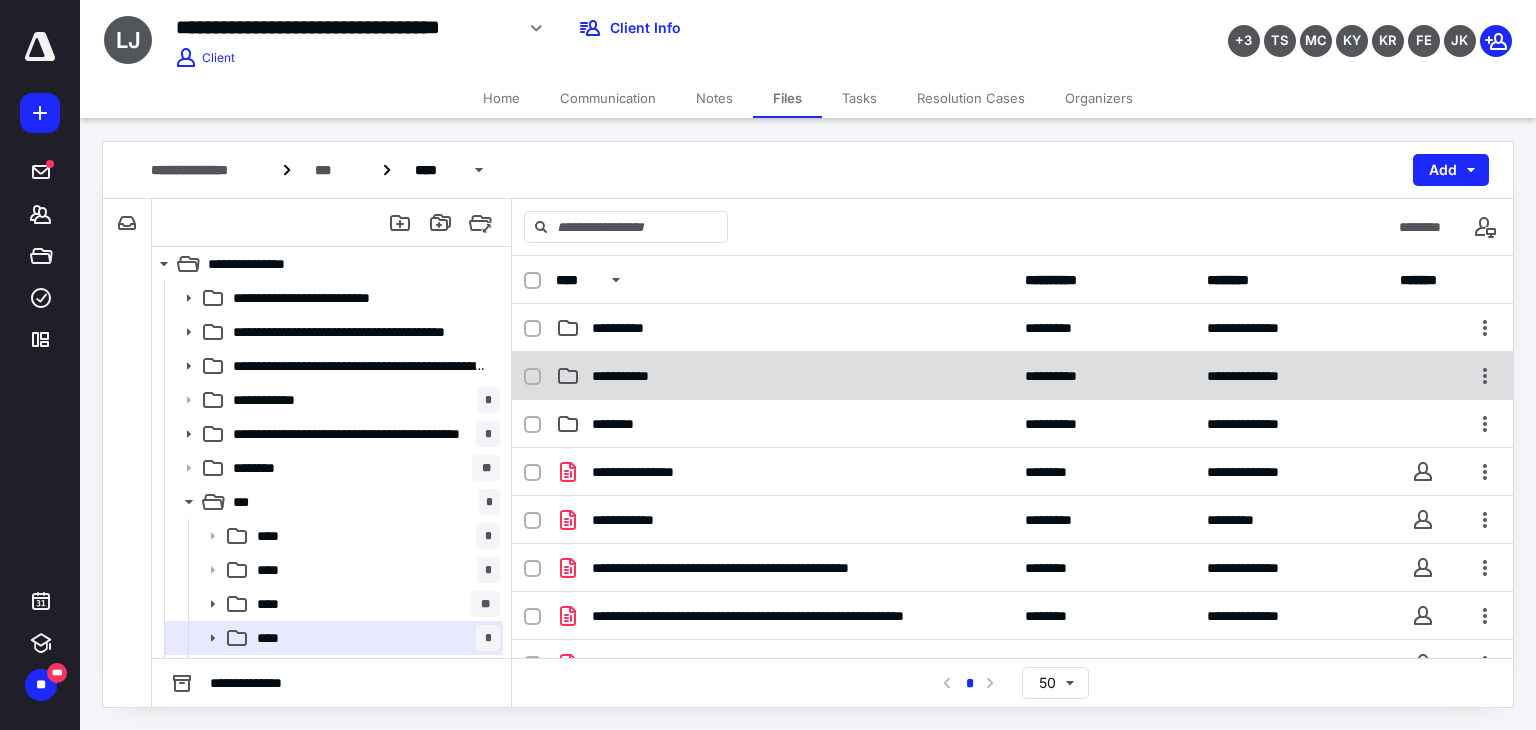 click on "**********" at bounding box center (784, 376) 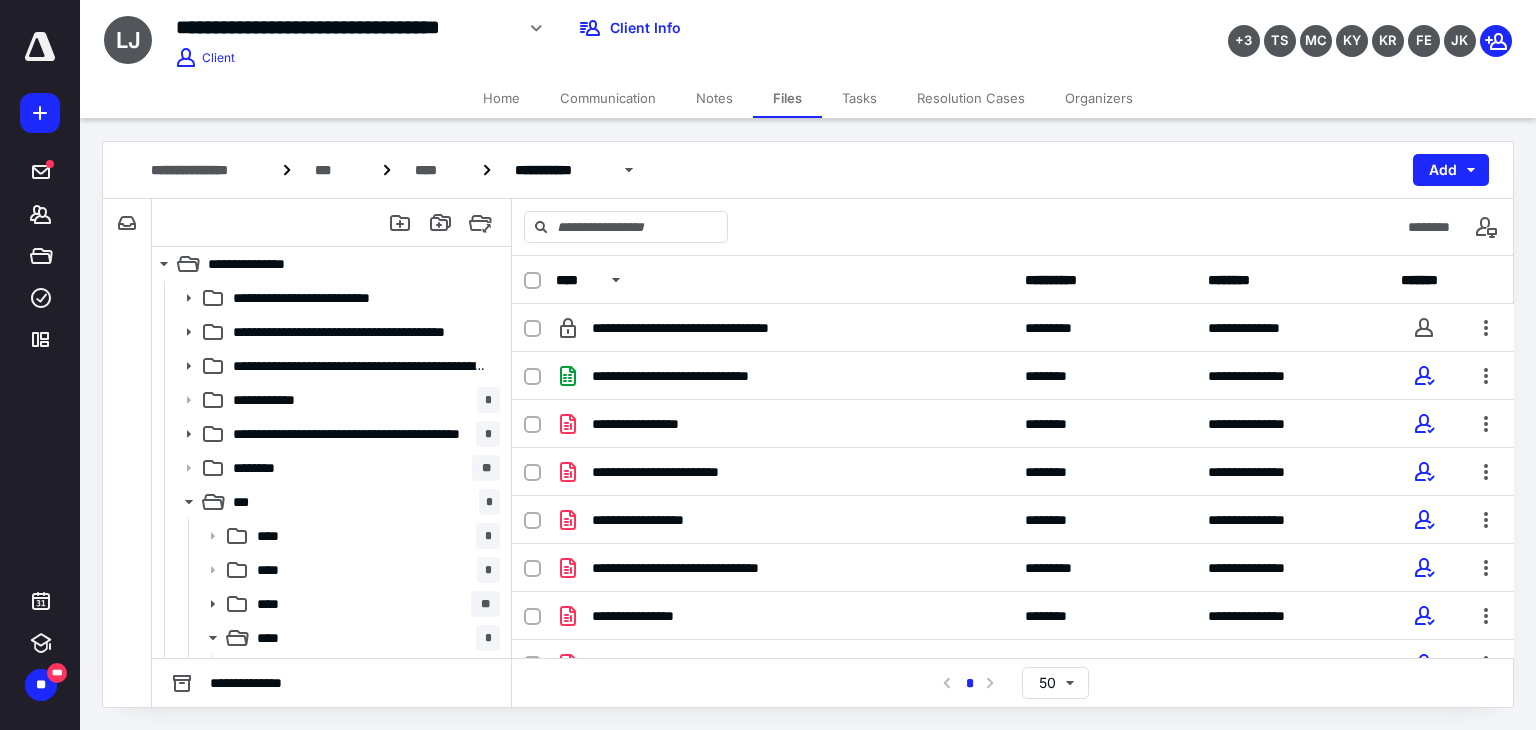 scroll, scrollTop: 0, scrollLeft: 0, axis: both 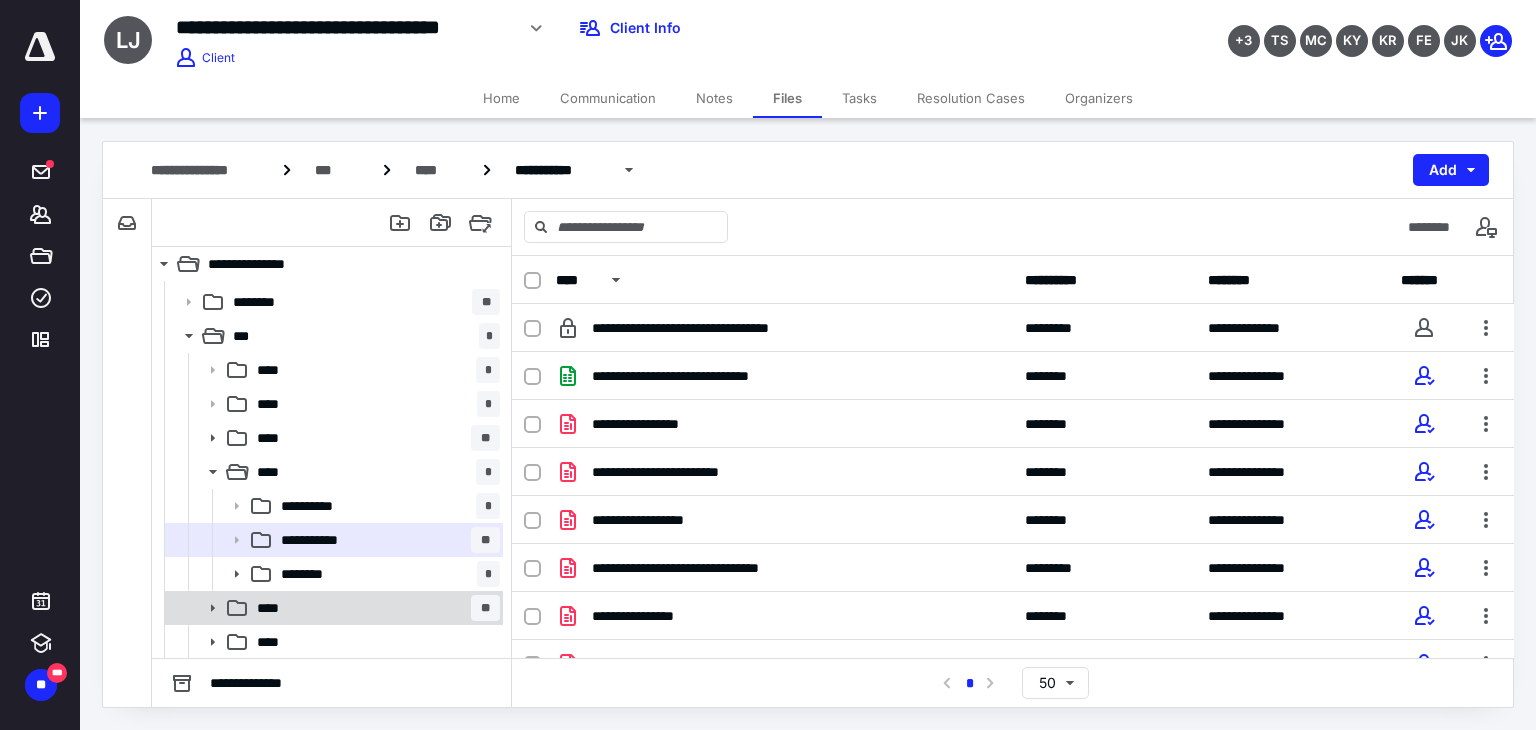 drag, startPoint x: 362, startPoint y: 611, endPoint x: 381, endPoint y: 605, distance: 19.924858 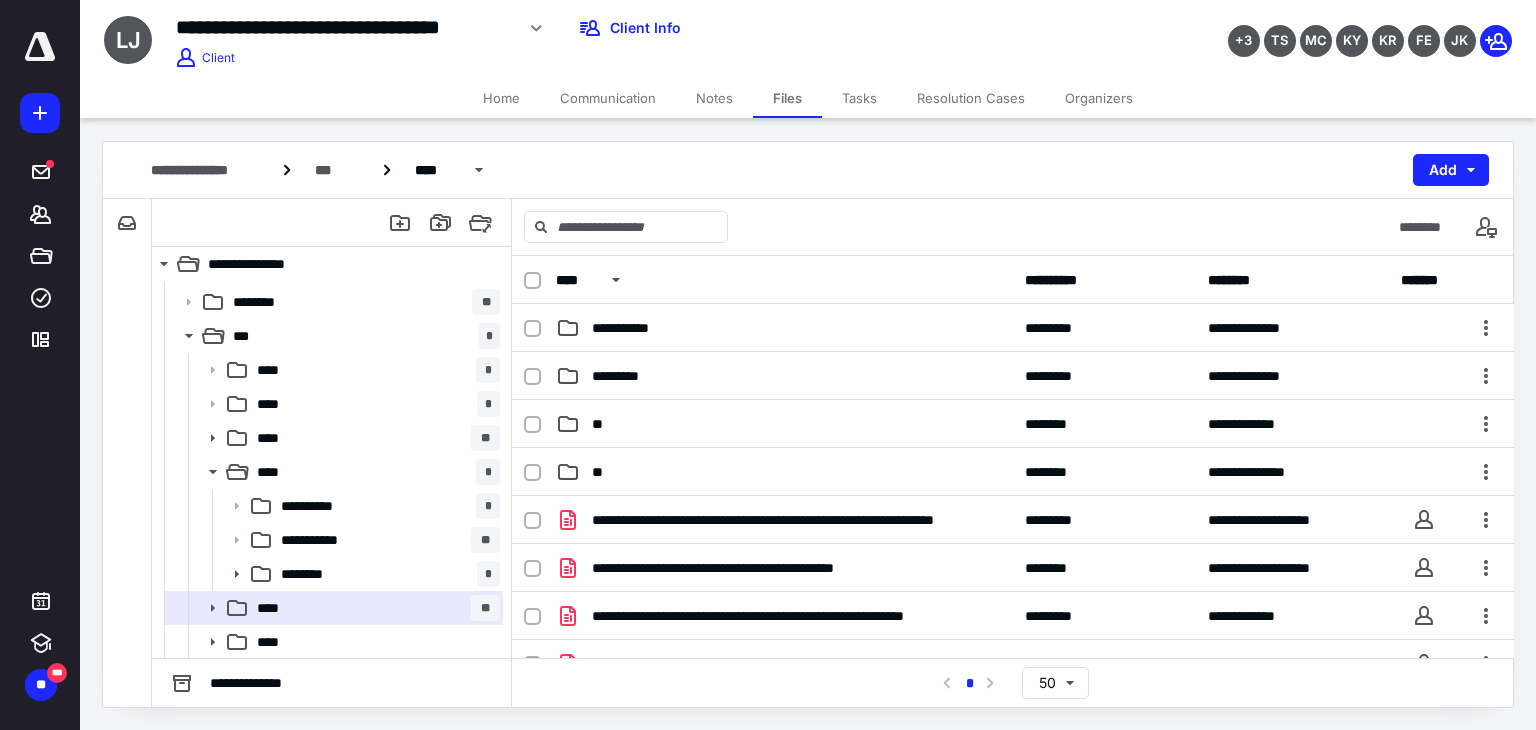 click on "**********" at bounding box center (784, 328) 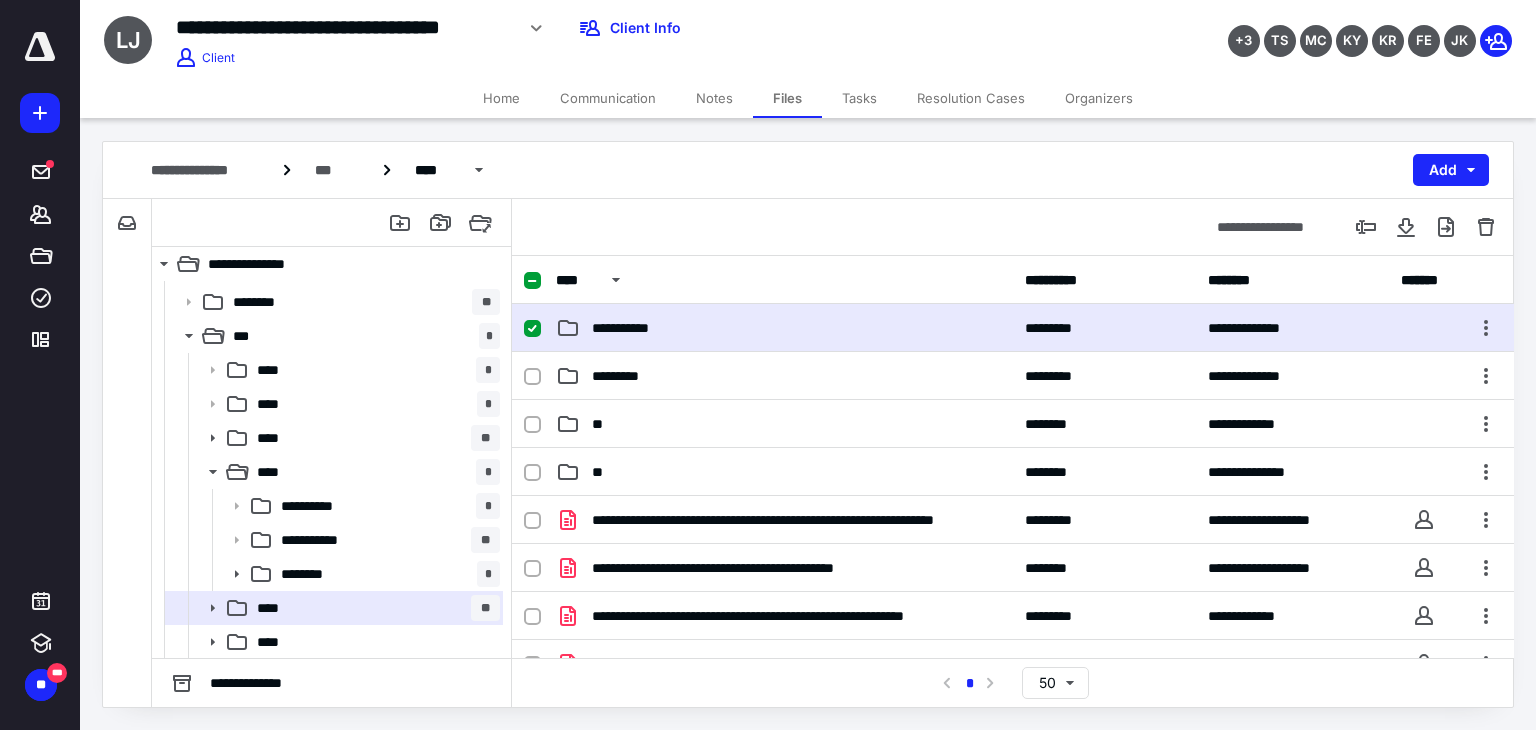 click on "**********" at bounding box center [784, 328] 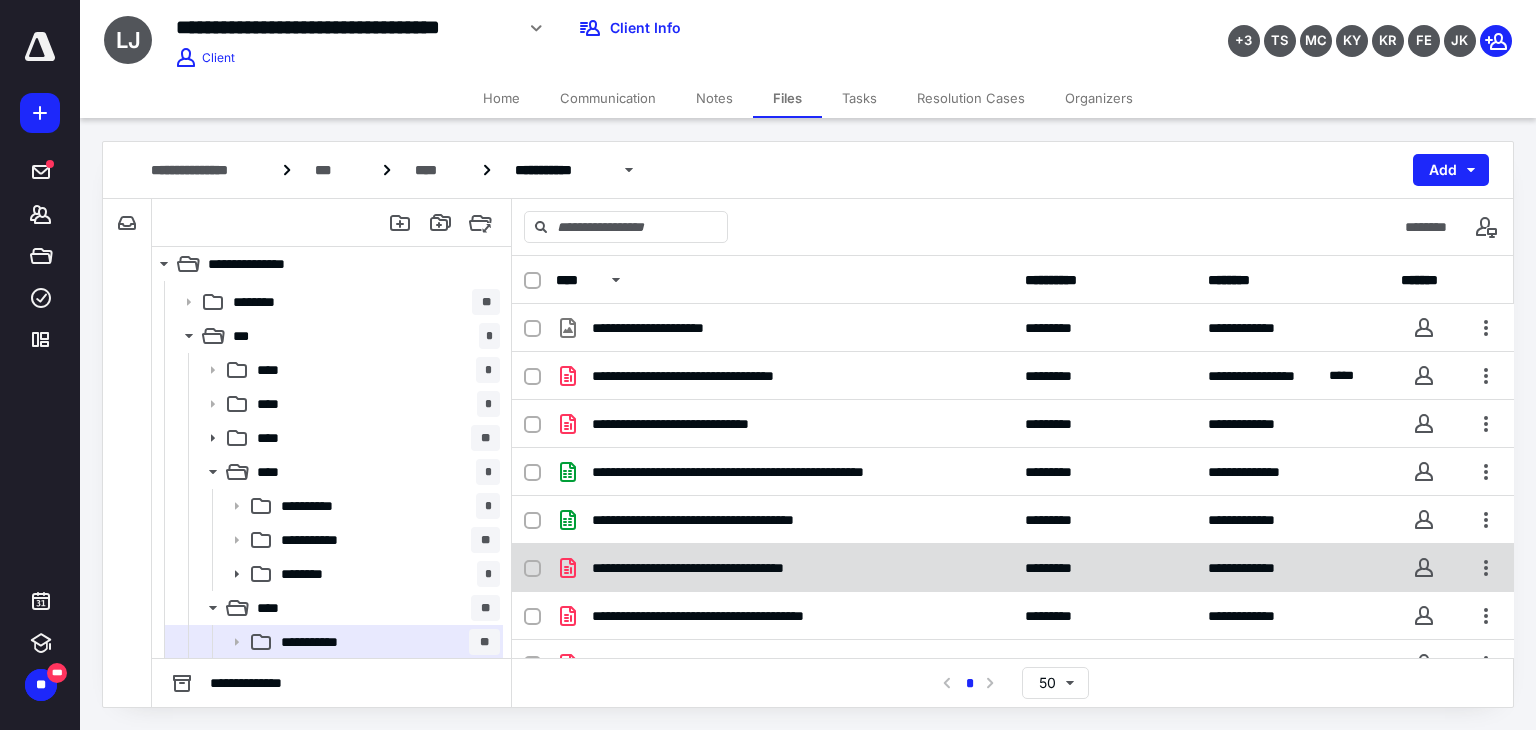 click on "**********" at bounding box center [736, 568] 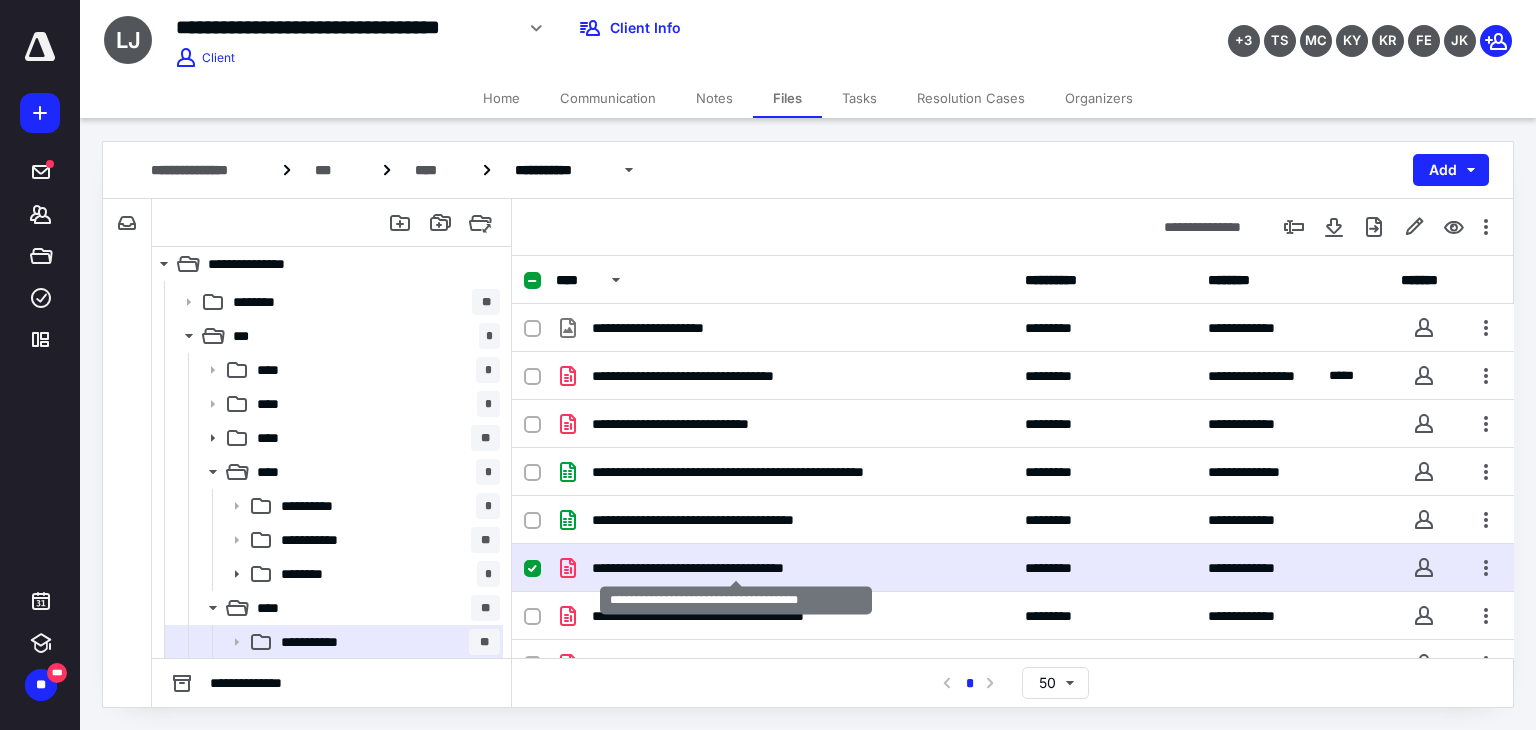 click on "**********" at bounding box center [736, 568] 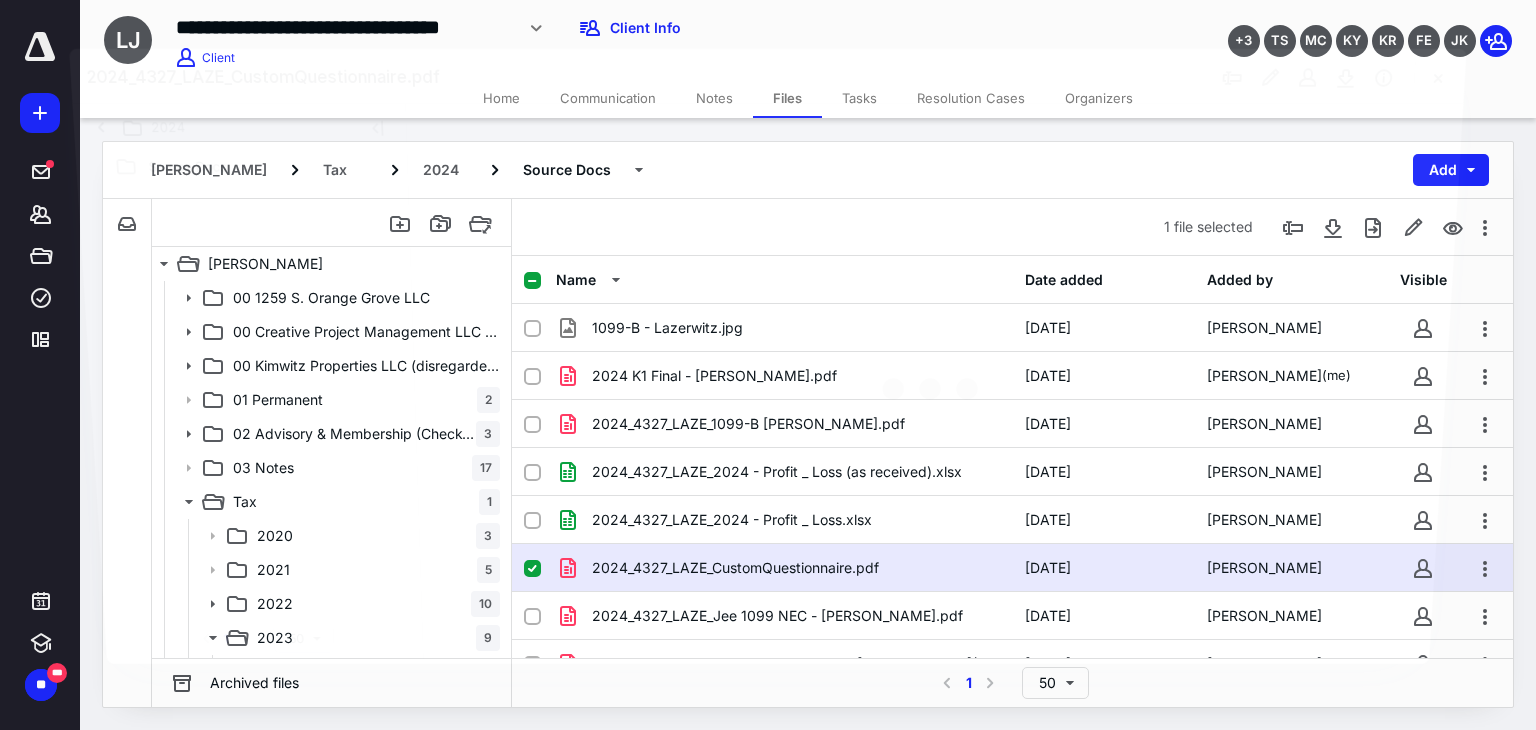 scroll, scrollTop: 166, scrollLeft: 0, axis: vertical 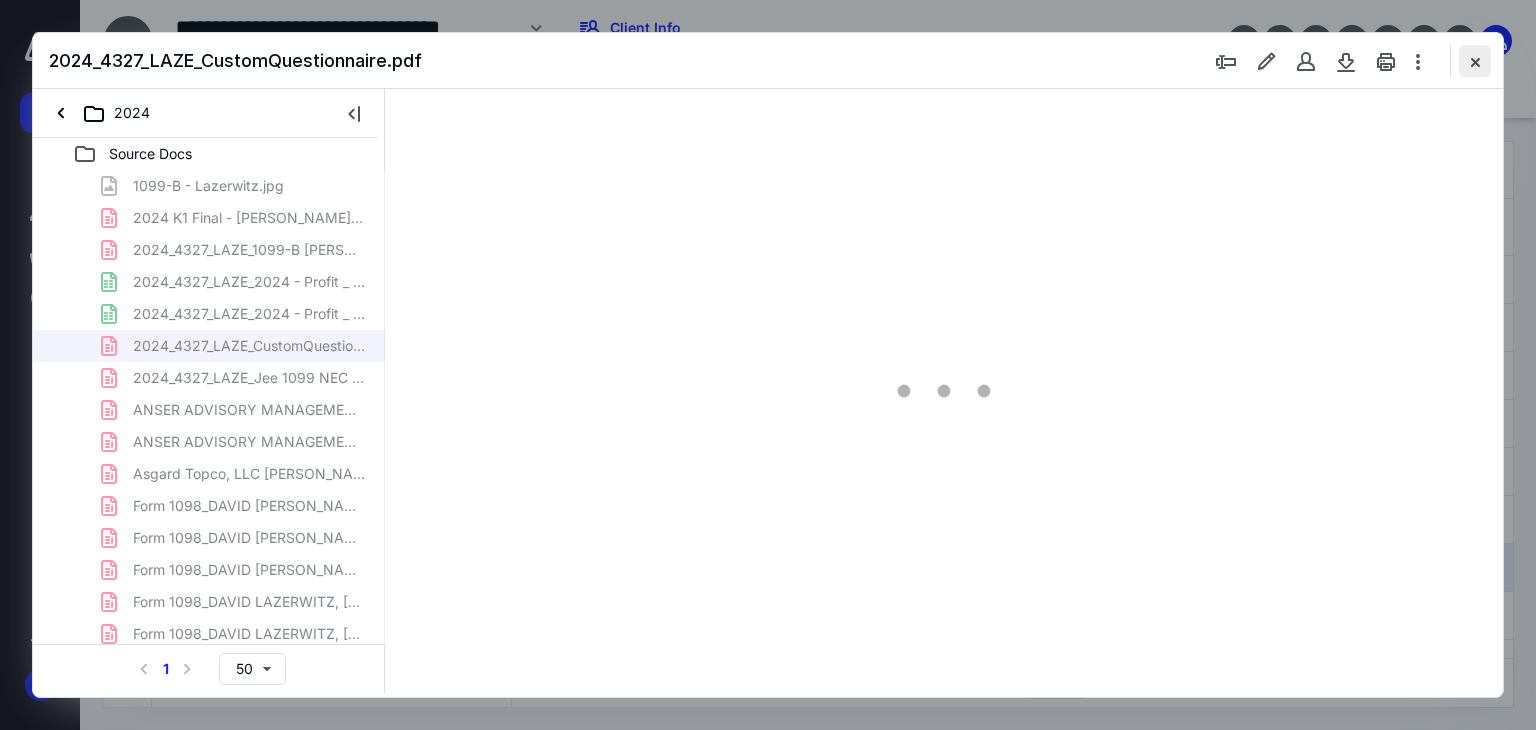 type on "178" 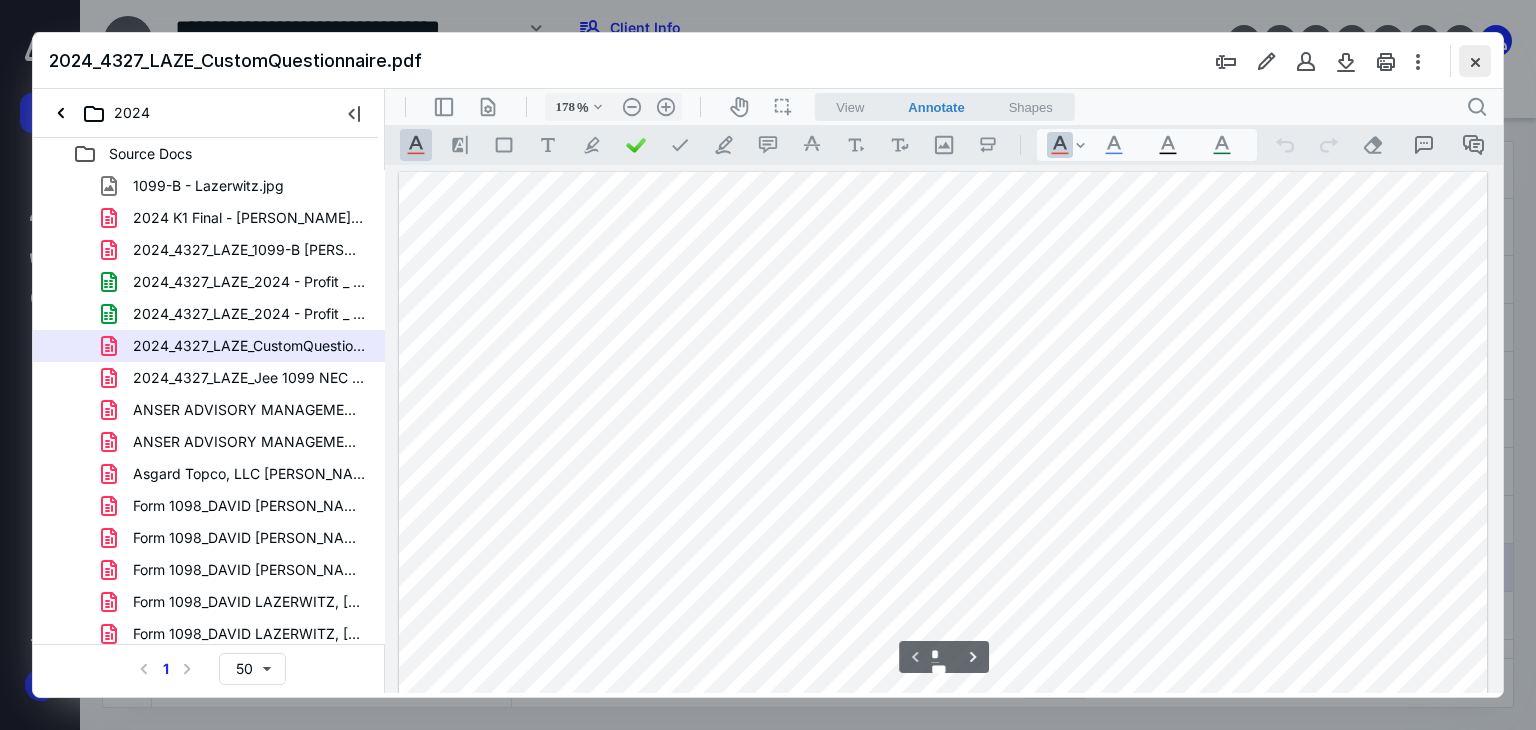 click at bounding box center [1475, 61] 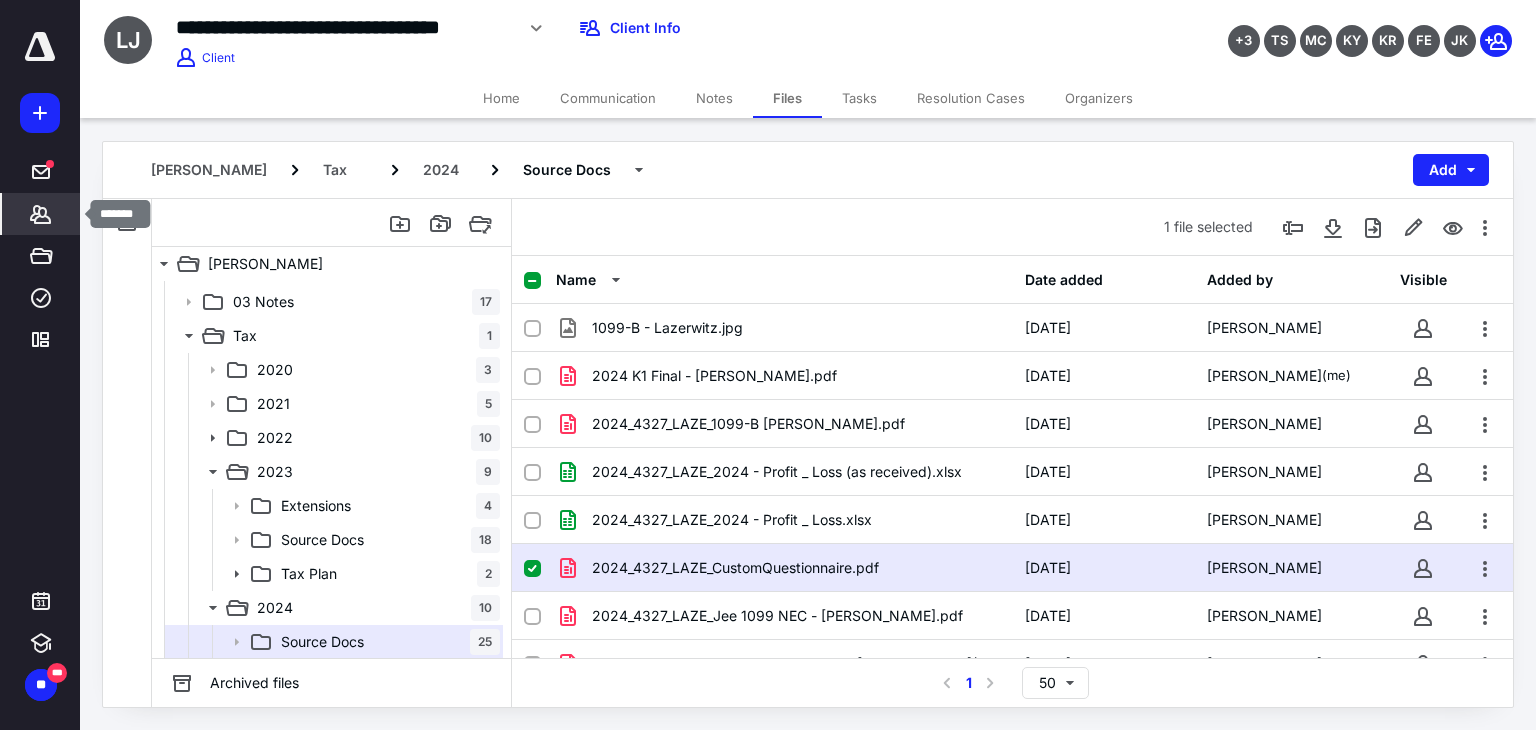 click on "*******" at bounding box center (41, 214) 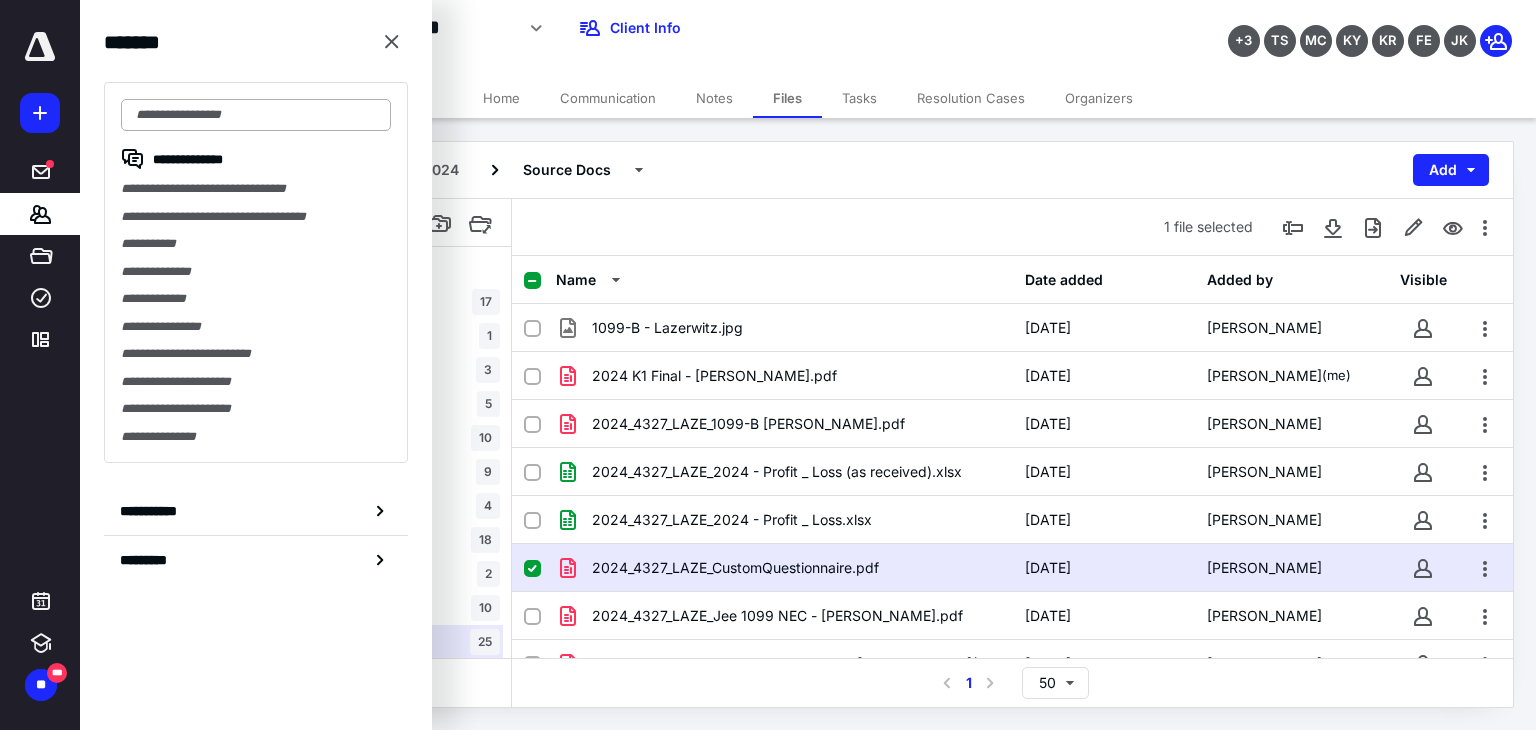 click at bounding box center [256, 115] 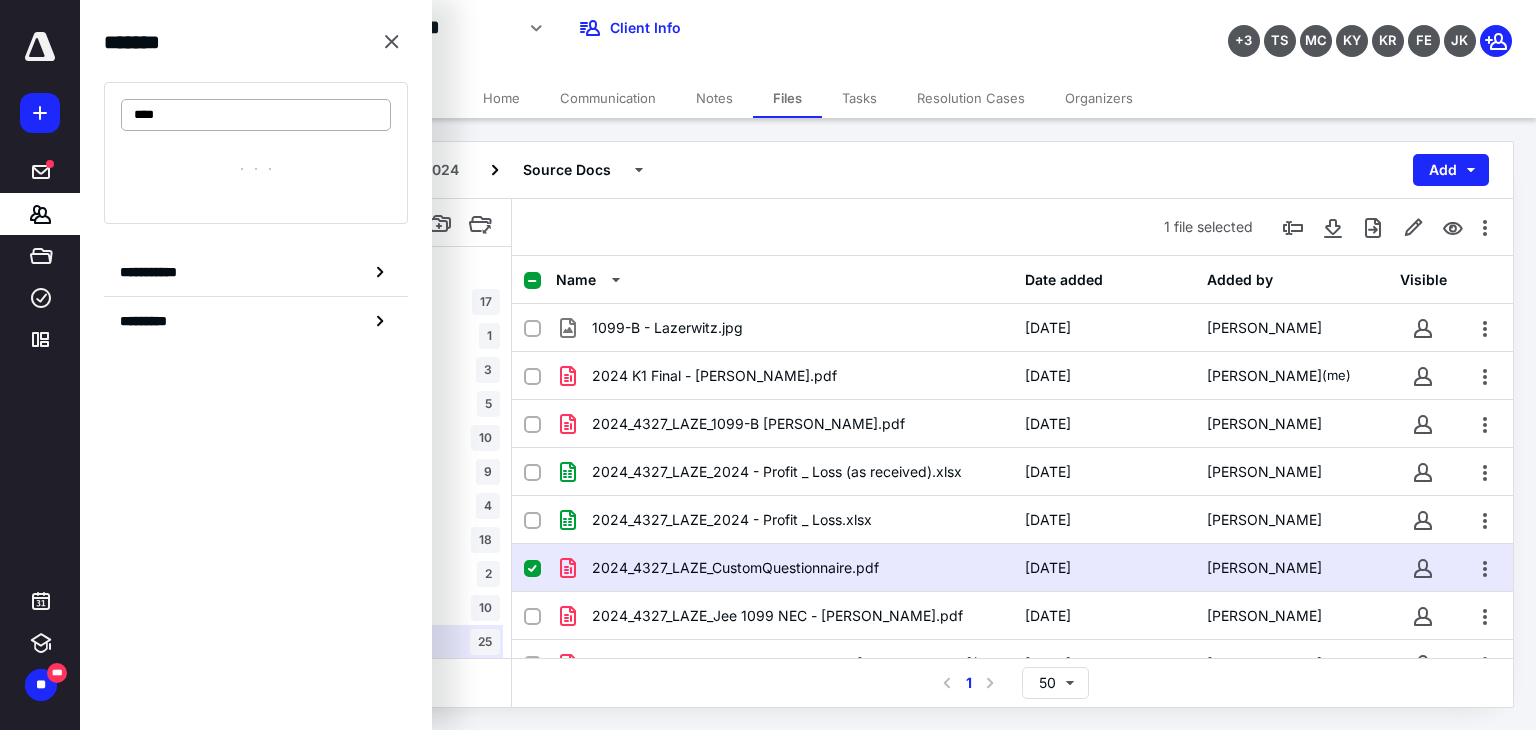 type on "****" 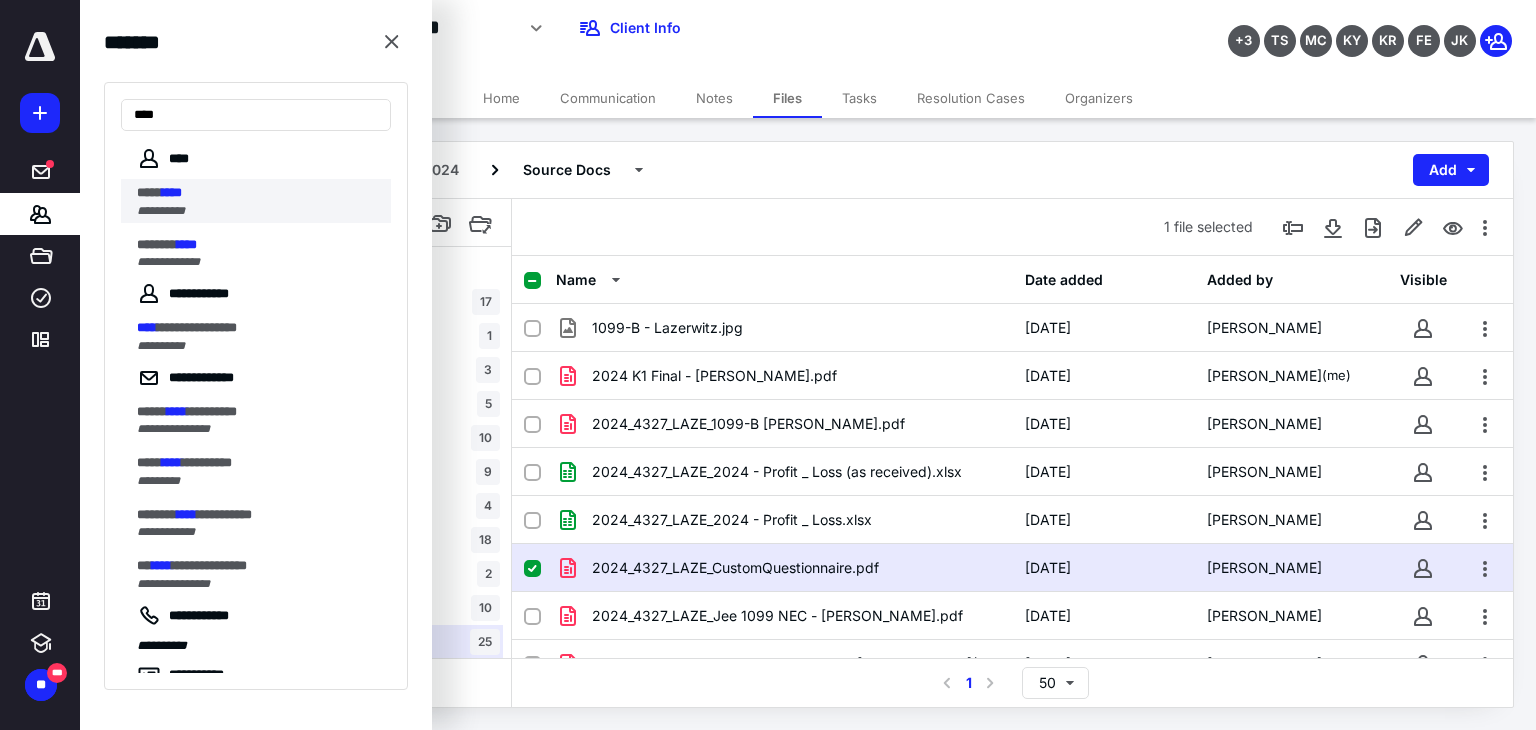 click on "**** ****" at bounding box center [258, 193] 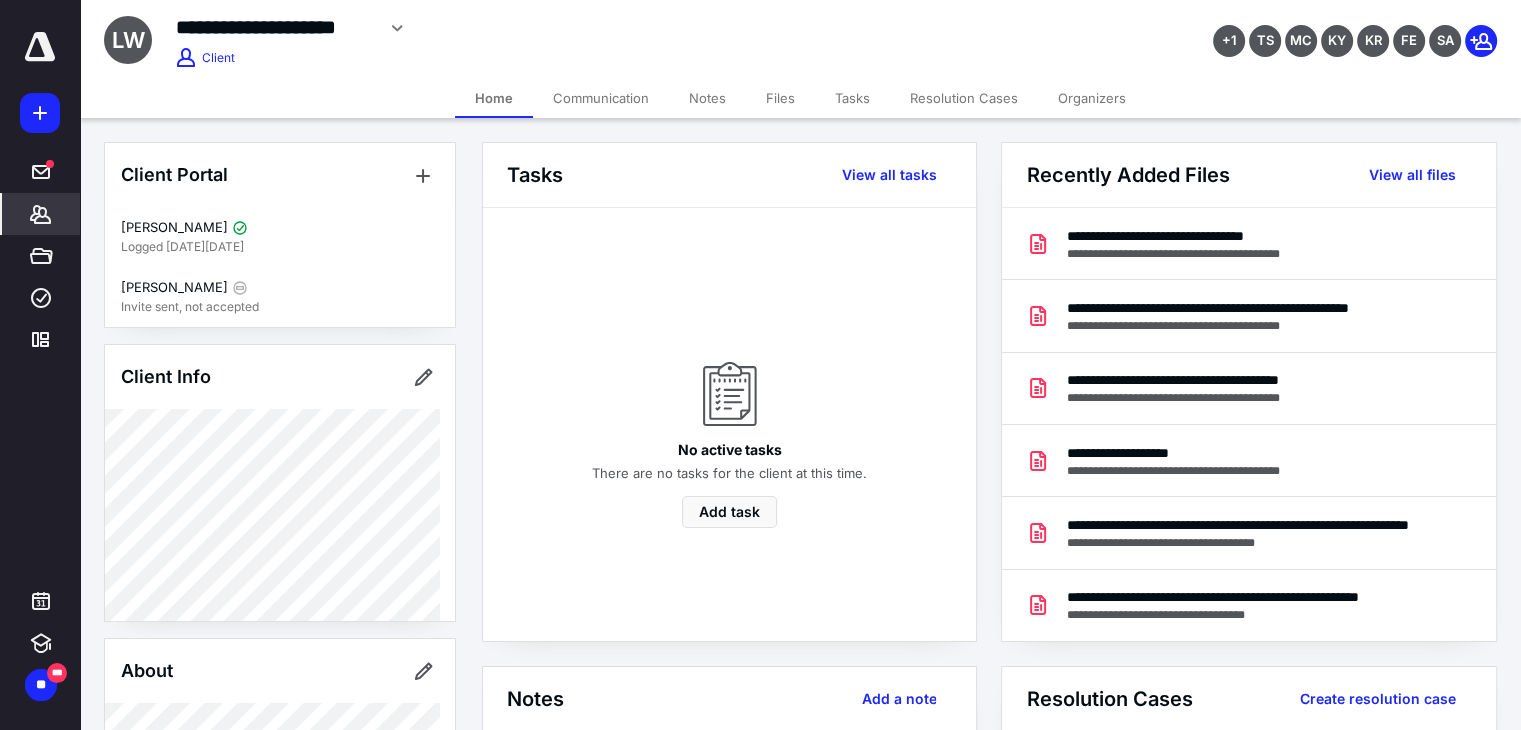 click on "Files" at bounding box center (780, 98) 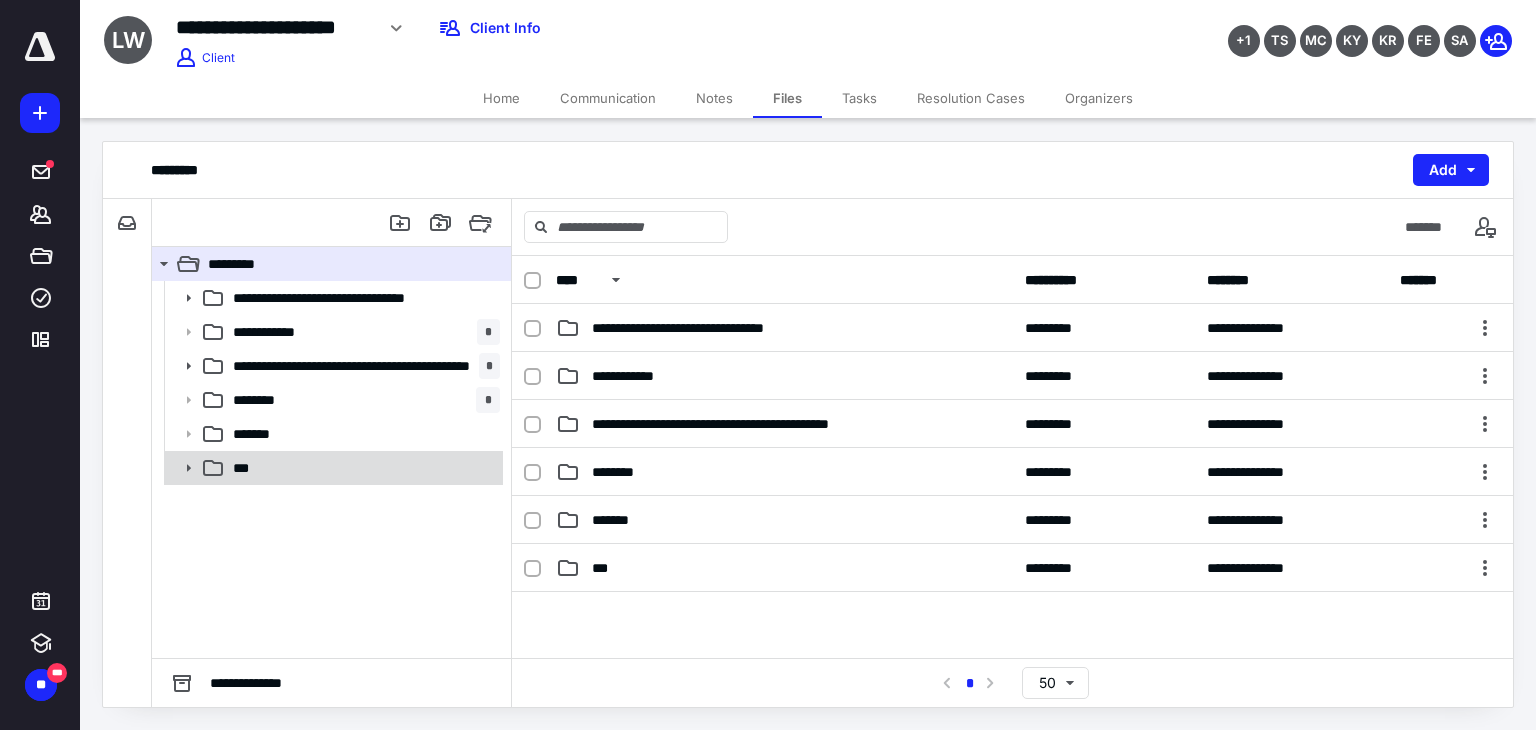 click on "***" at bounding box center (362, 468) 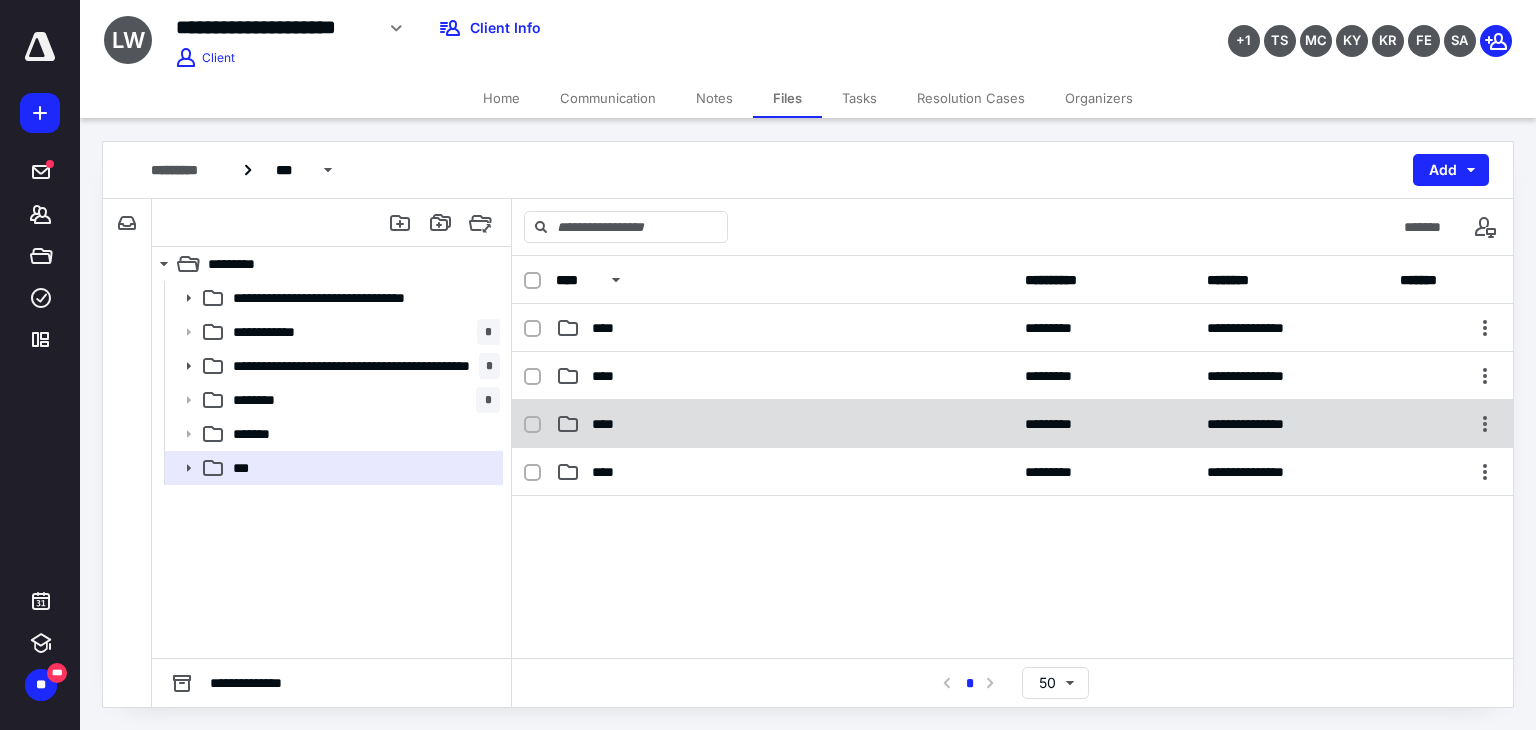 click on "**********" at bounding box center [1012, 424] 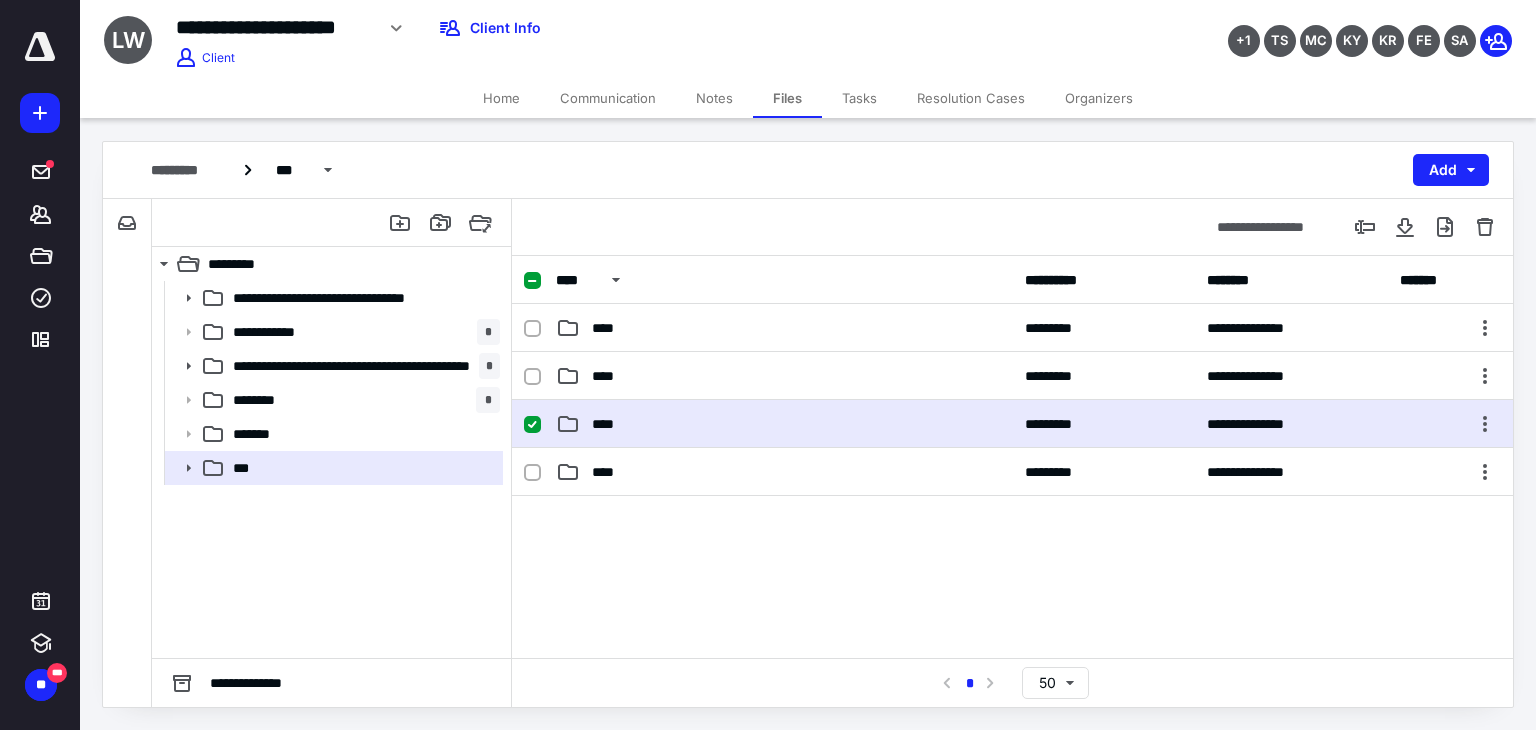click on "**********" at bounding box center [1012, 424] 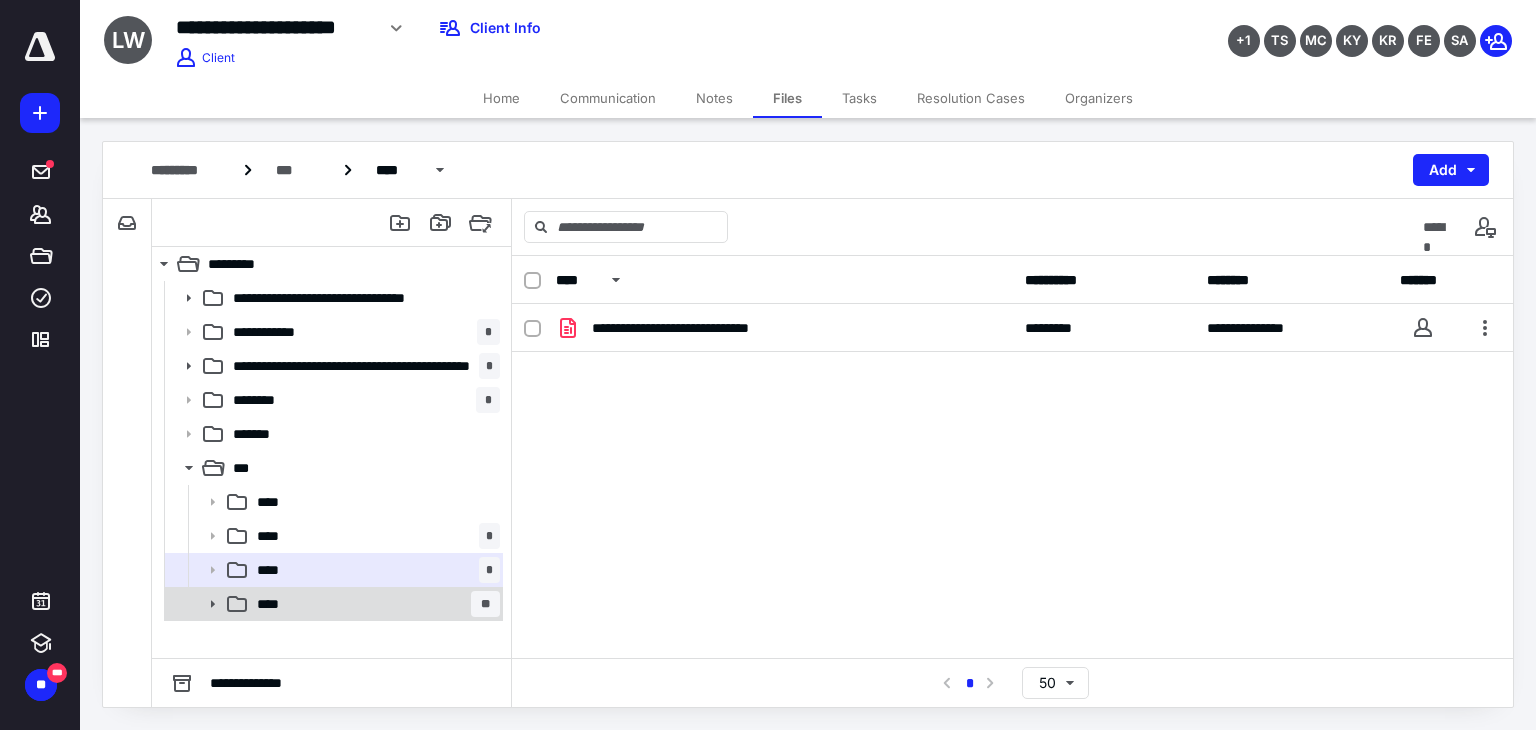 click on "**** **" at bounding box center [374, 604] 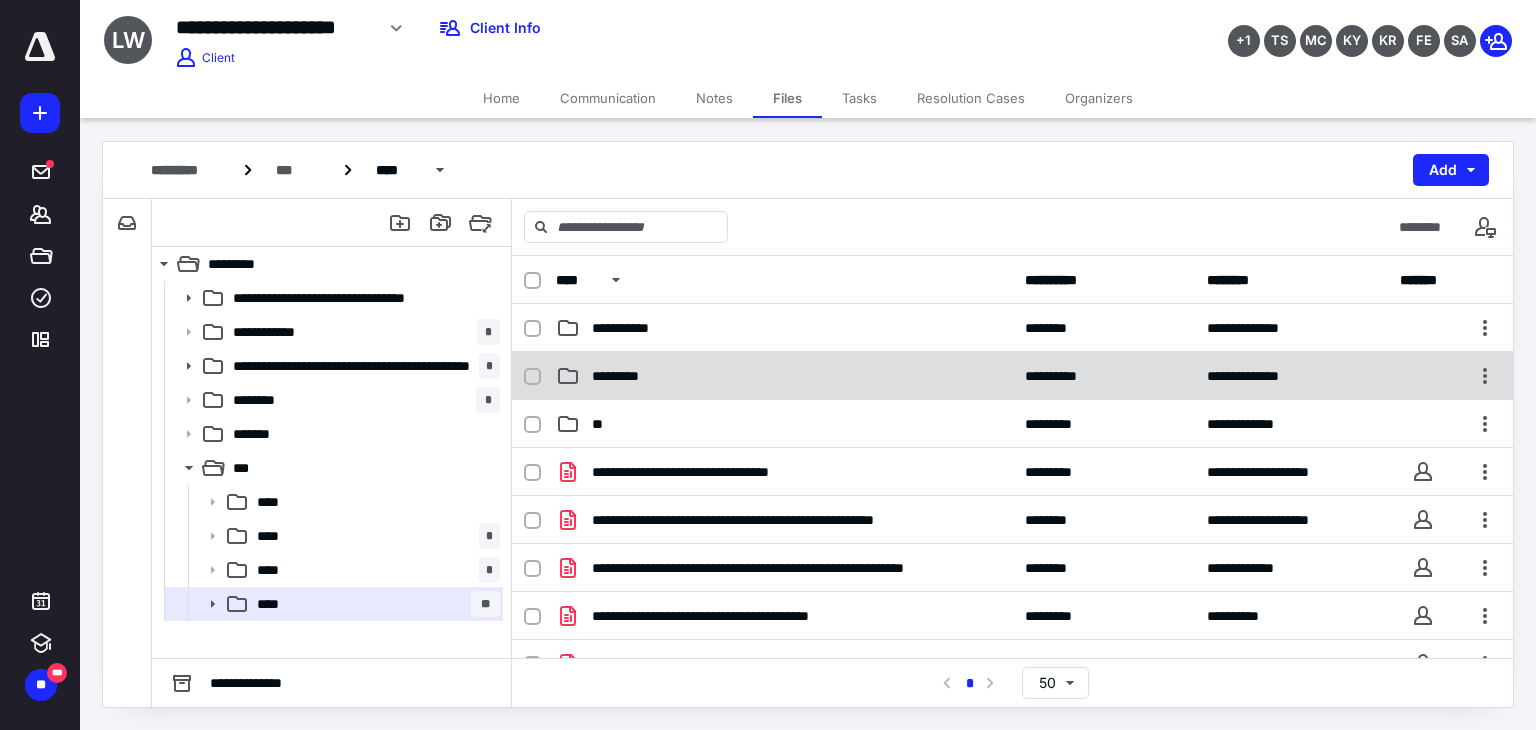 click on "**********" at bounding box center [1012, 376] 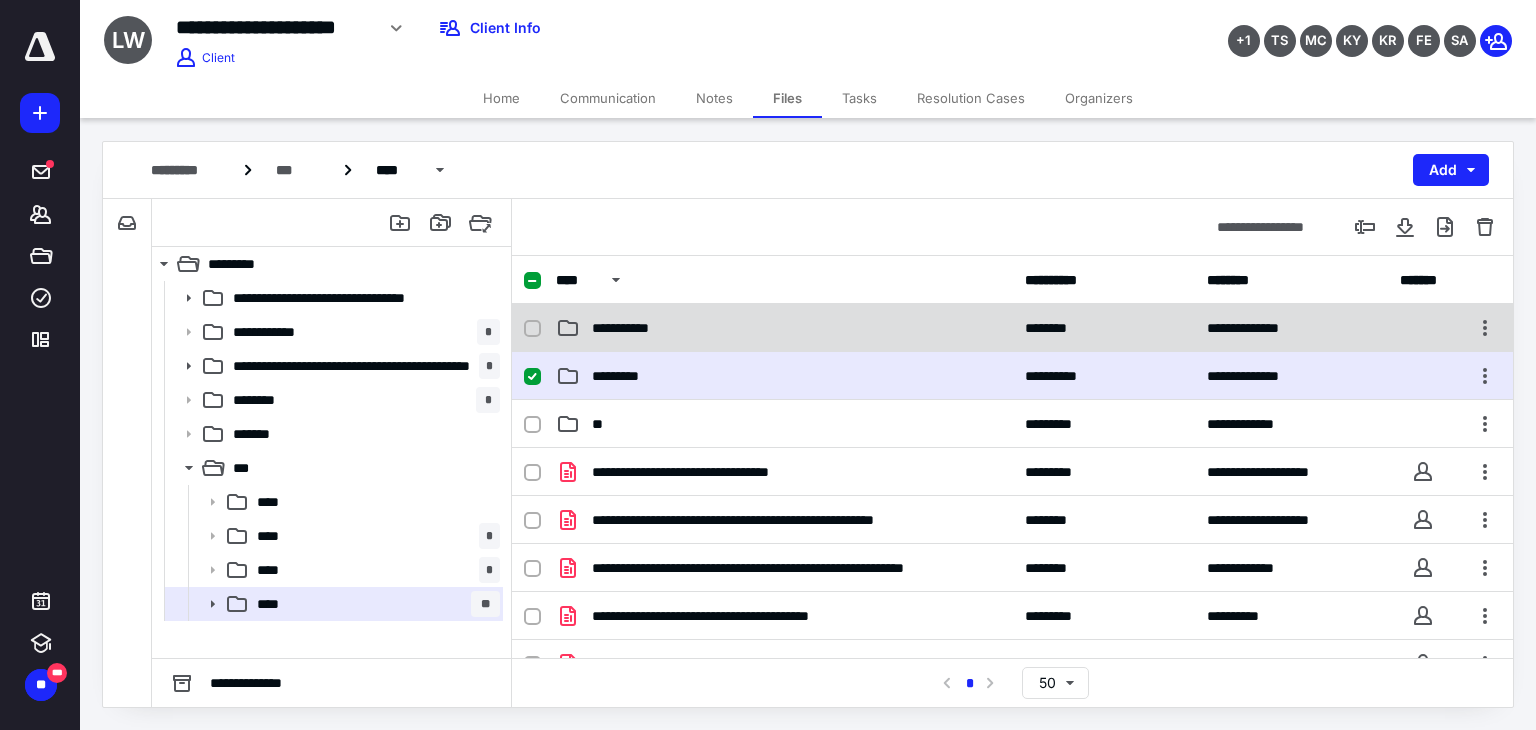 click on "**********" at bounding box center [784, 328] 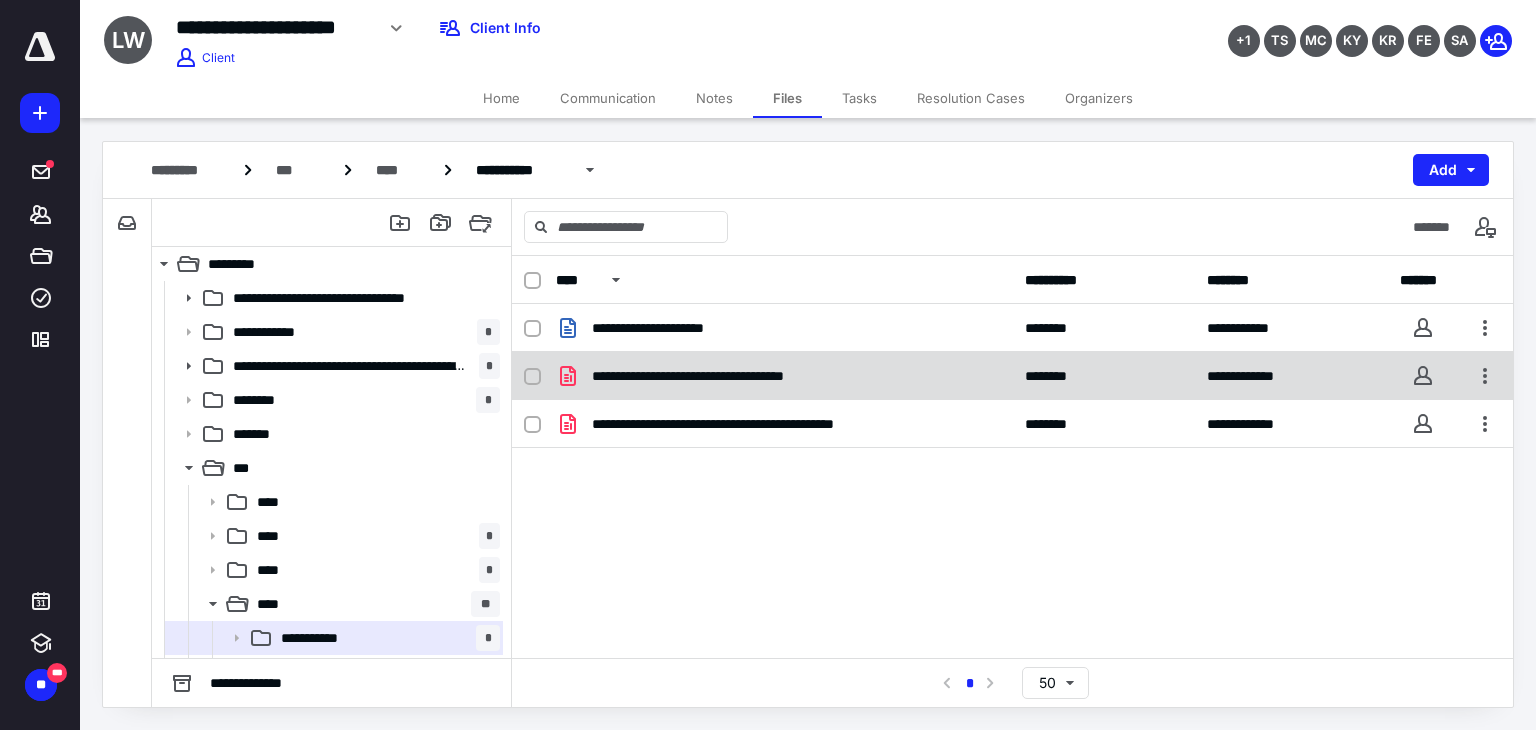 click on "**********" at bounding box center [736, 376] 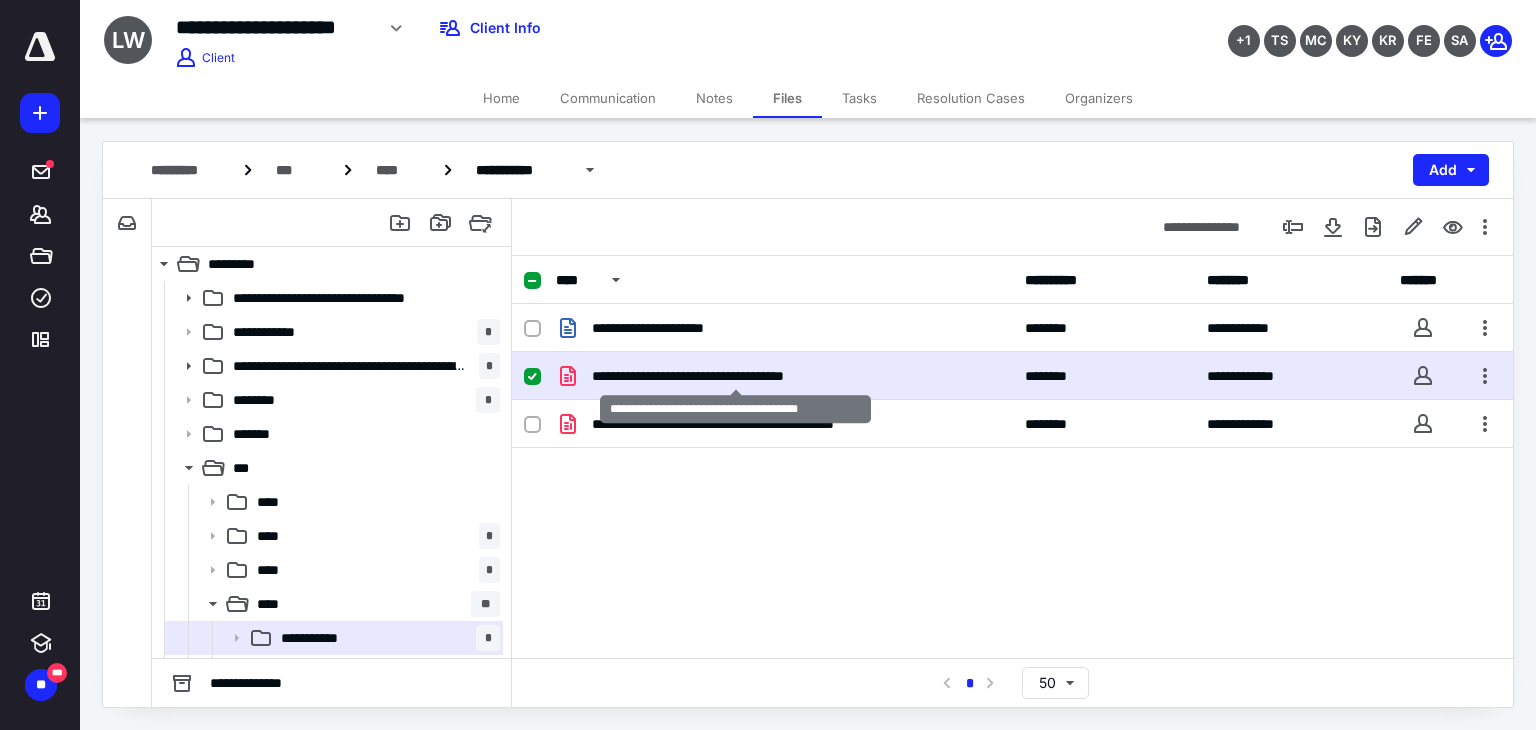 click on "**********" at bounding box center (736, 376) 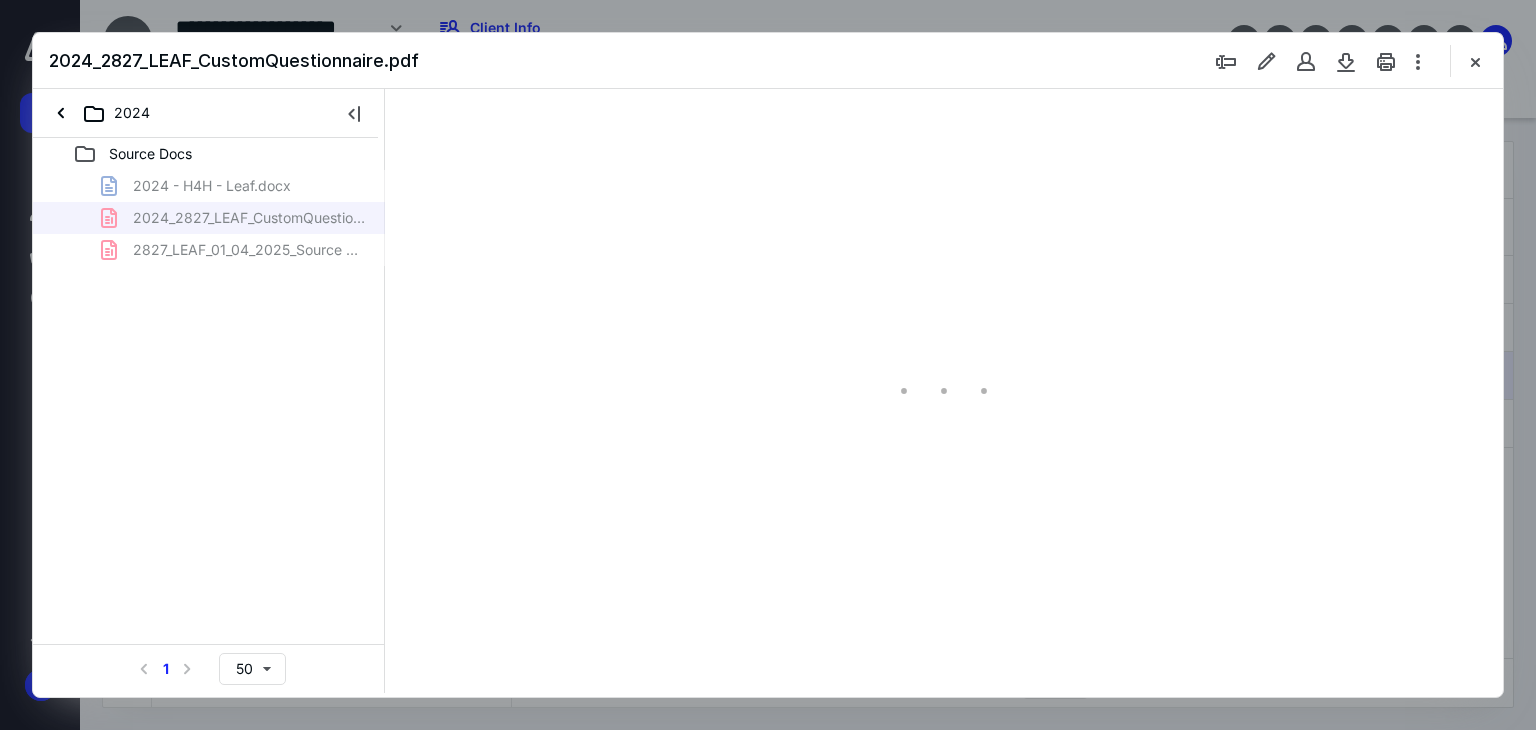 scroll, scrollTop: 0, scrollLeft: 0, axis: both 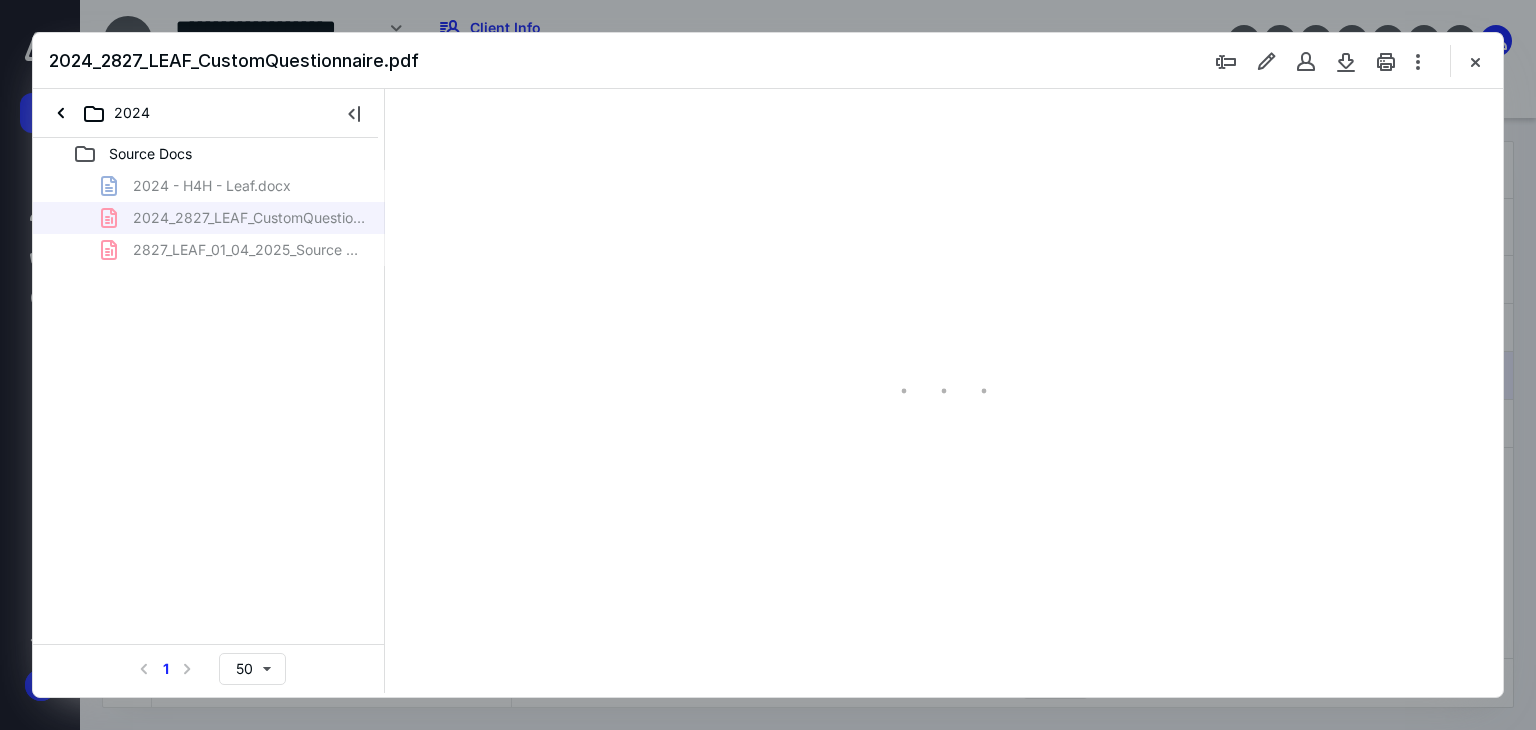 type on "178" 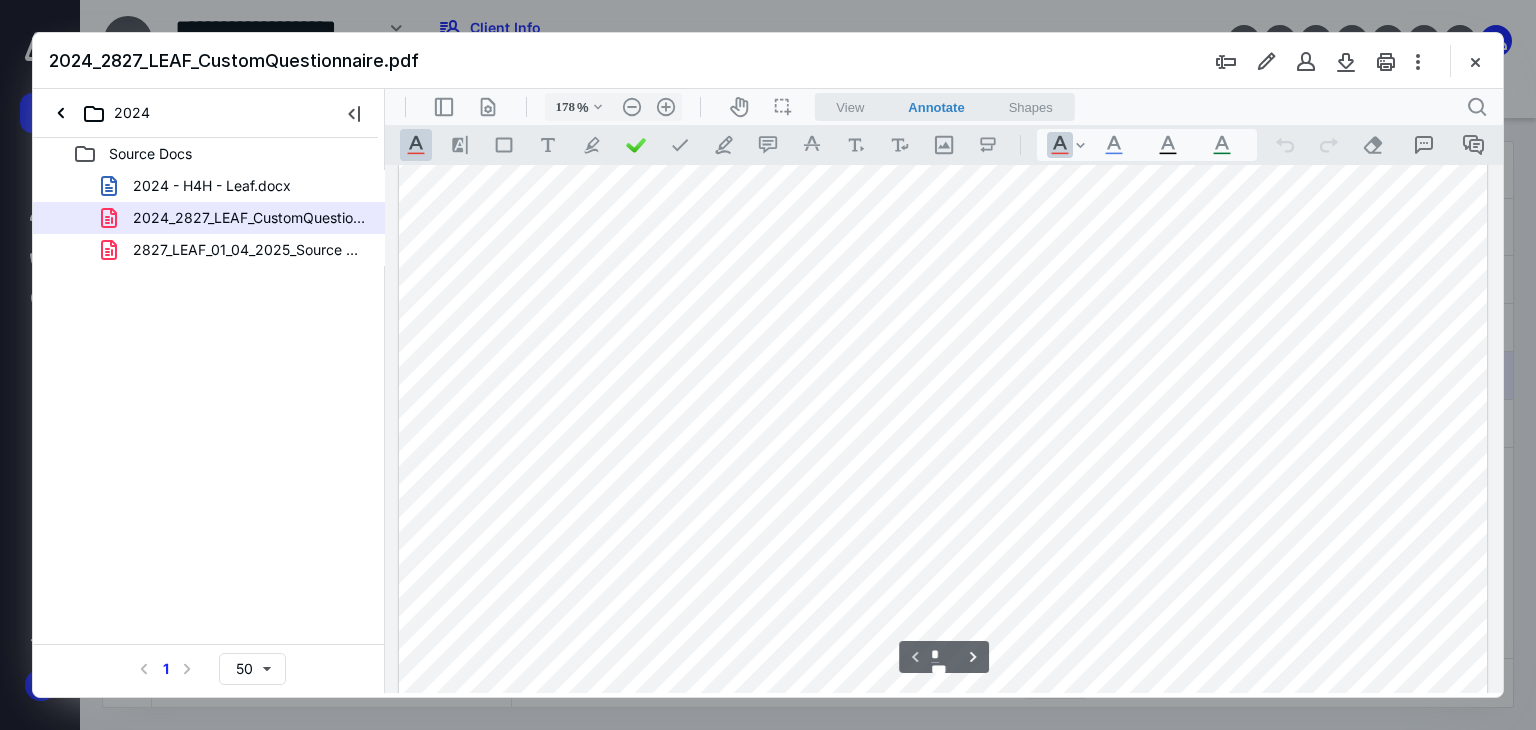 scroll, scrollTop: 0, scrollLeft: 0, axis: both 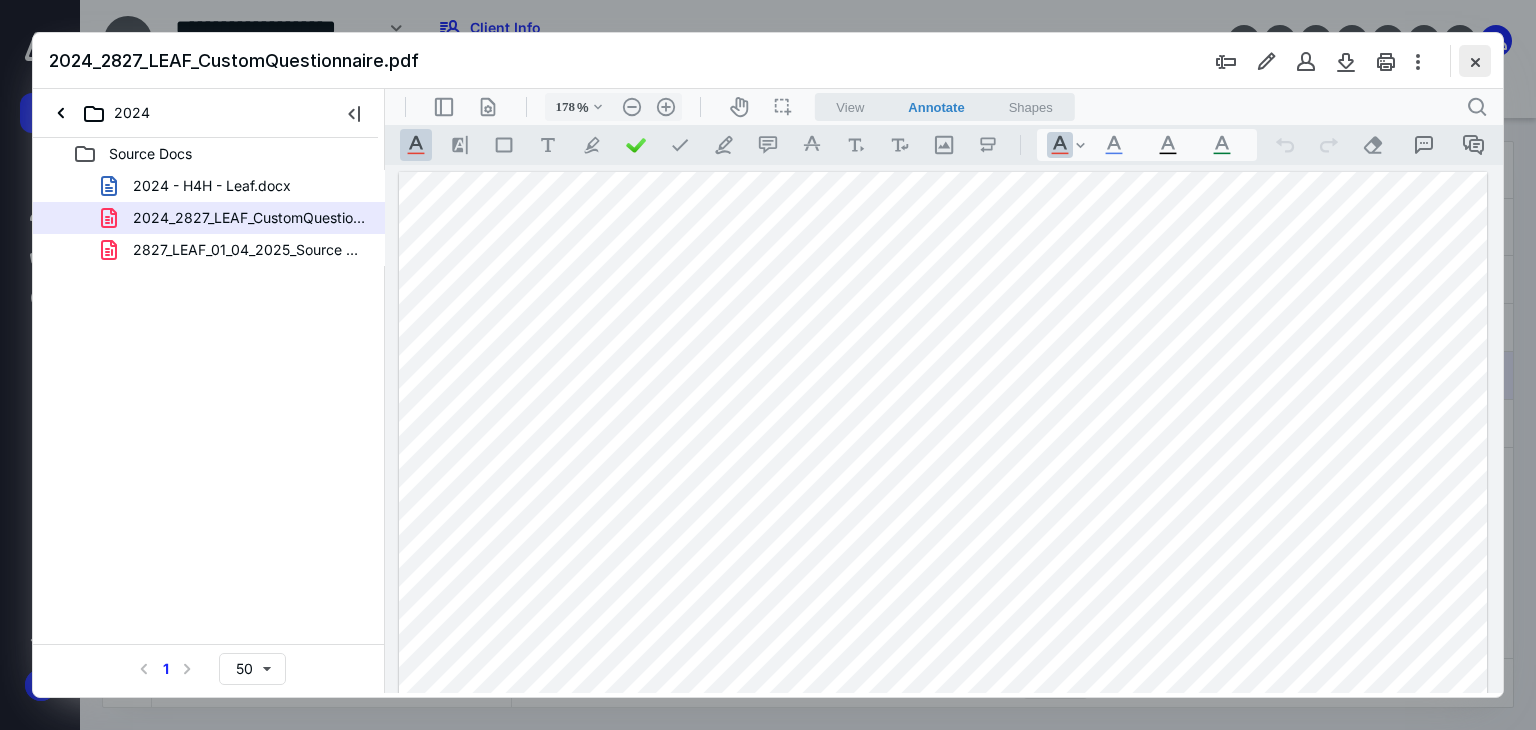 click at bounding box center [1475, 61] 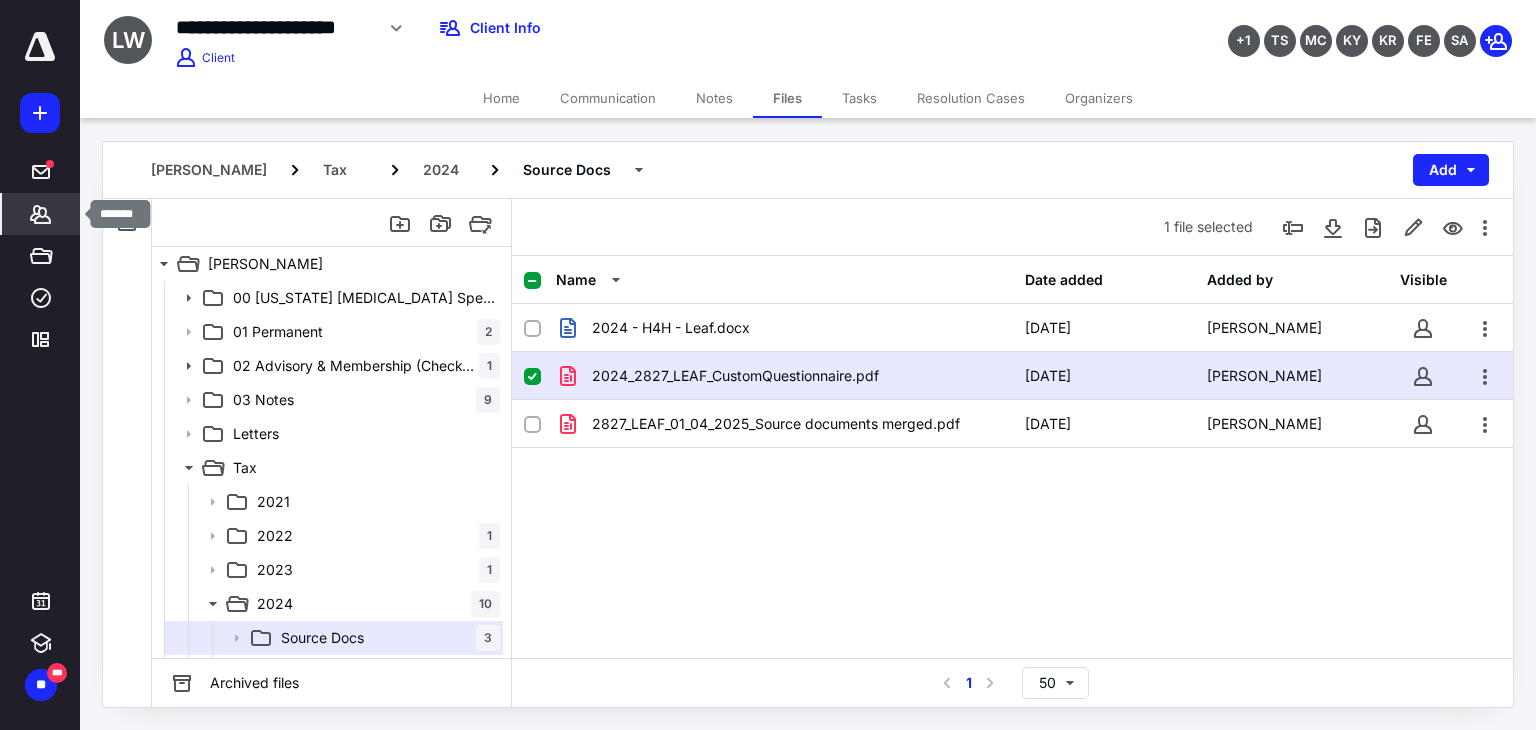 click 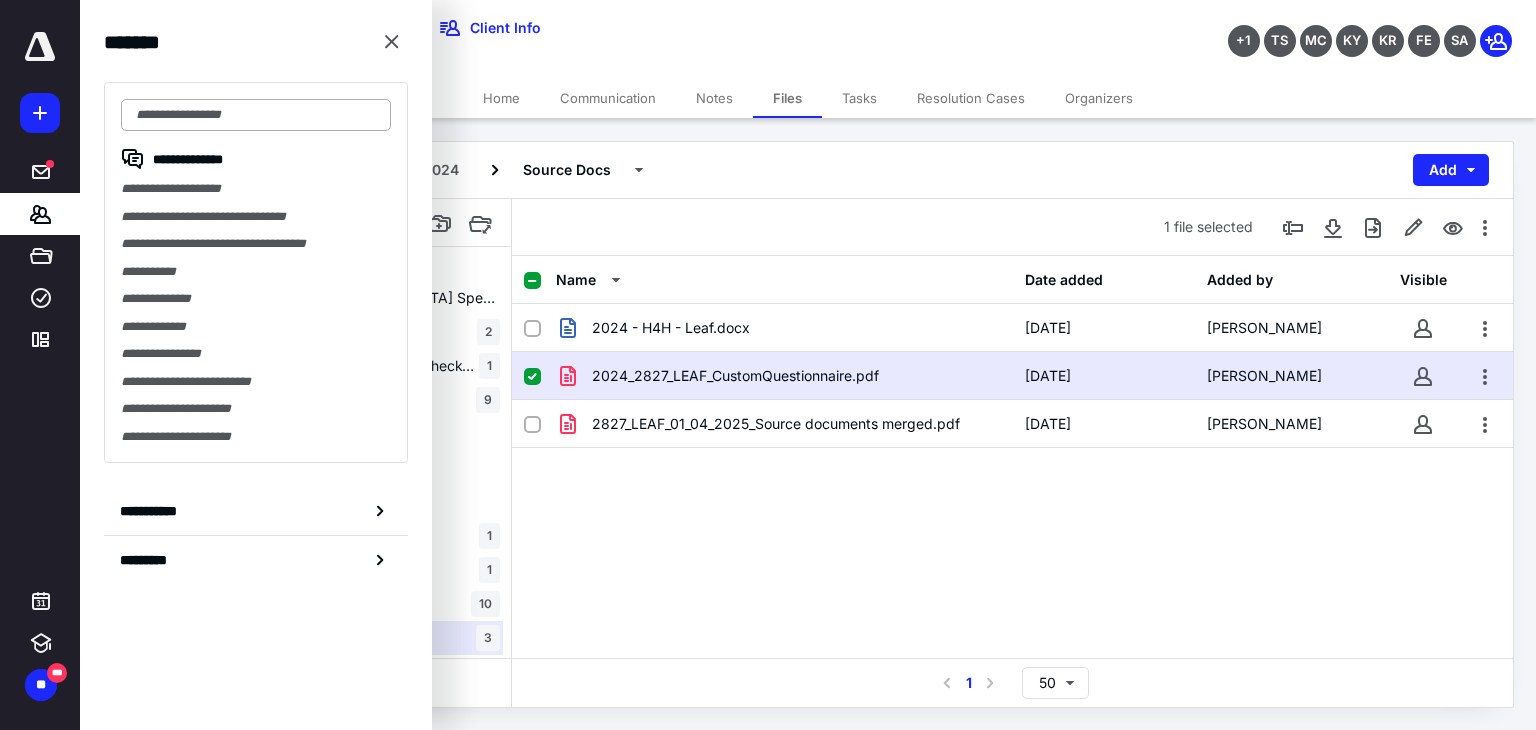 click at bounding box center (256, 115) 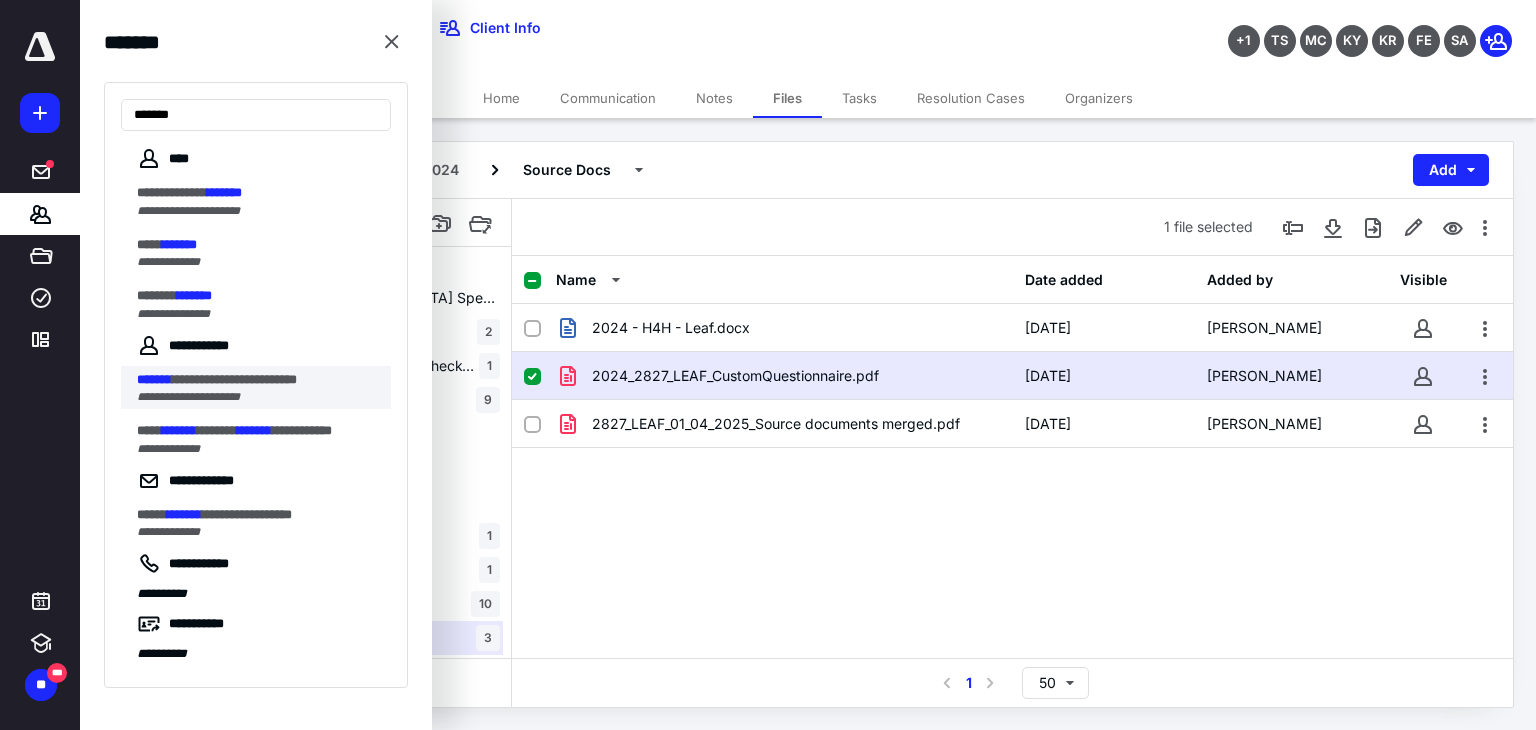 type on "*******" 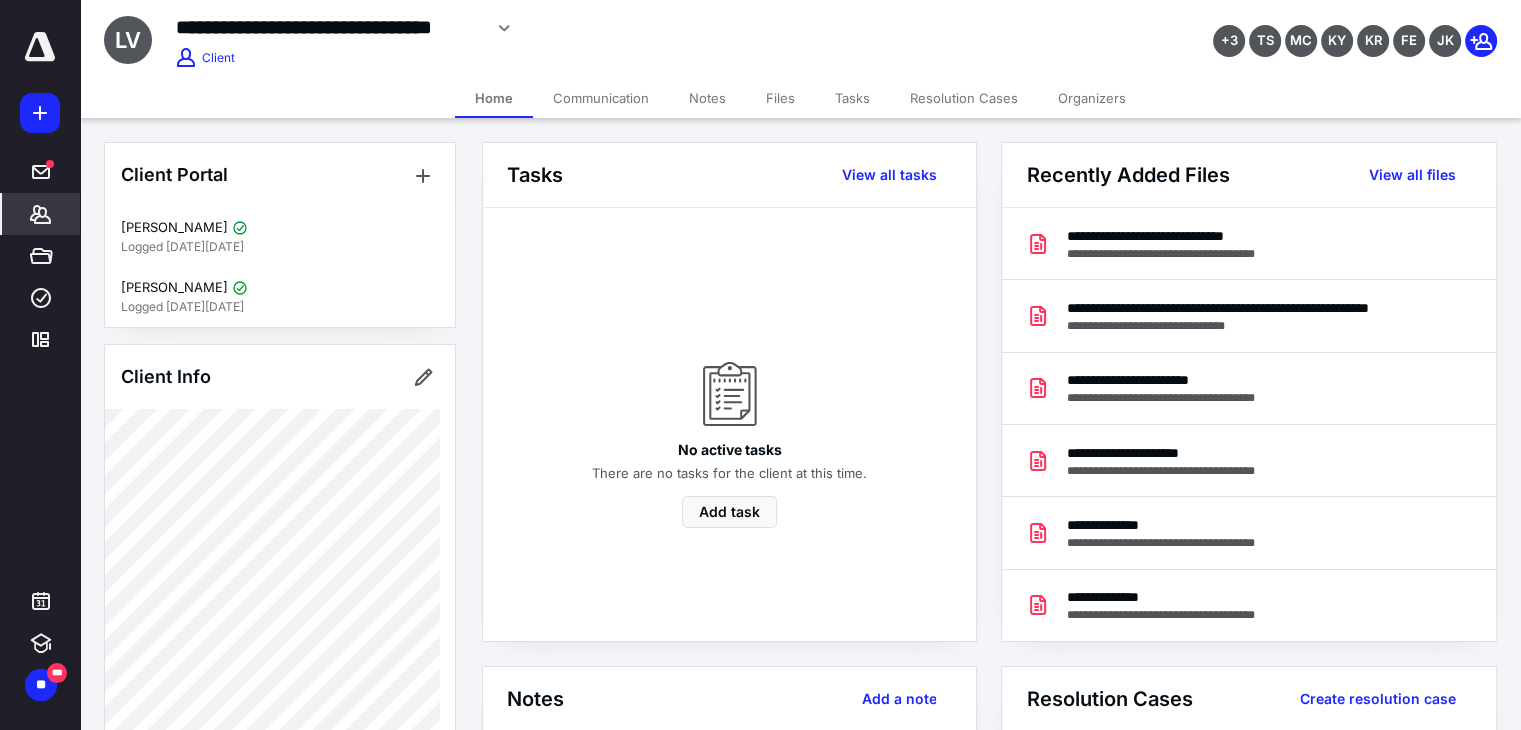 click on "Files" at bounding box center (780, 98) 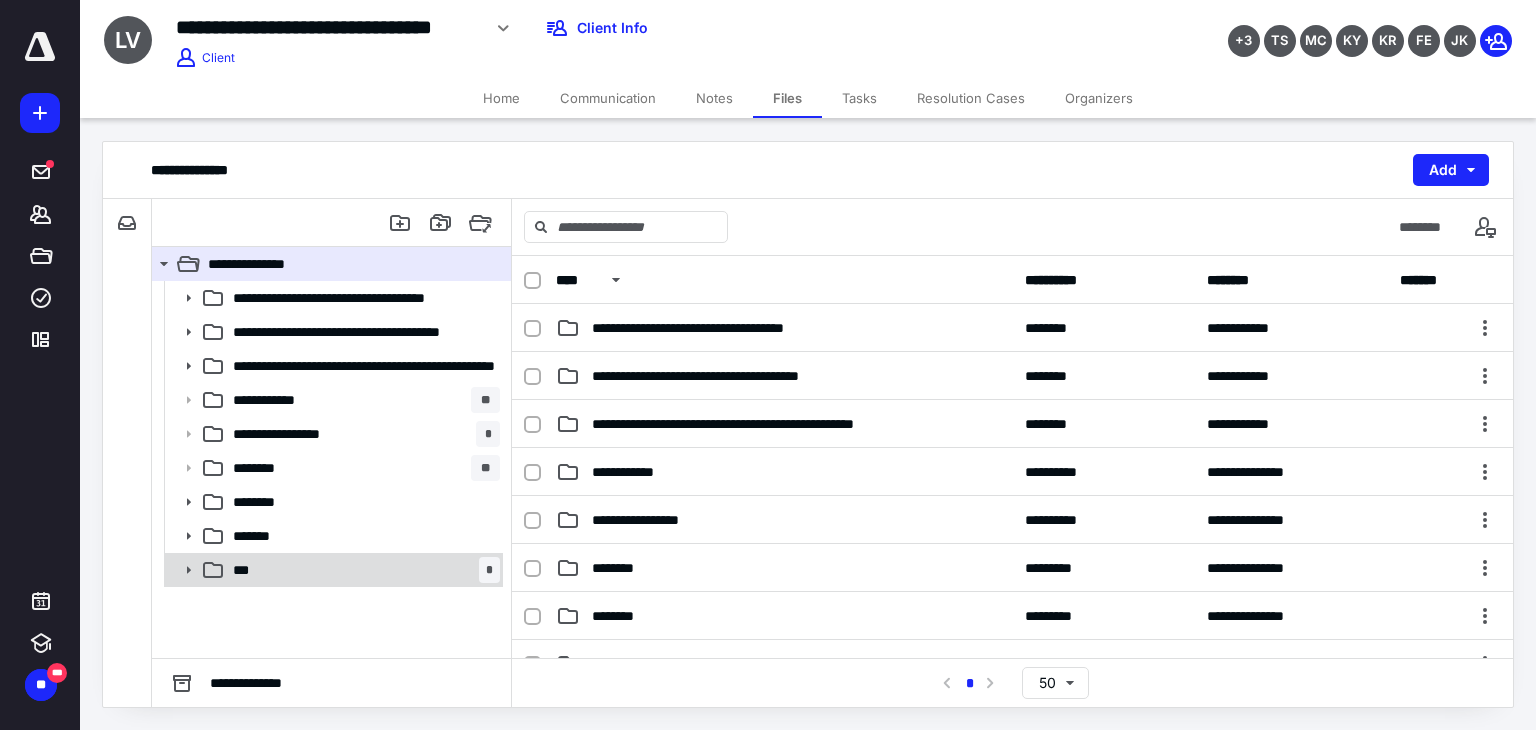 click on "*** *" at bounding box center (362, 570) 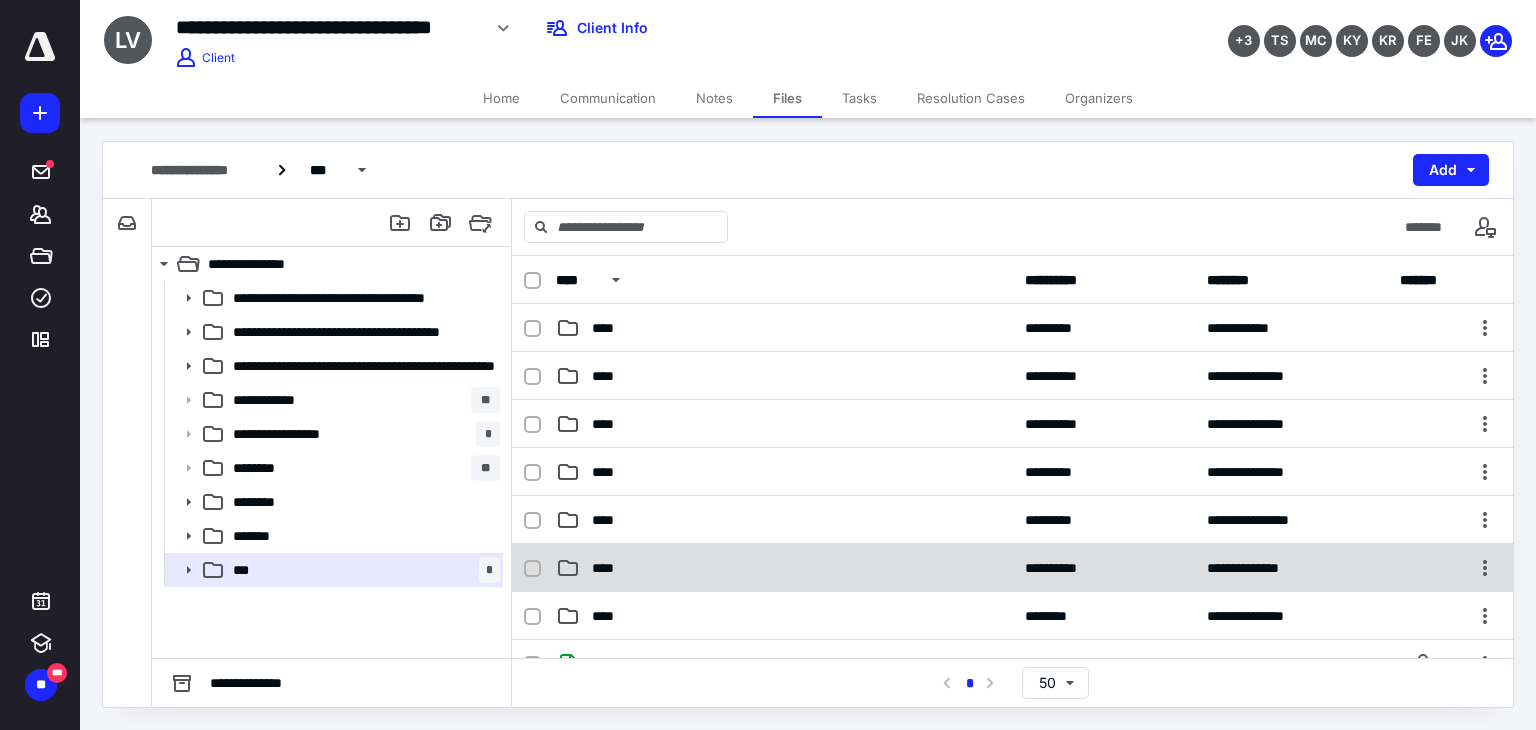 click on "****" at bounding box center [784, 568] 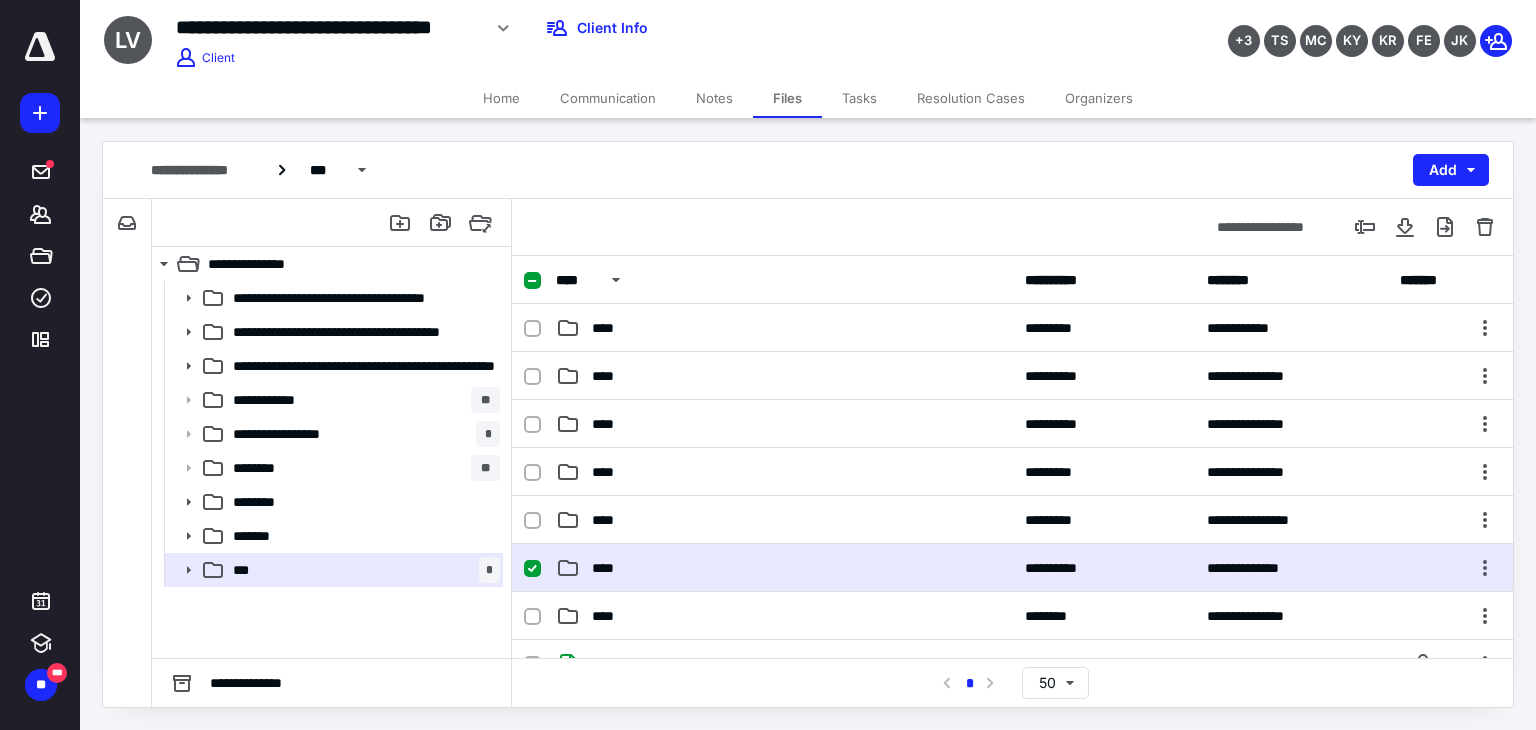 click on "****" at bounding box center (784, 568) 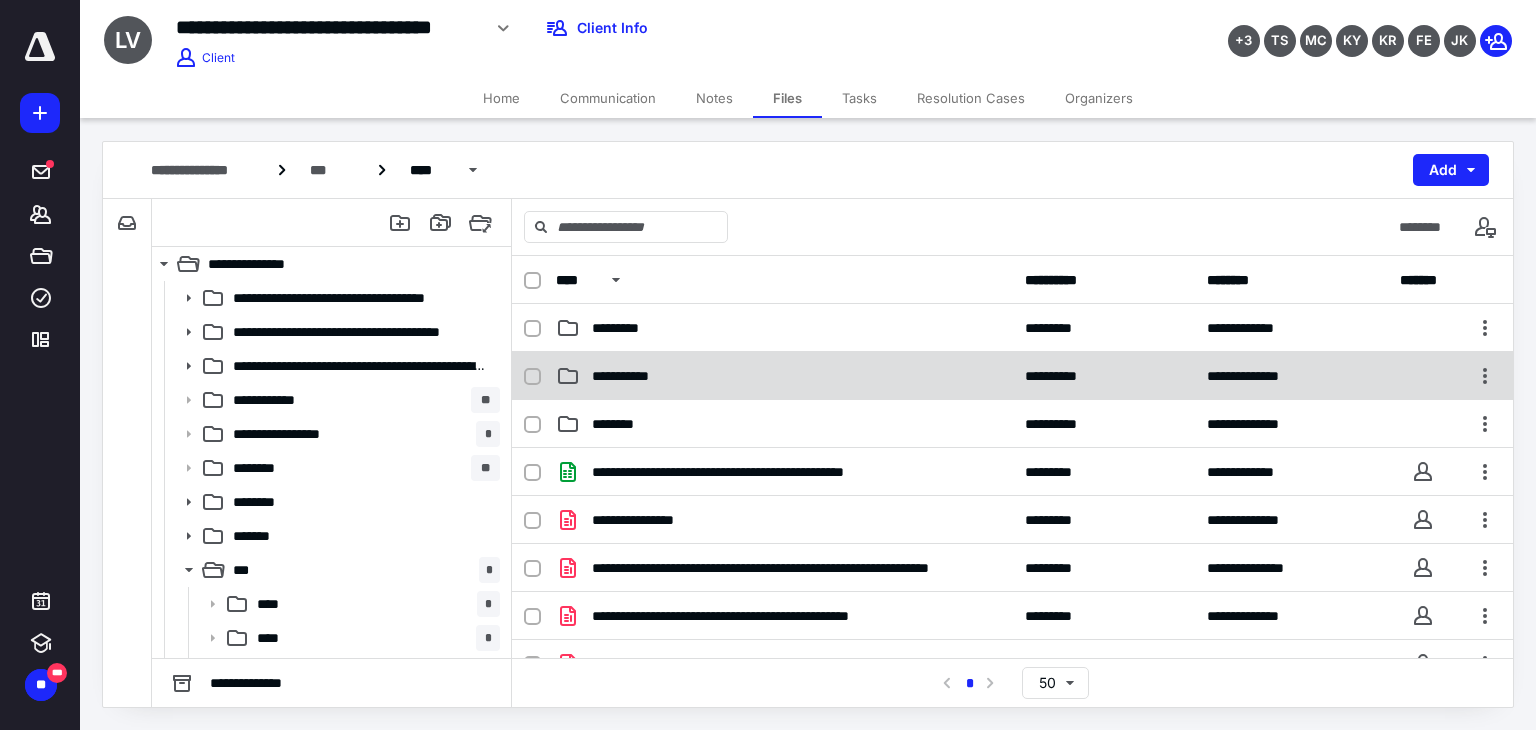 click on "**********" at bounding box center (1012, 376) 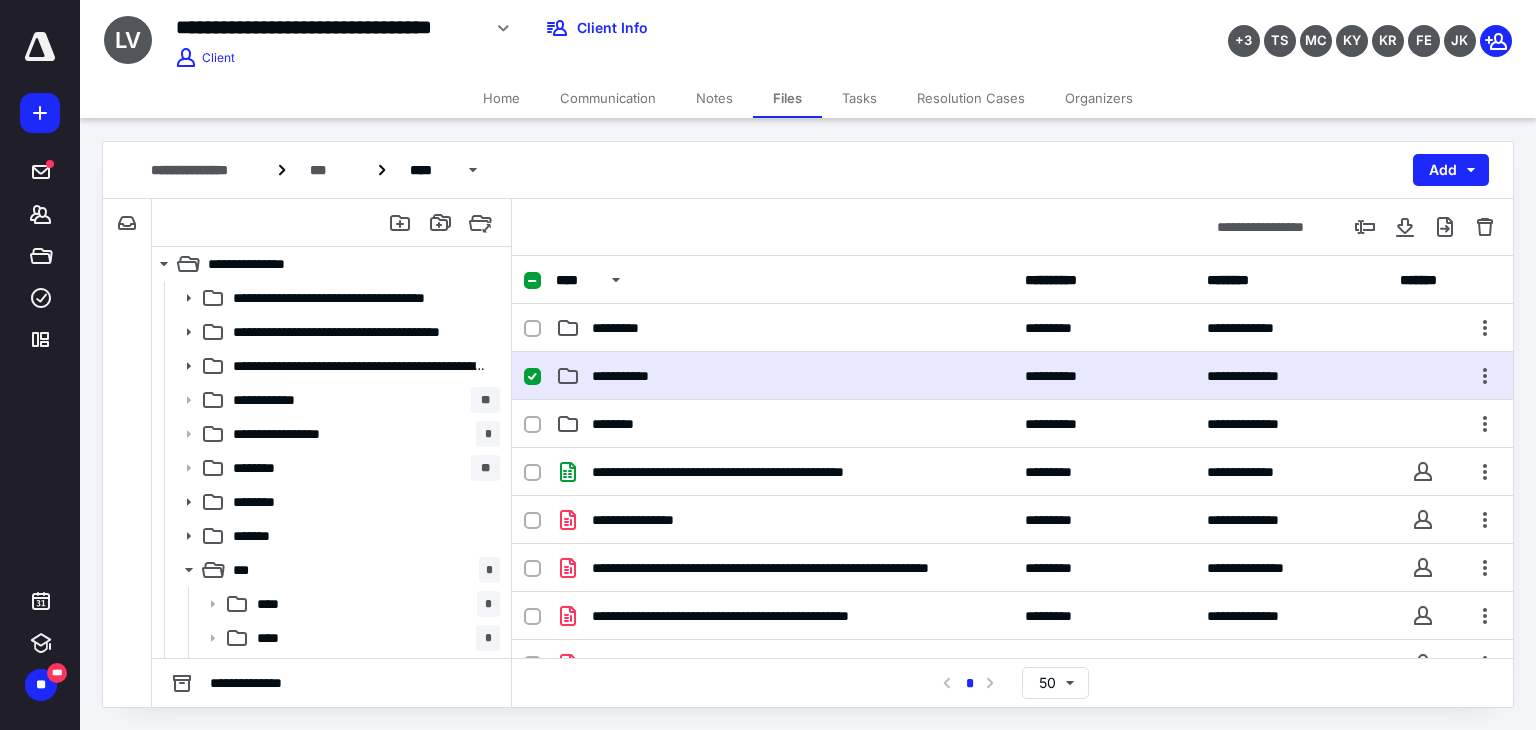 click on "**********" at bounding box center [1012, 376] 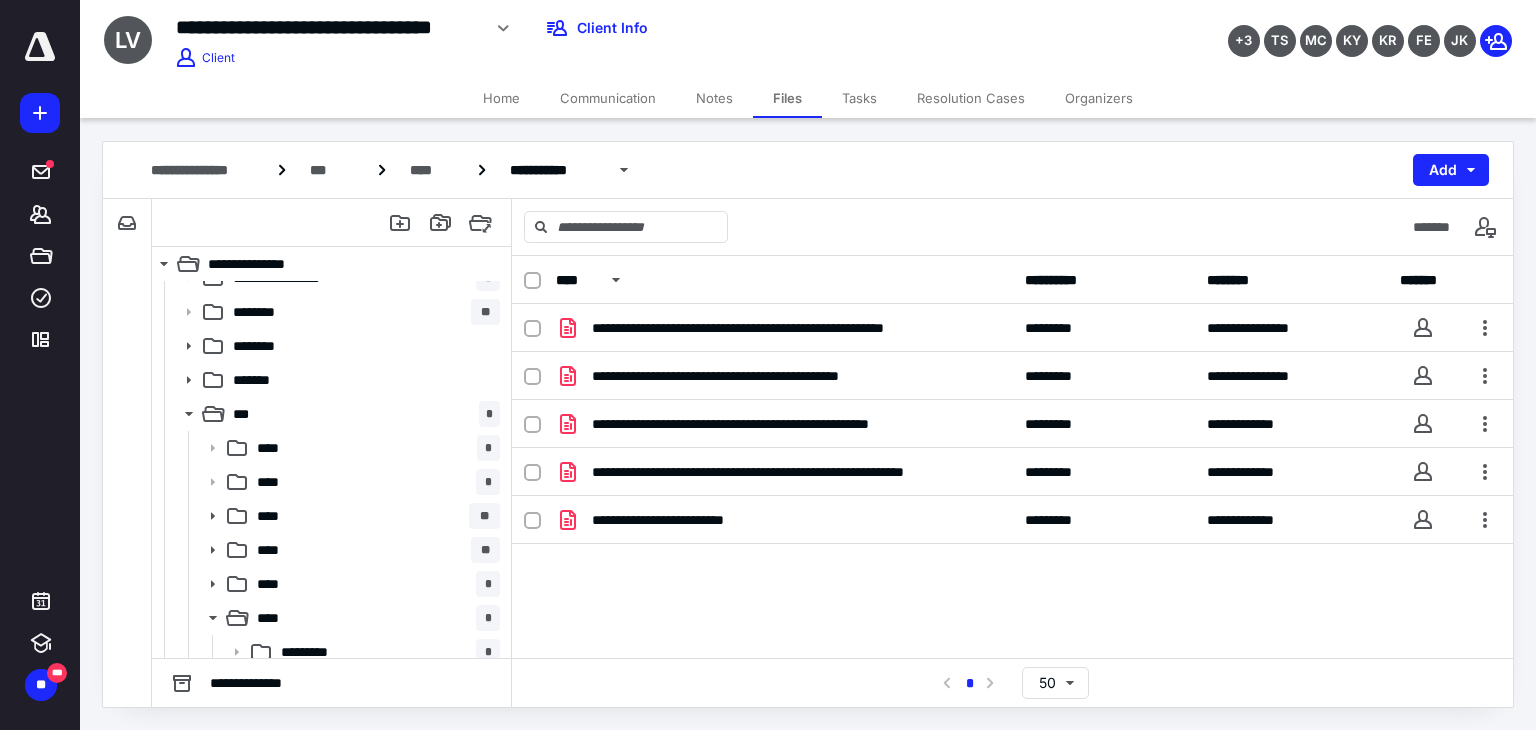 scroll, scrollTop: 268, scrollLeft: 0, axis: vertical 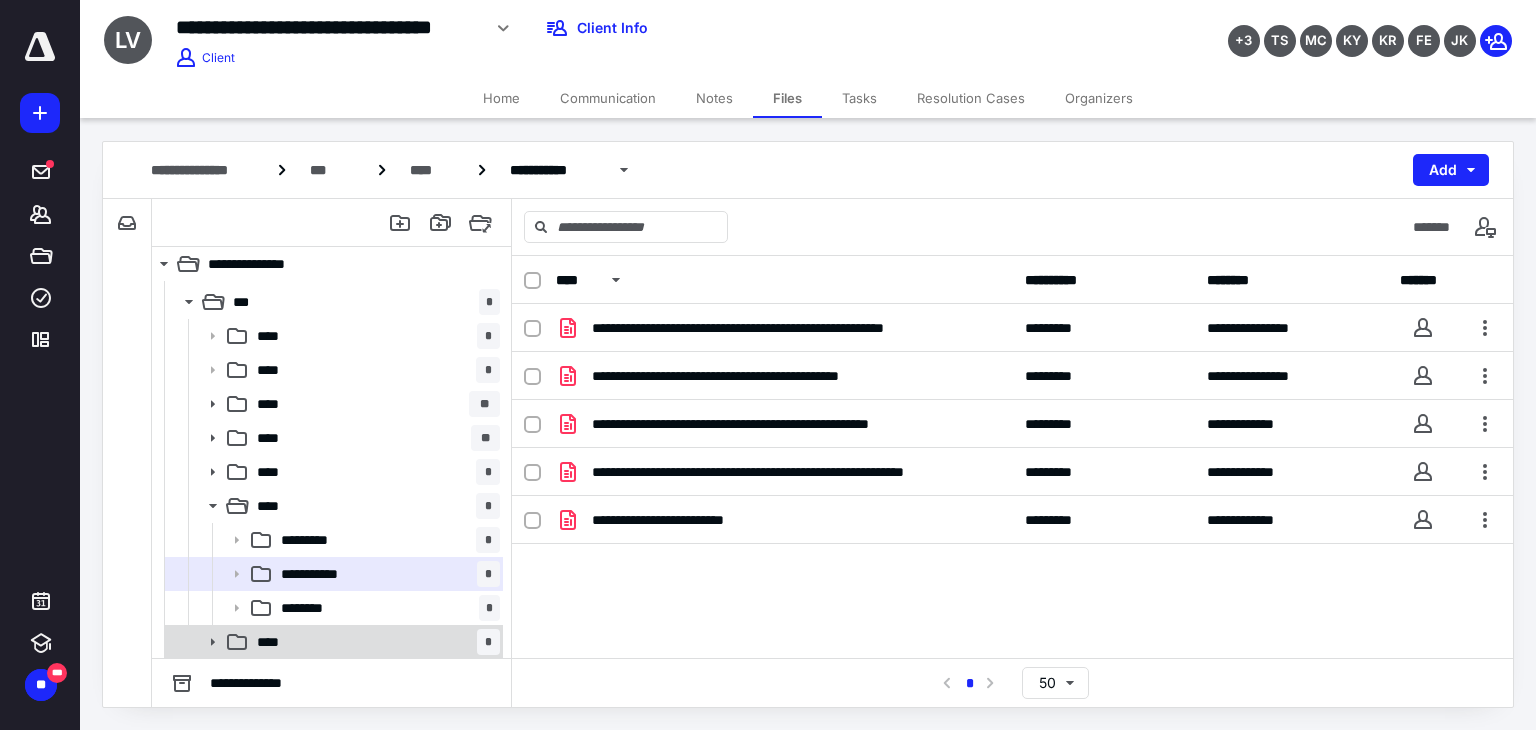 click on "**** *" at bounding box center (374, 642) 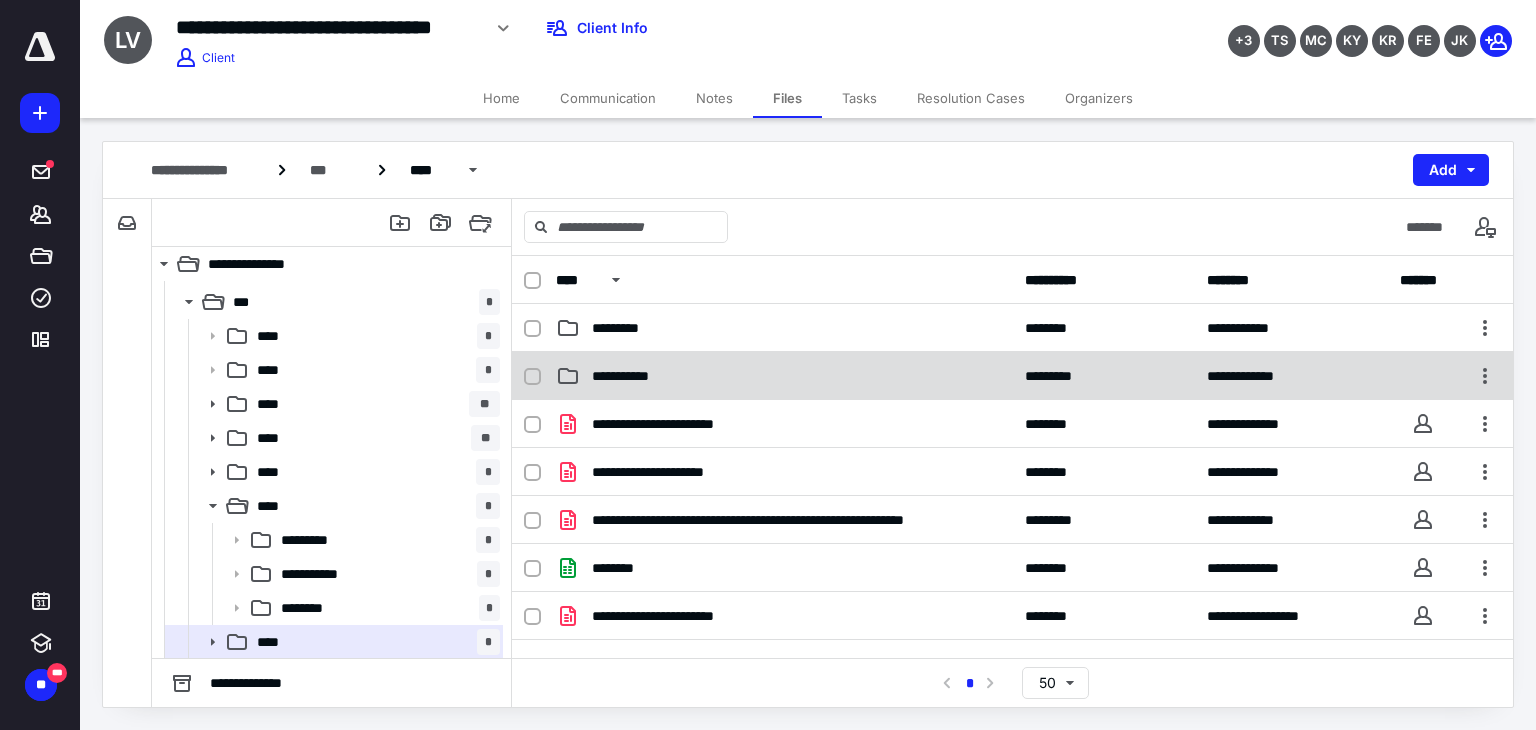 click on "**********" at bounding box center (1012, 376) 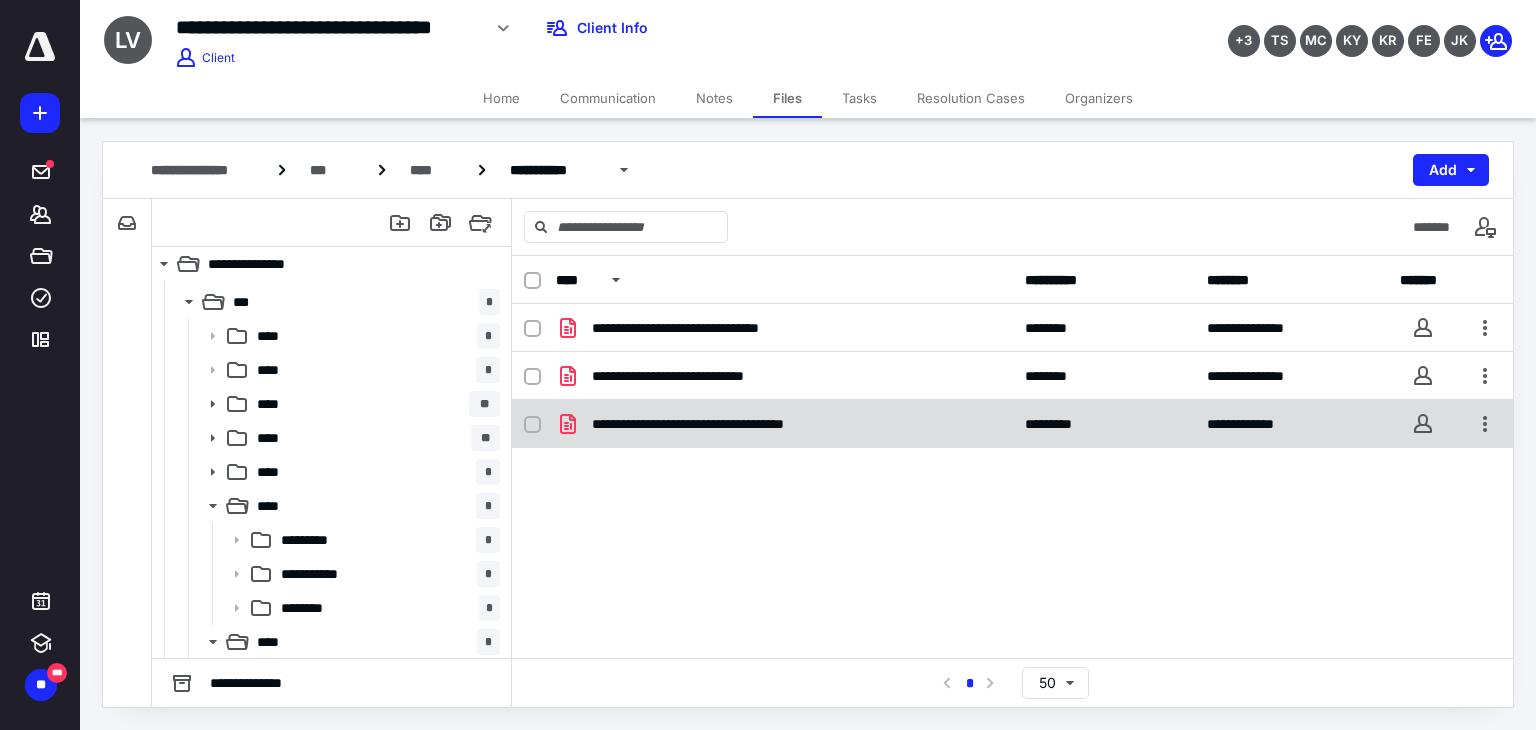 click on "**********" at bounding box center [738, 424] 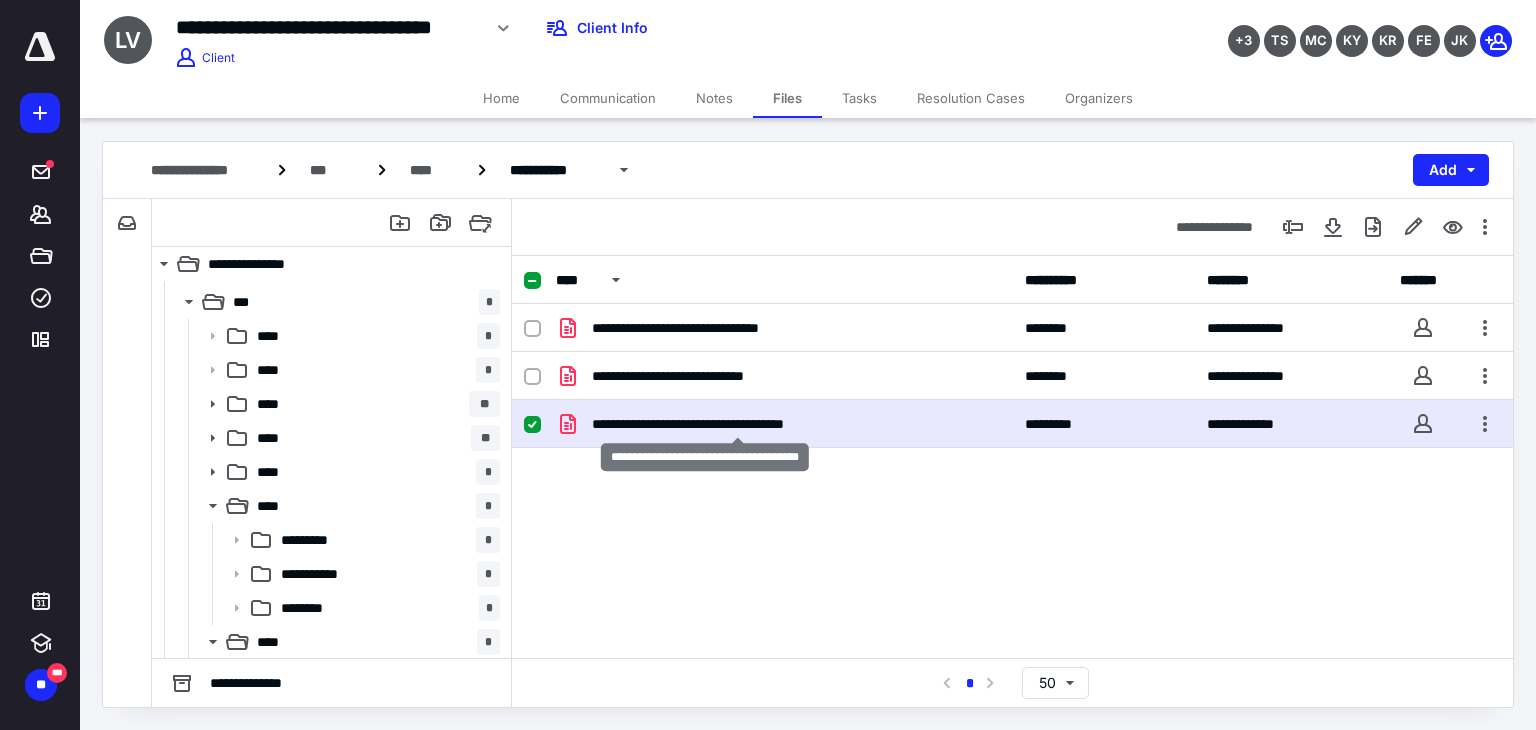 checkbox on "true" 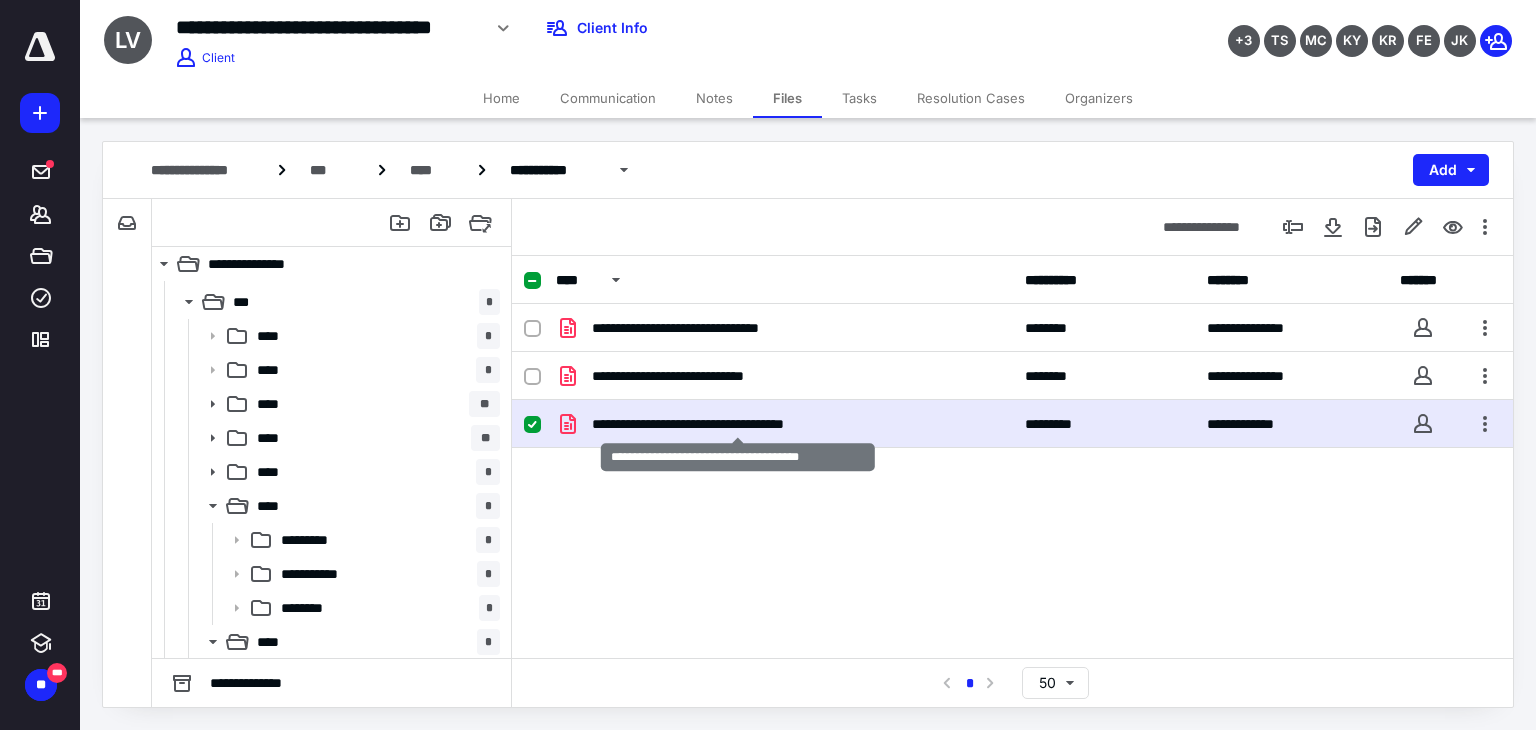 click on "**********" at bounding box center [738, 424] 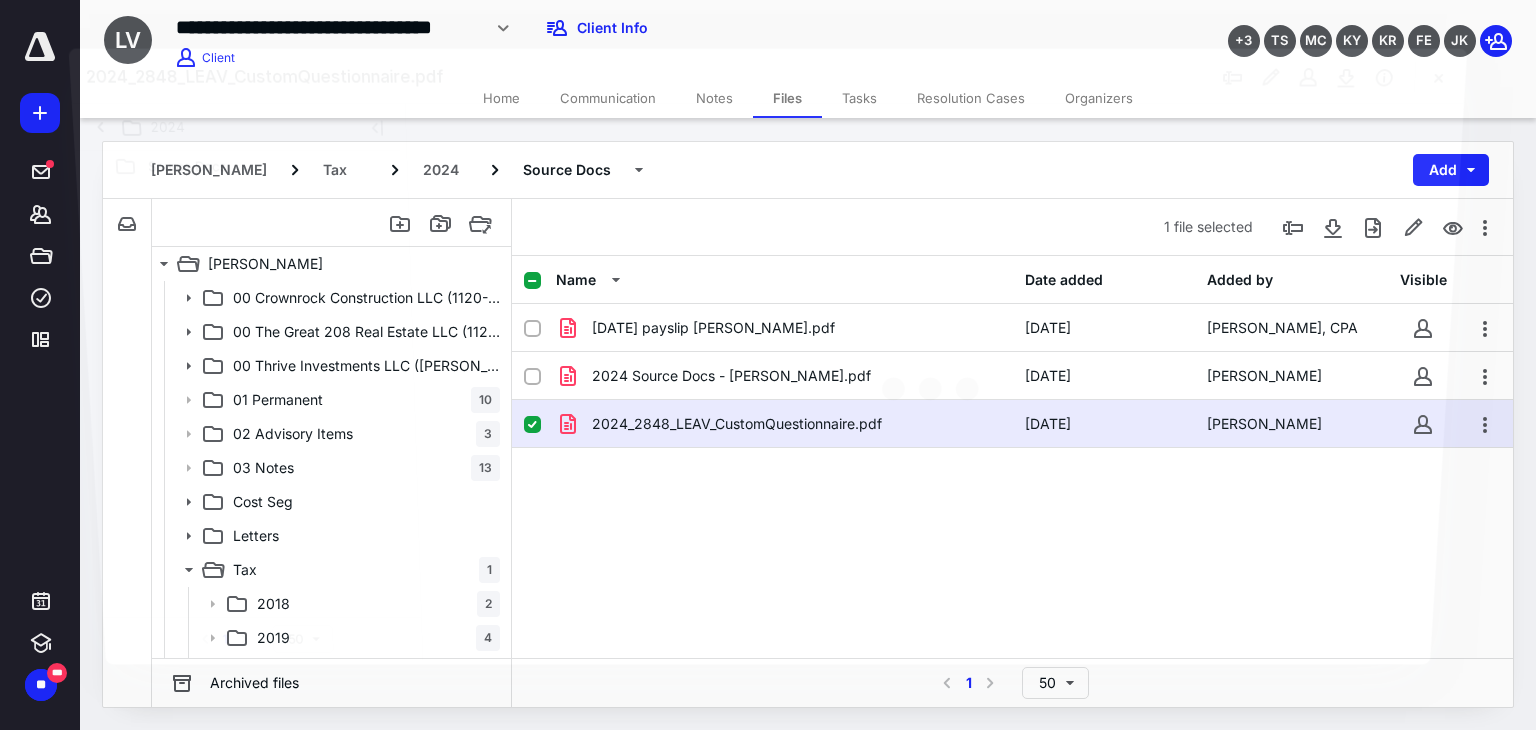 scroll, scrollTop: 268, scrollLeft: 0, axis: vertical 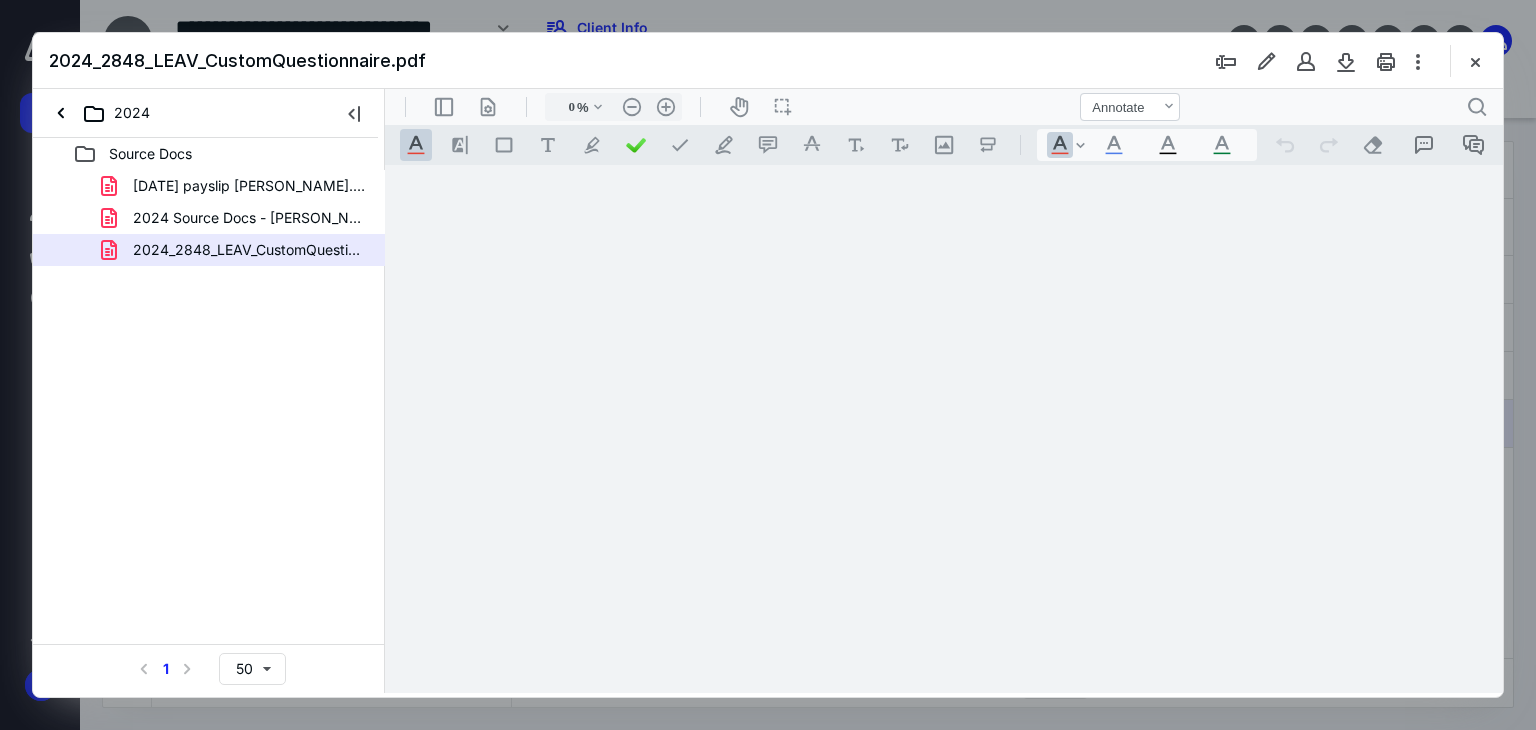type on "178" 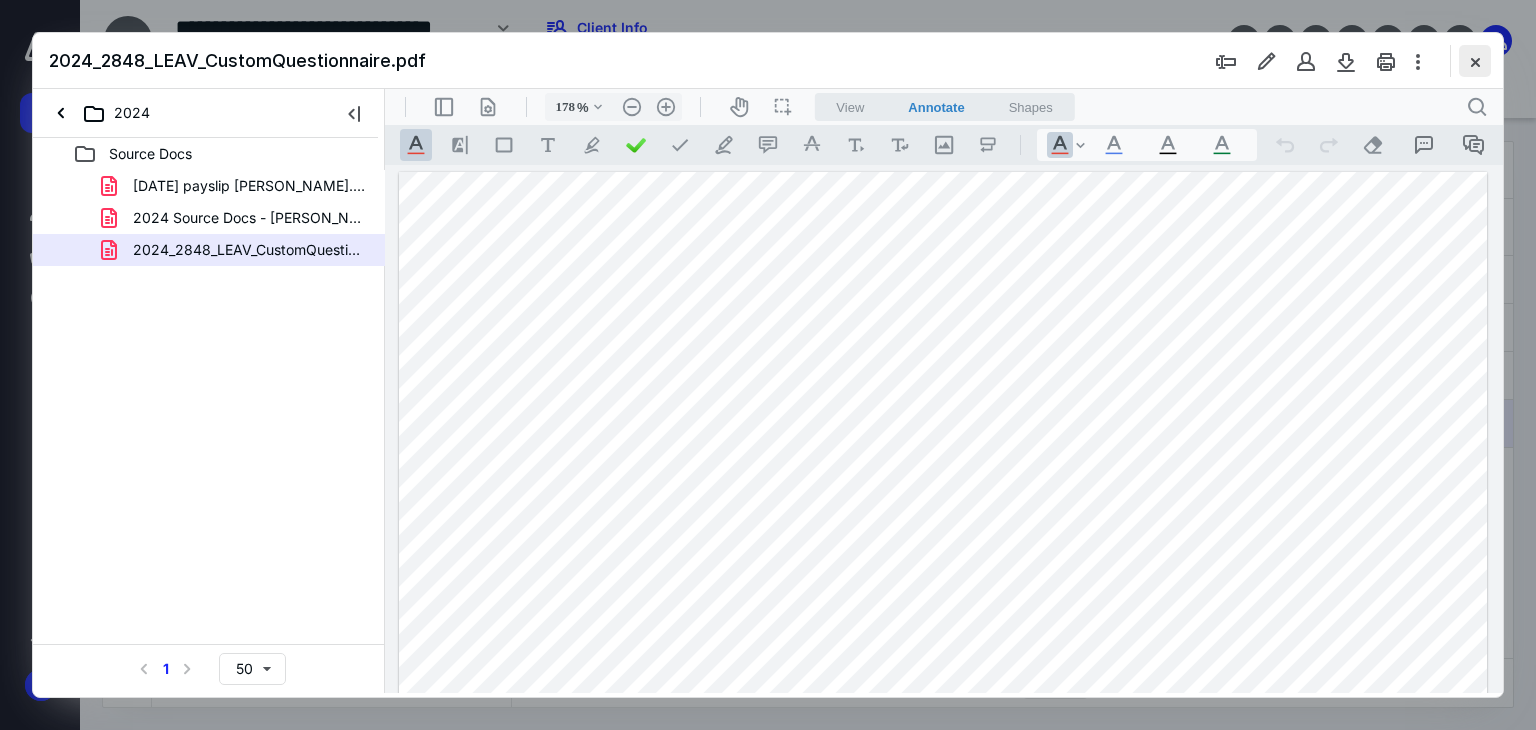 click at bounding box center [1475, 61] 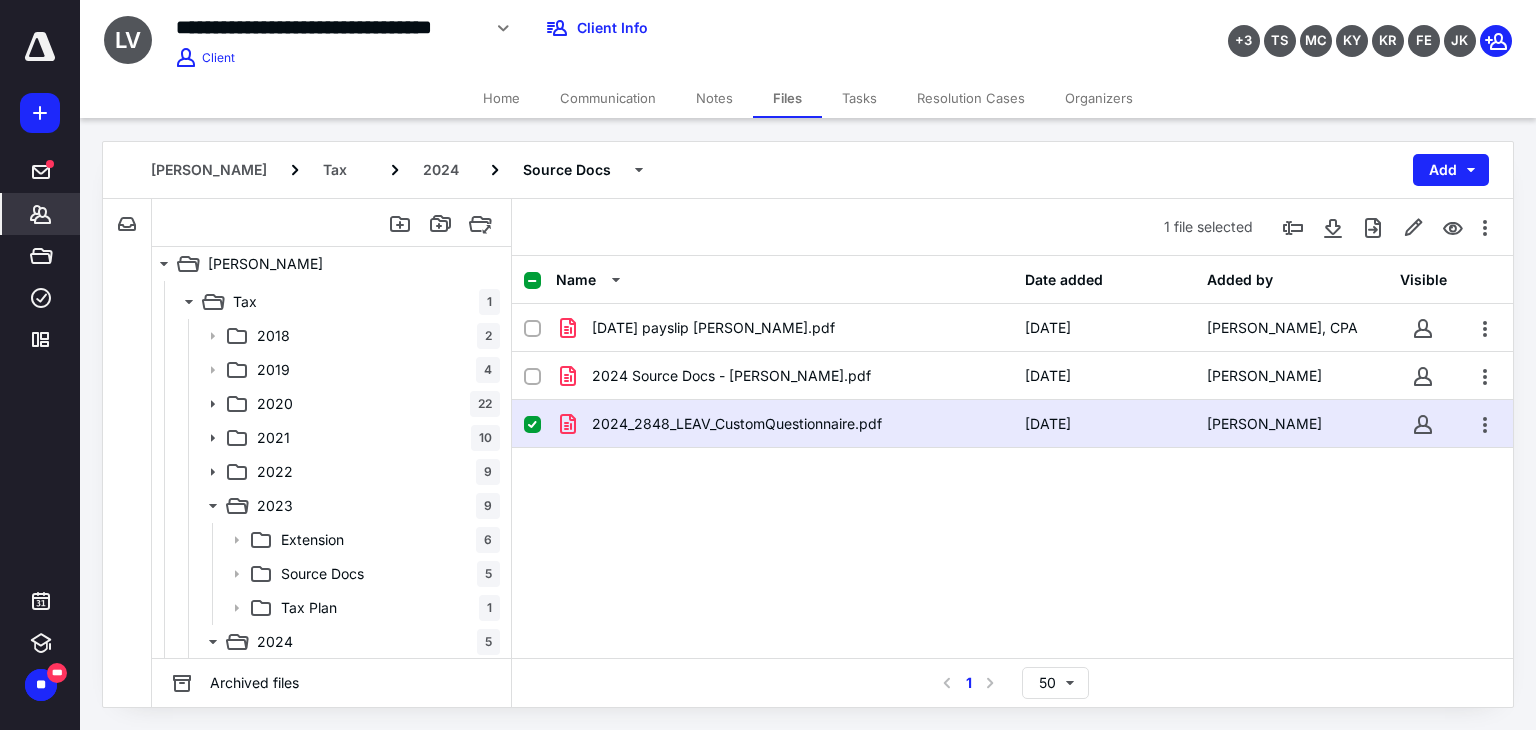 click 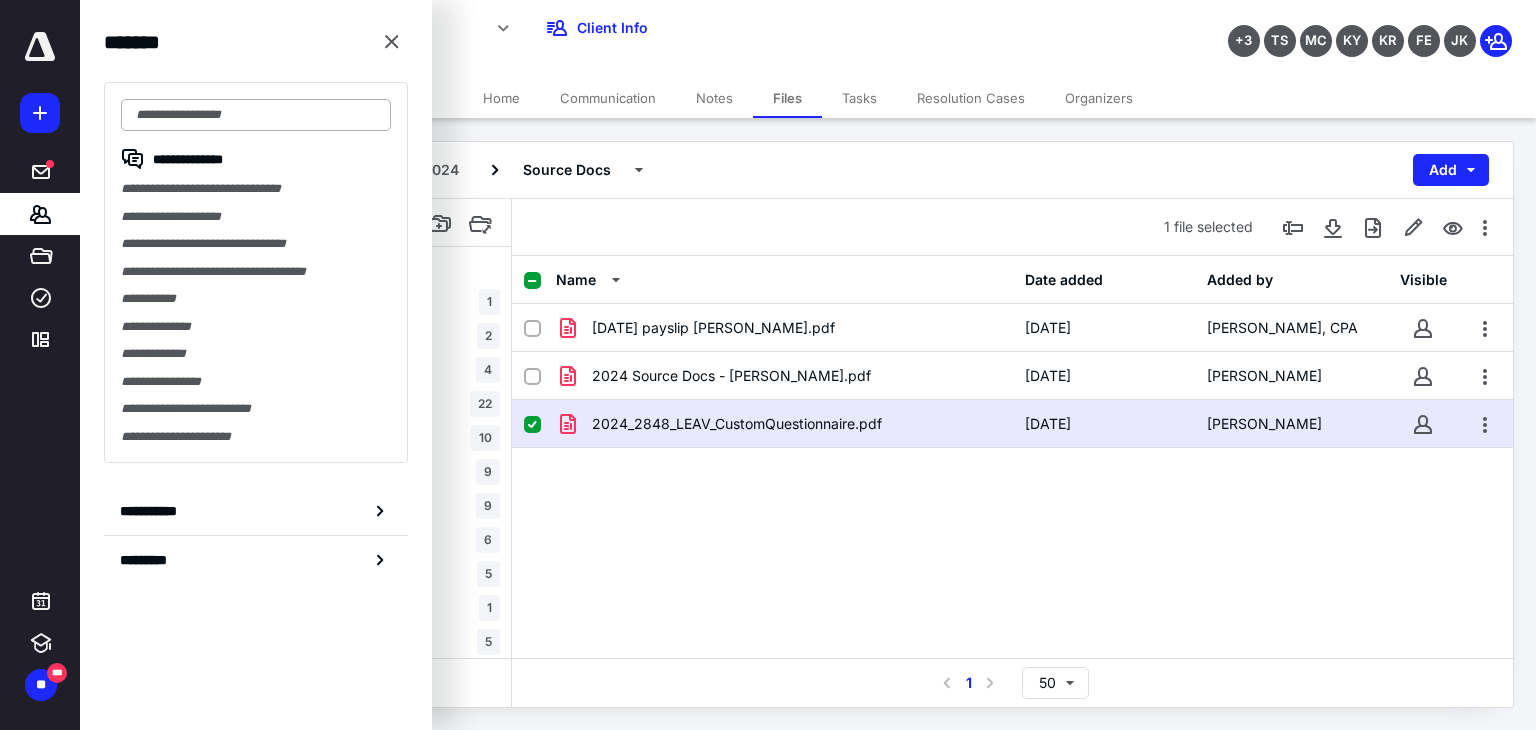 click at bounding box center (256, 115) 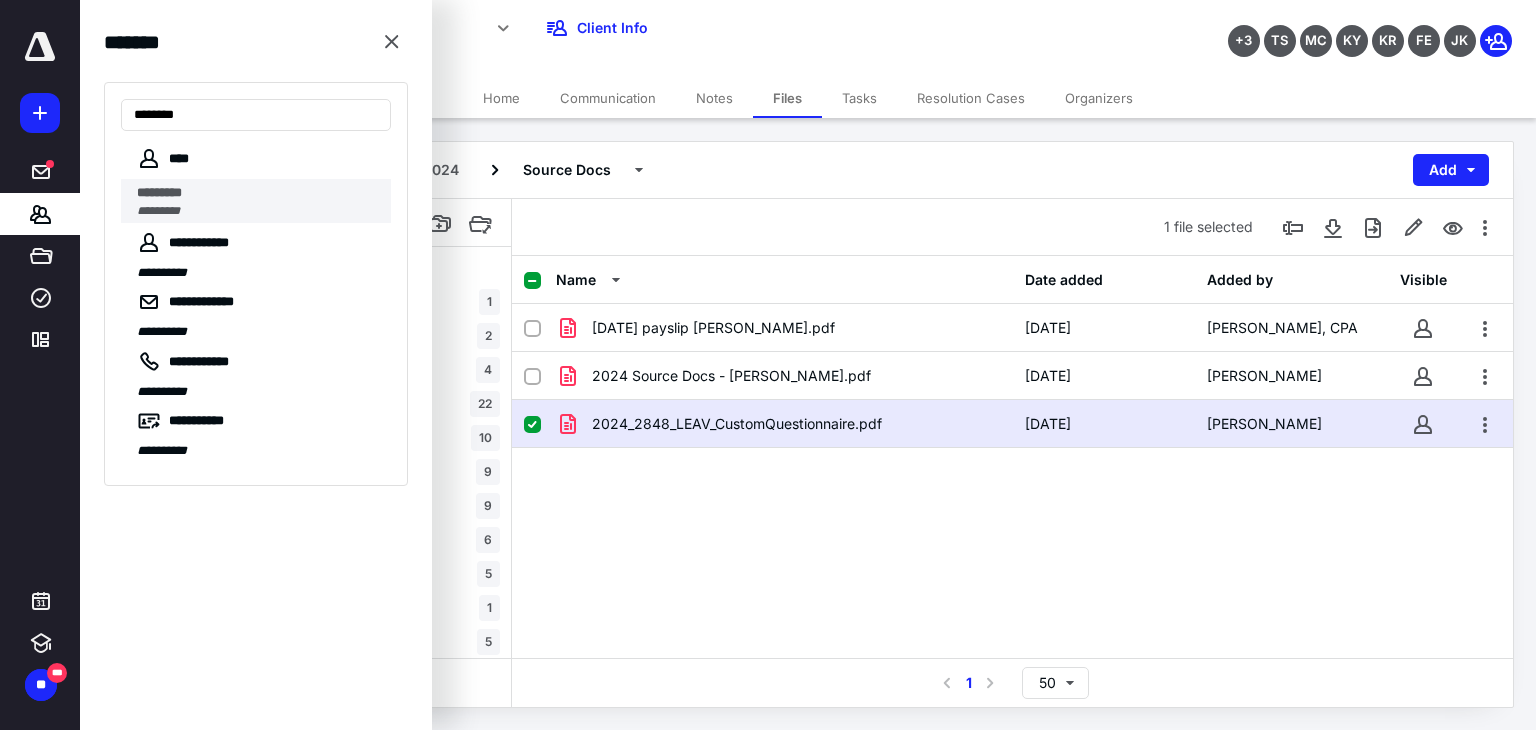 type on "********" 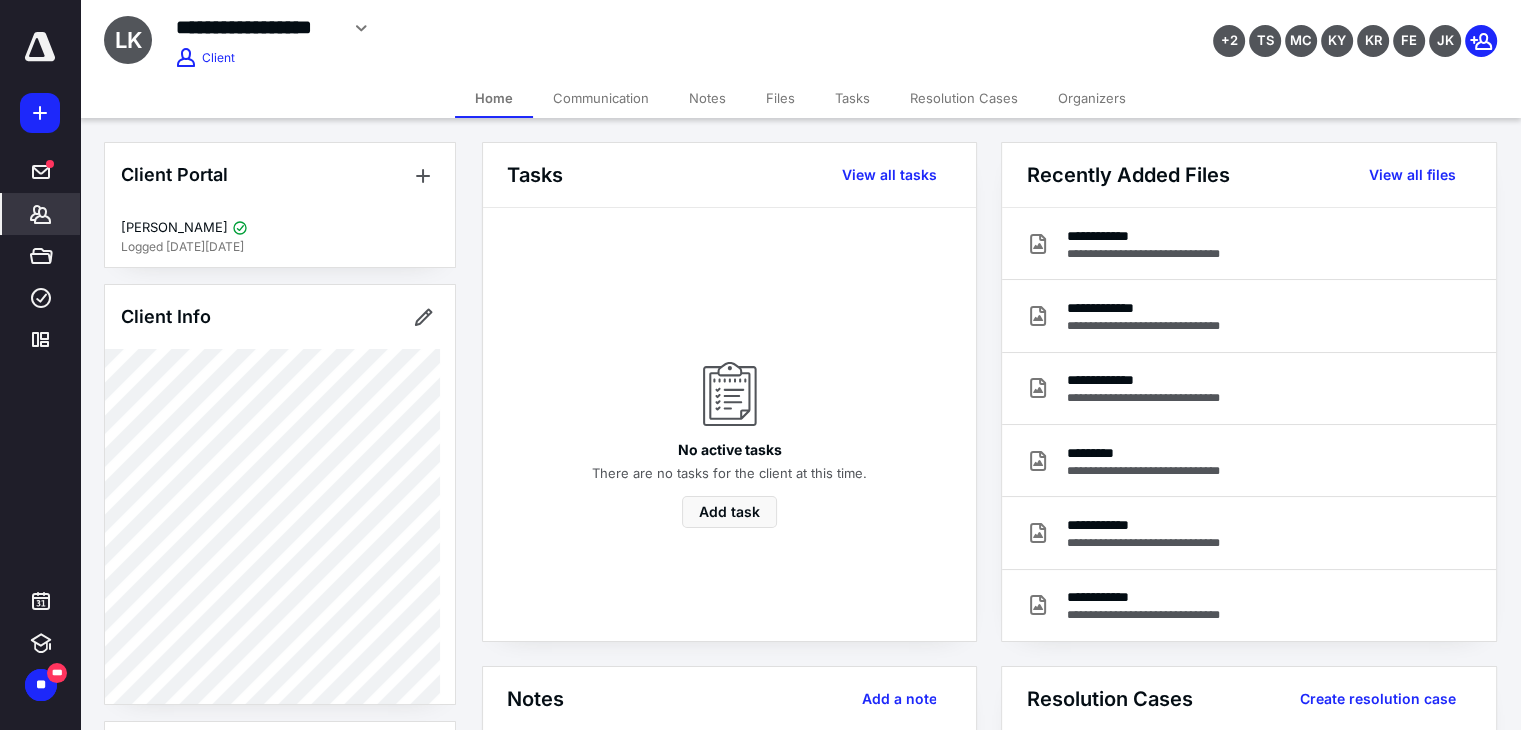 click on "Notes" at bounding box center (707, 98) 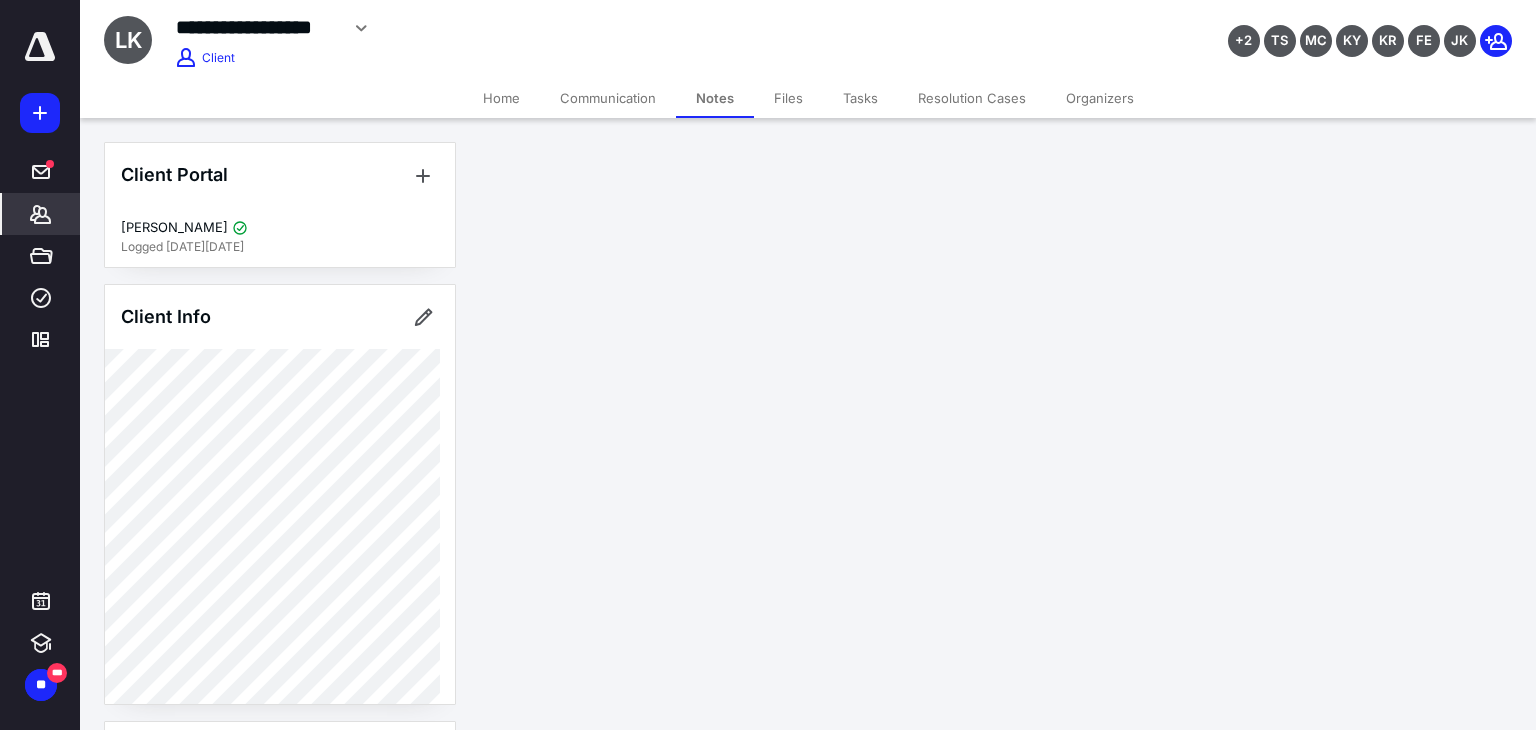 click on "Files" at bounding box center [788, 98] 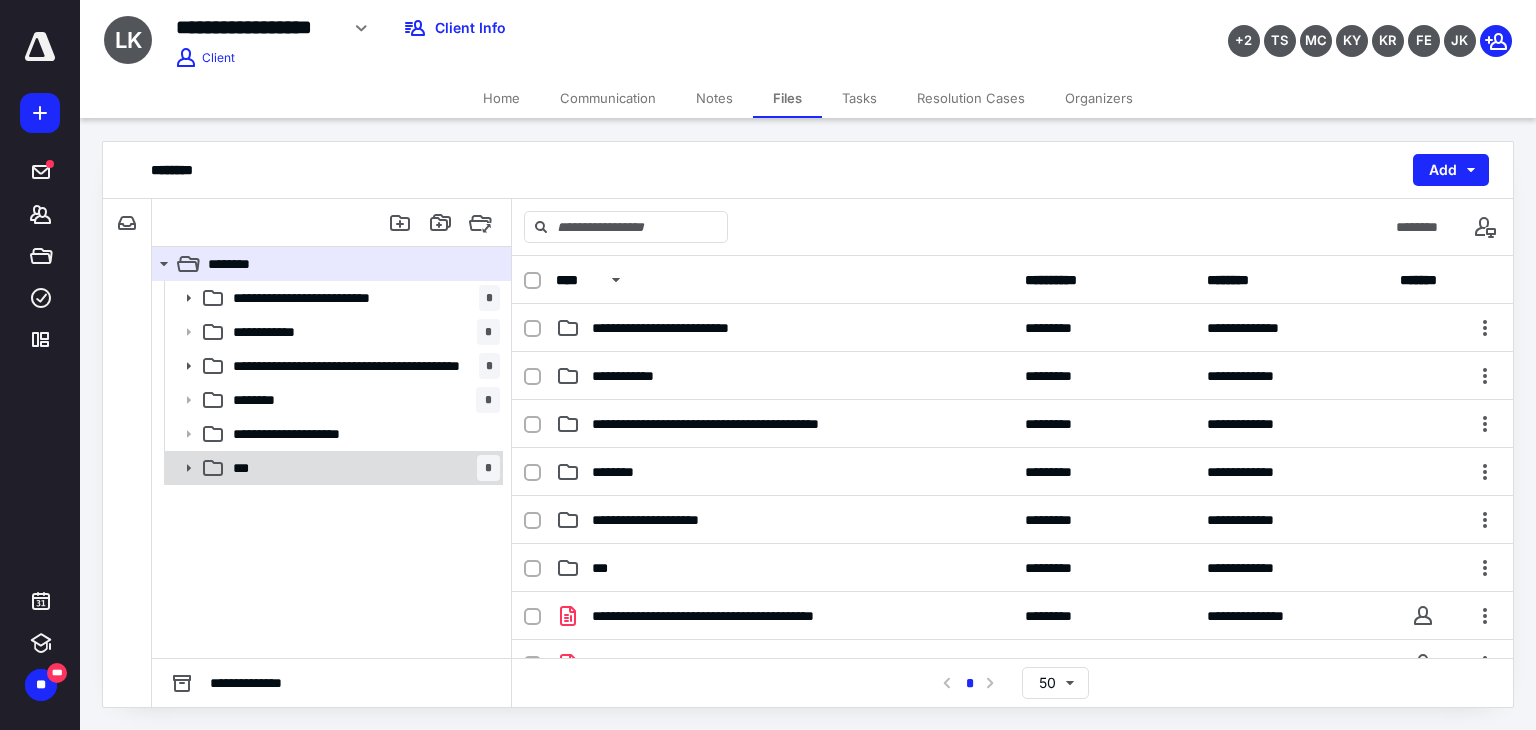 click on "*** *" at bounding box center (362, 468) 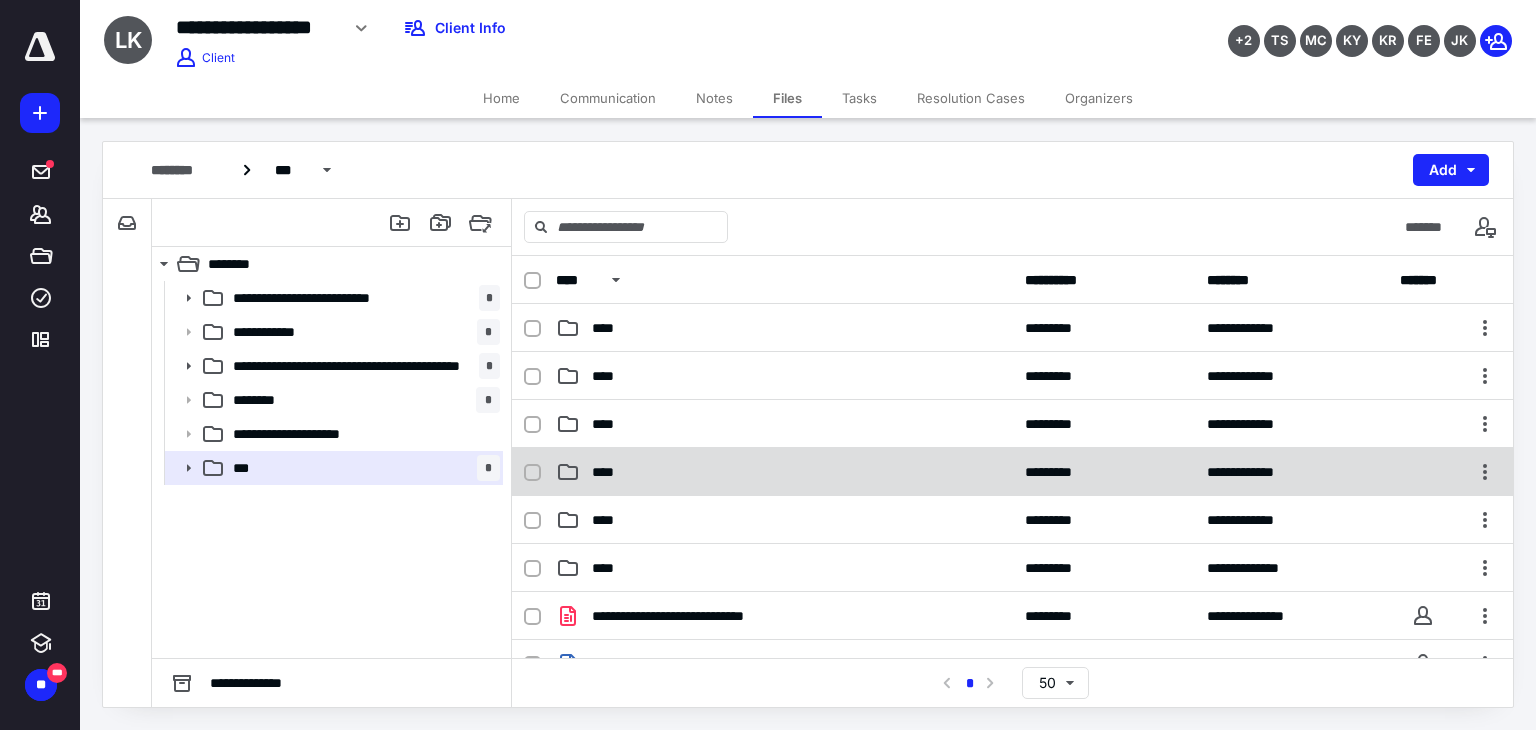 click on "**********" at bounding box center [1012, 472] 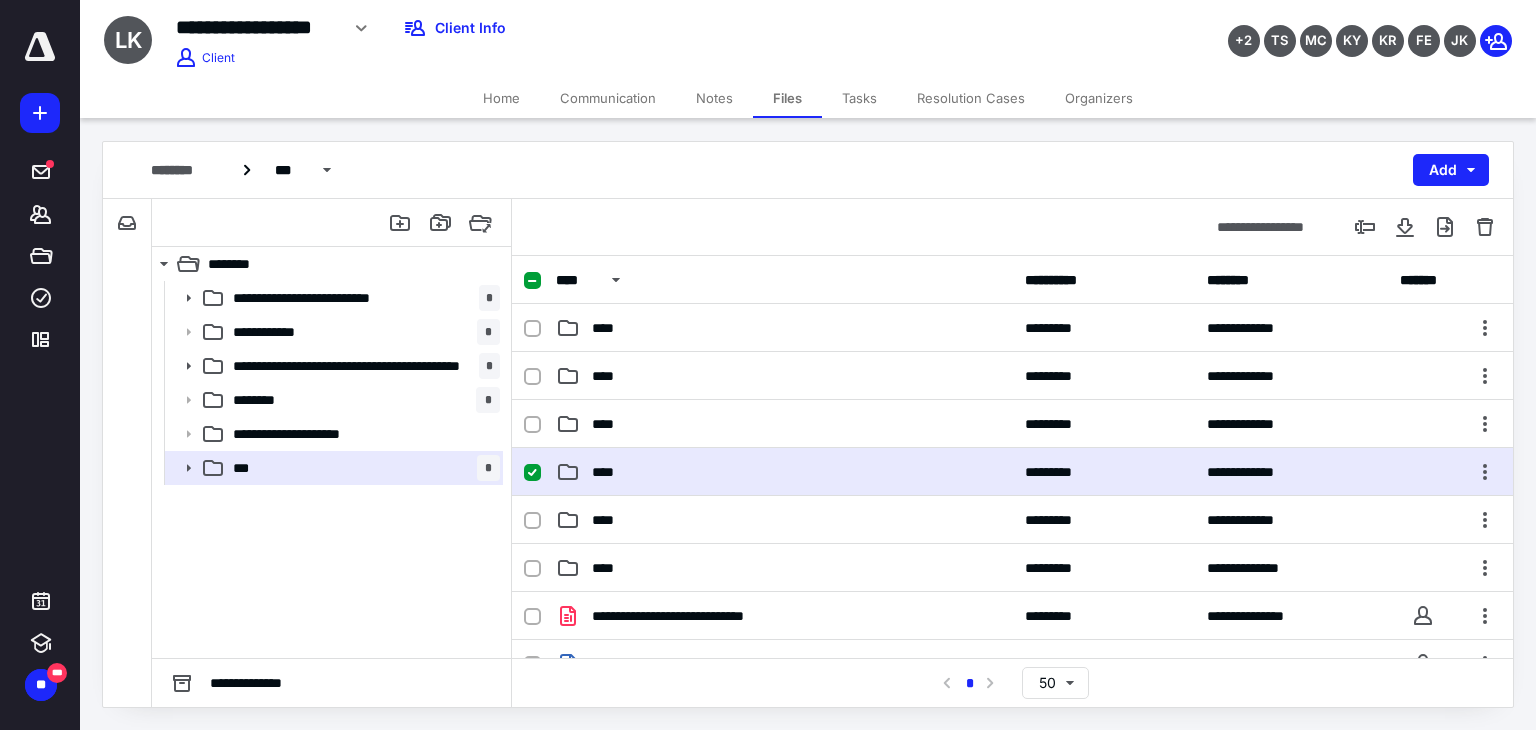 click on "**********" at bounding box center (1012, 472) 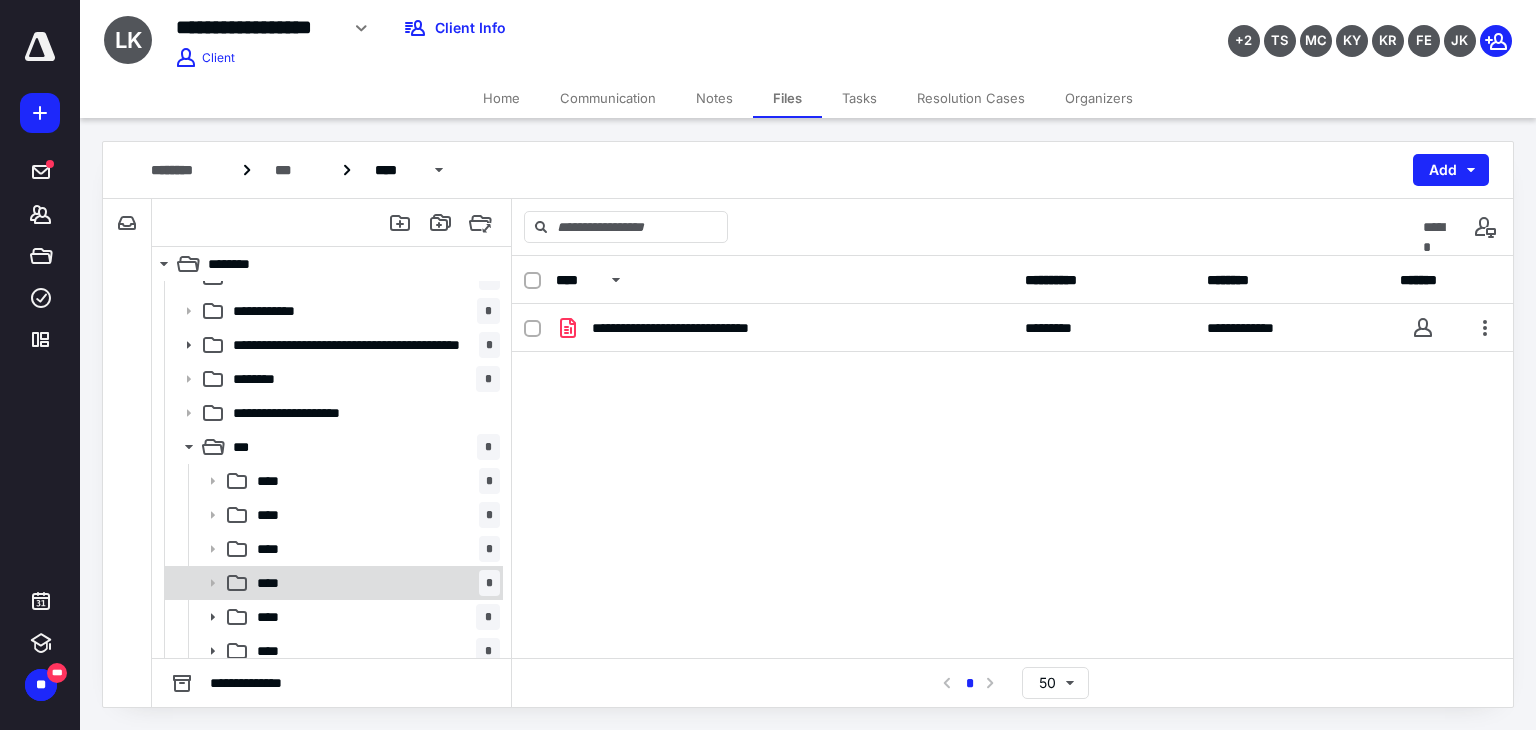scroll, scrollTop: 30, scrollLeft: 0, axis: vertical 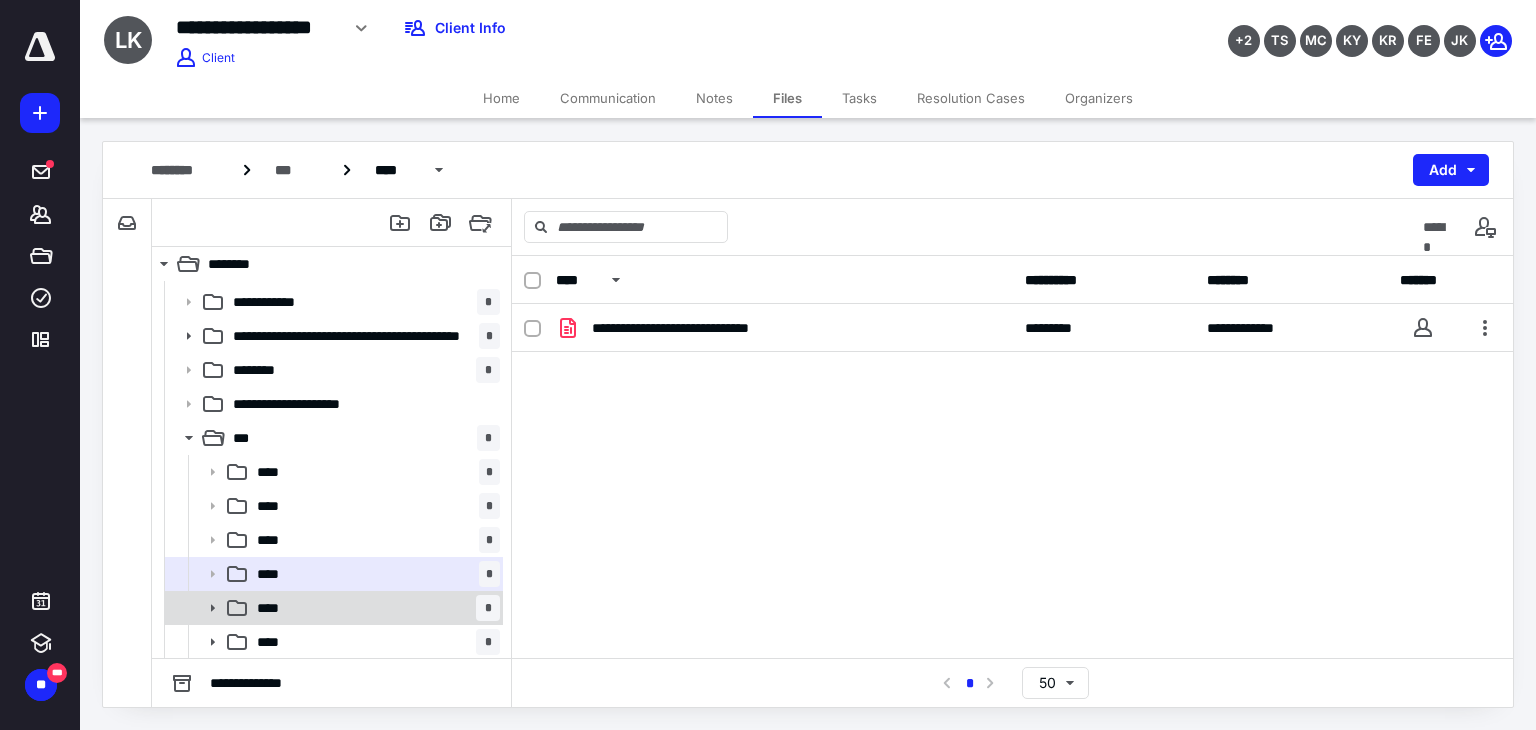 click on "**** *" at bounding box center (374, 608) 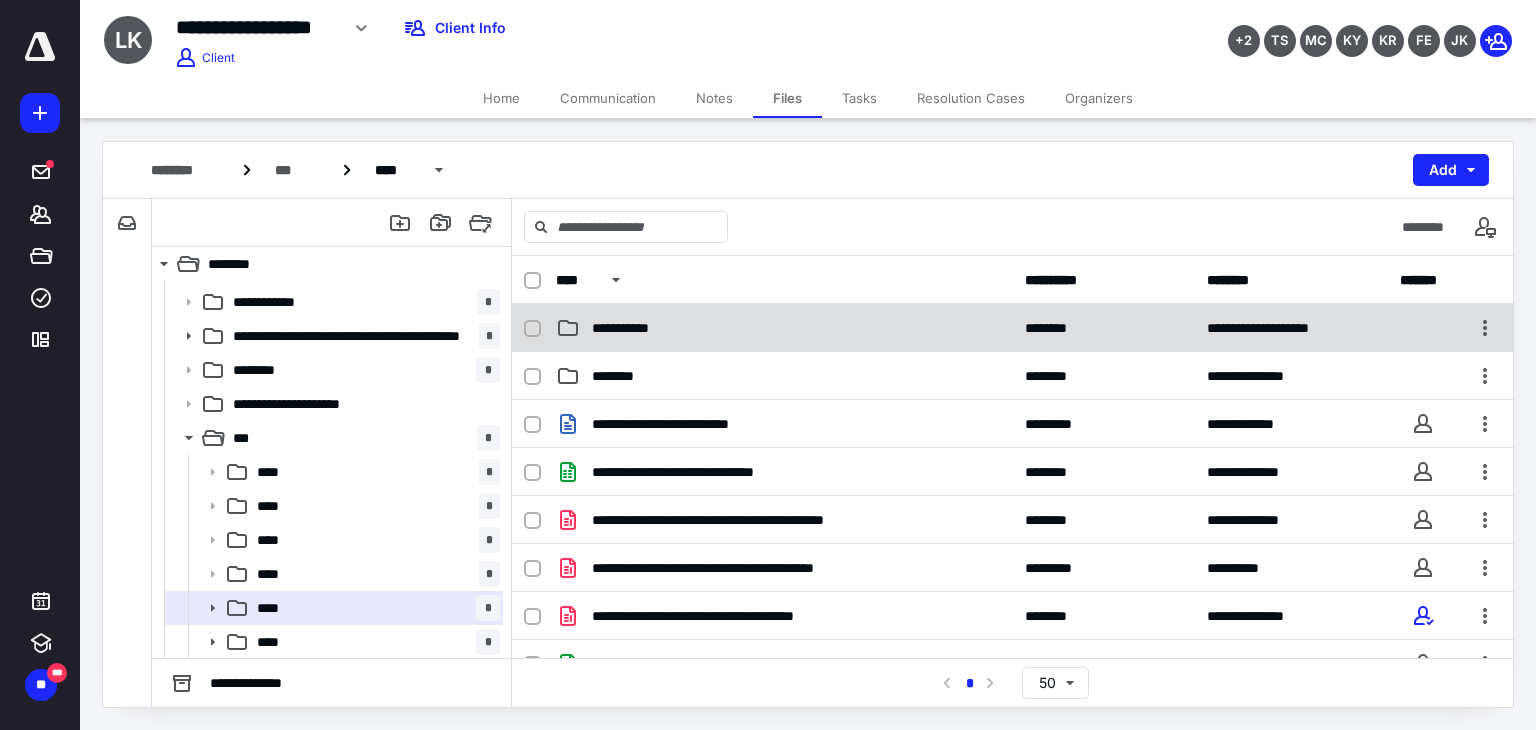 click on "**********" at bounding box center (1012, 328) 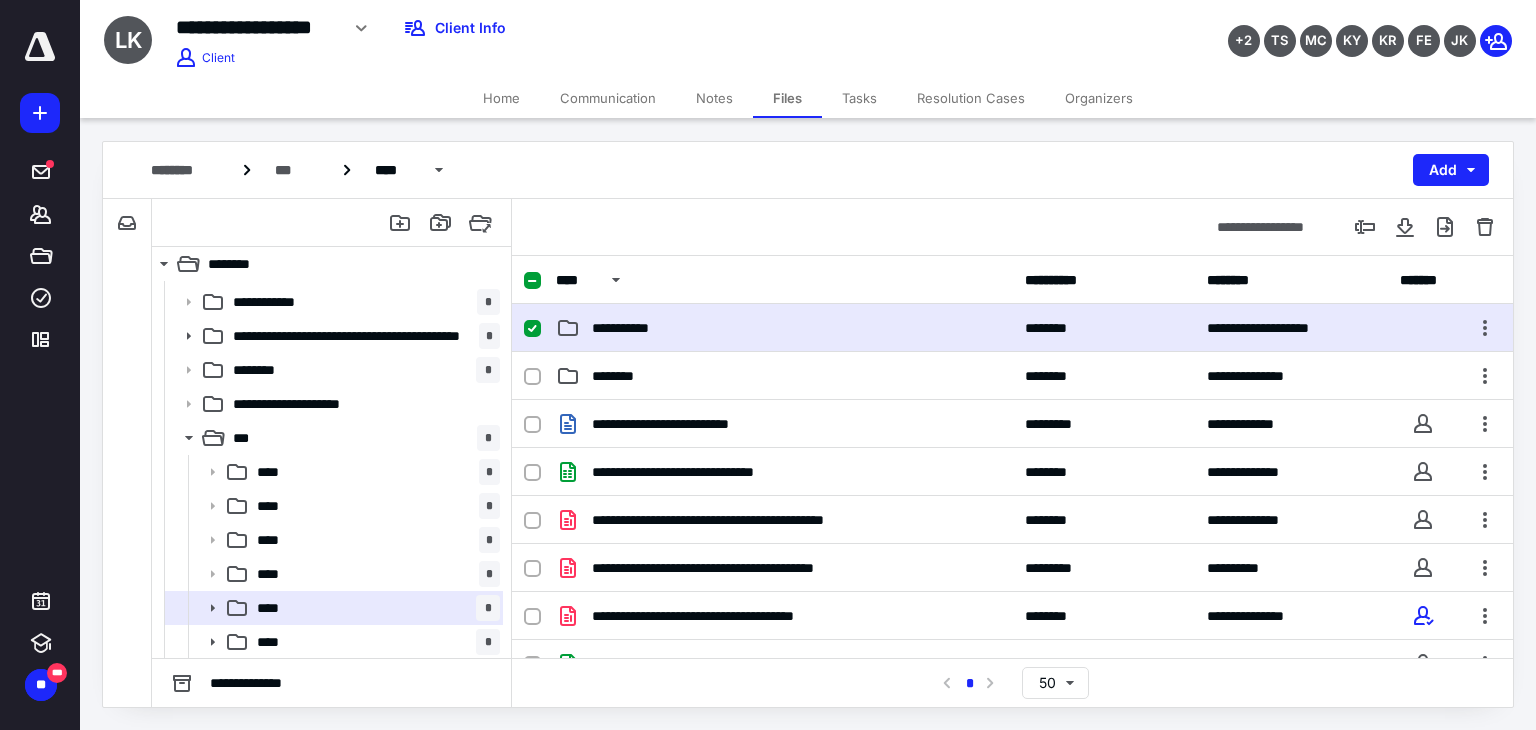 click on "**********" at bounding box center (1012, 328) 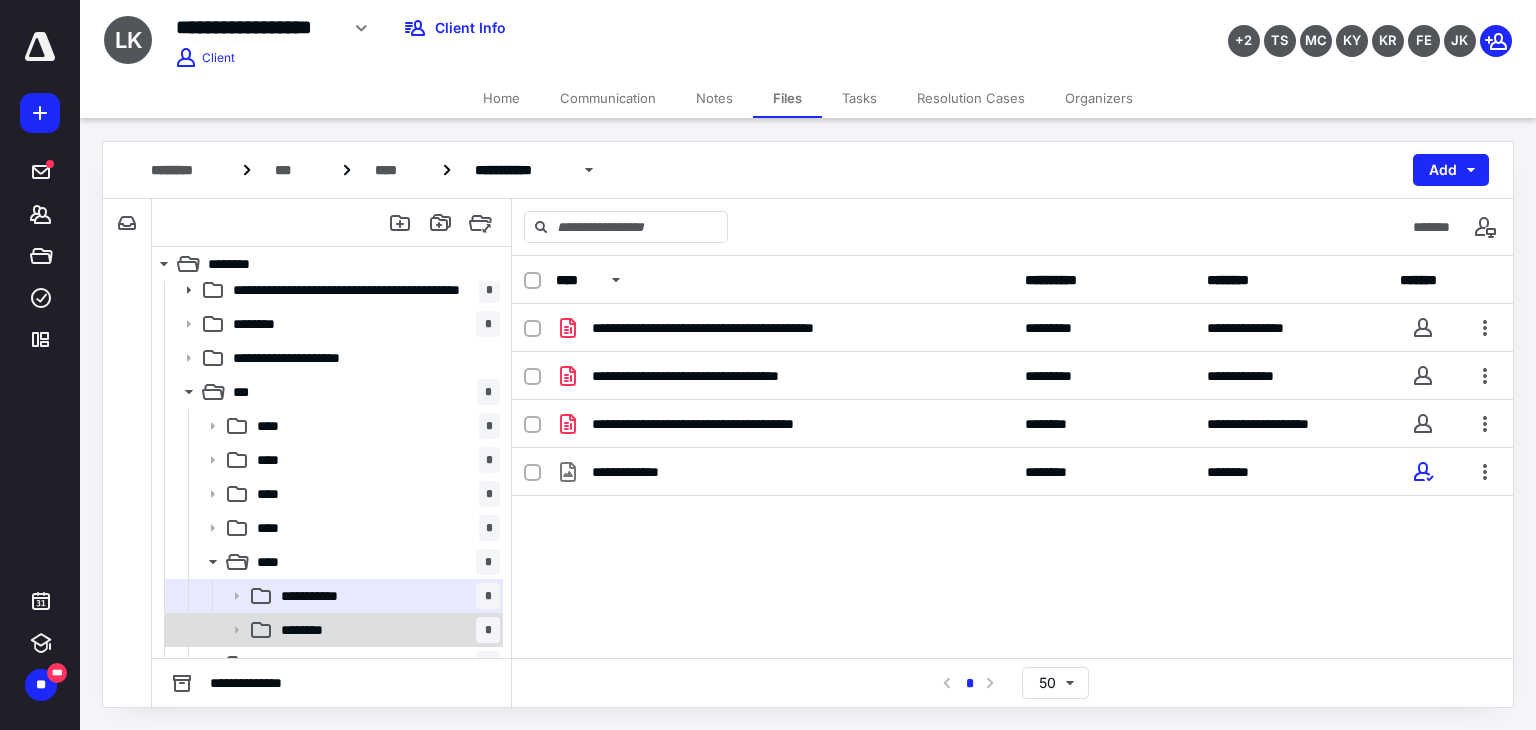 scroll, scrollTop: 98, scrollLeft: 0, axis: vertical 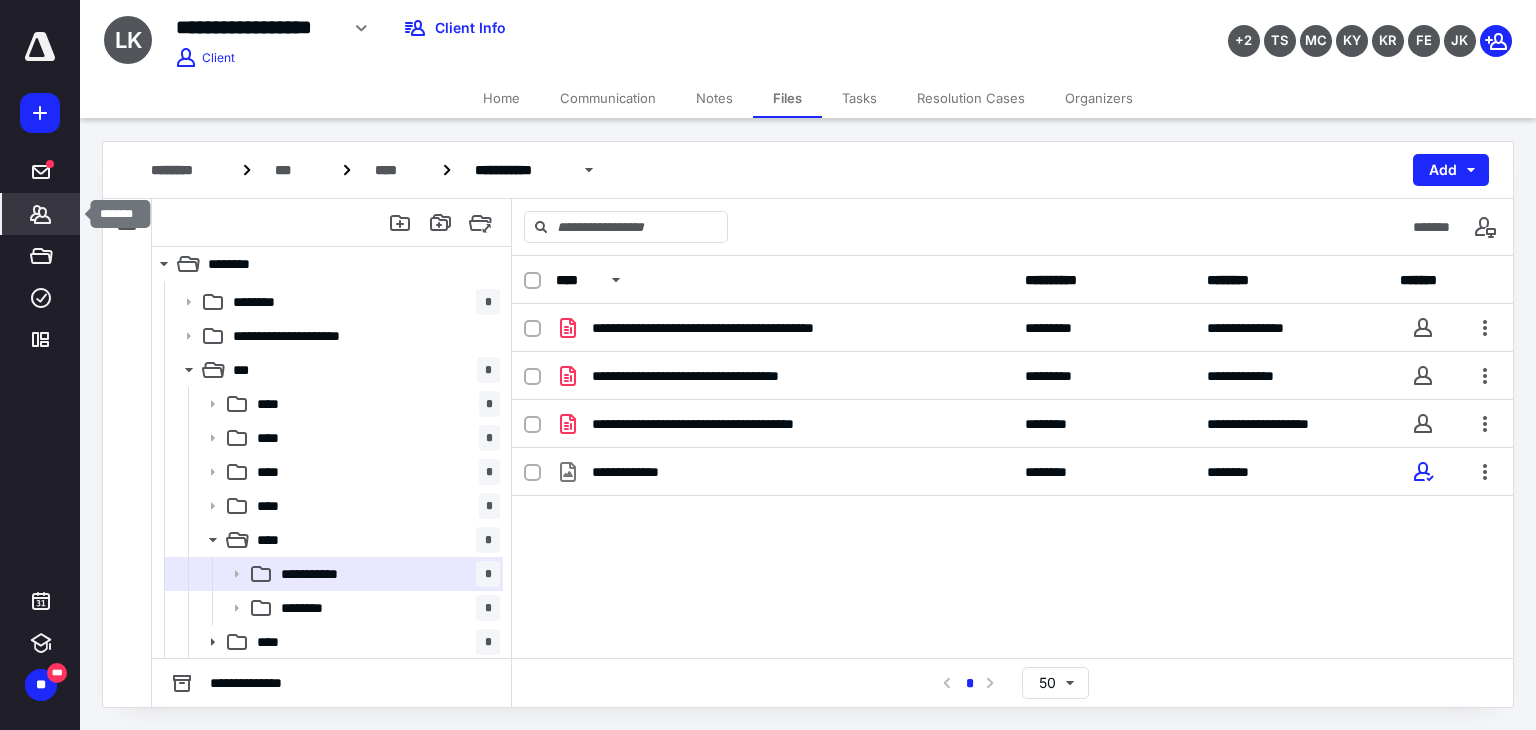 click on "*******" at bounding box center (41, 214) 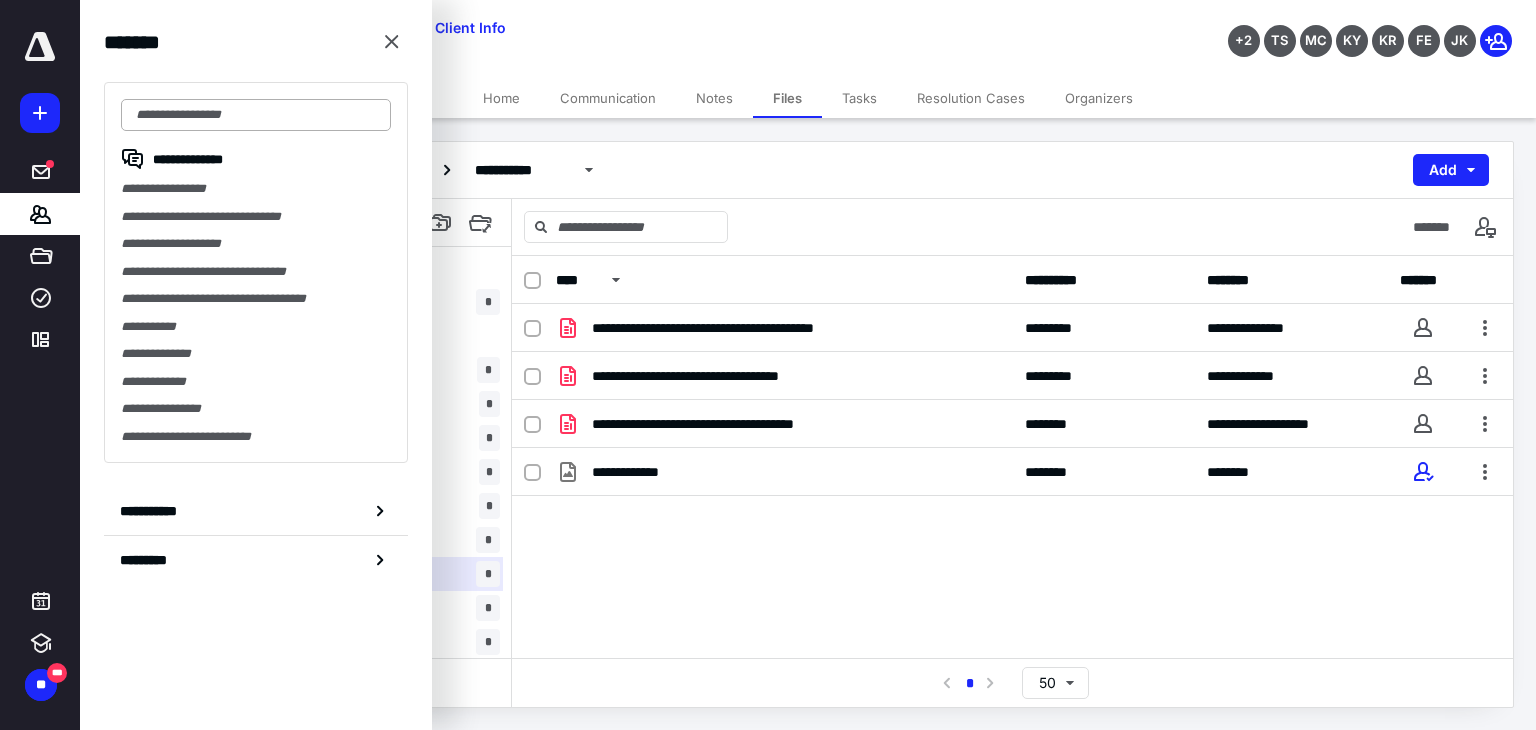click at bounding box center (256, 115) 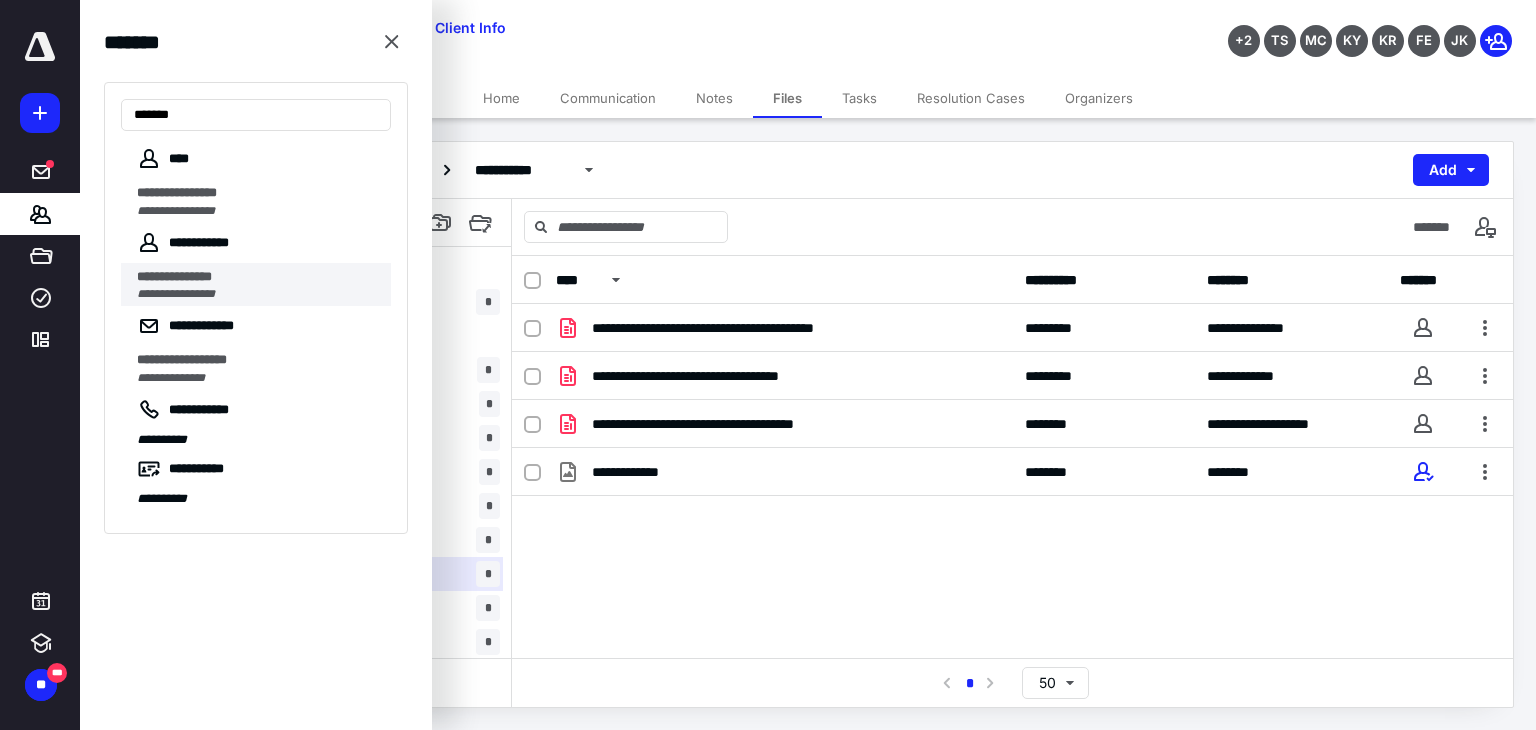 type on "******" 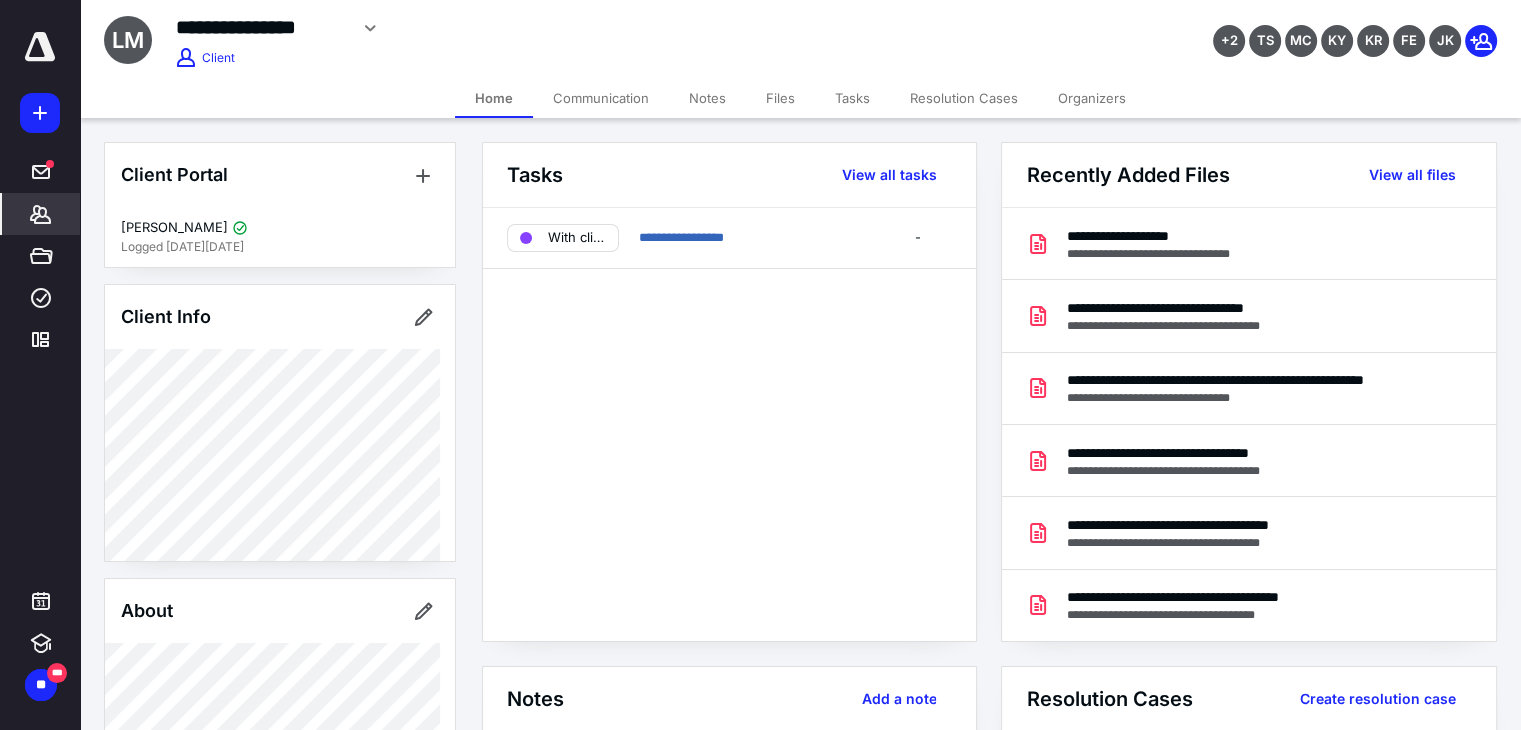 click on "Files" at bounding box center (780, 98) 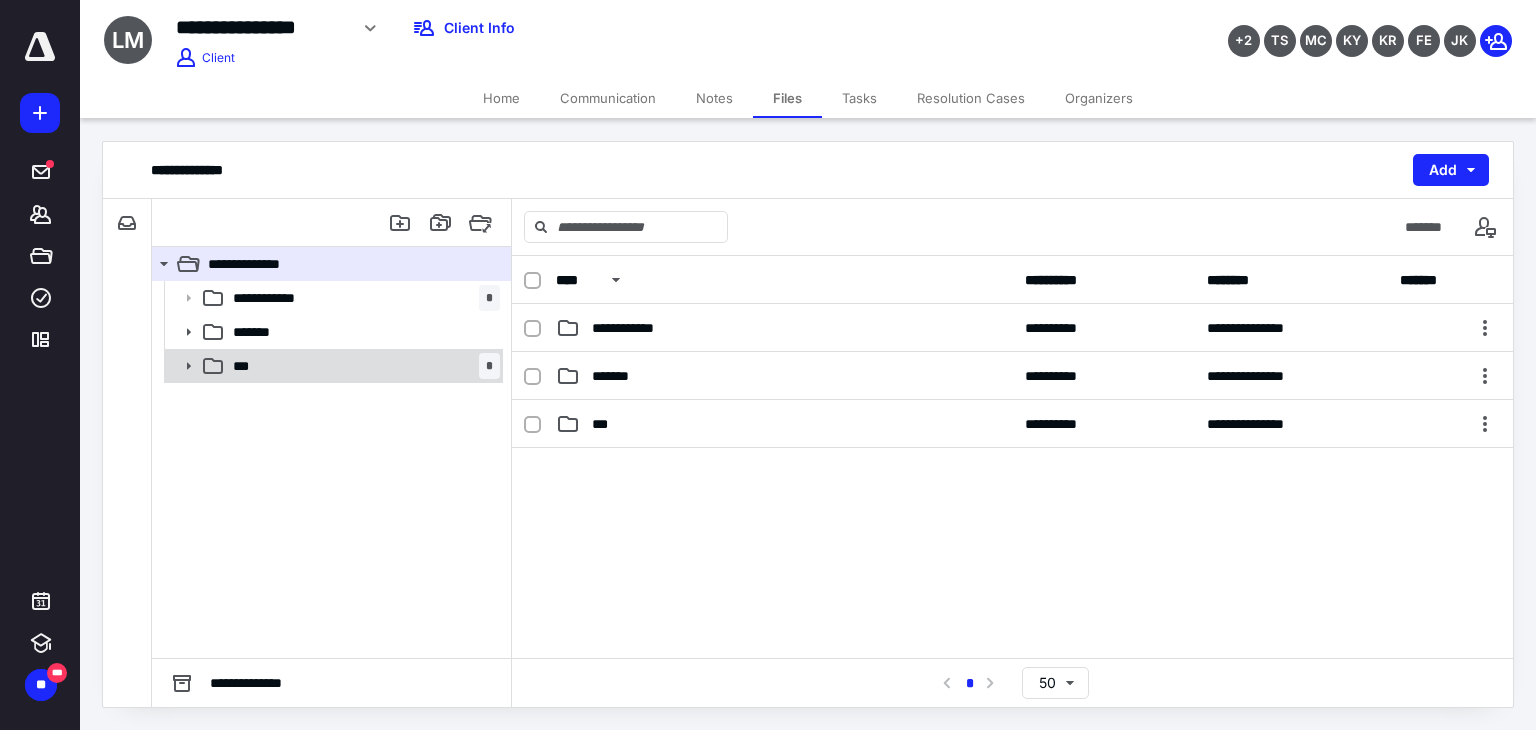 click on "*** *" at bounding box center (362, 366) 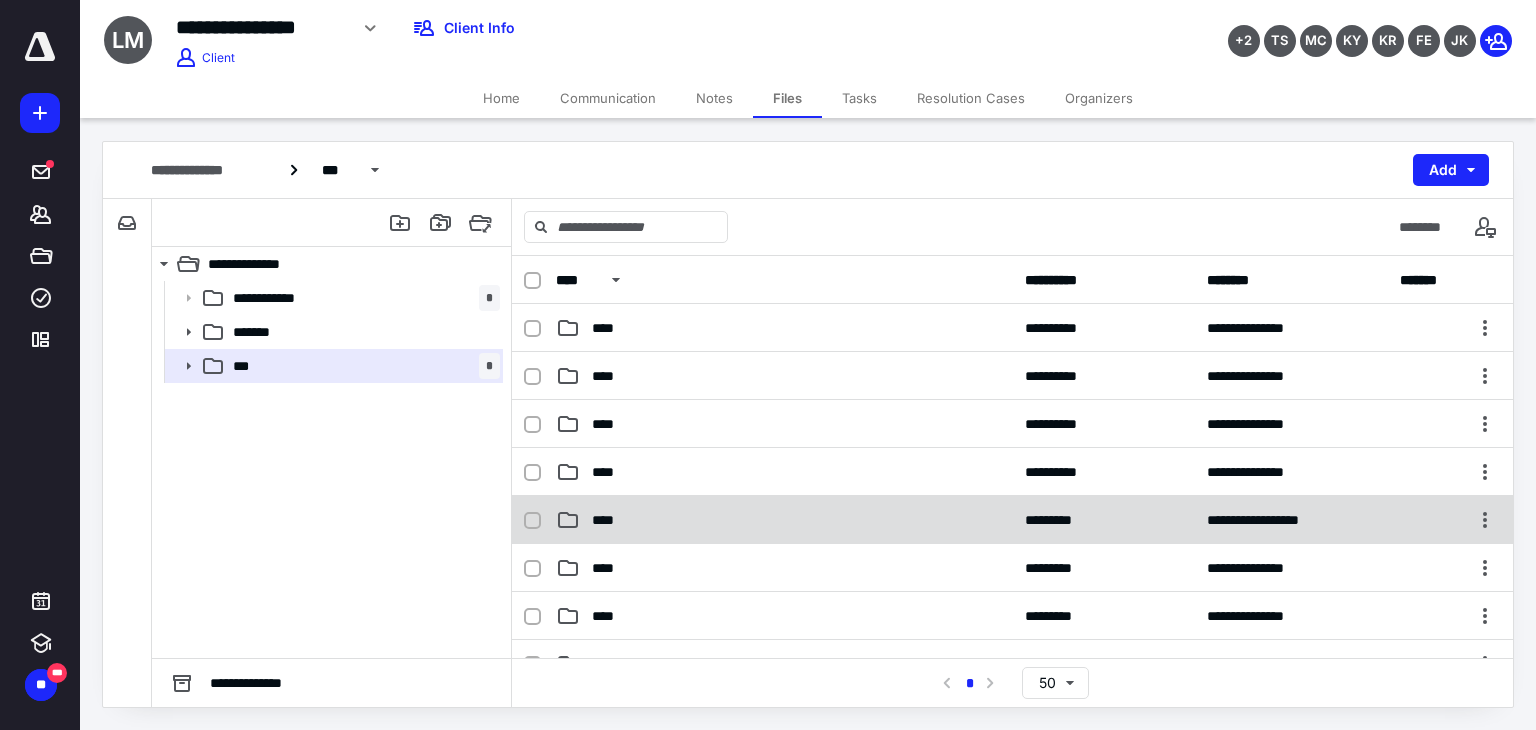 scroll, scrollTop: 200, scrollLeft: 0, axis: vertical 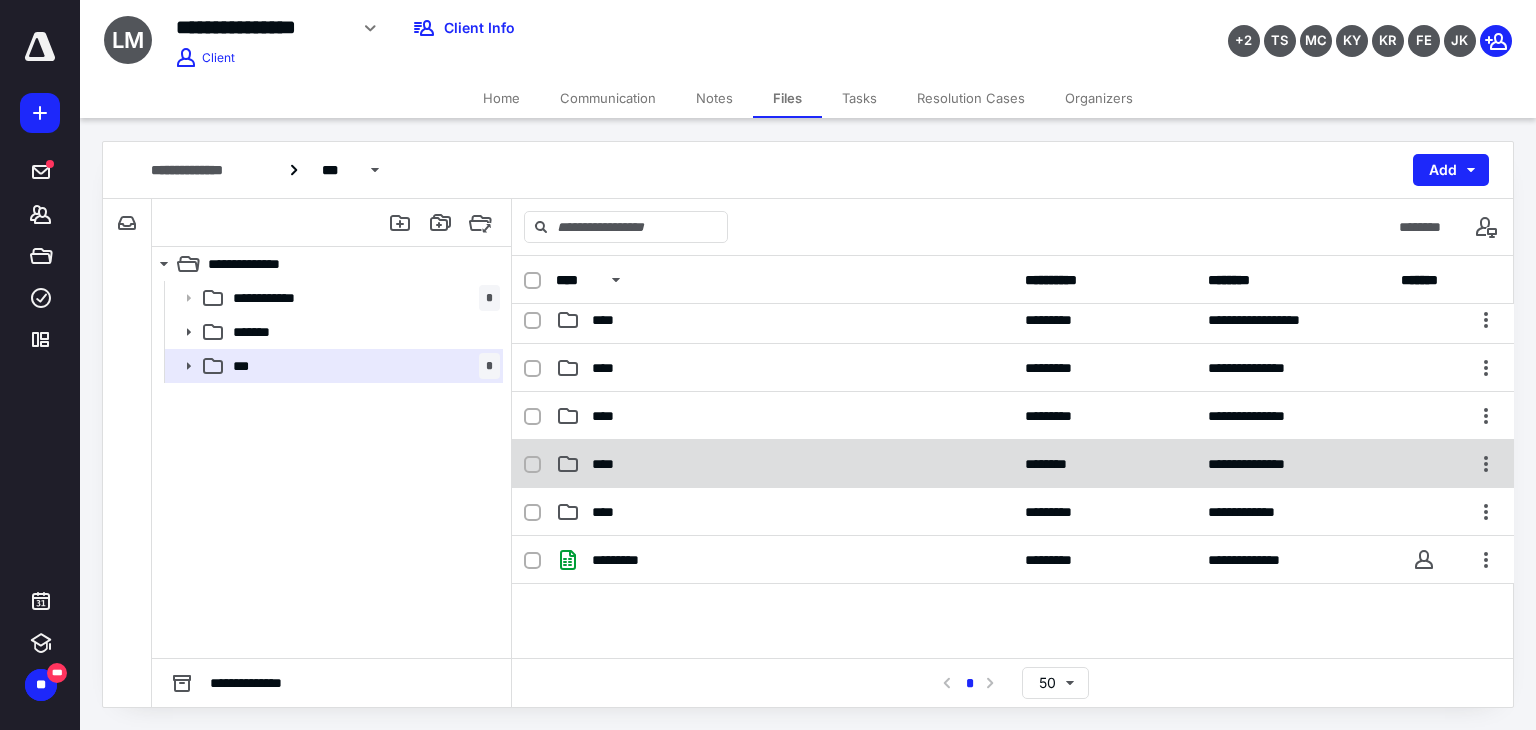 click on "**********" at bounding box center [1013, 464] 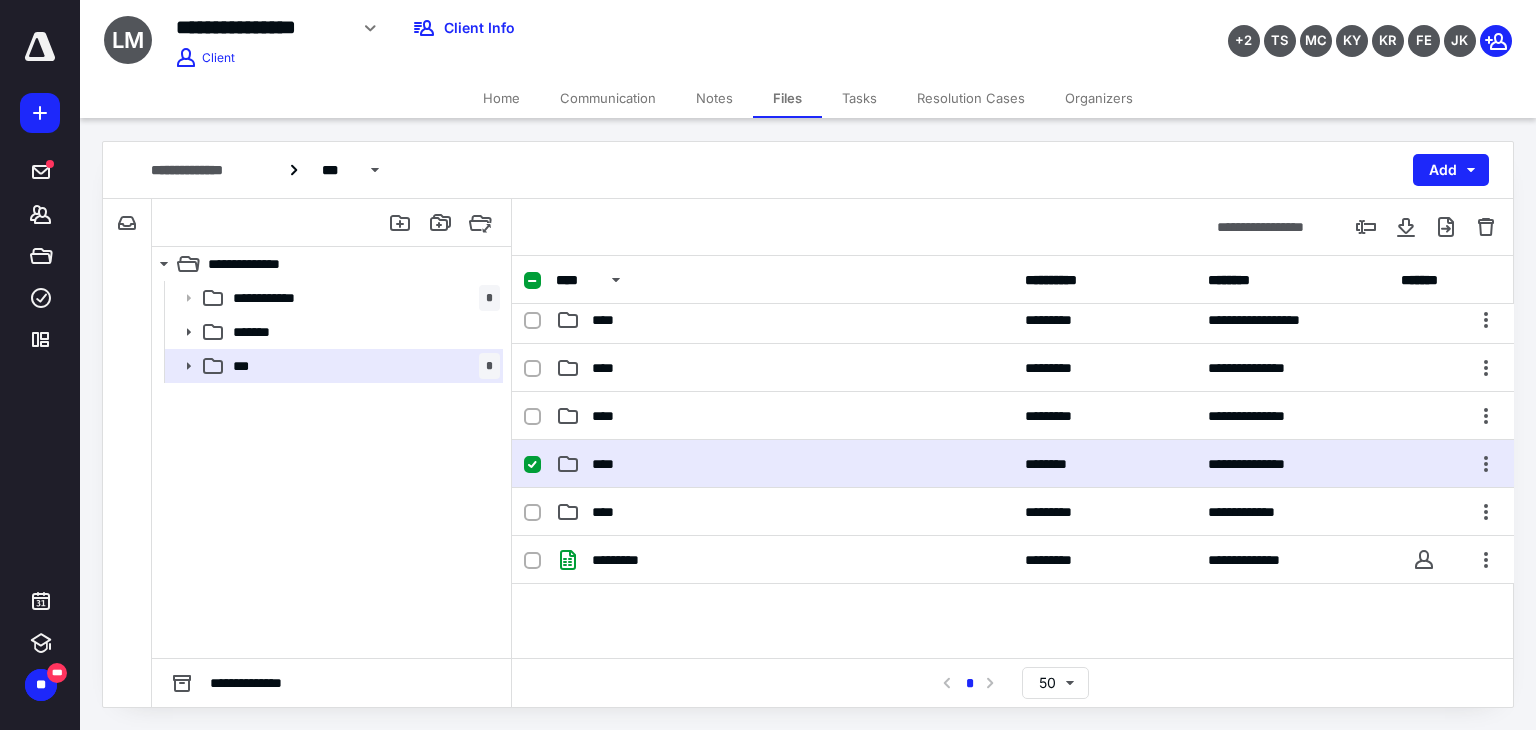 click on "**********" at bounding box center (1013, 464) 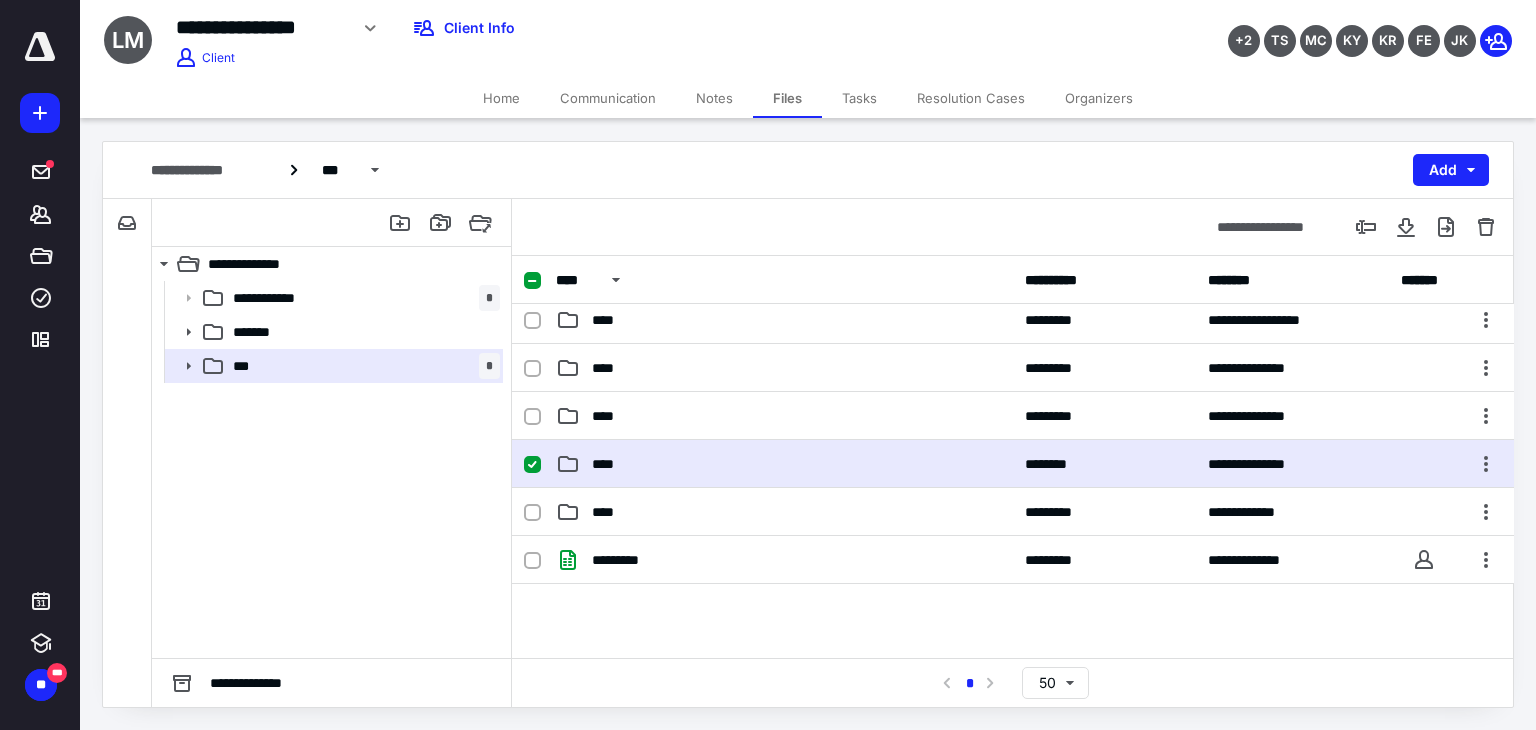 scroll, scrollTop: 0, scrollLeft: 0, axis: both 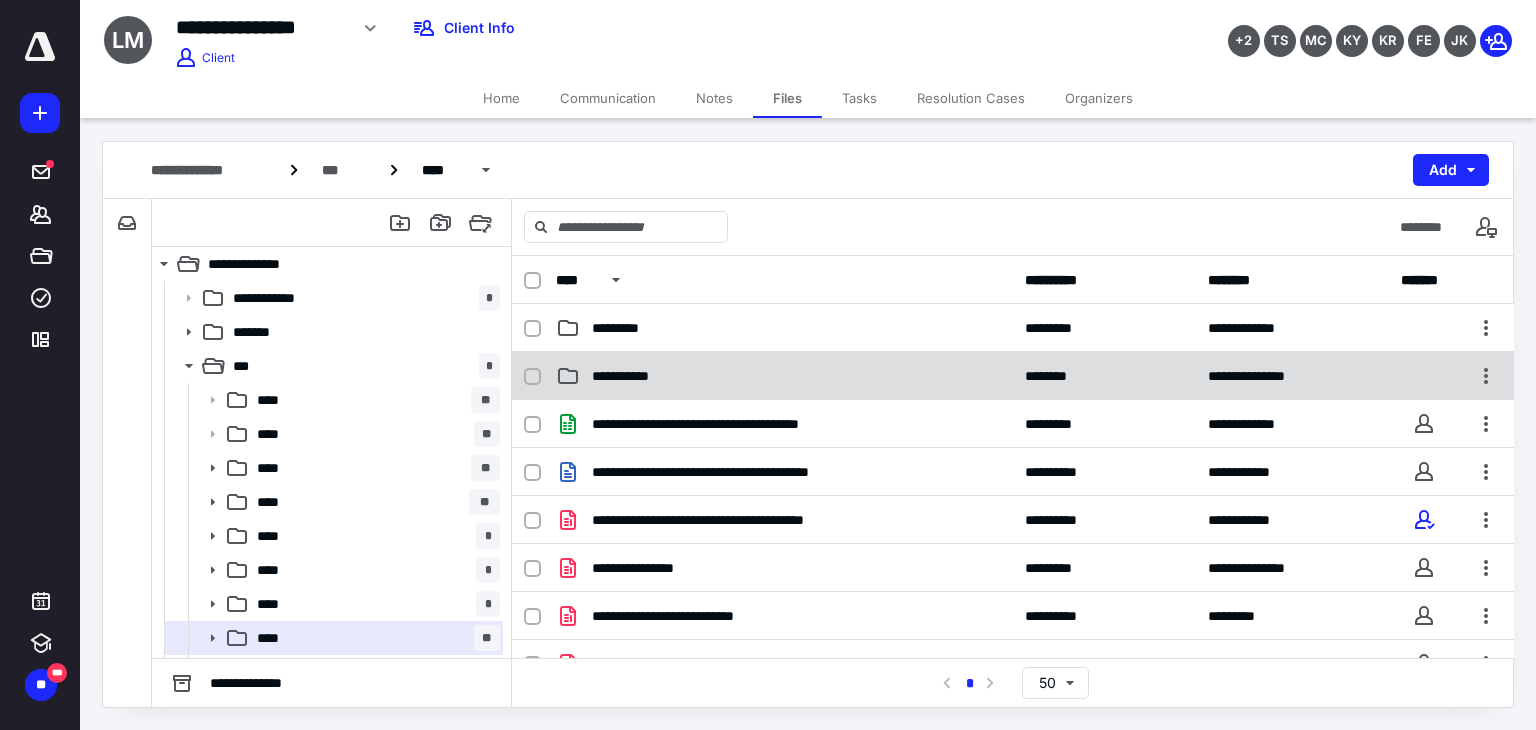 click on "**********" at bounding box center (784, 376) 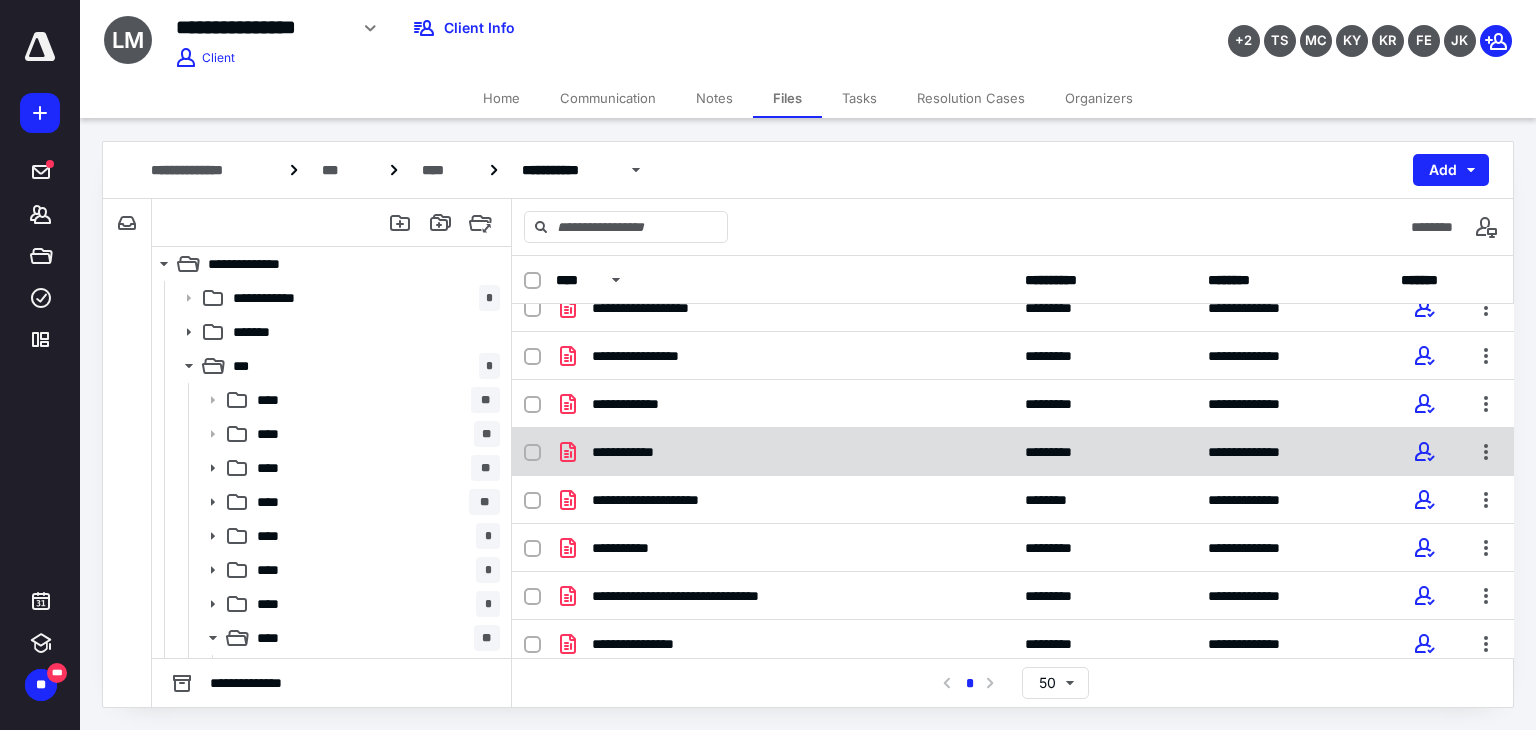 scroll, scrollTop: 171, scrollLeft: 0, axis: vertical 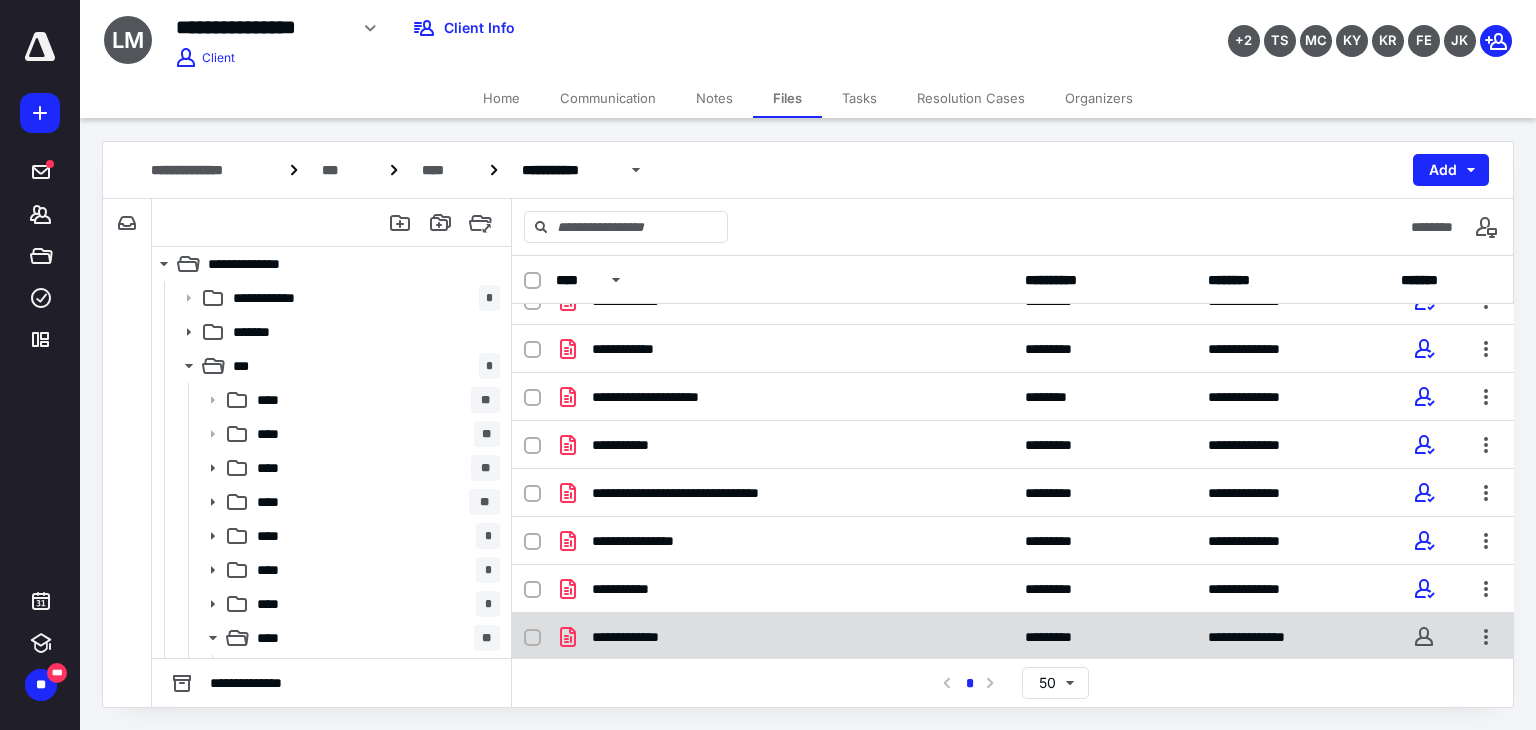 click on "**********" at bounding box center (784, 637) 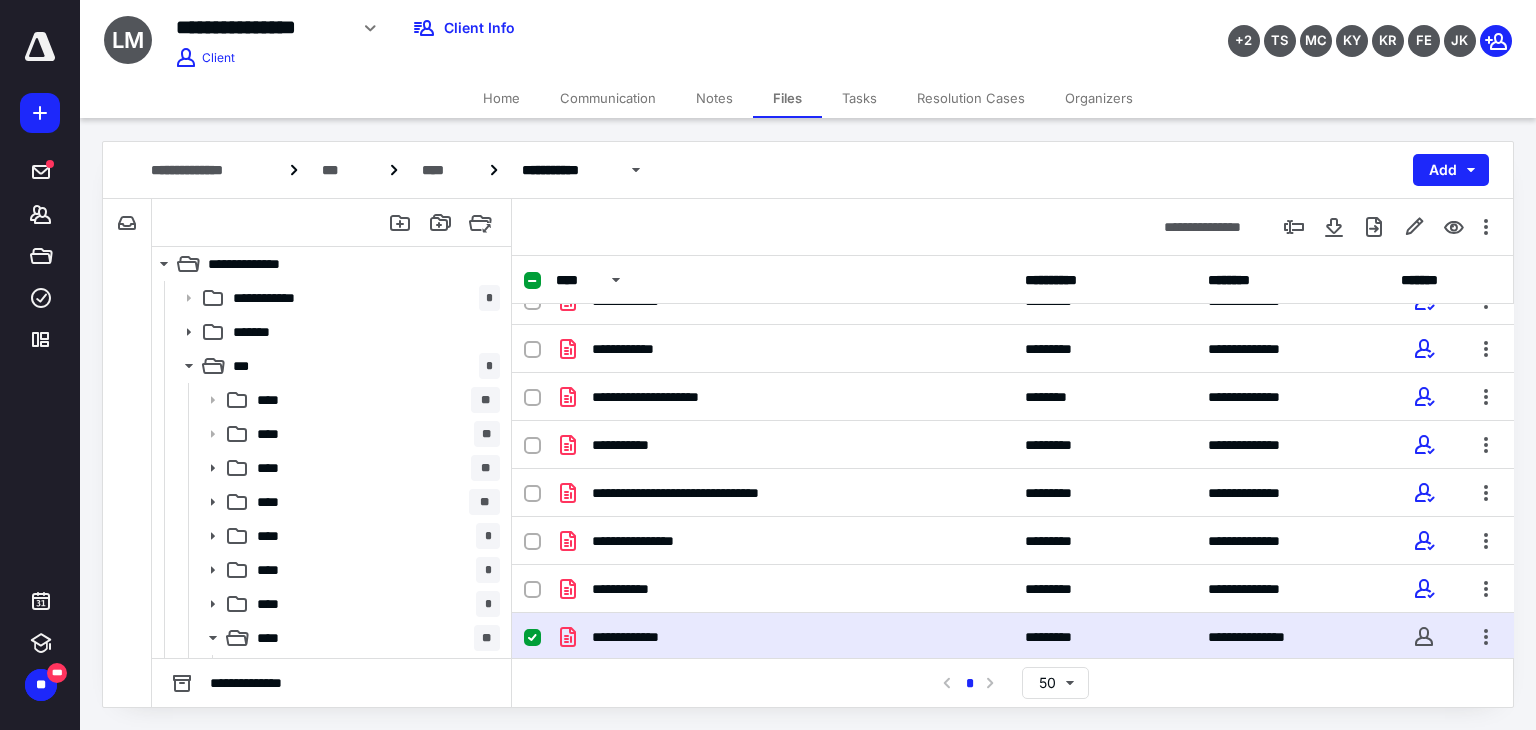 click on "**********" at bounding box center (784, 637) 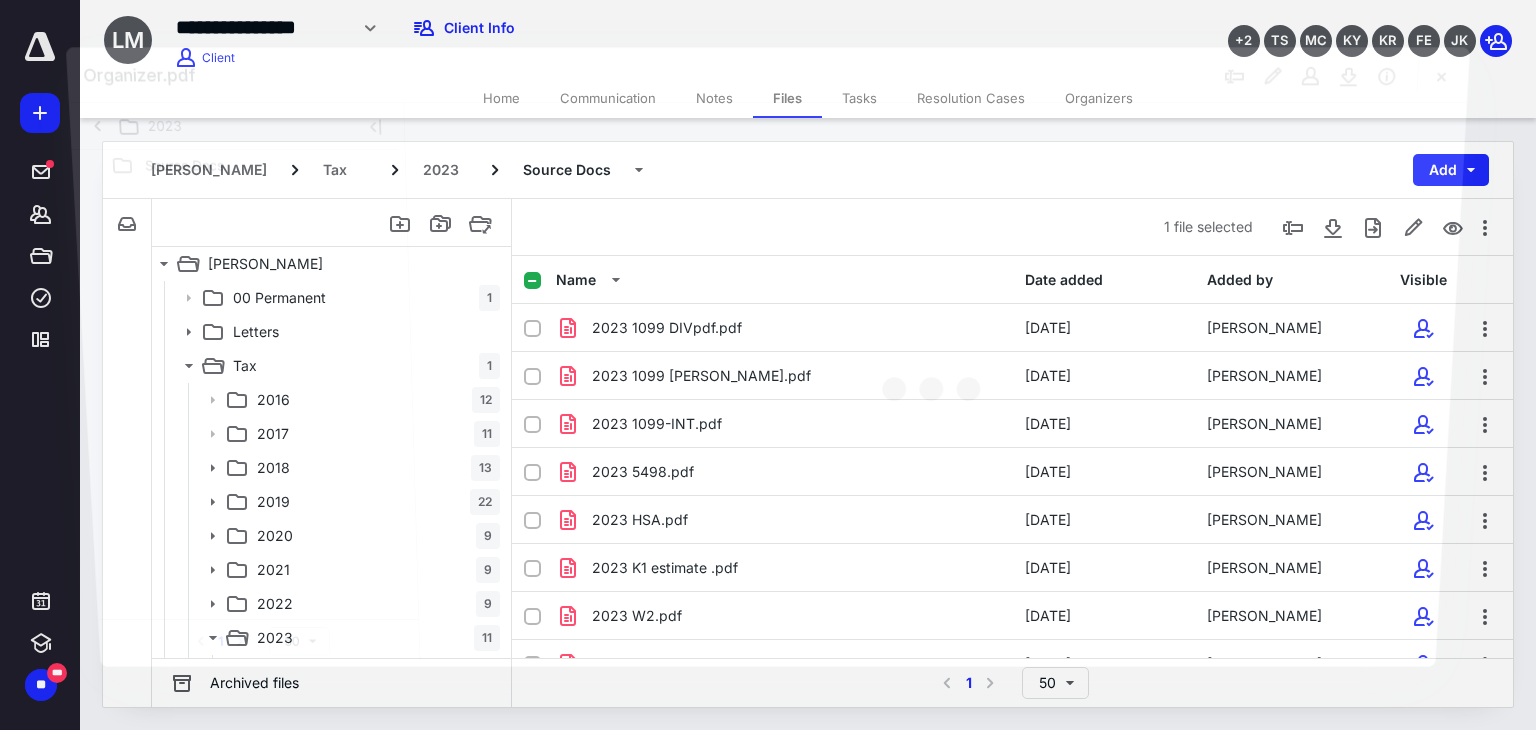 scroll, scrollTop: 171, scrollLeft: 0, axis: vertical 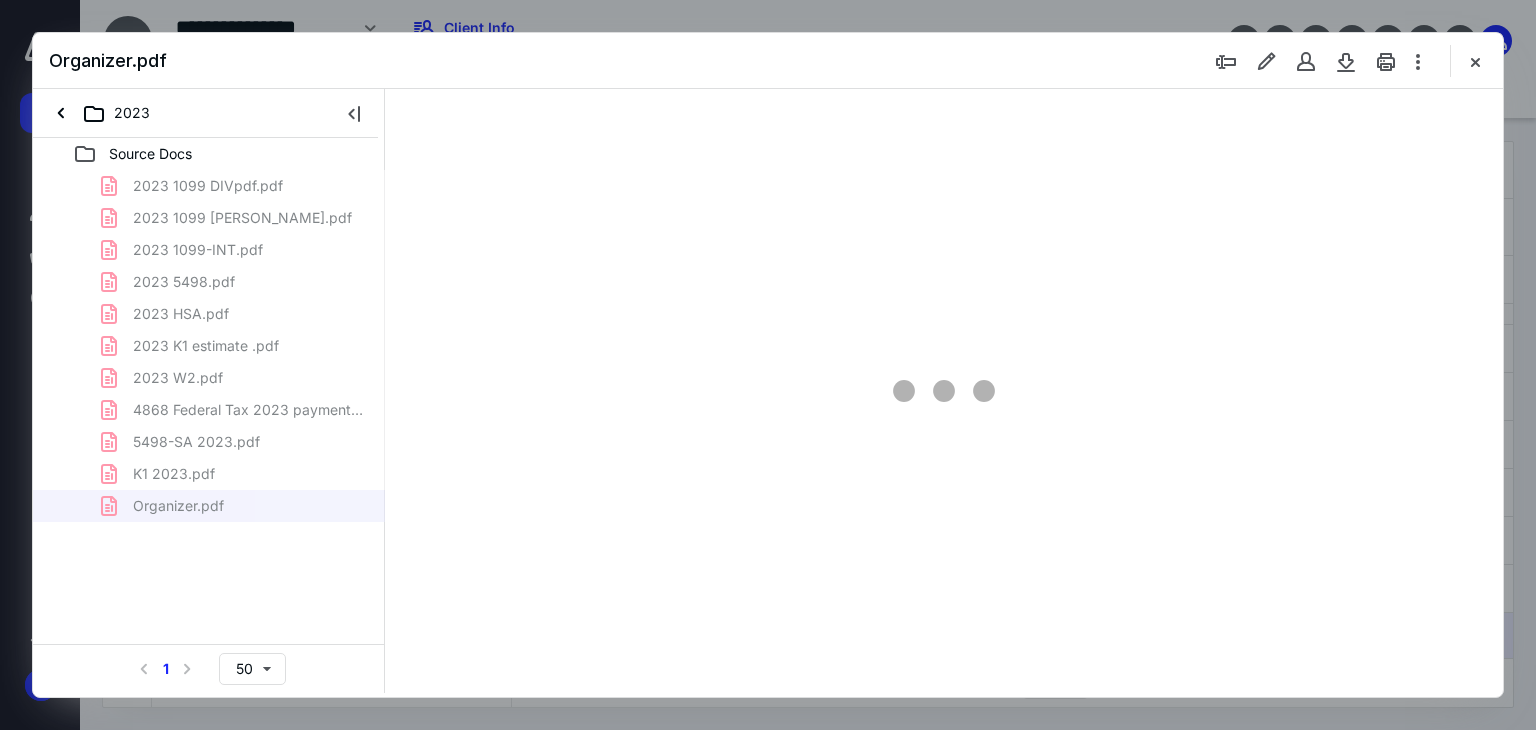 type on "179" 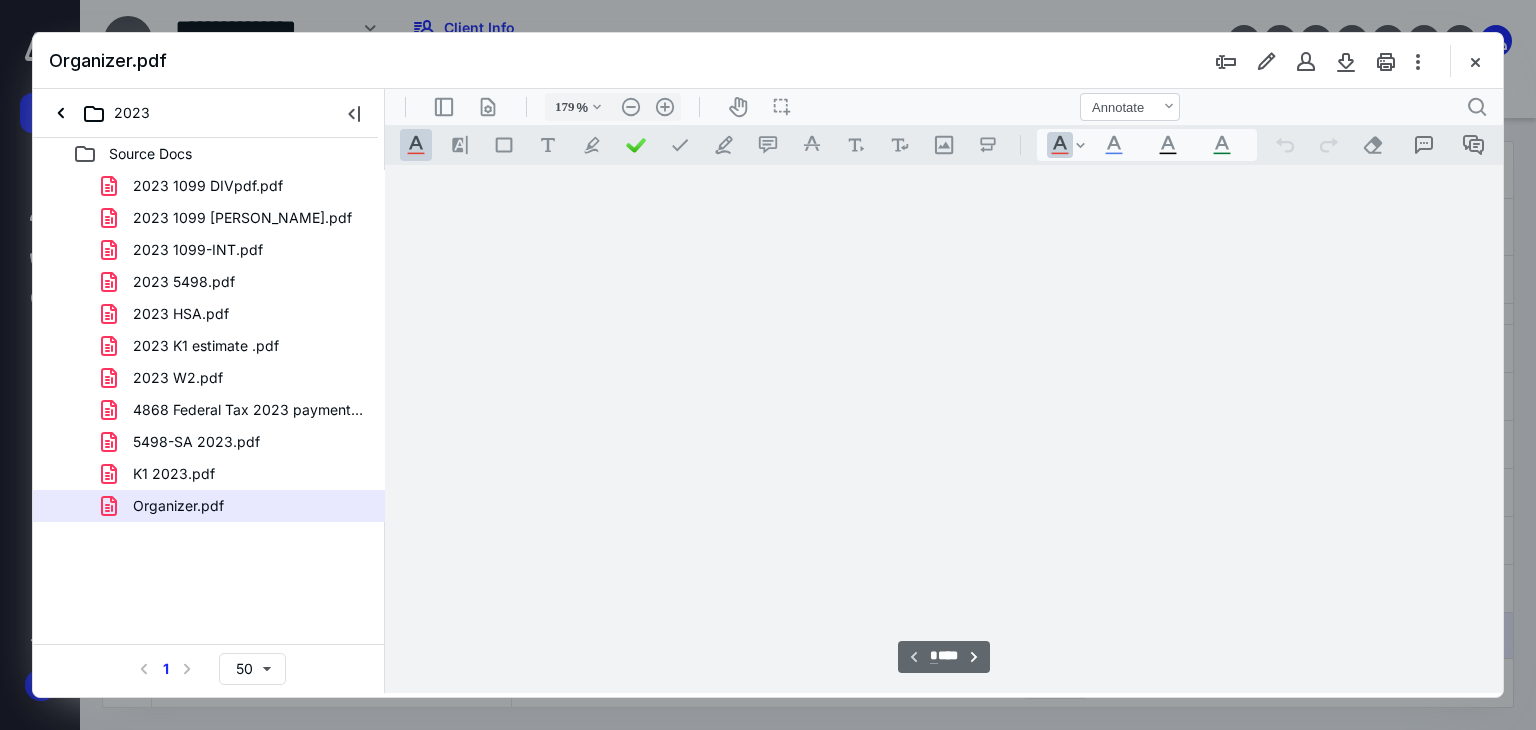 scroll, scrollTop: 83, scrollLeft: 0, axis: vertical 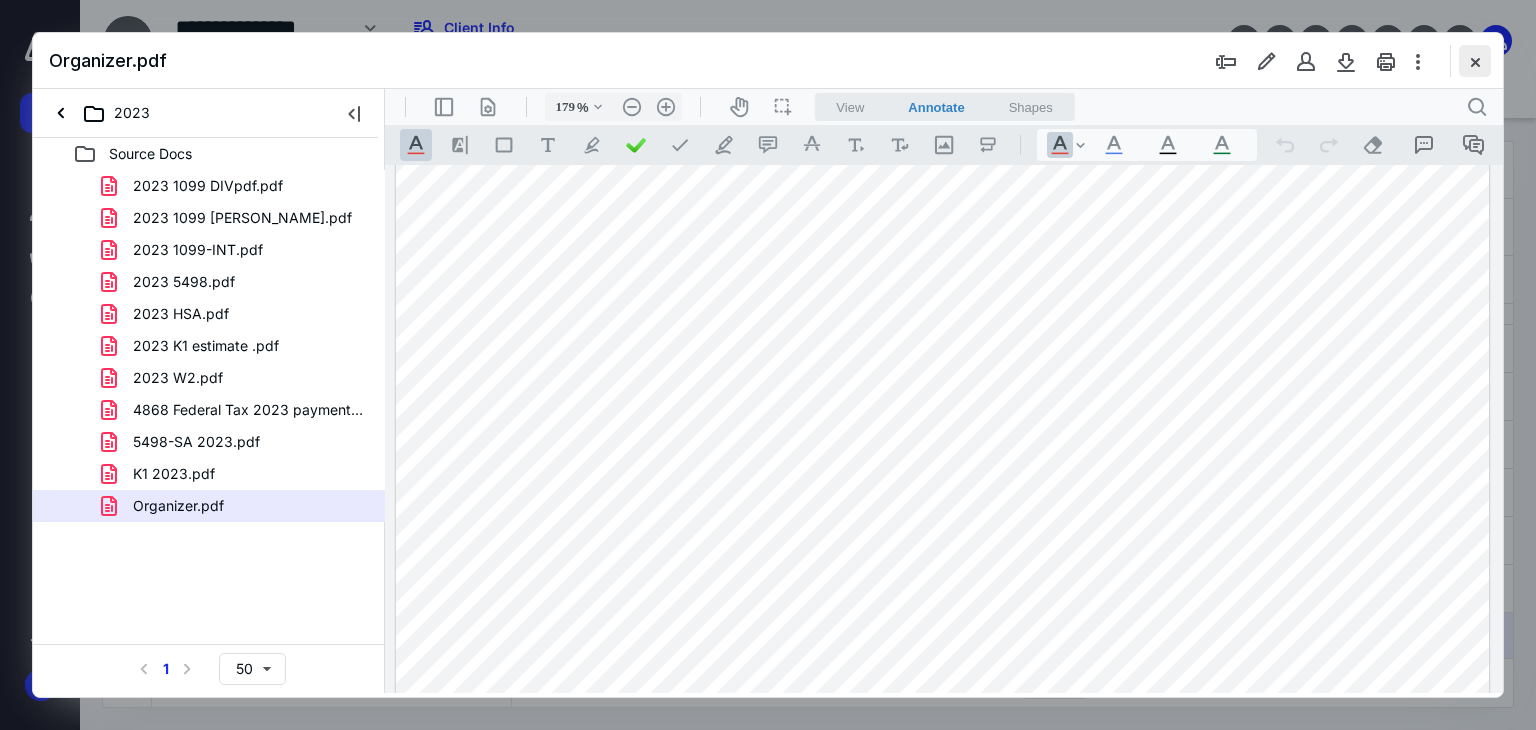 click at bounding box center [1475, 61] 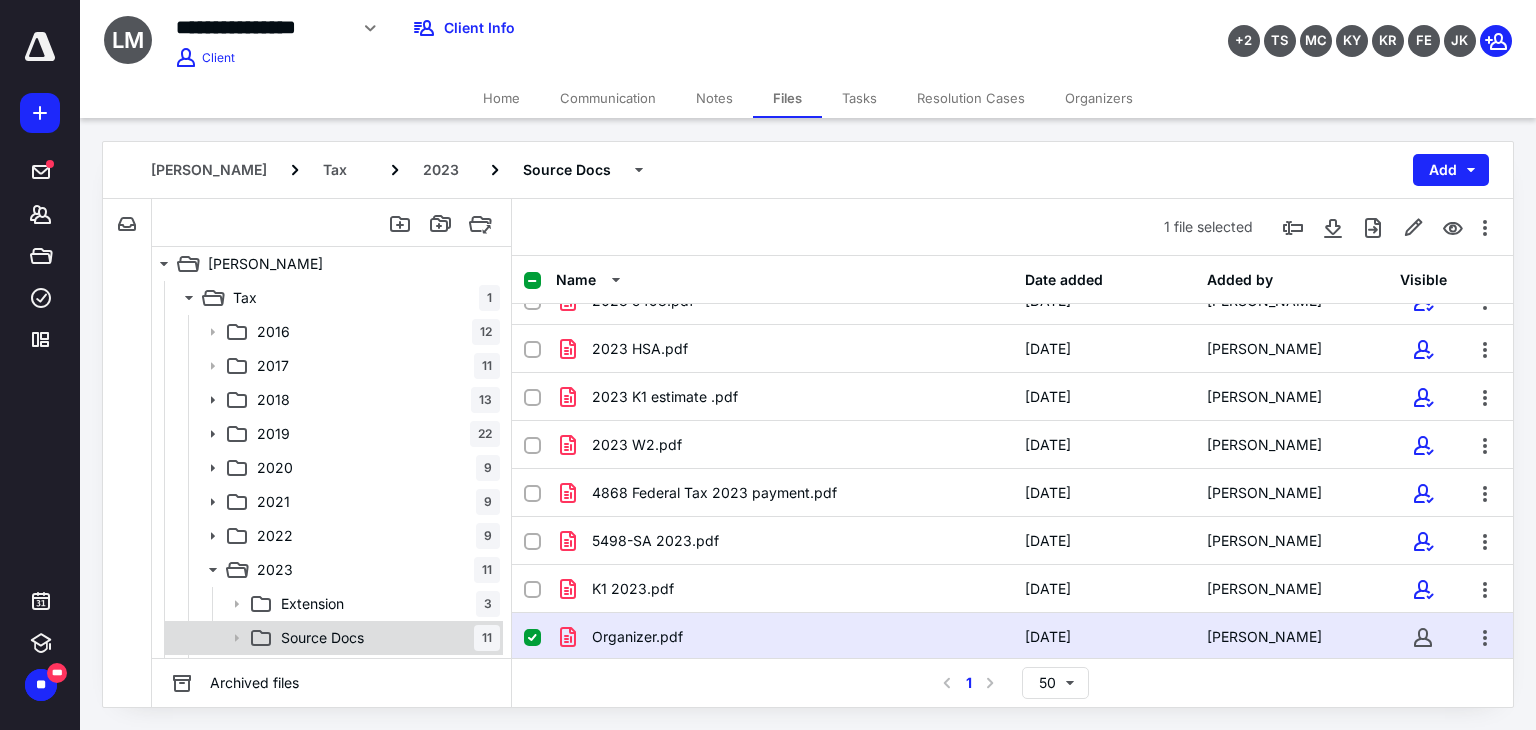 scroll, scrollTop: 98, scrollLeft: 0, axis: vertical 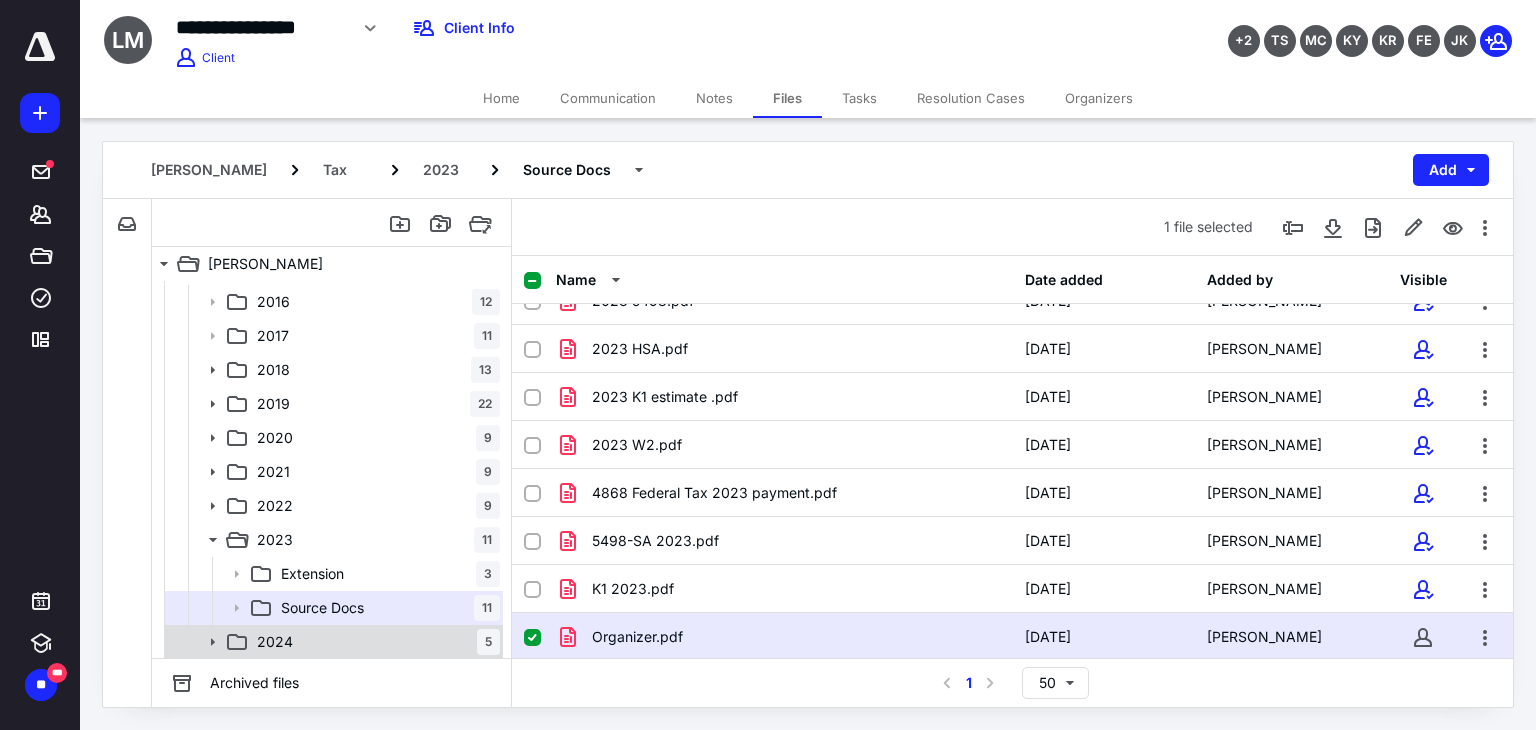 click on "2024 5" at bounding box center [374, 642] 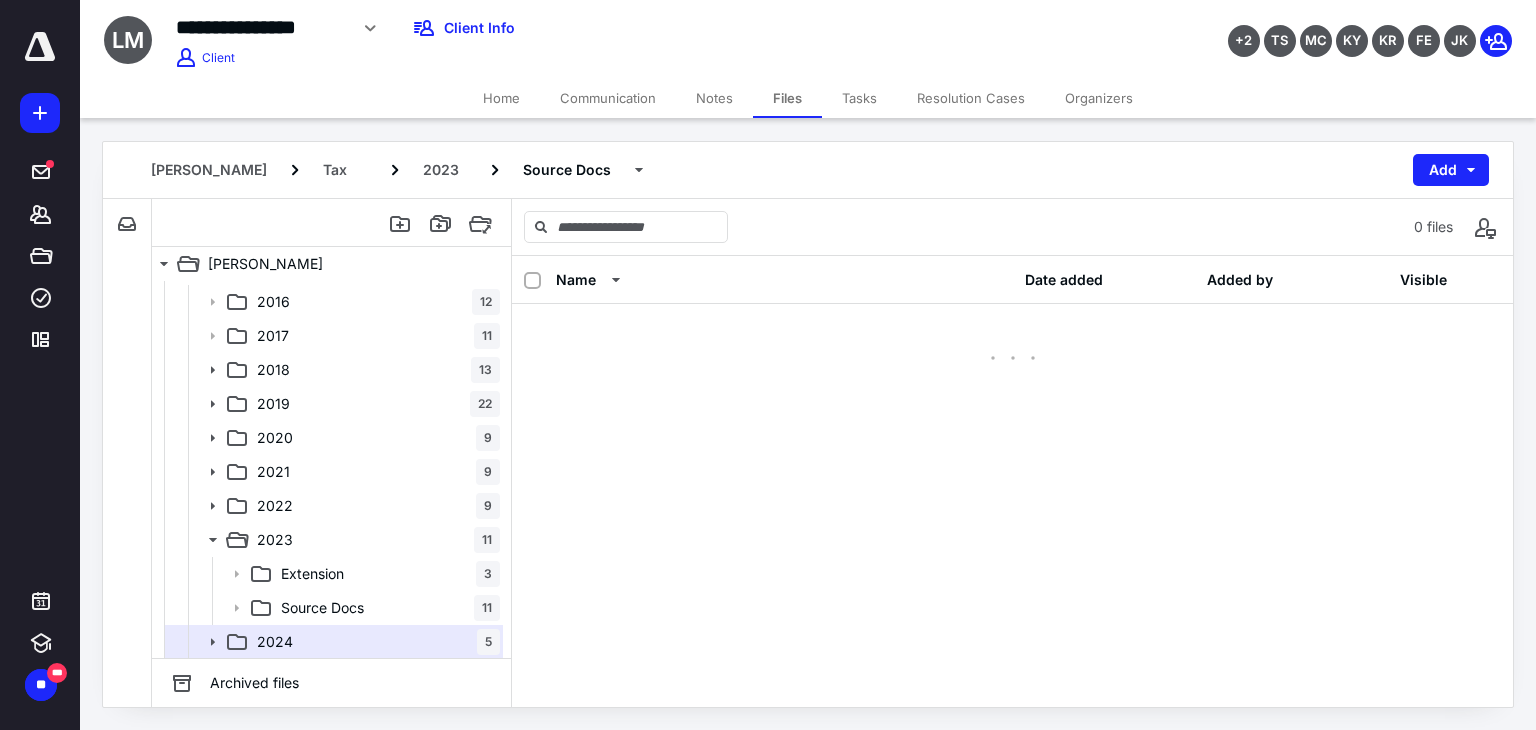 scroll, scrollTop: 0, scrollLeft: 0, axis: both 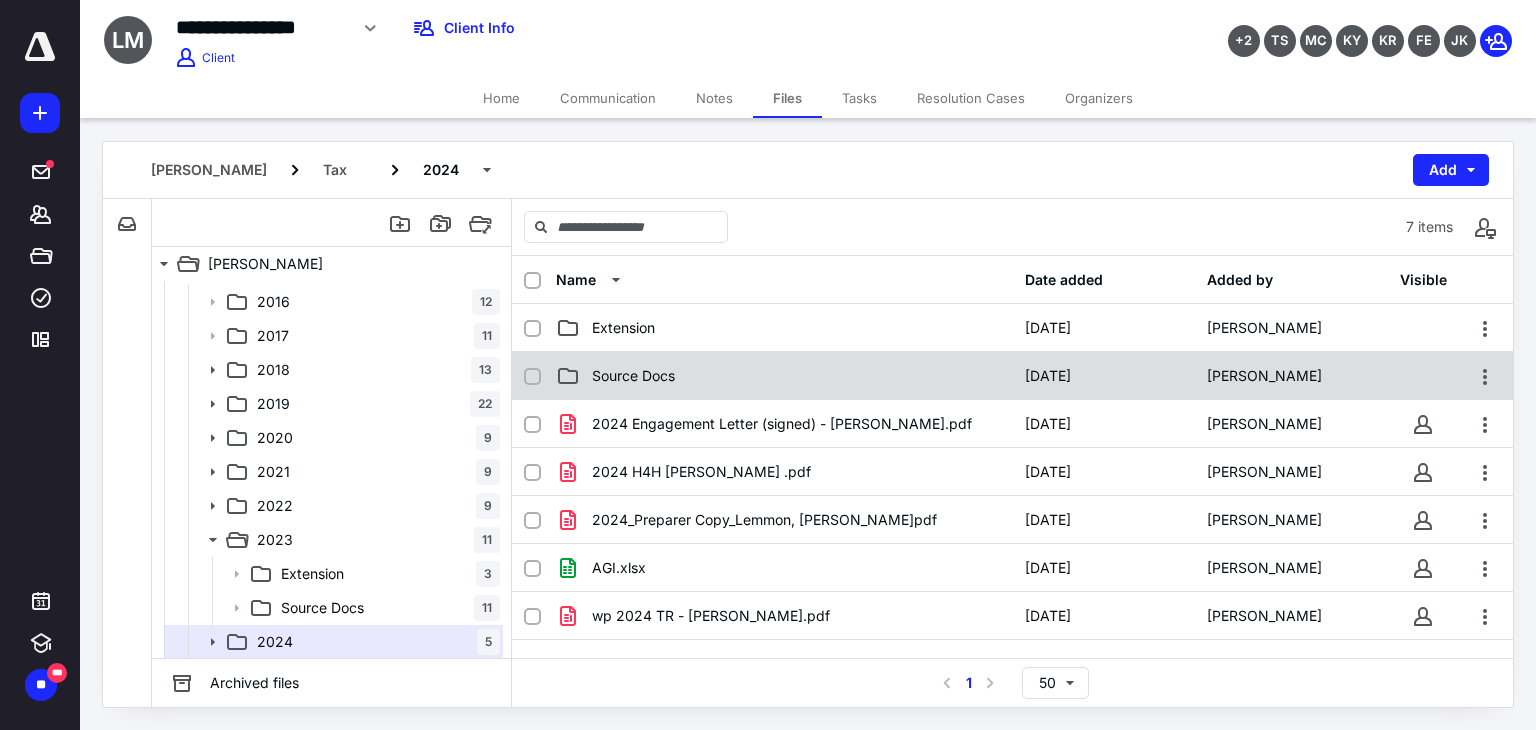 click on "Source Docs" at bounding box center (633, 376) 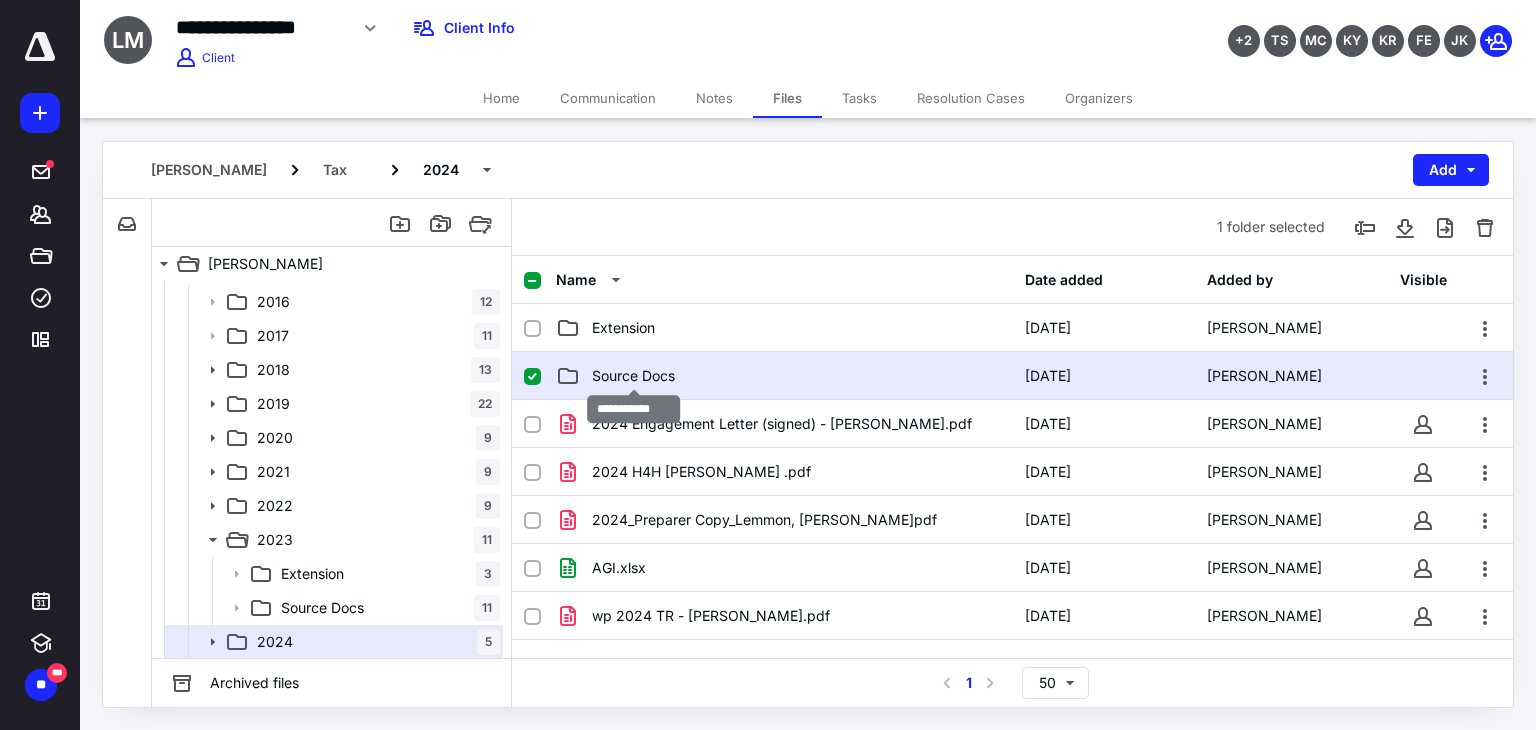 click on "Source Docs" at bounding box center [633, 376] 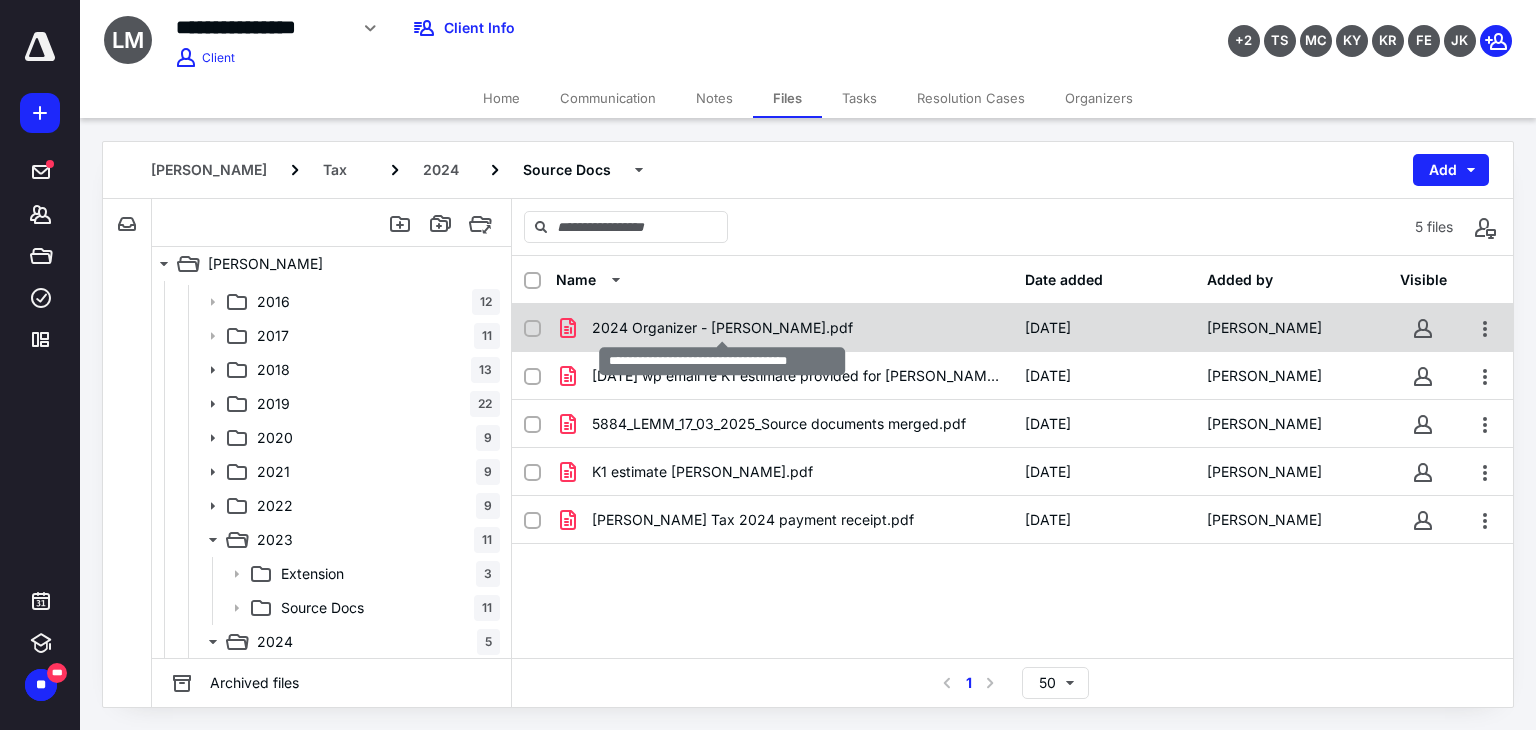 click on "2024 Organizer - [PERSON_NAME].pdf" at bounding box center [722, 328] 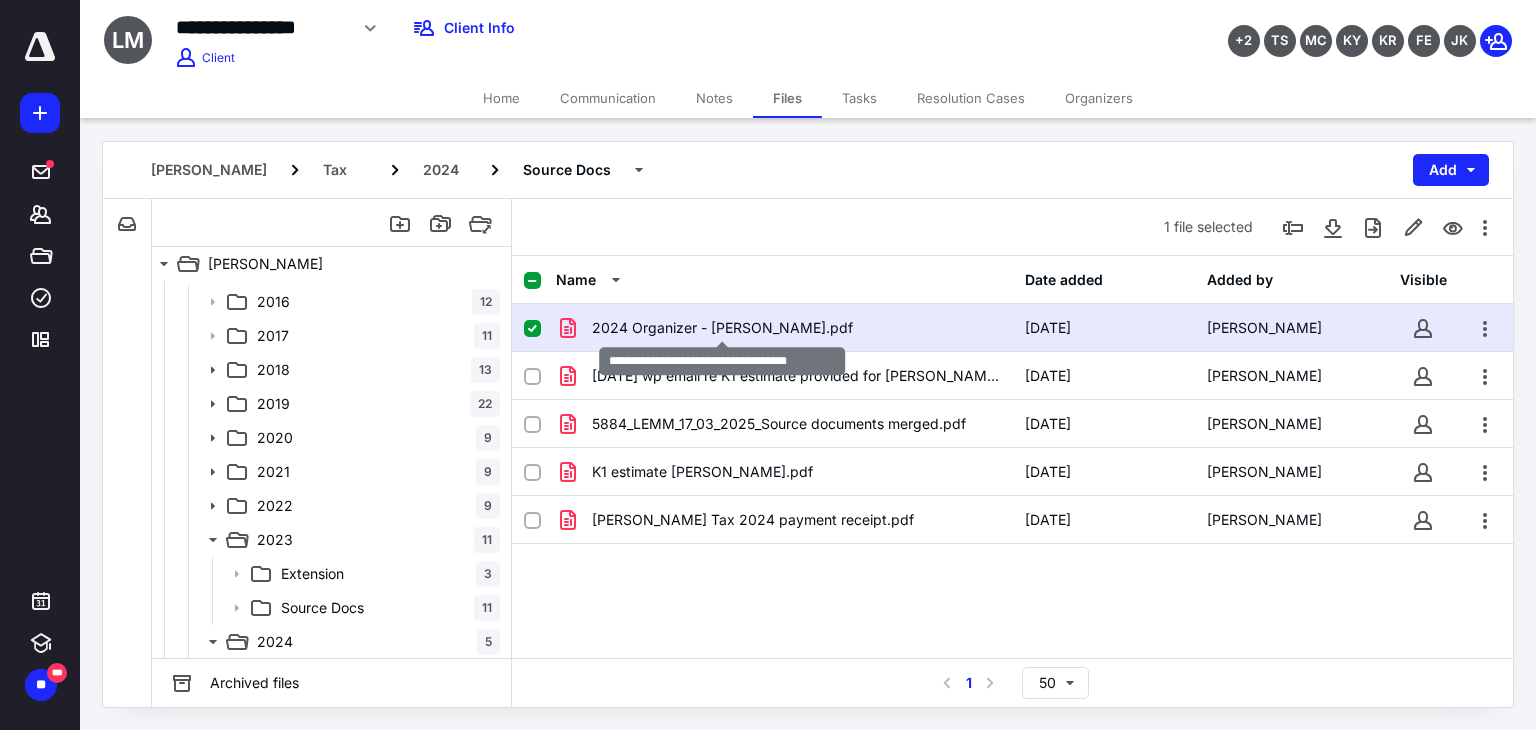 click on "2024 Organizer - [PERSON_NAME].pdf" at bounding box center [722, 328] 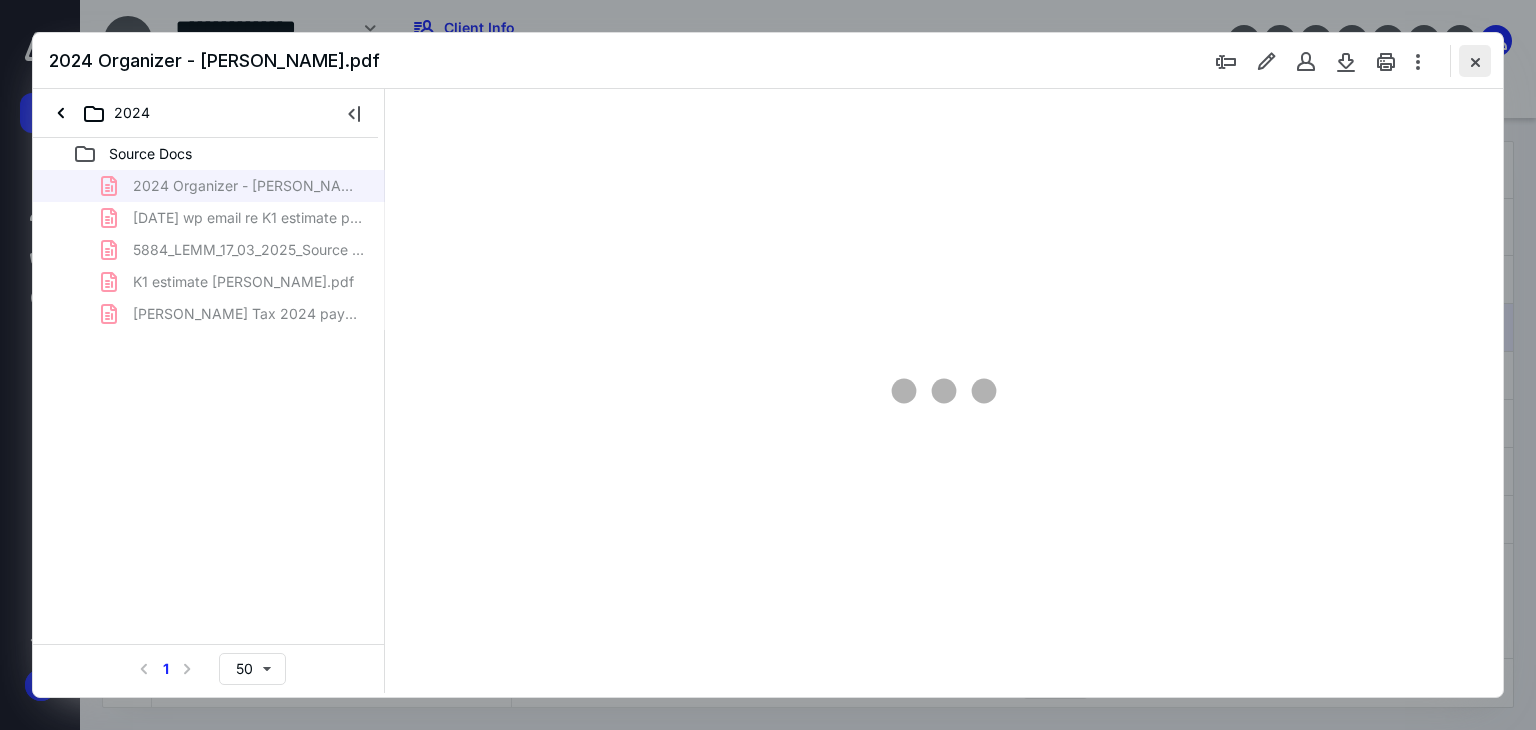scroll, scrollTop: 0, scrollLeft: 0, axis: both 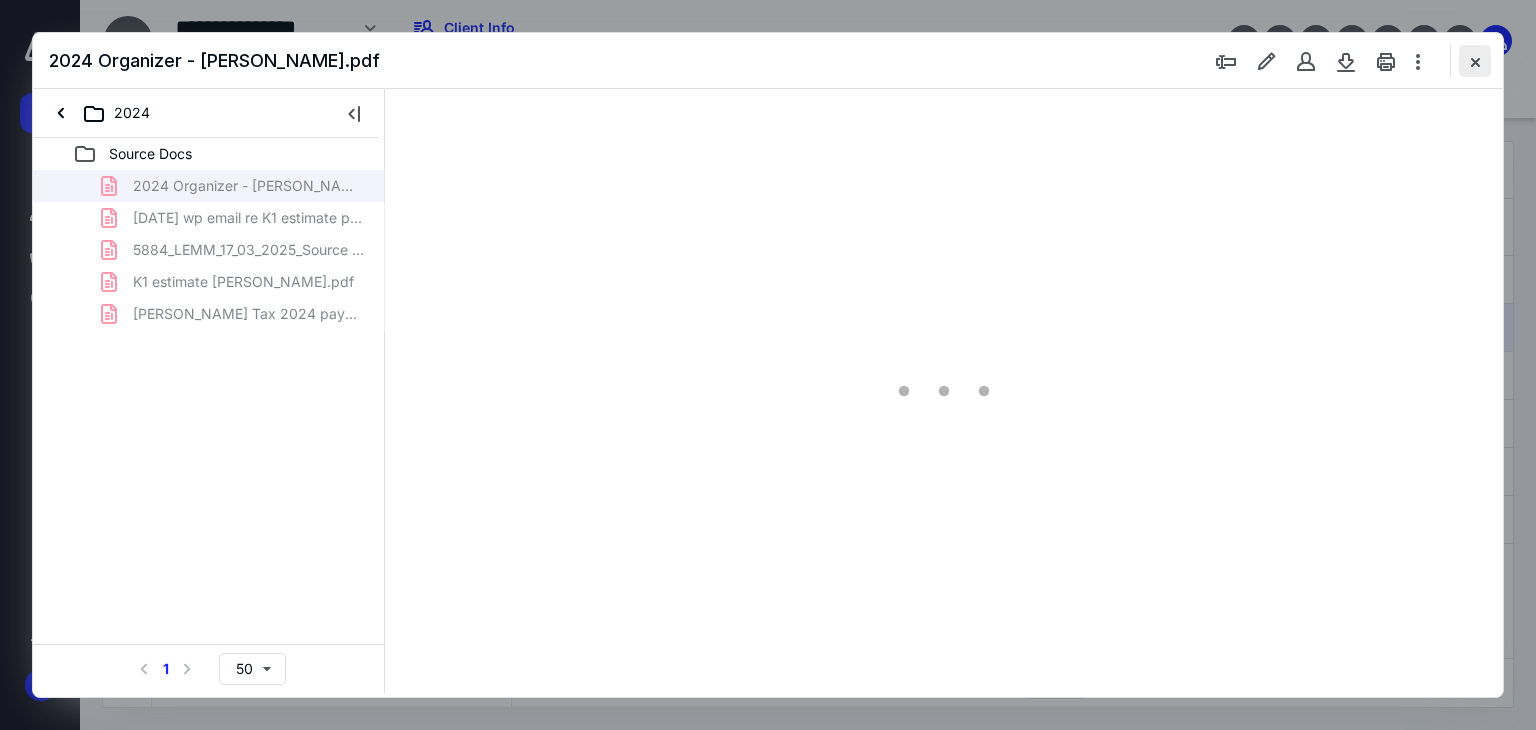 type on "178" 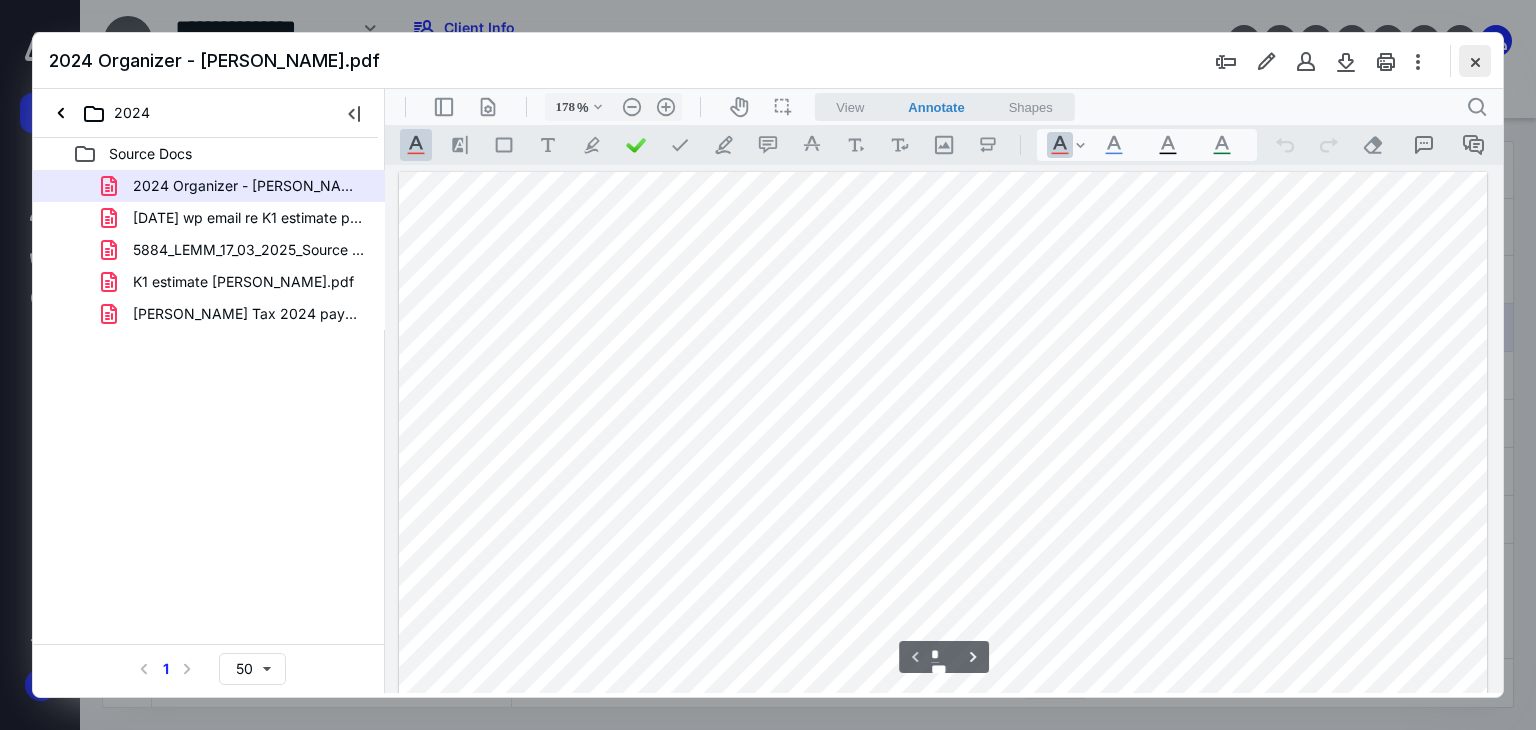 click at bounding box center (1475, 61) 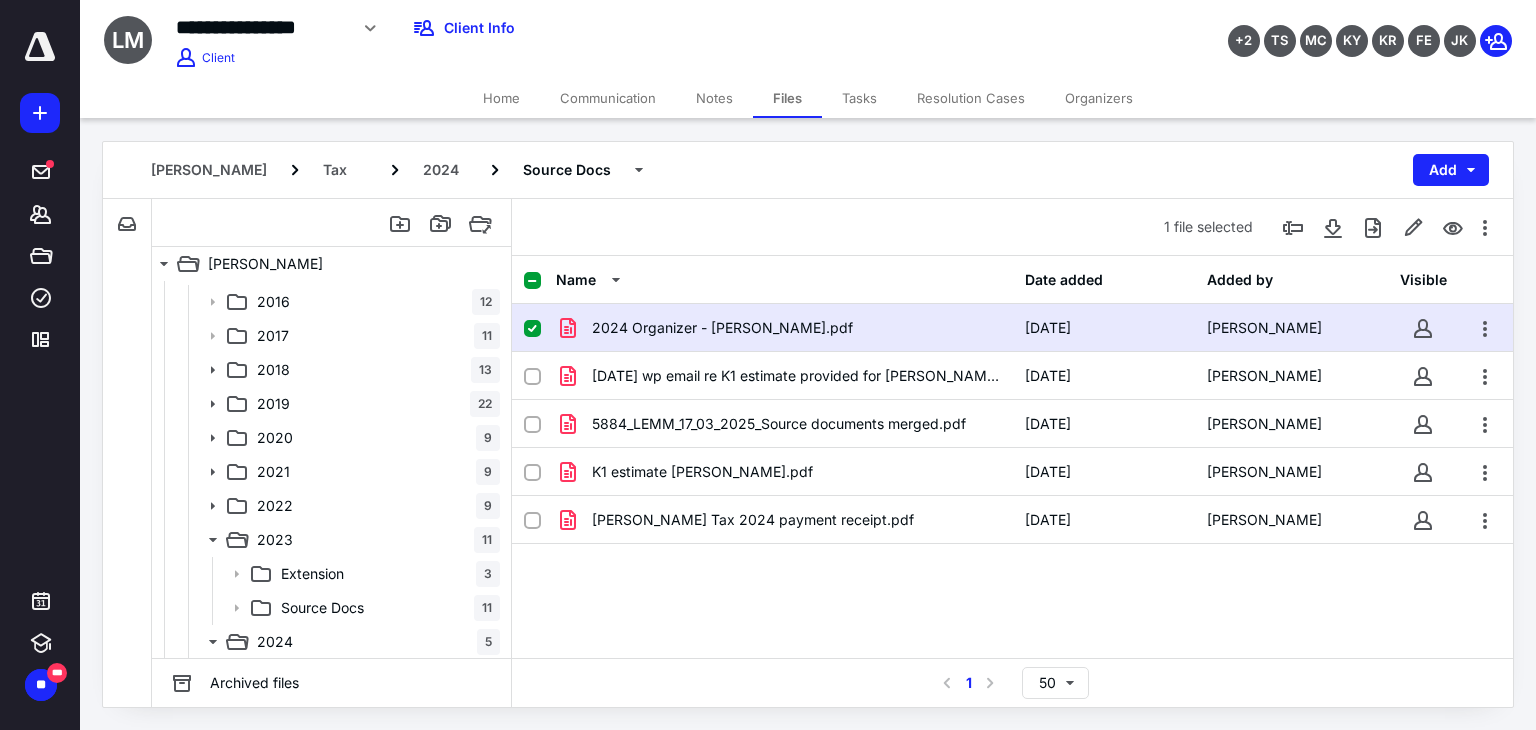 click on "Name Date added Added by Visible 2024 Organizer - [PERSON_NAME].pdf [DATE] [PERSON_NAME] [DATE] wp email re K1 estimate provided for [PERSON_NAME].pdf [DATE] [PERSON_NAME] 5884_LEMM_17_03_2025_Source documents merged.pdf [DATE] [PERSON_NAME] K1 estimate [PERSON_NAME].pdf [DATE] [PERSON_NAME] Tax 2024 payment receipt.pdf [DATE] [PERSON_NAME]" at bounding box center (1012, 457) 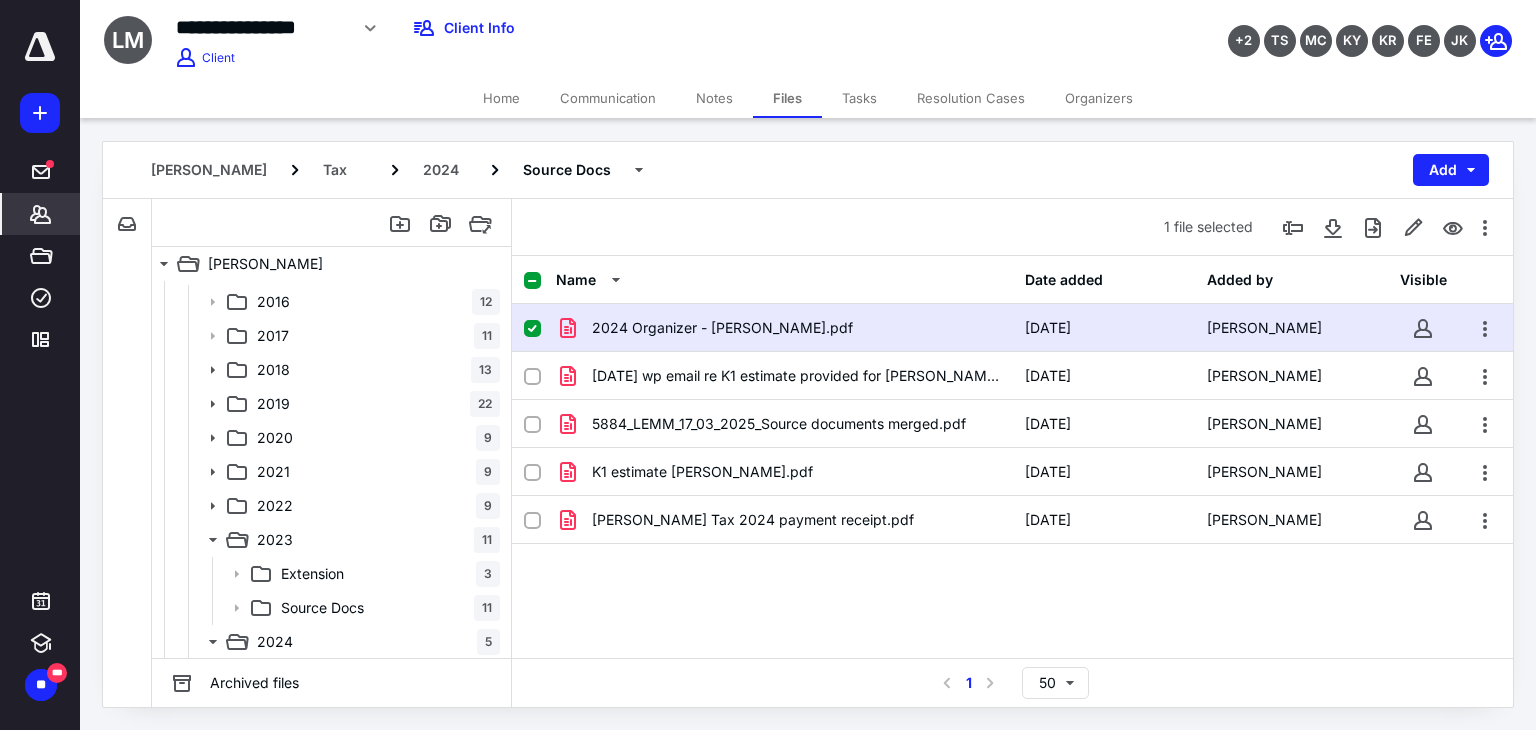click on "*******" at bounding box center [41, 214] 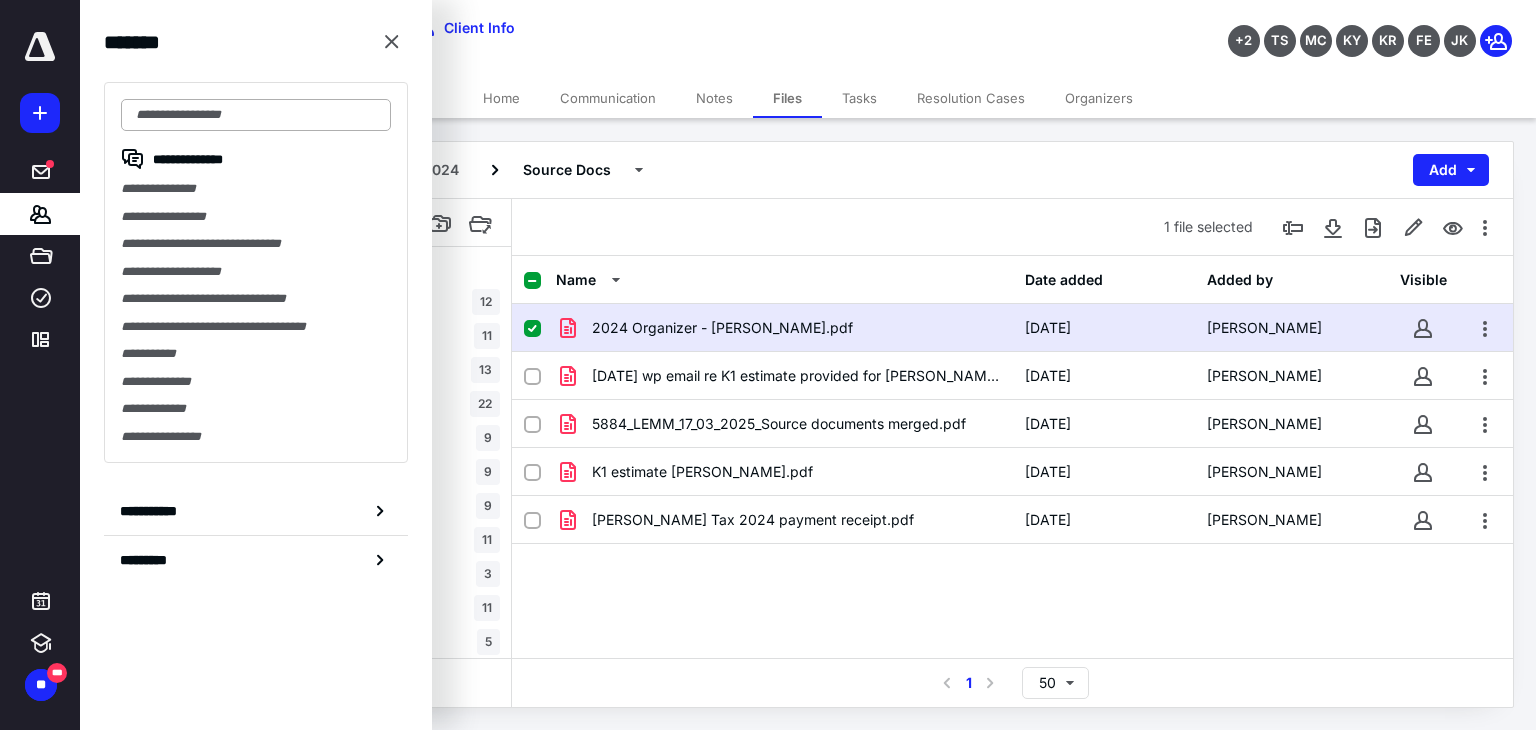 click at bounding box center [256, 115] 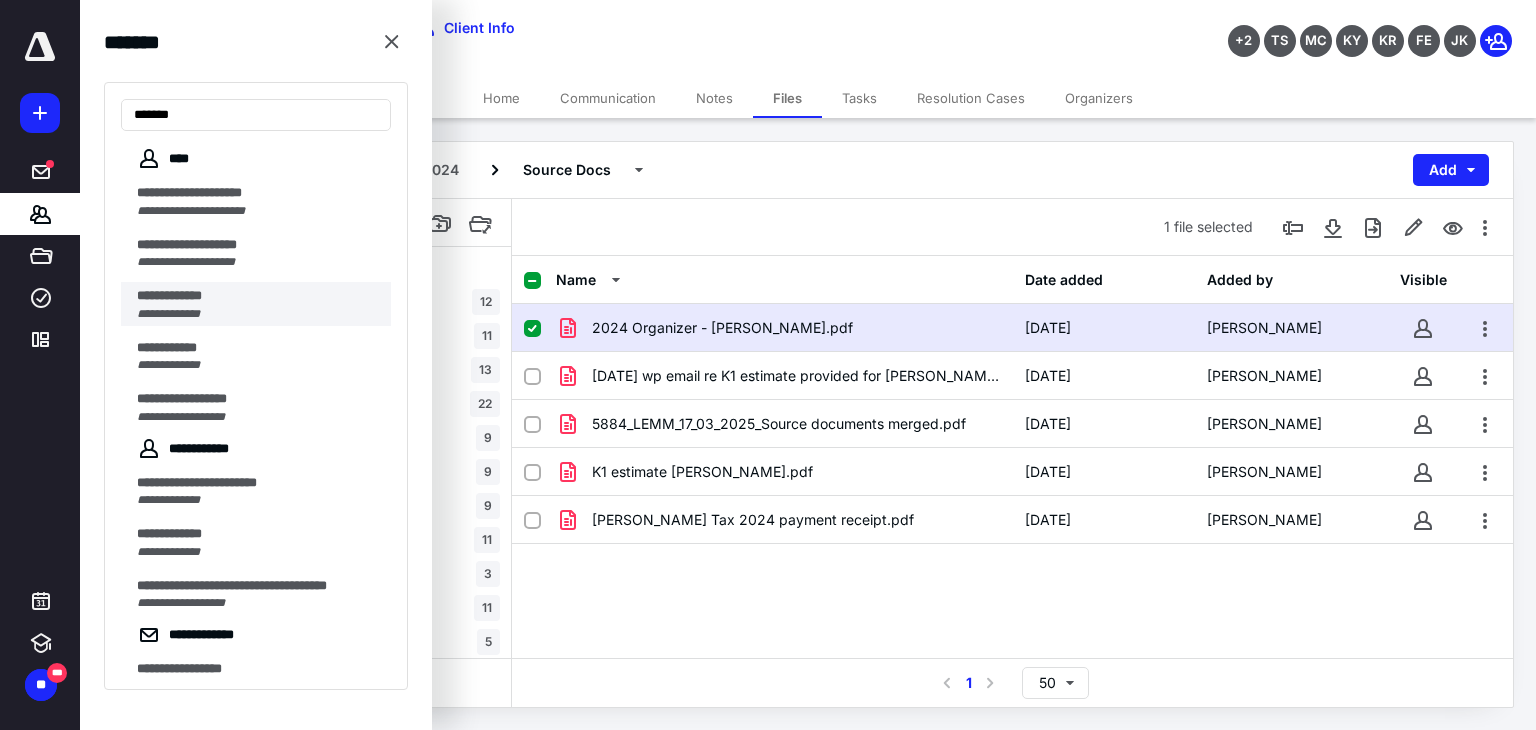 type on "******" 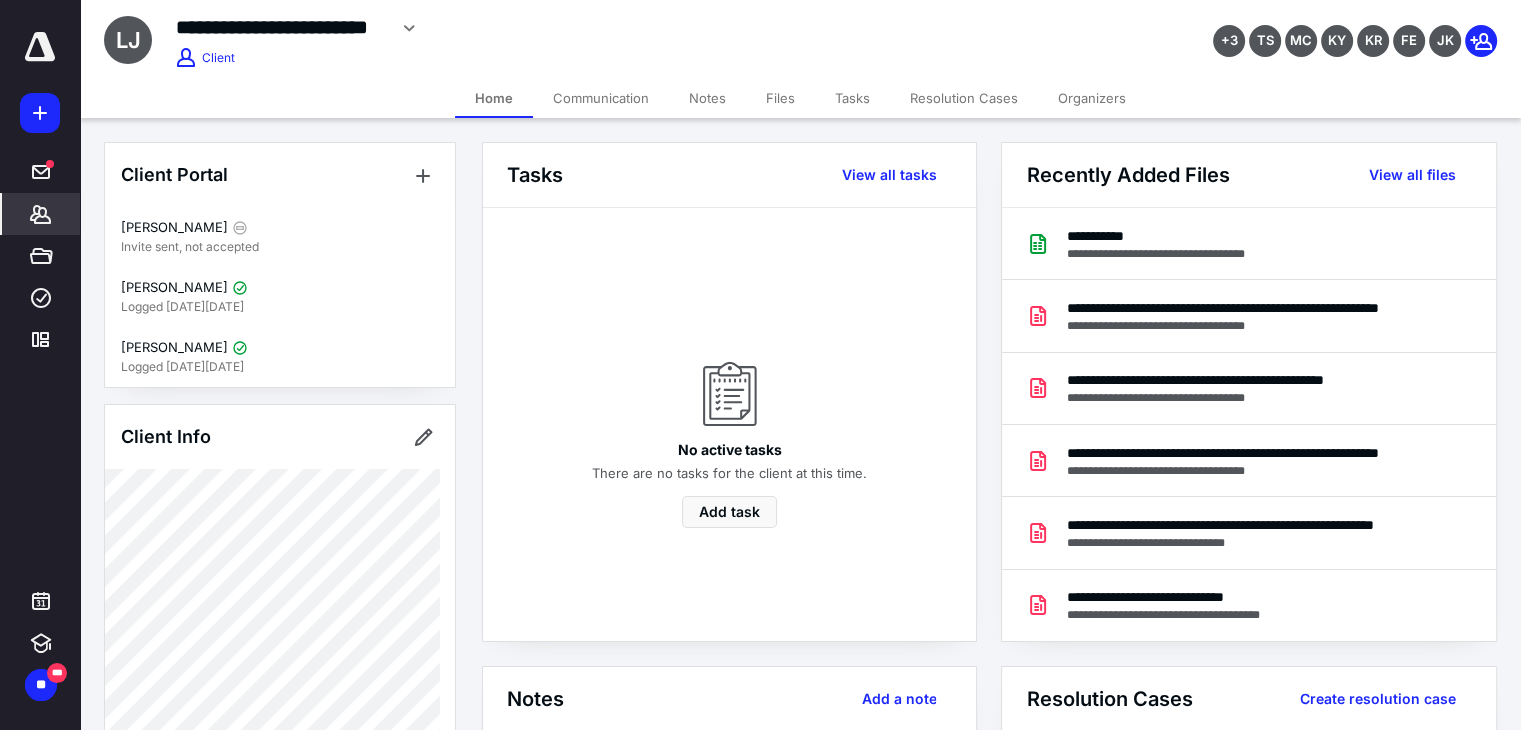 click on "Files" at bounding box center (780, 98) 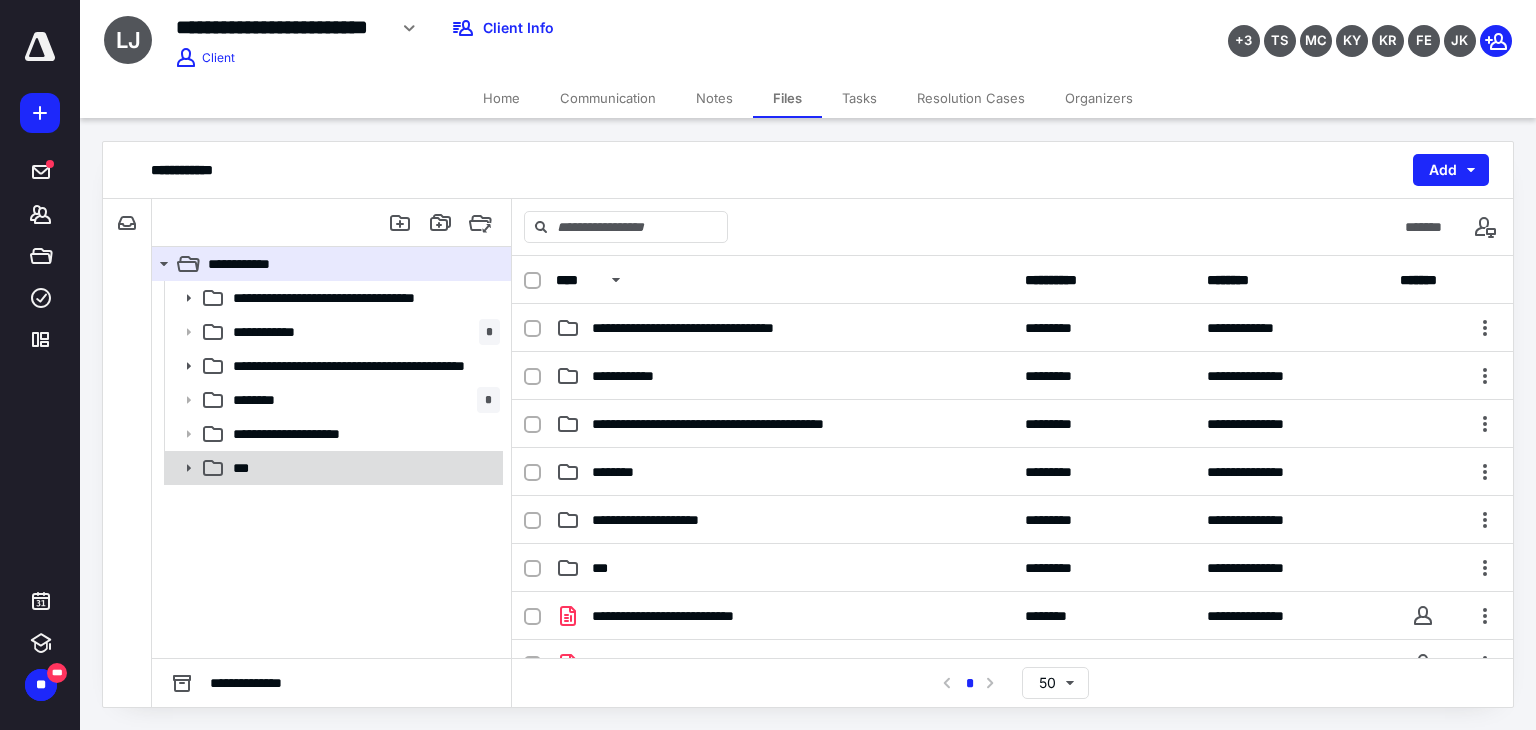 click on "***" at bounding box center [362, 468] 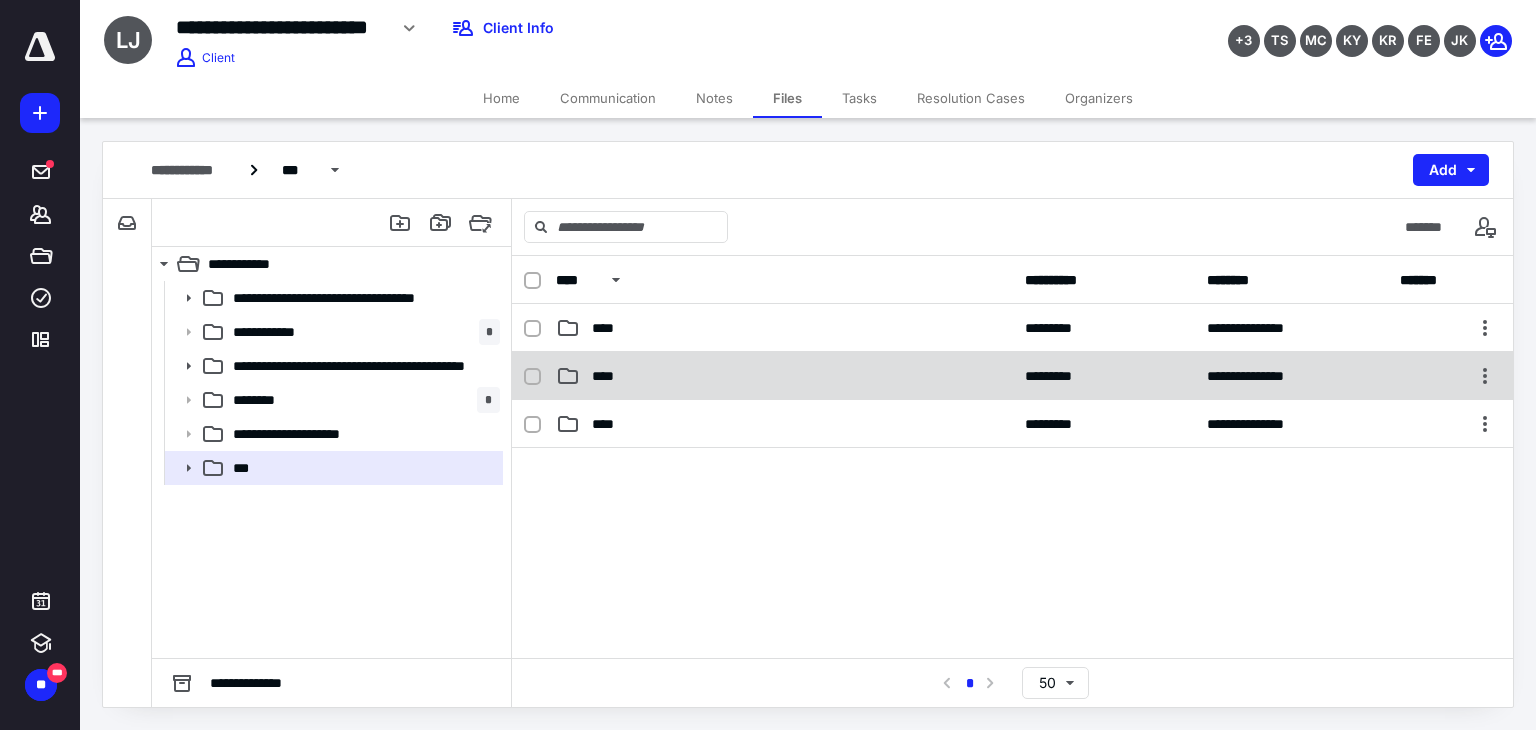 click on "****" at bounding box center [784, 376] 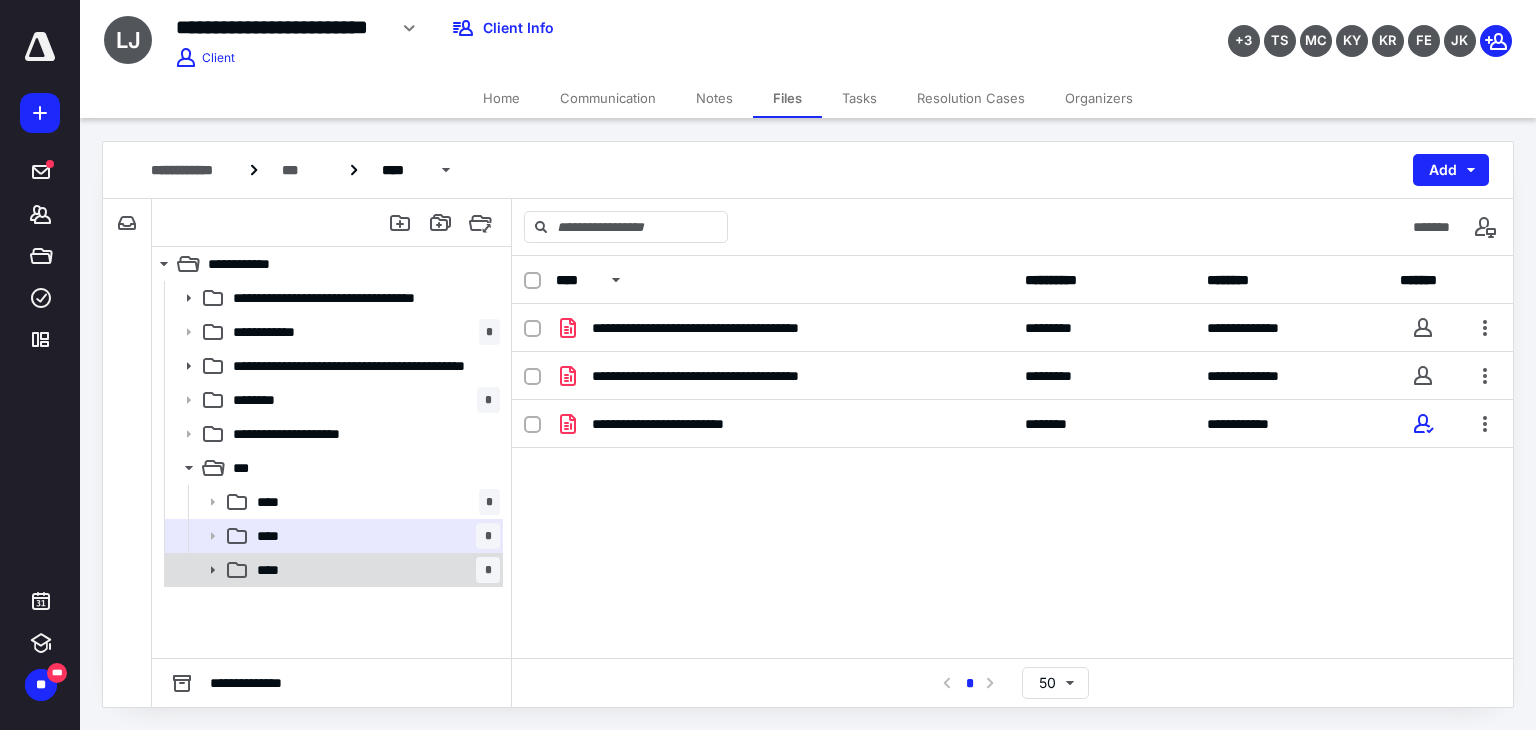 click on "**** *" at bounding box center (374, 570) 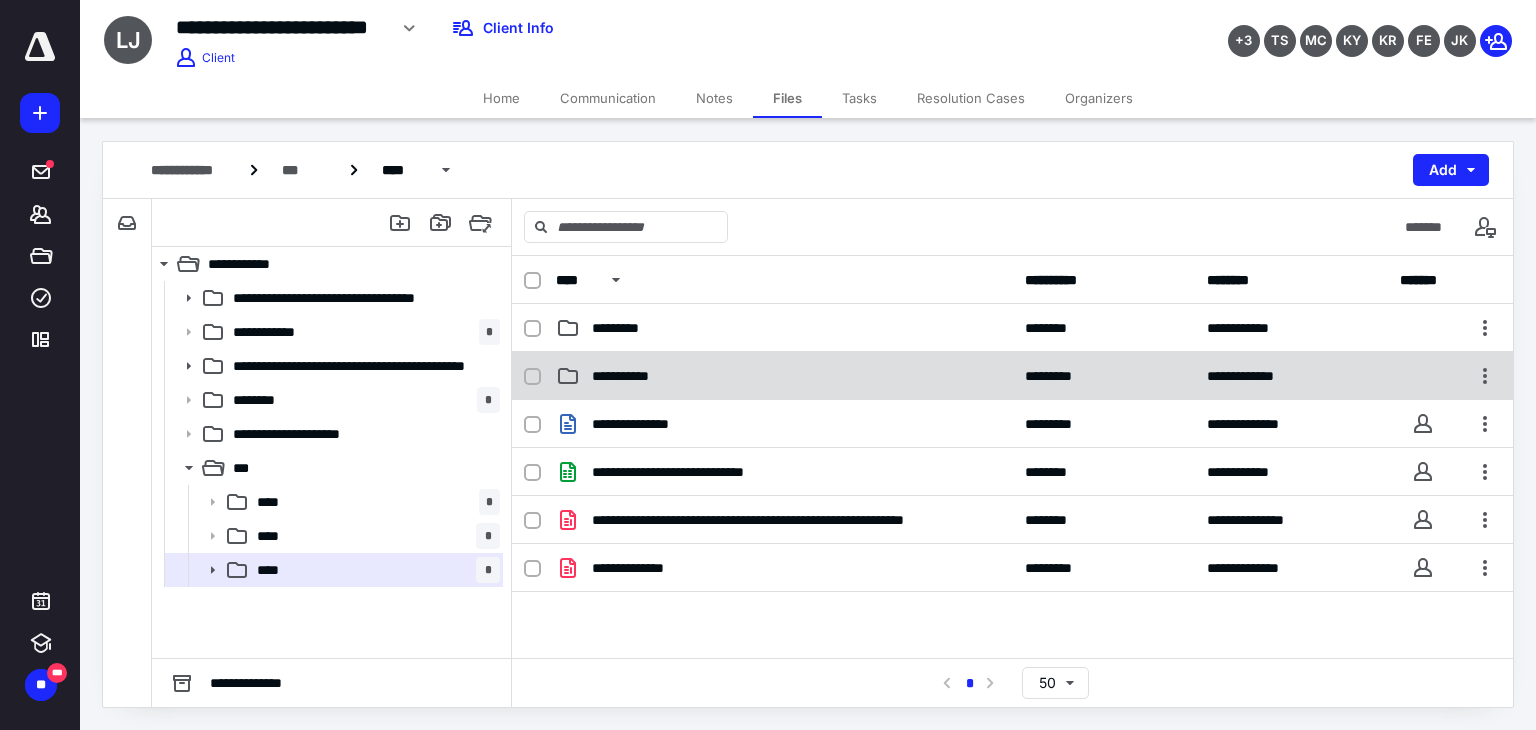 click on "**********" at bounding box center (1012, 376) 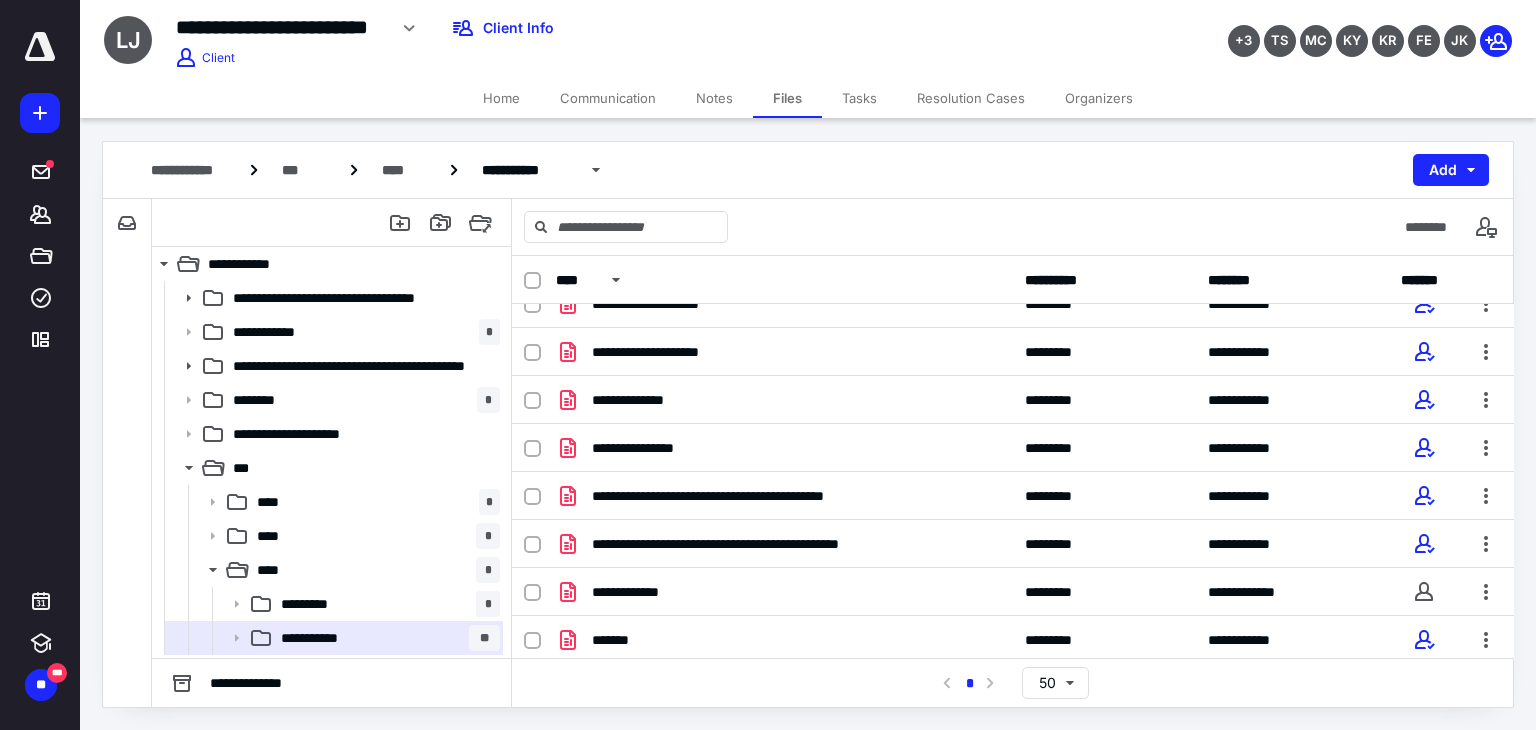 scroll, scrollTop: 697, scrollLeft: 0, axis: vertical 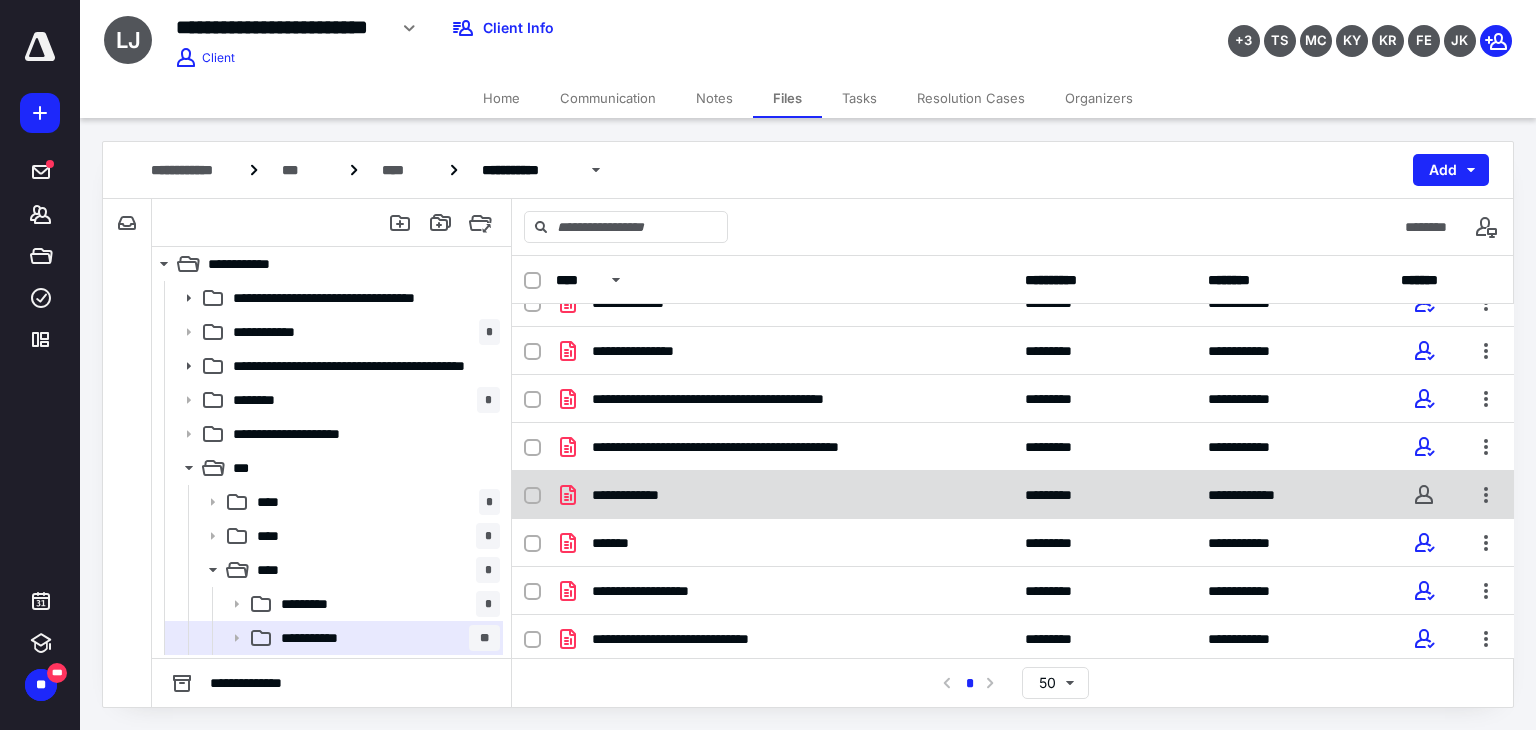 click on "**********" at bounding box center [784, 495] 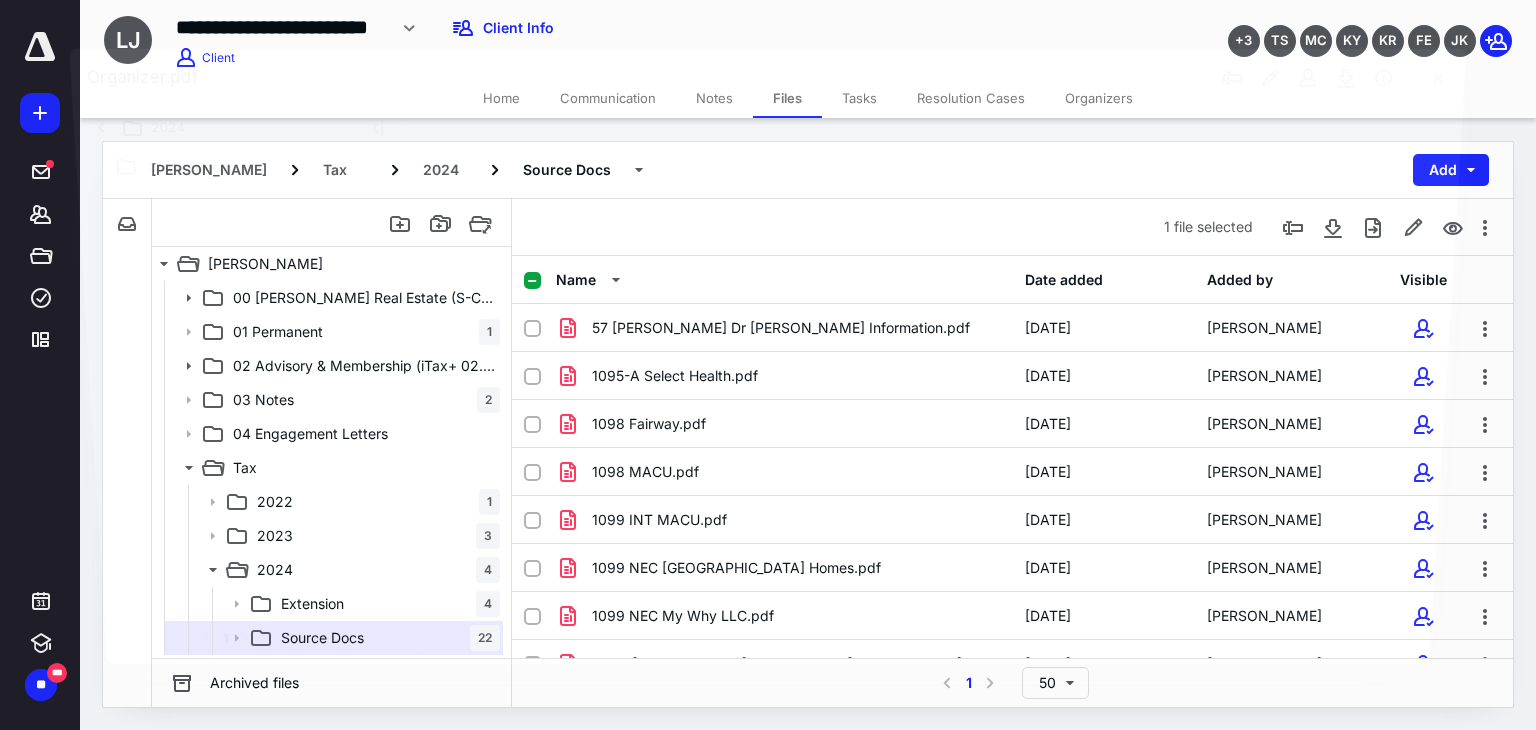 scroll, scrollTop: 697, scrollLeft: 0, axis: vertical 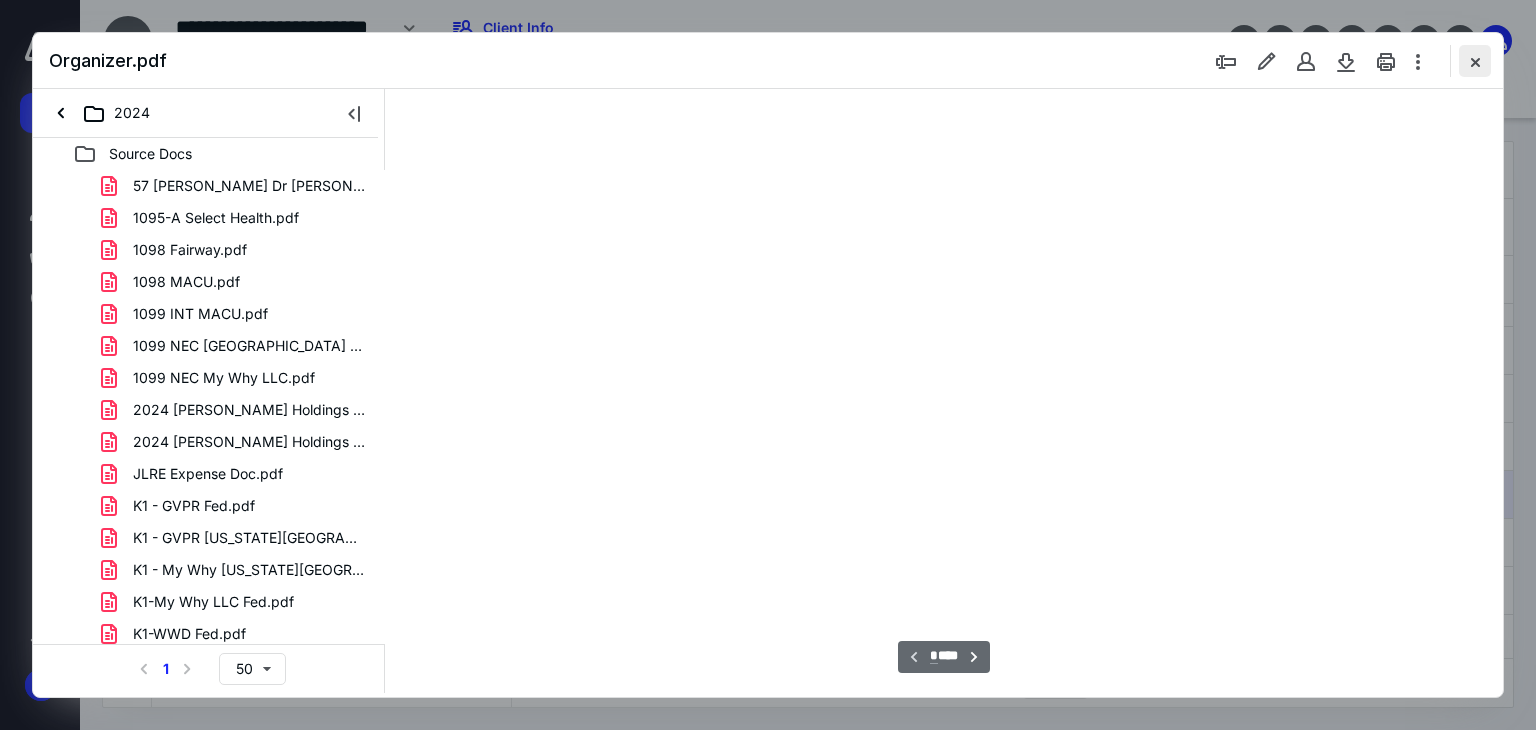 type on "179" 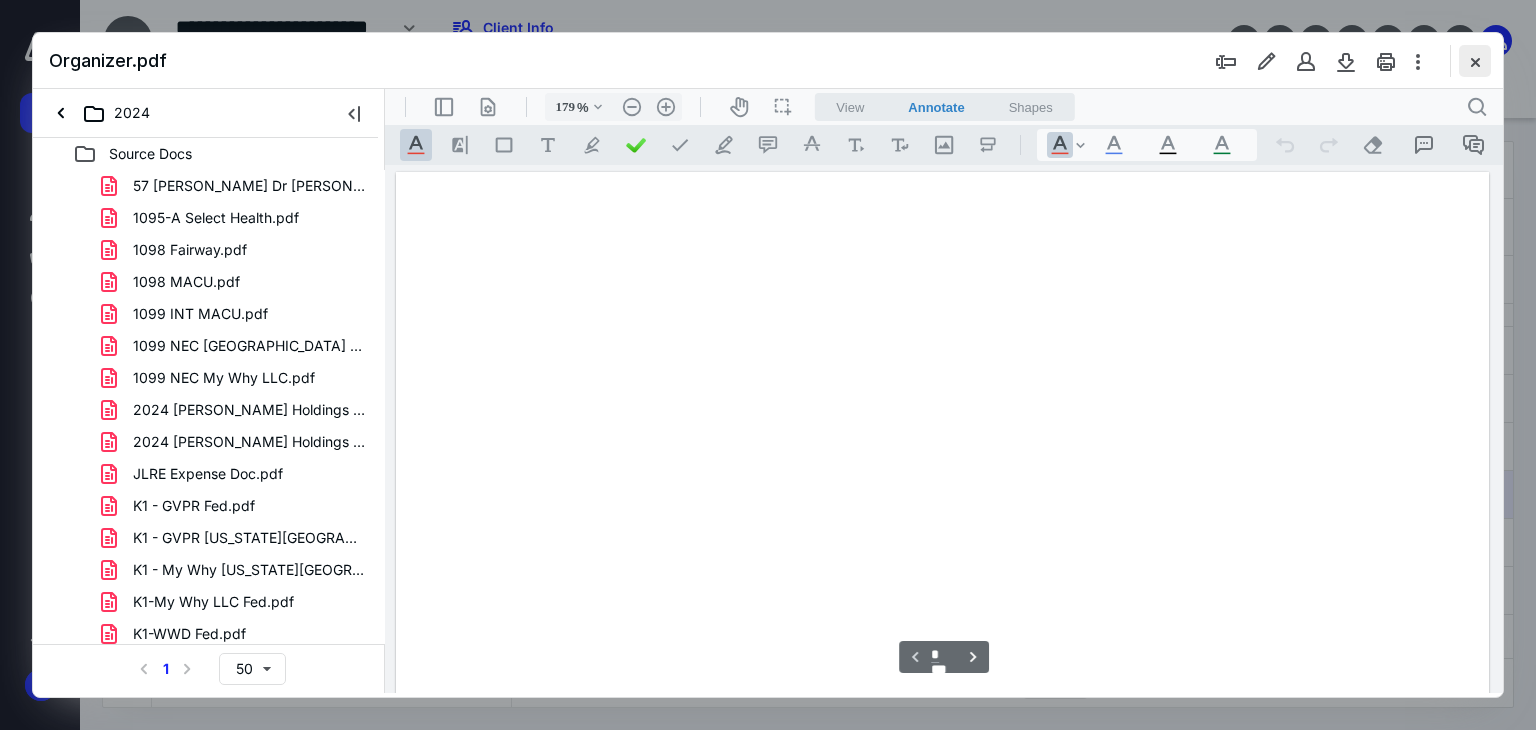 scroll, scrollTop: 83, scrollLeft: 0, axis: vertical 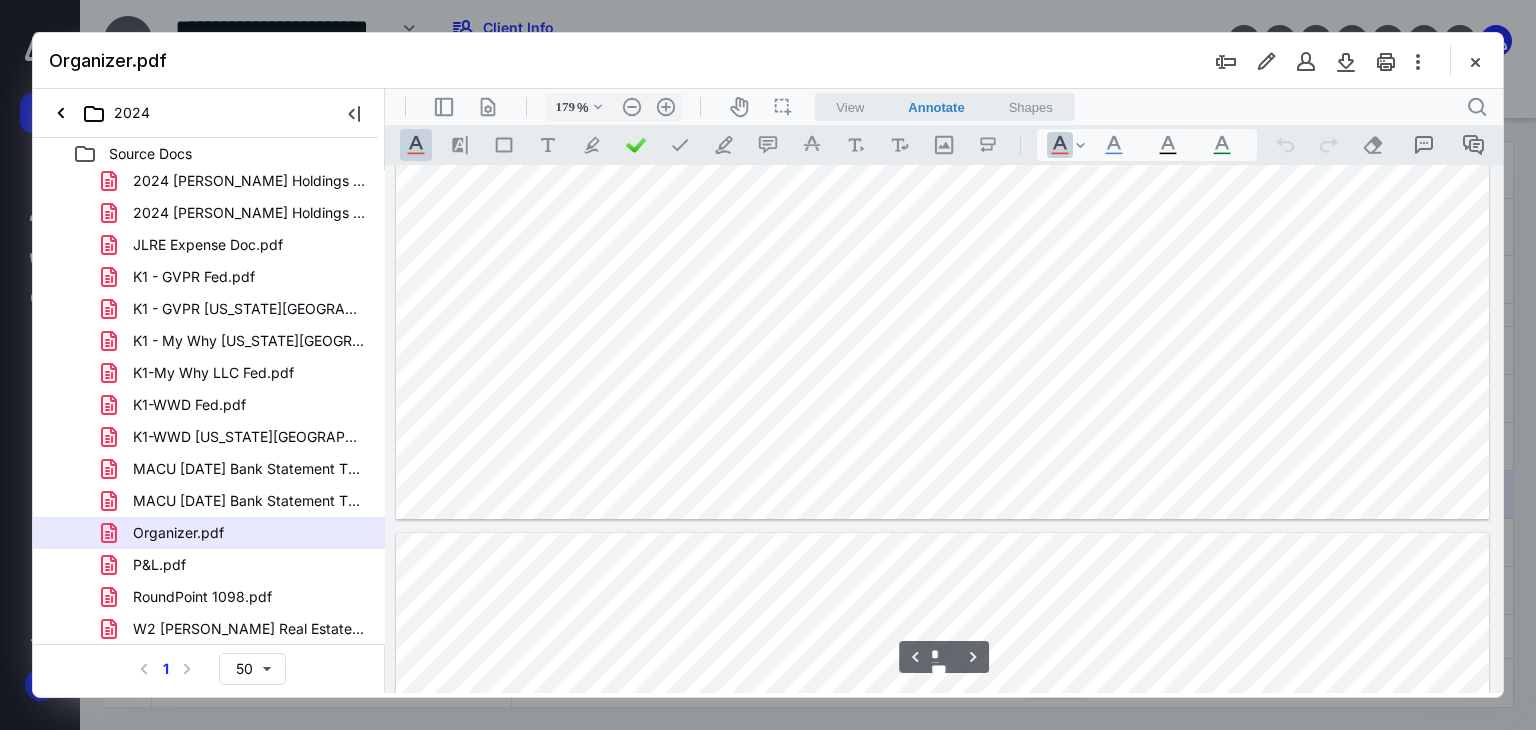 type on "*" 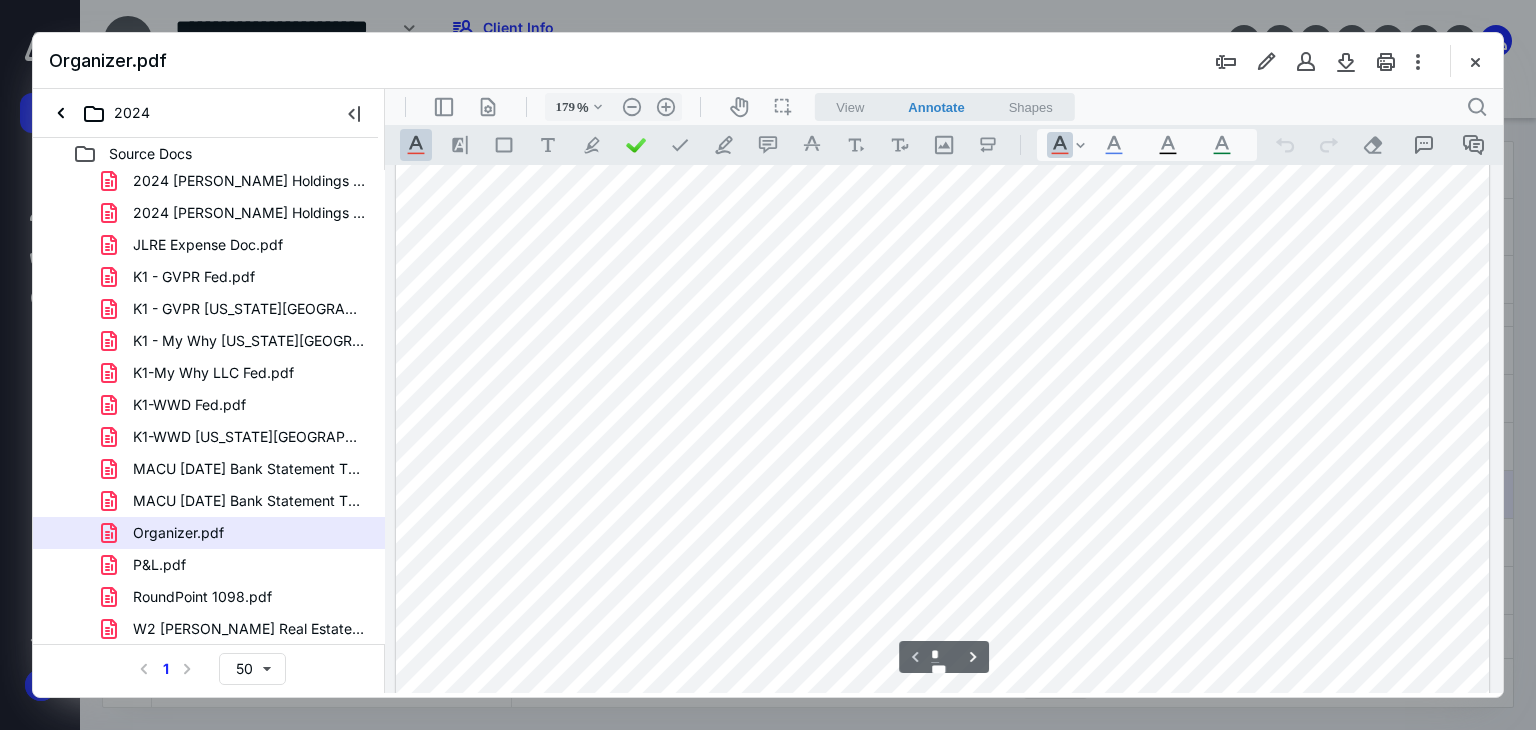 scroll, scrollTop: 0, scrollLeft: 0, axis: both 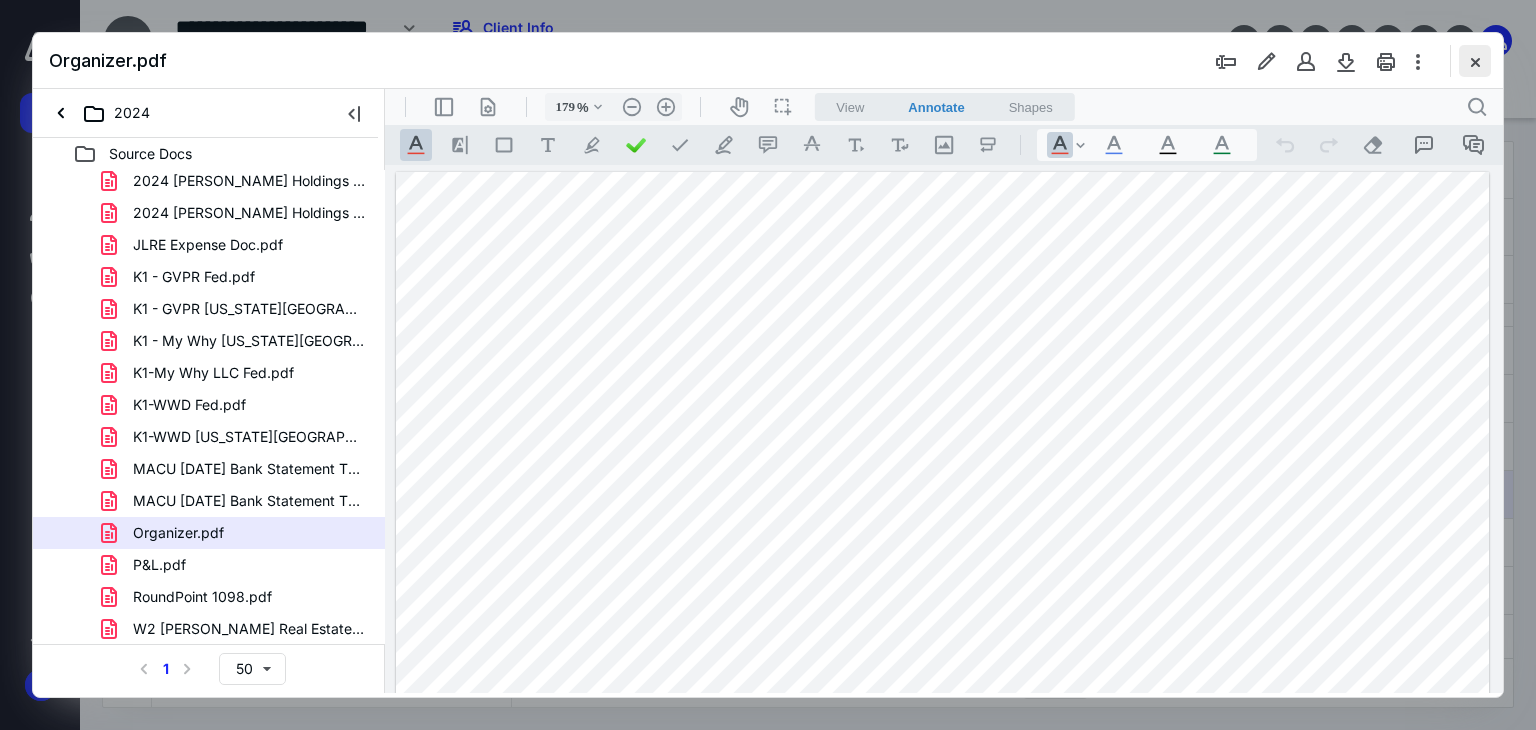click at bounding box center [1475, 61] 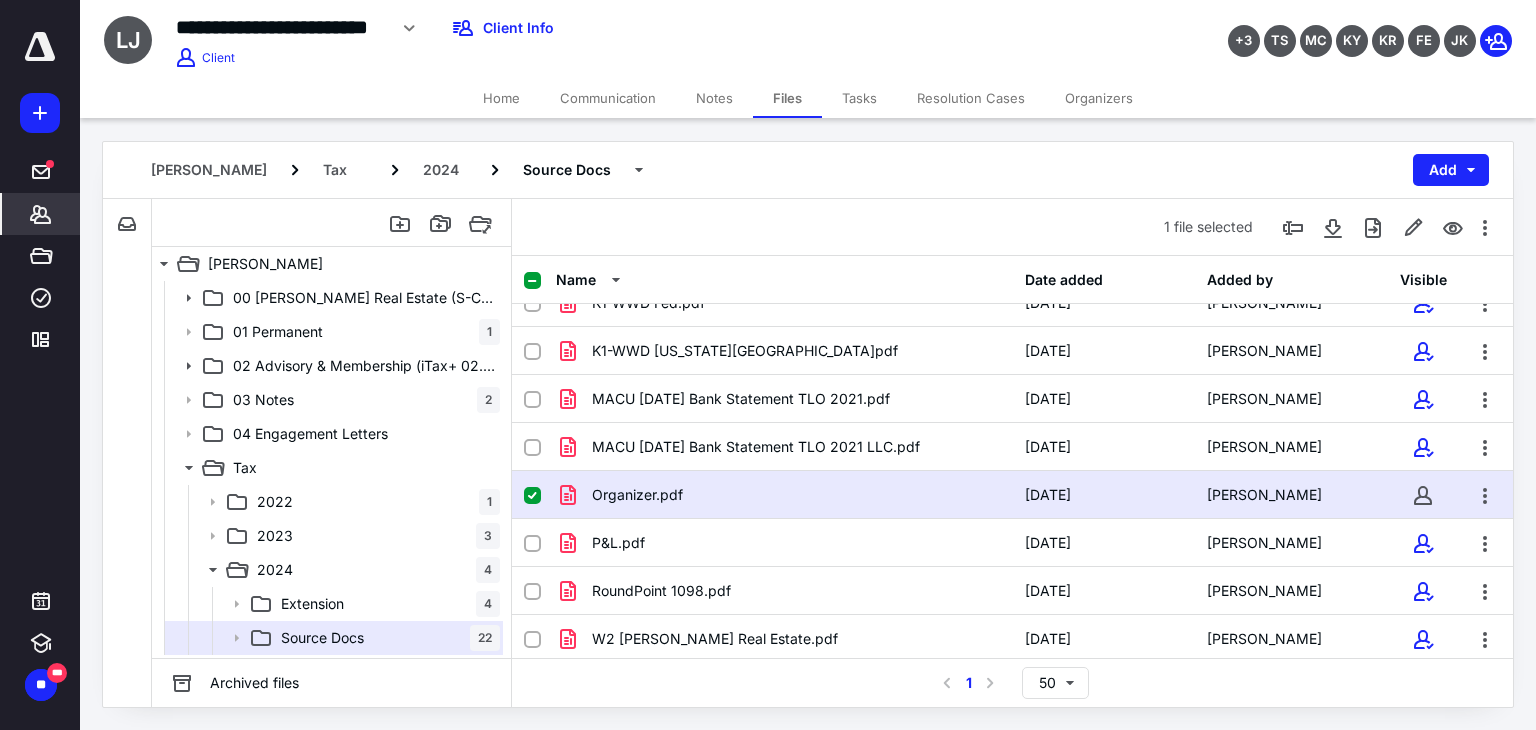 click on "*******" at bounding box center (41, 214) 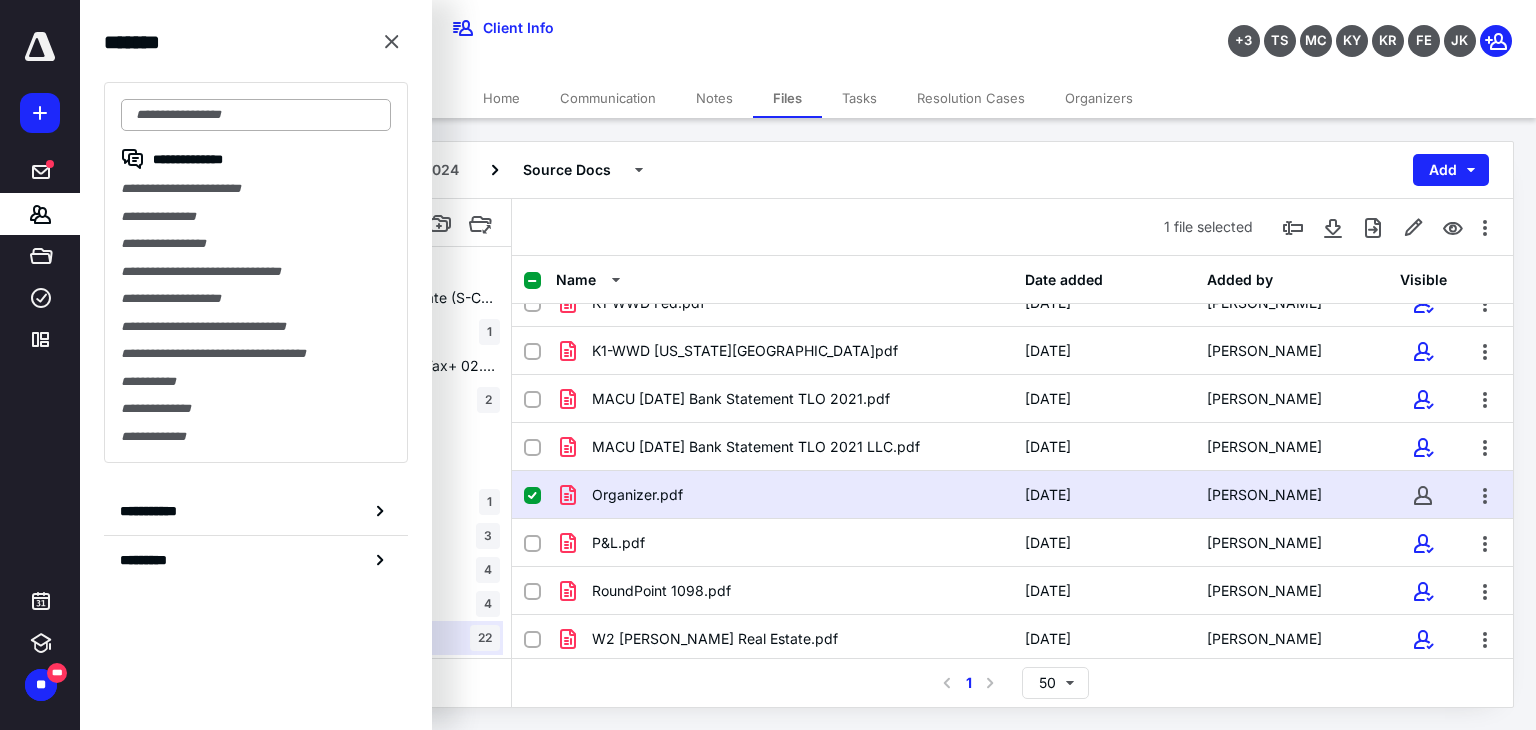 click at bounding box center (256, 115) 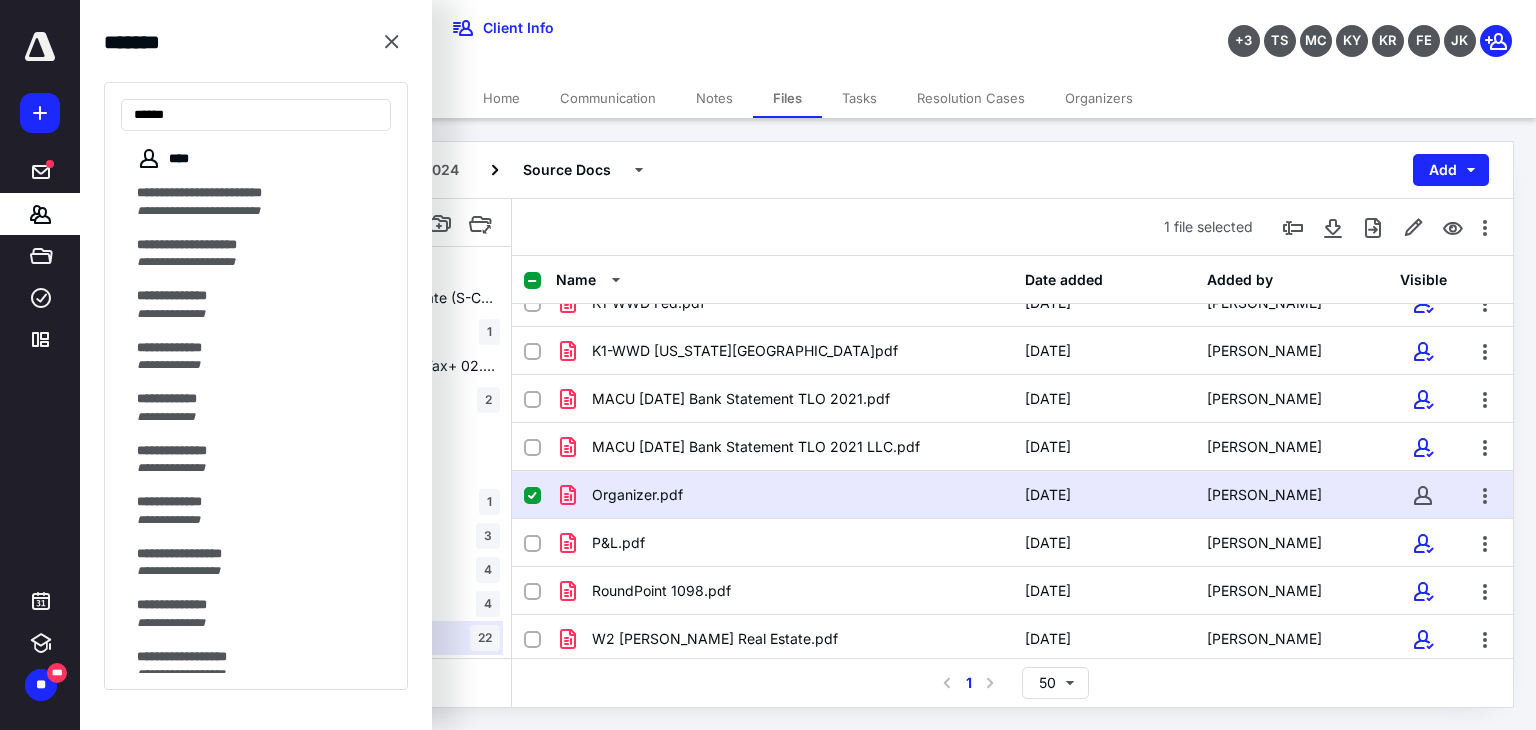 scroll, scrollTop: 200, scrollLeft: 0, axis: vertical 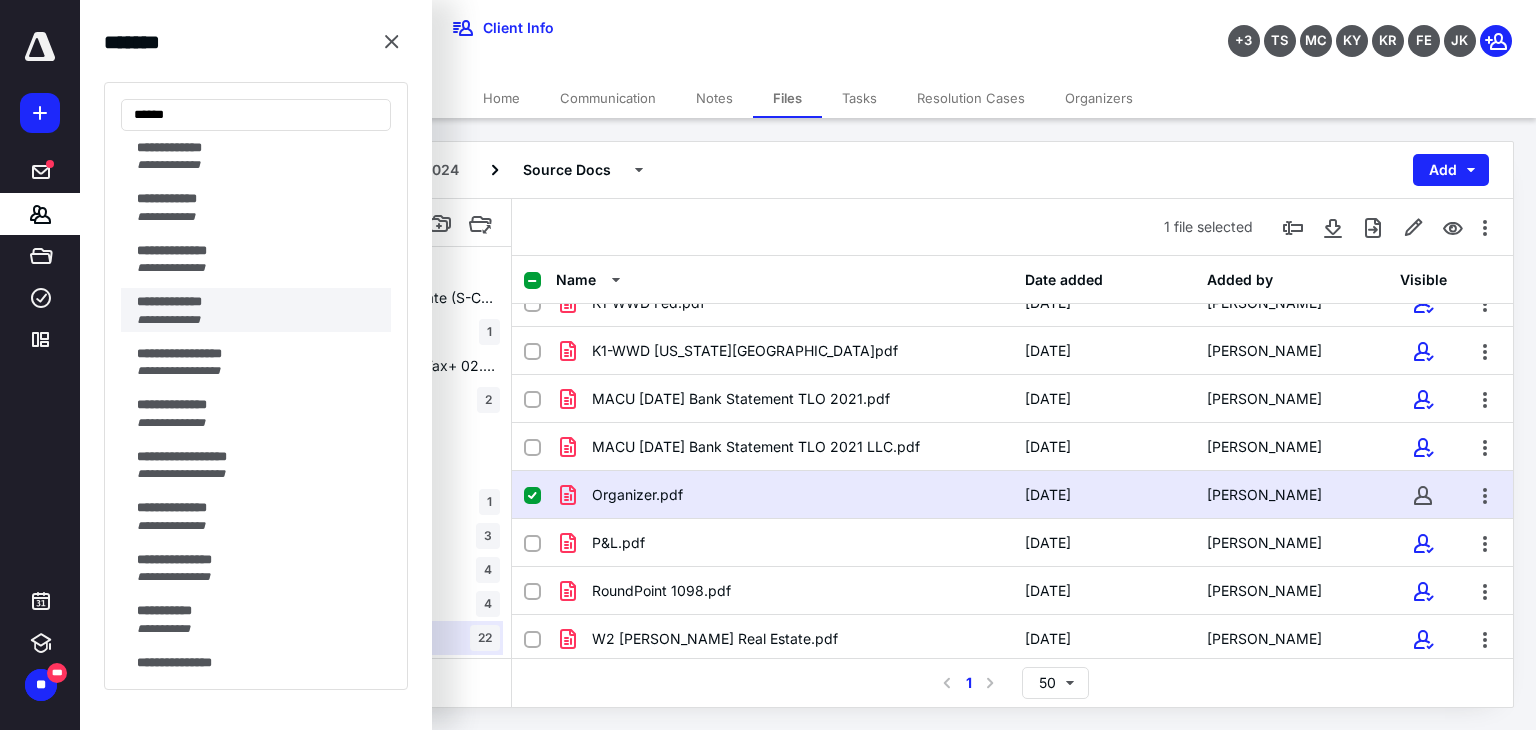 type on "*****" 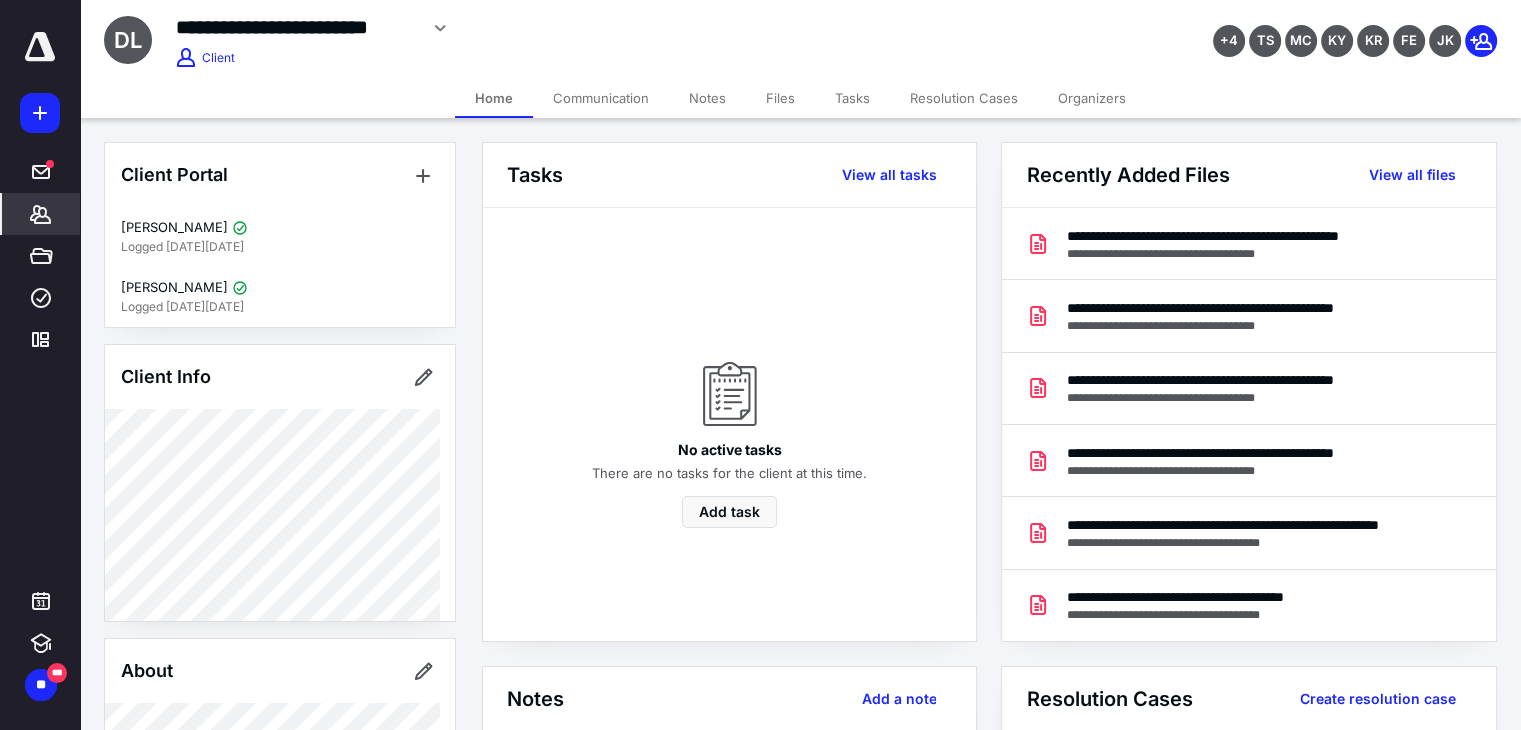 click on "Files" at bounding box center [780, 98] 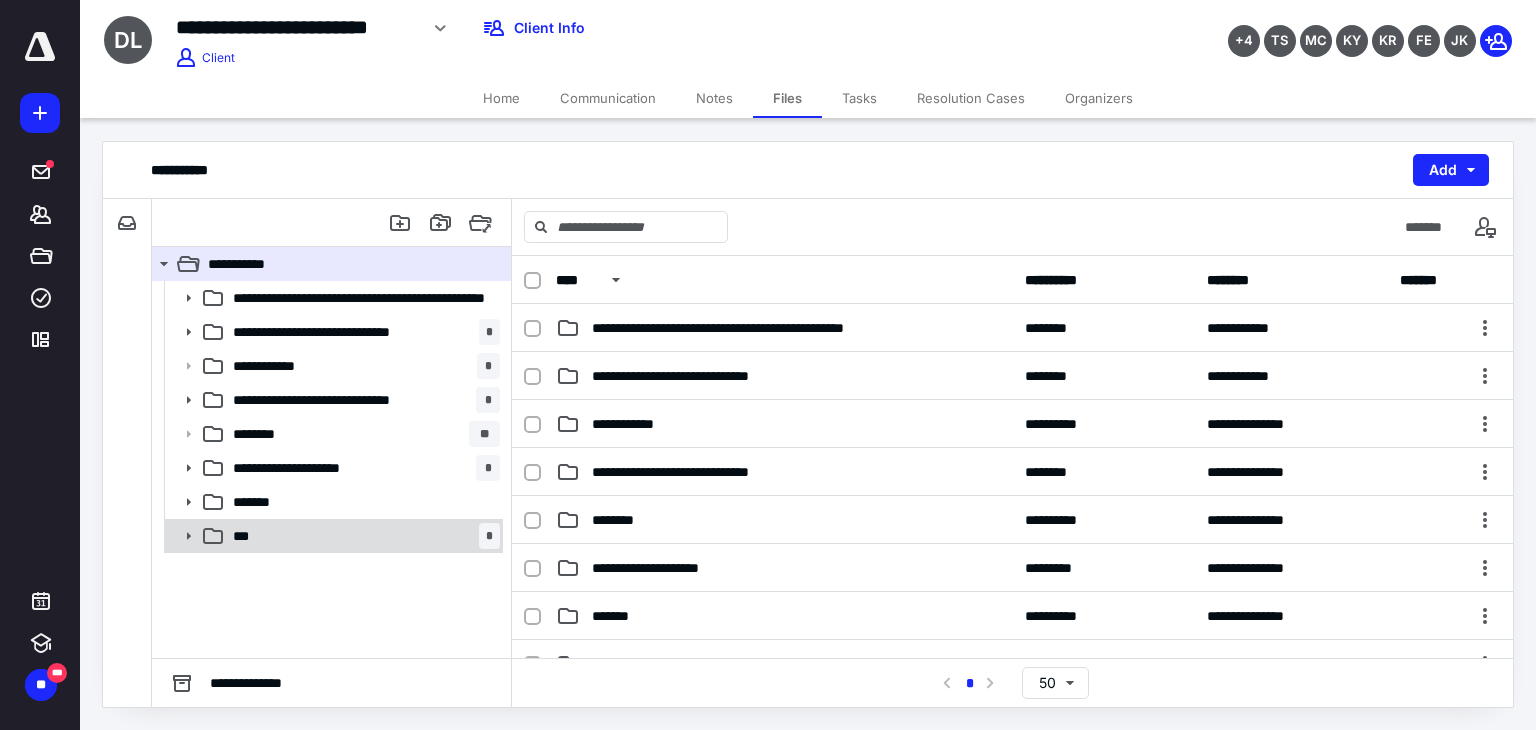 click on "*** *" at bounding box center [362, 536] 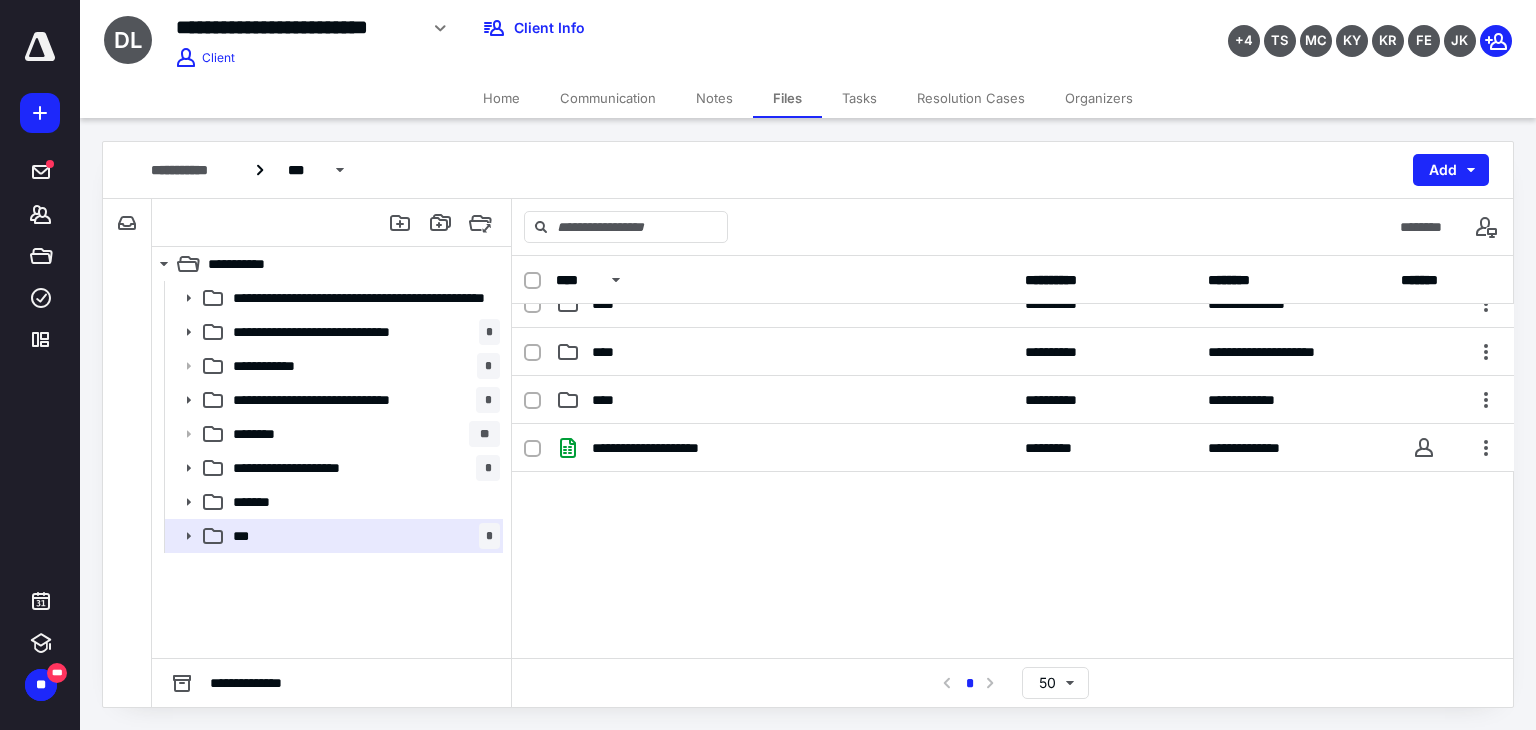 scroll, scrollTop: 500, scrollLeft: 0, axis: vertical 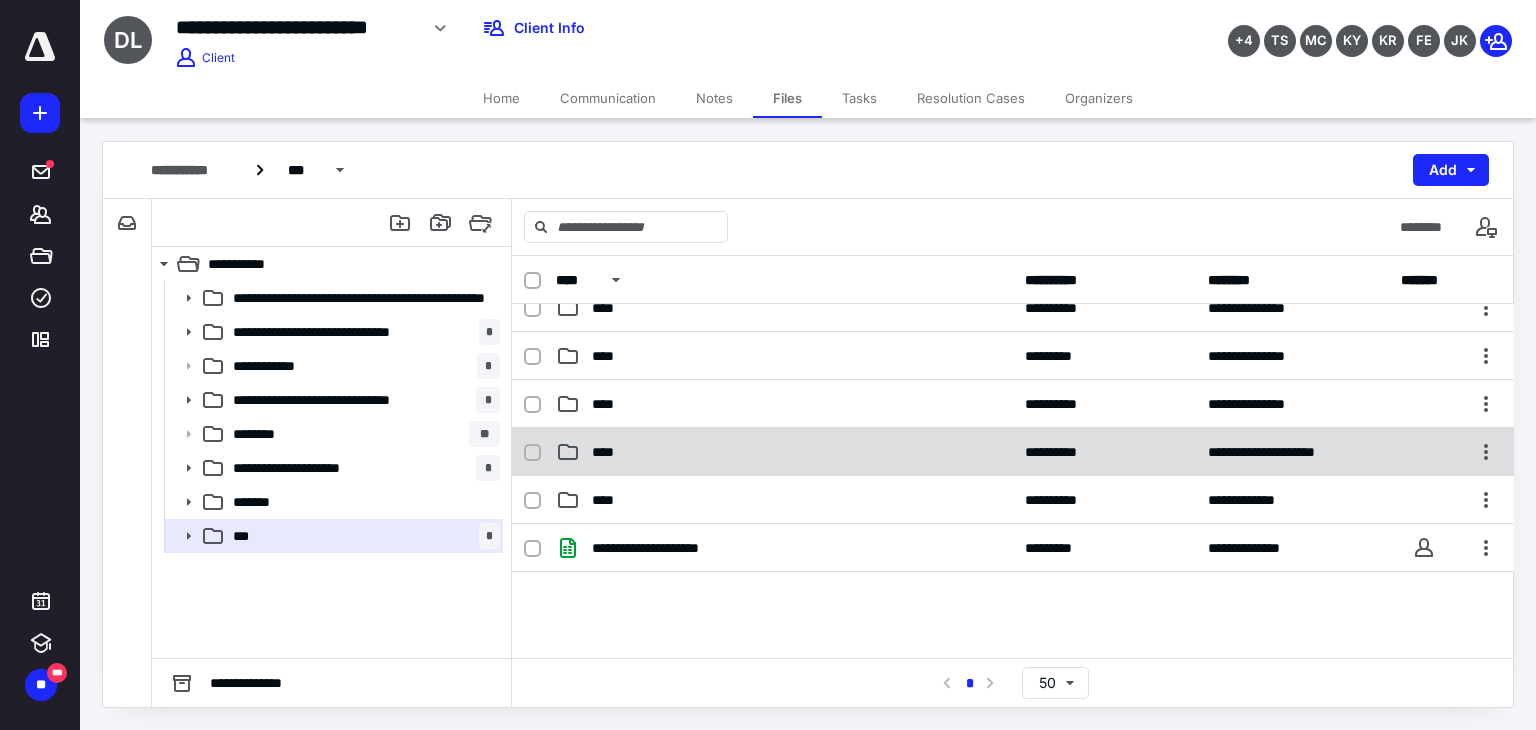click on "****" at bounding box center [784, 452] 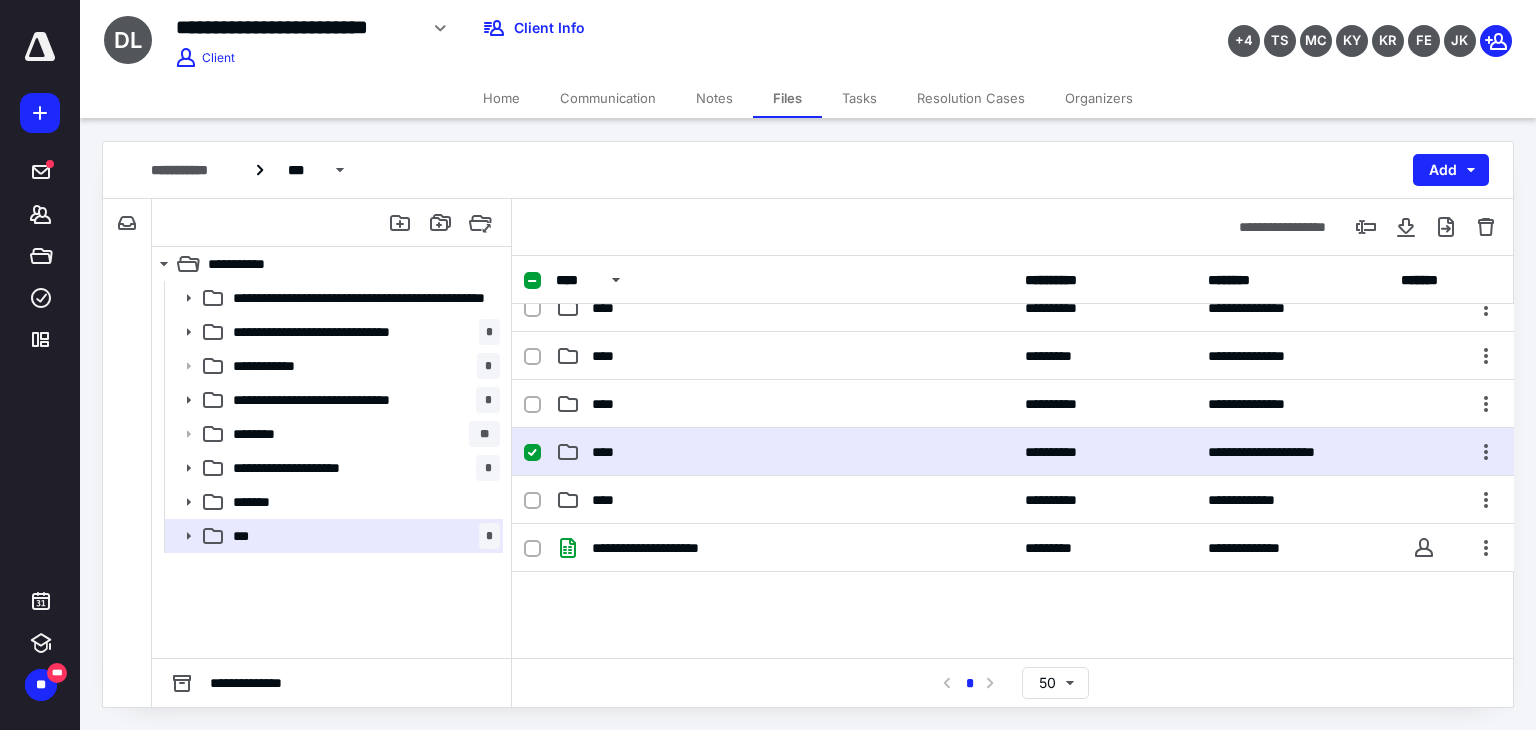 click on "****" at bounding box center [784, 452] 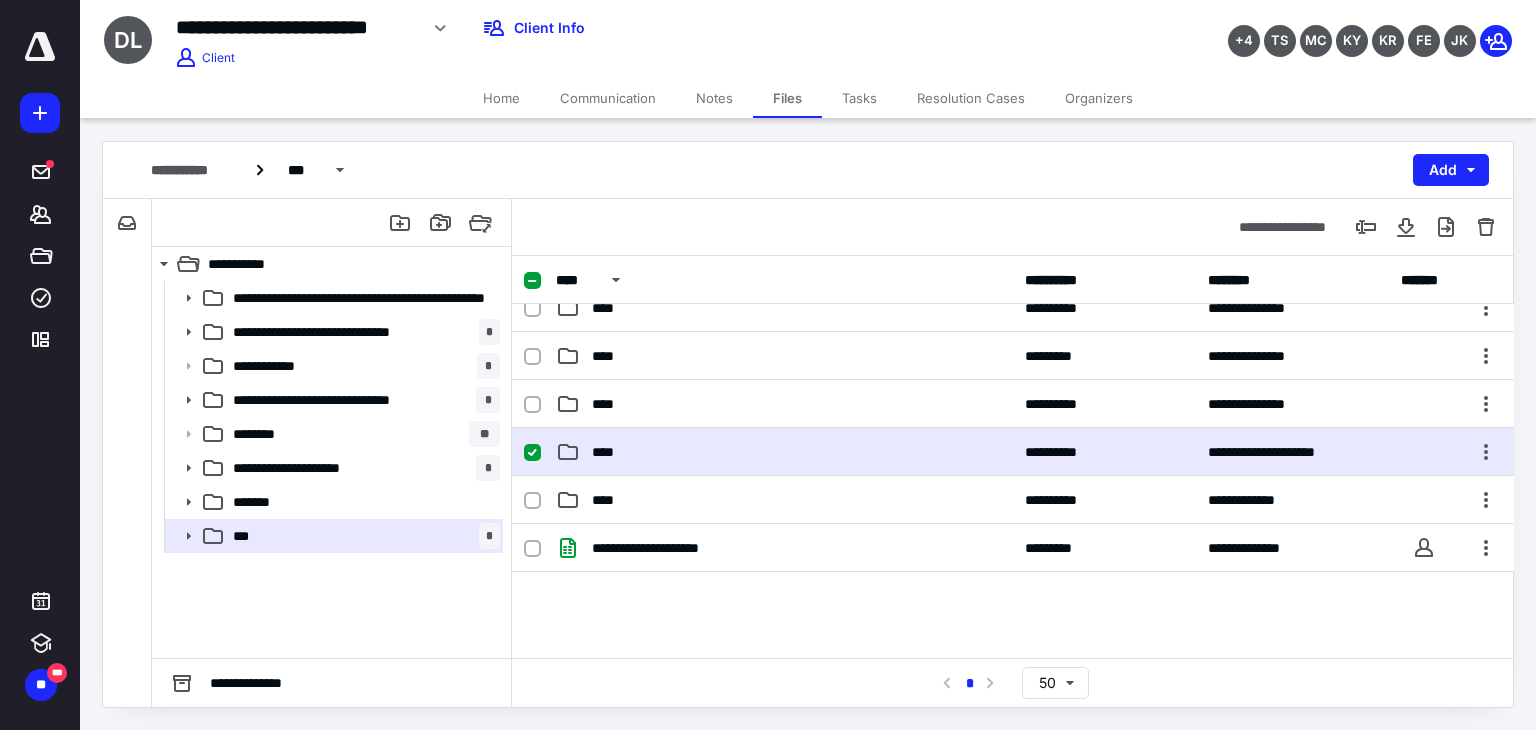 scroll, scrollTop: 0, scrollLeft: 0, axis: both 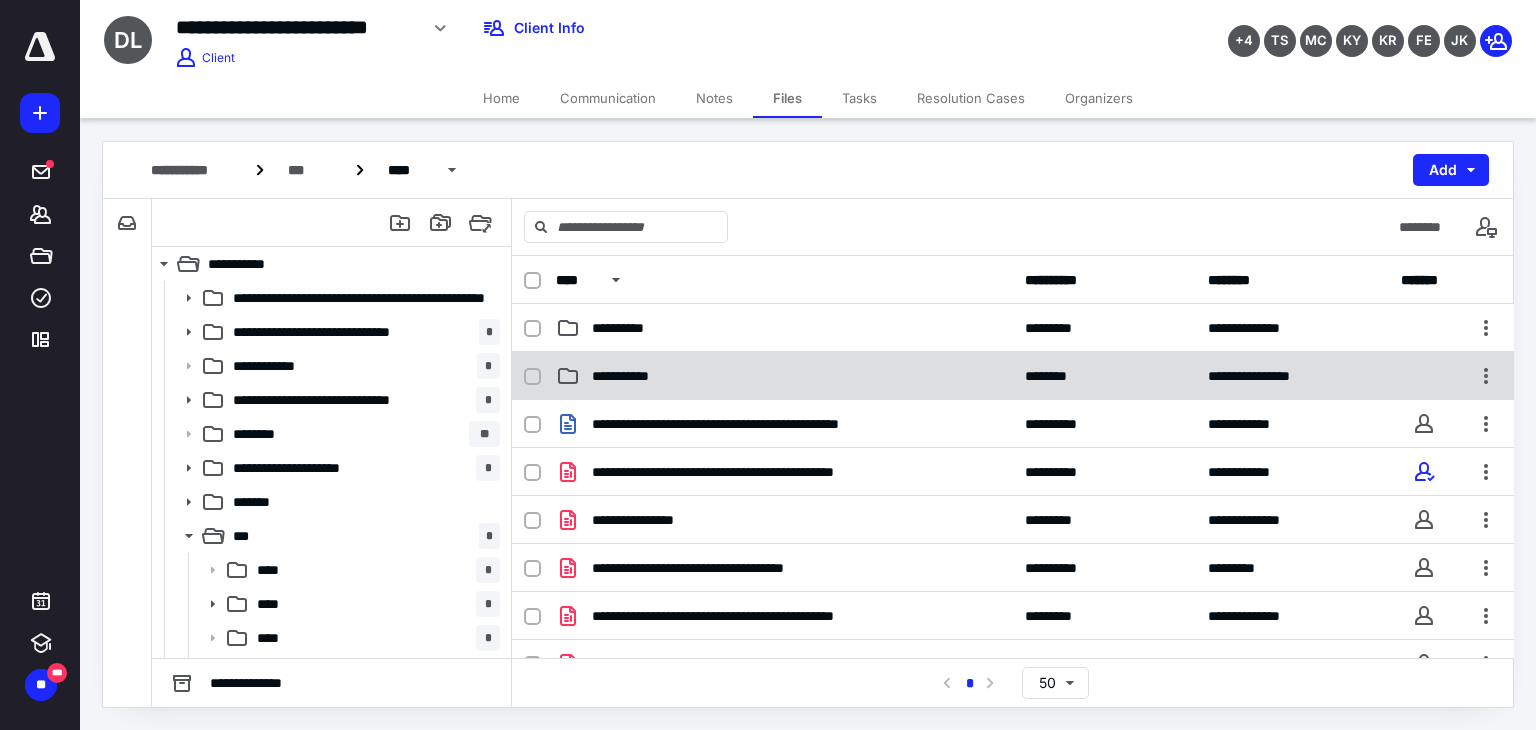 click on "**********" at bounding box center (784, 376) 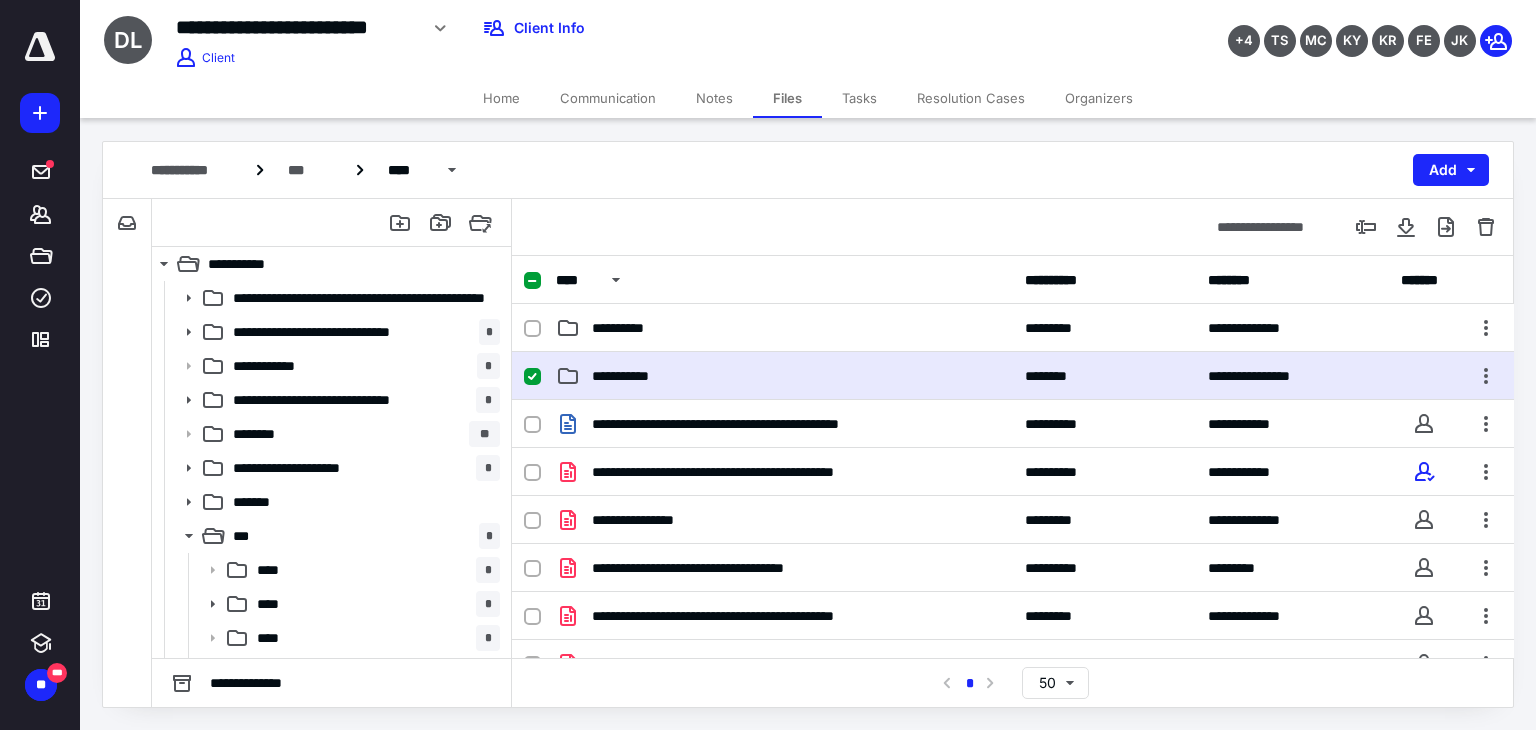 click on "**********" at bounding box center (784, 376) 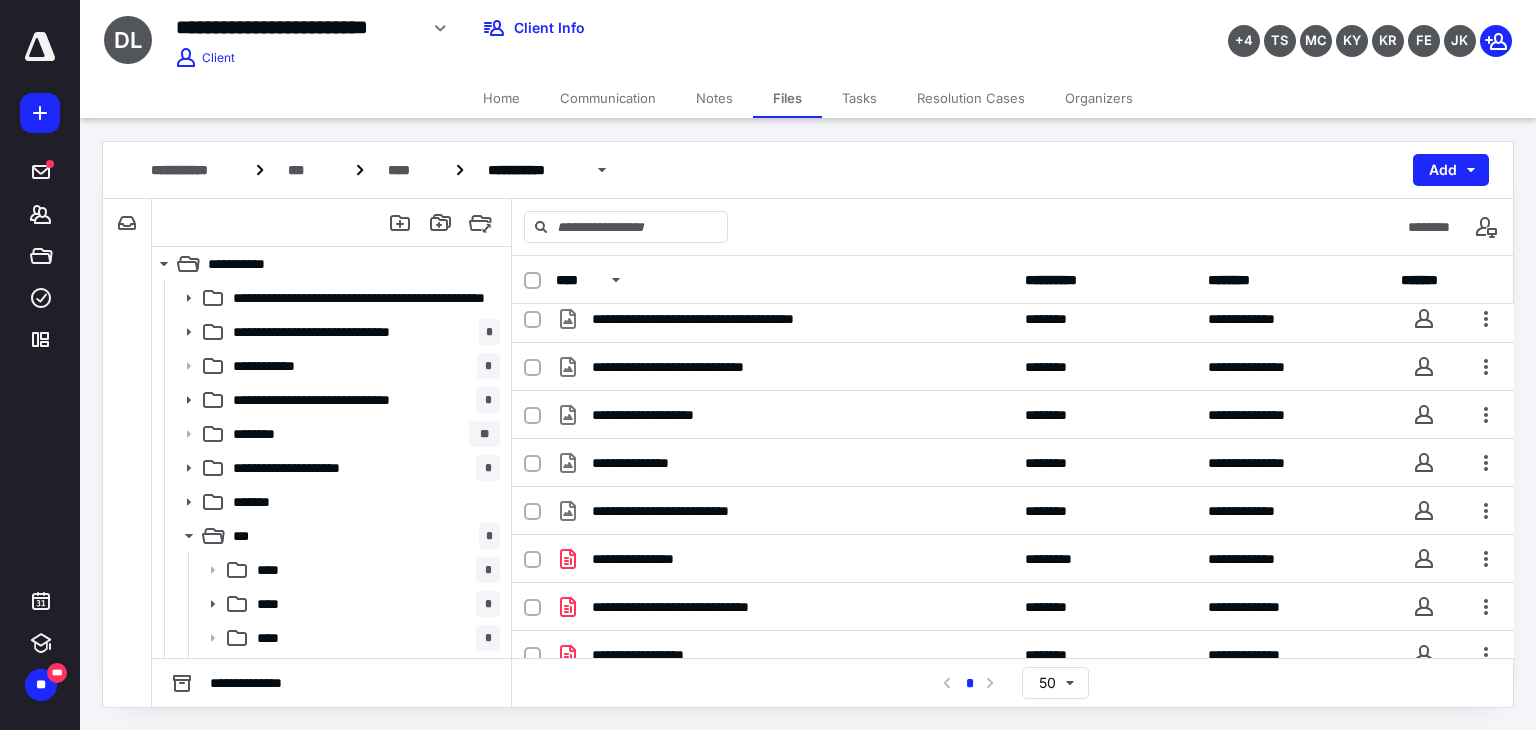 scroll, scrollTop: 649, scrollLeft: 0, axis: vertical 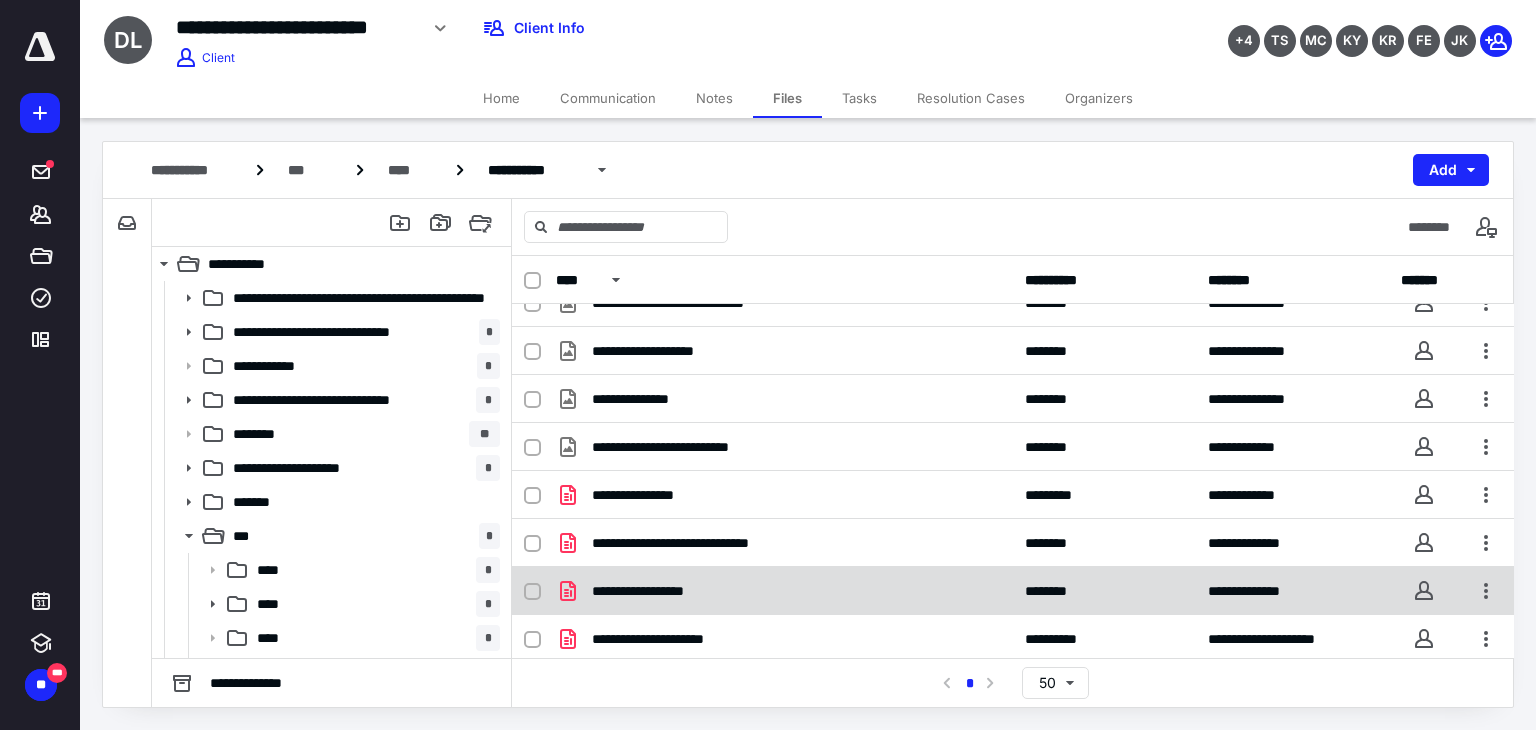 click on "**********" at bounding box center [1013, 591] 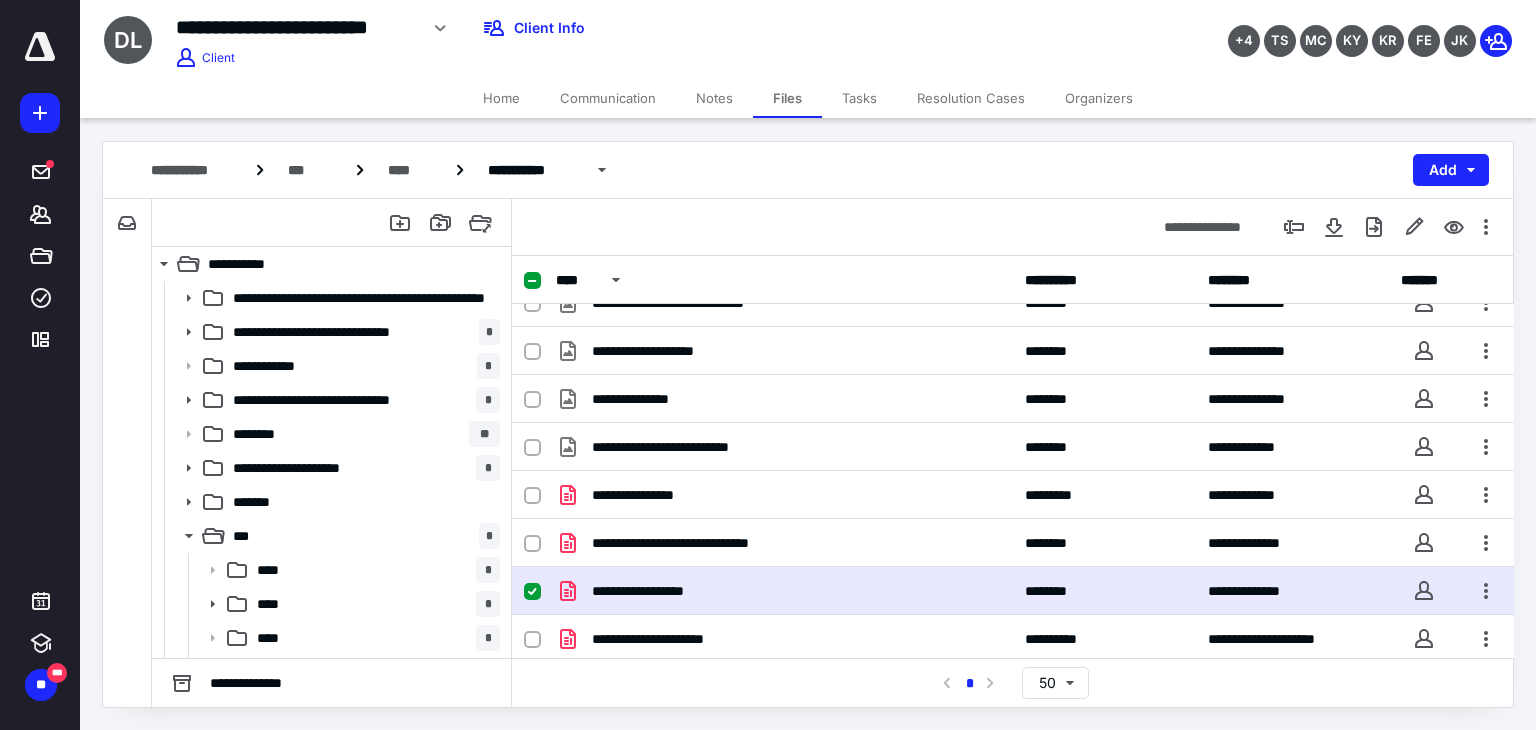 click on "**********" at bounding box center (1013, 591) 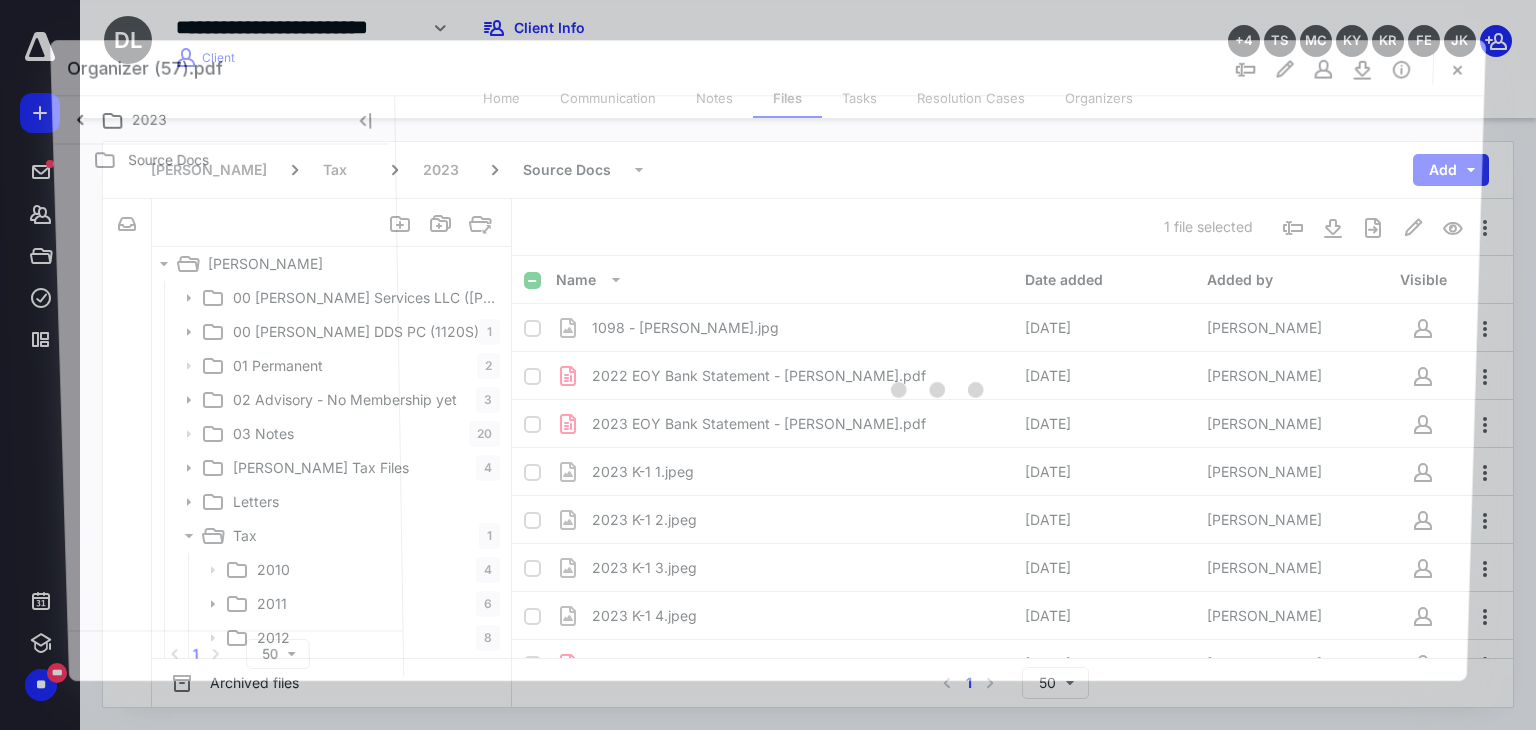 scroll, scrollTop: 649, scrollLeft: 0, axis: vertical 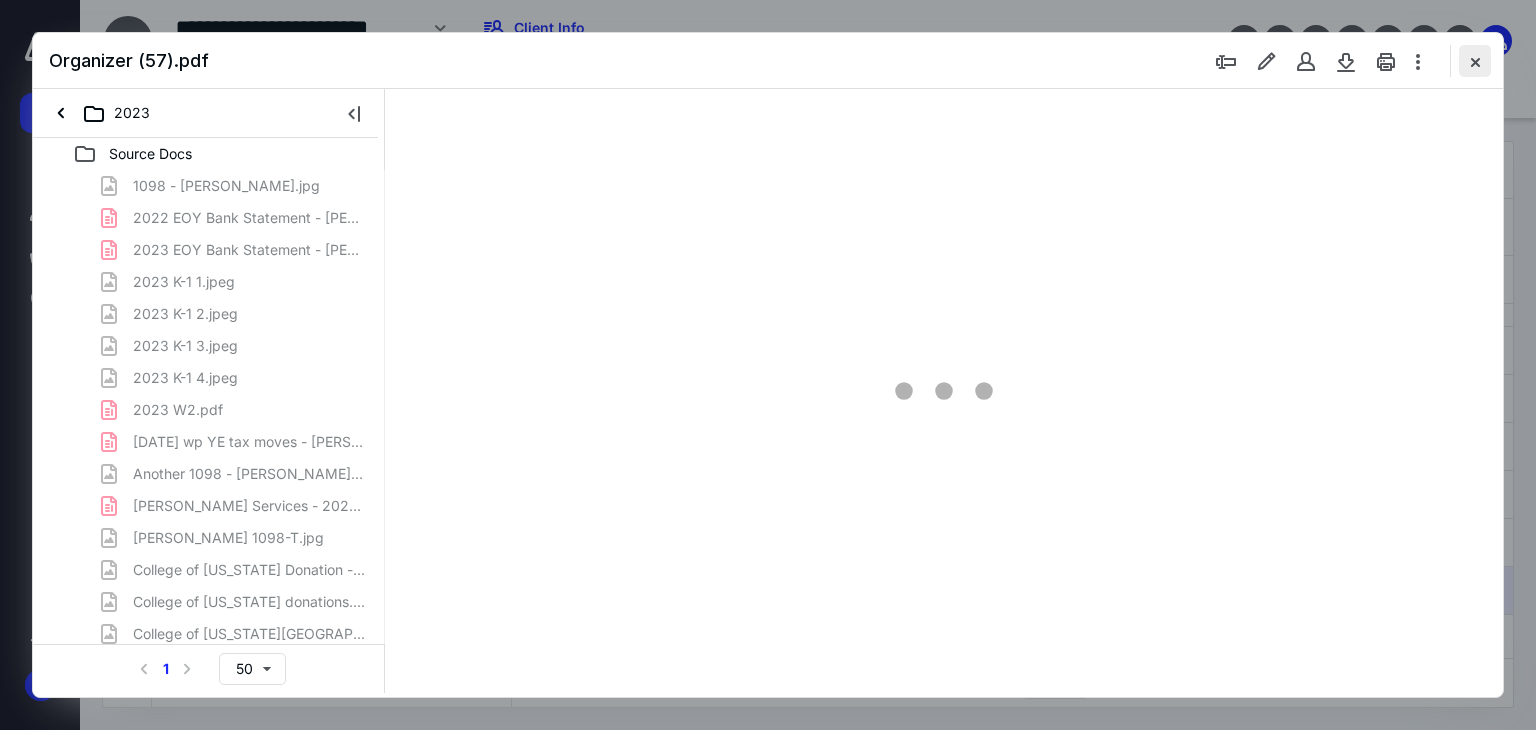 type on "179" 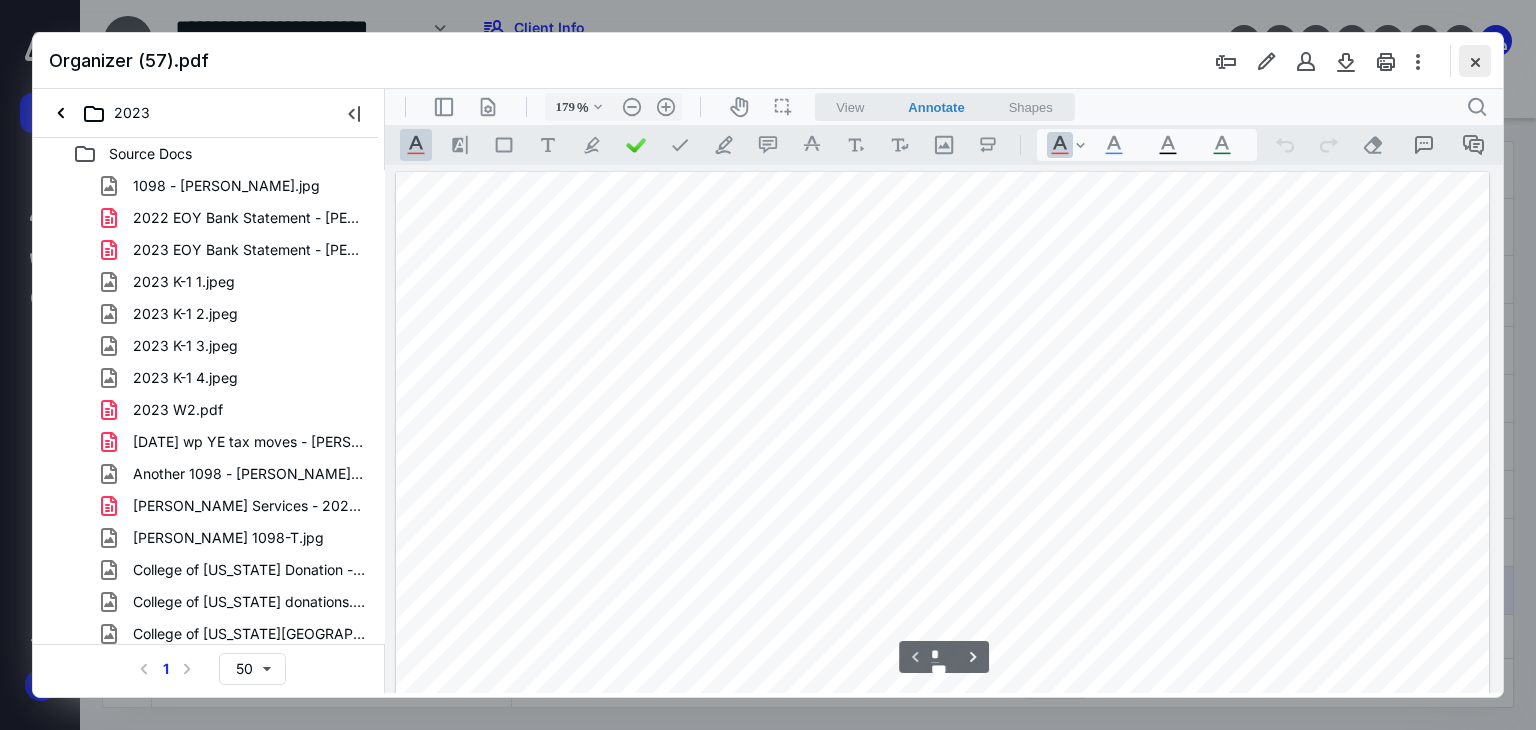 scroll, scrollTop: 83, scrollLeft: 0, axis: vertical 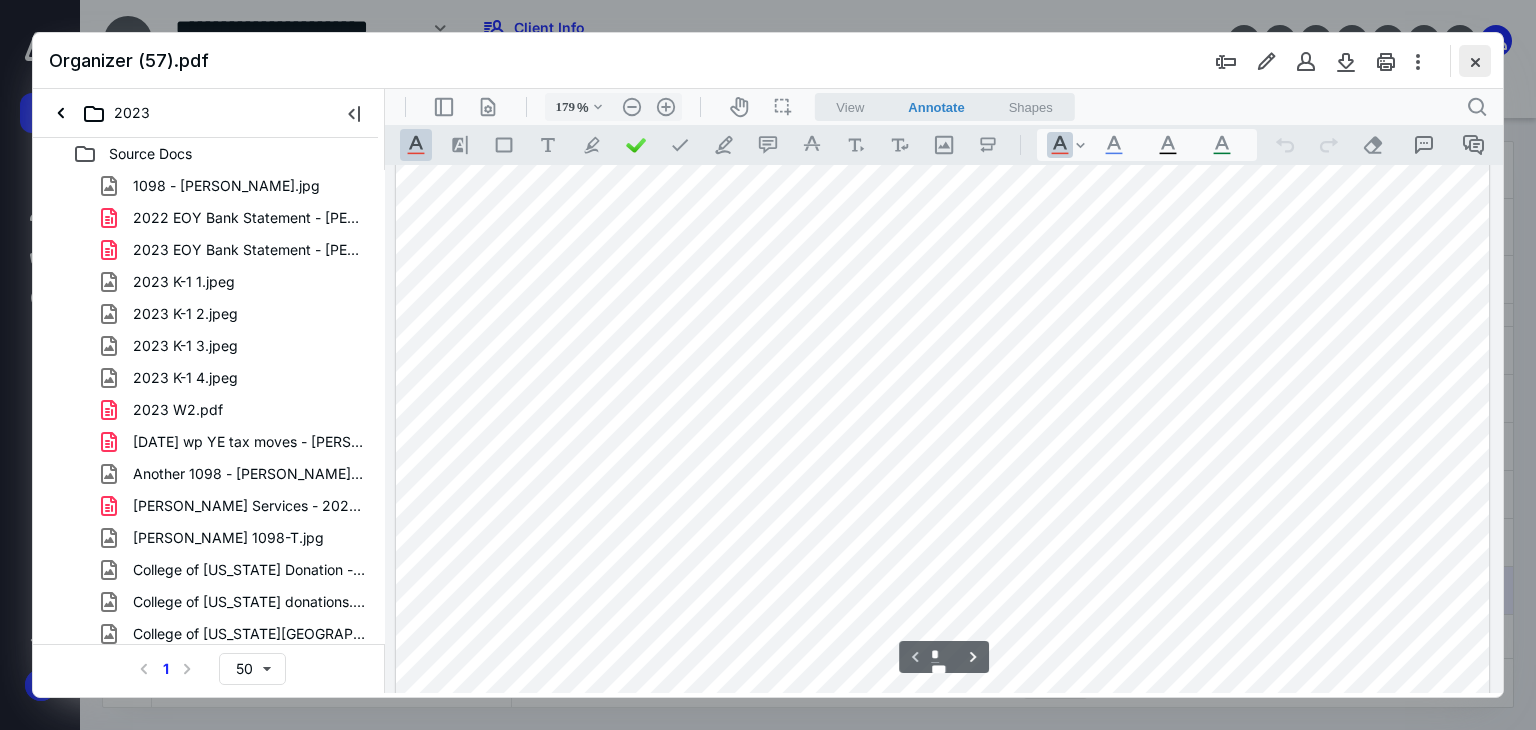 click at bounding box center (1475, 61) 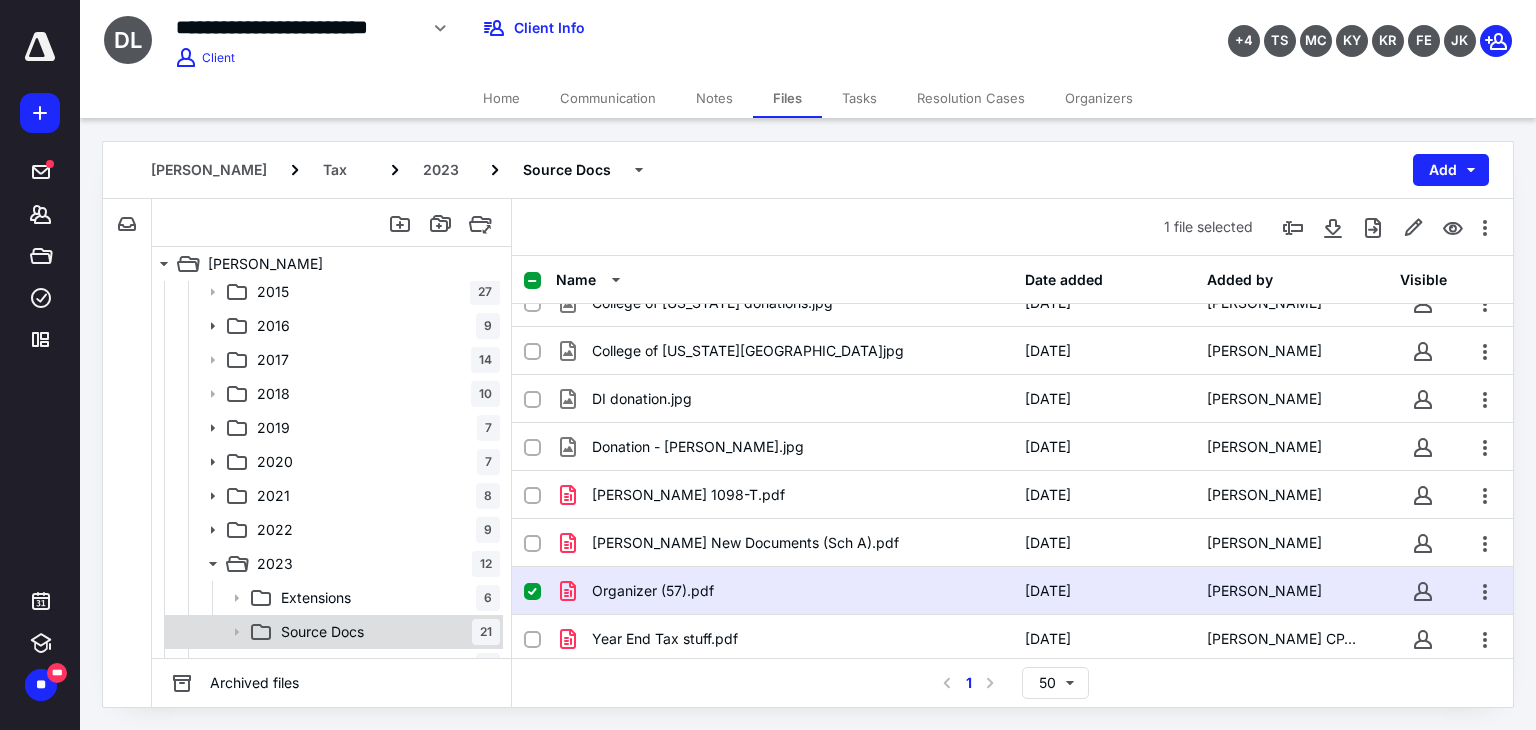 scroll, scrollTop: 472, scrollLeft: 0, axis: vertical 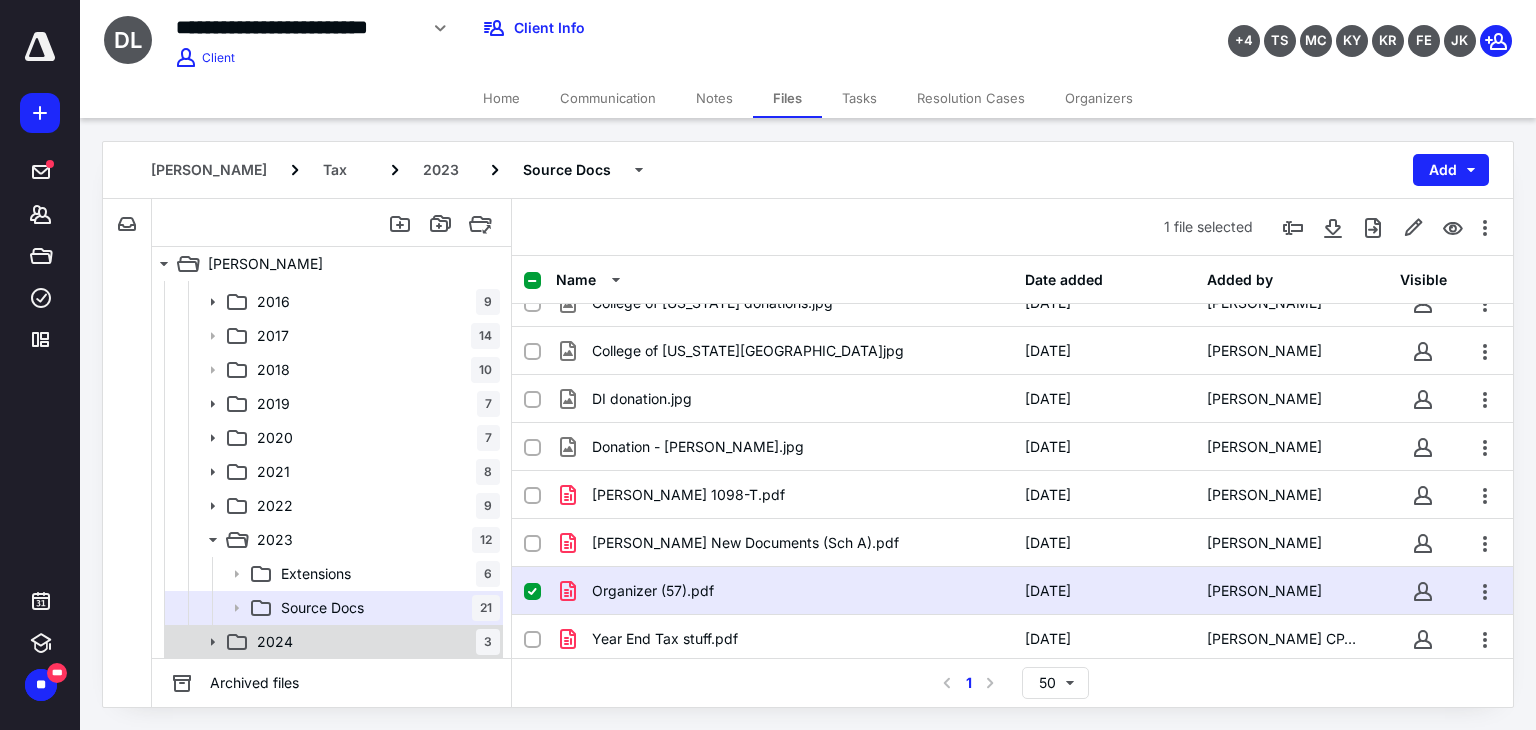 click on "2024 3" at bounding box center [374, 642] 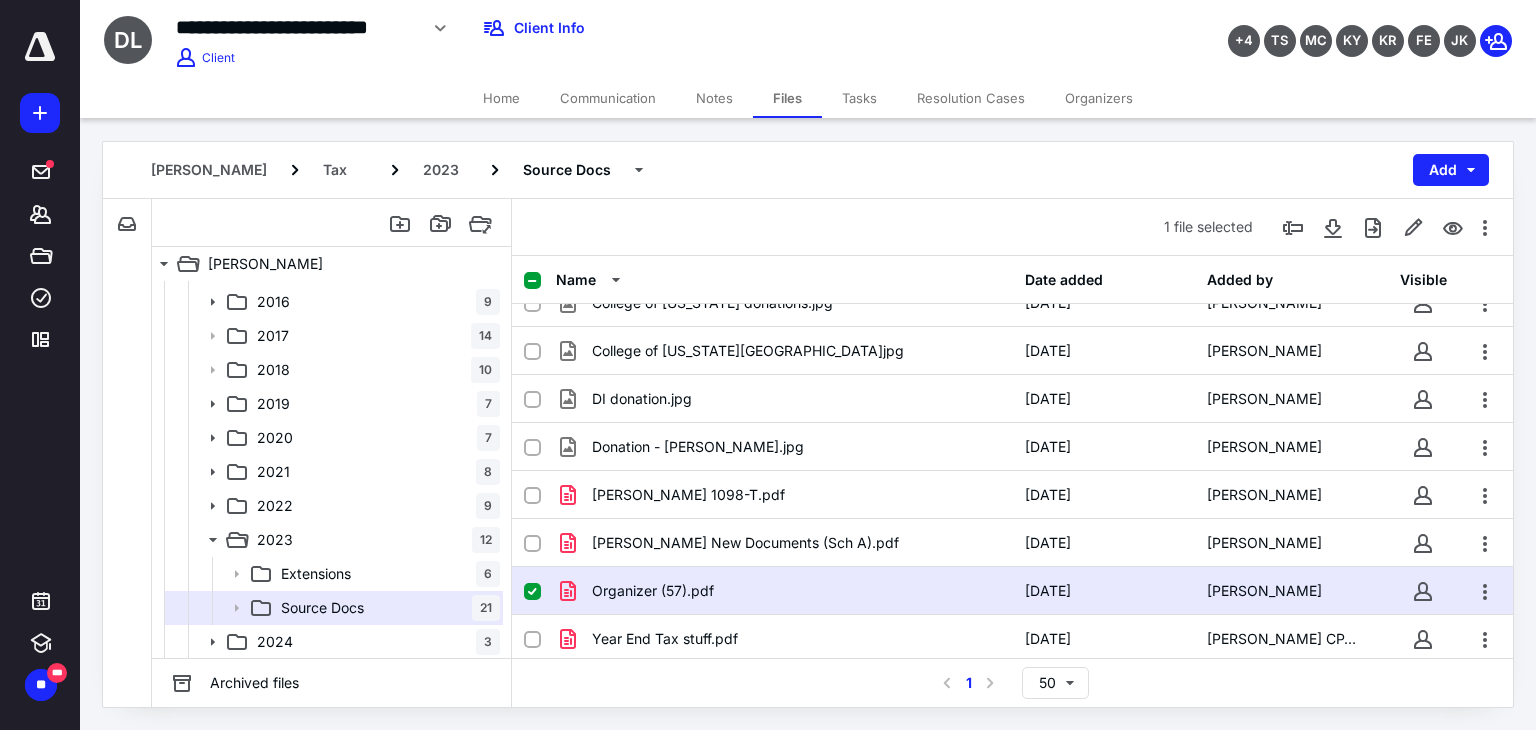 scroll, scrollTop: 0, scrollLeft: 0, axis: both 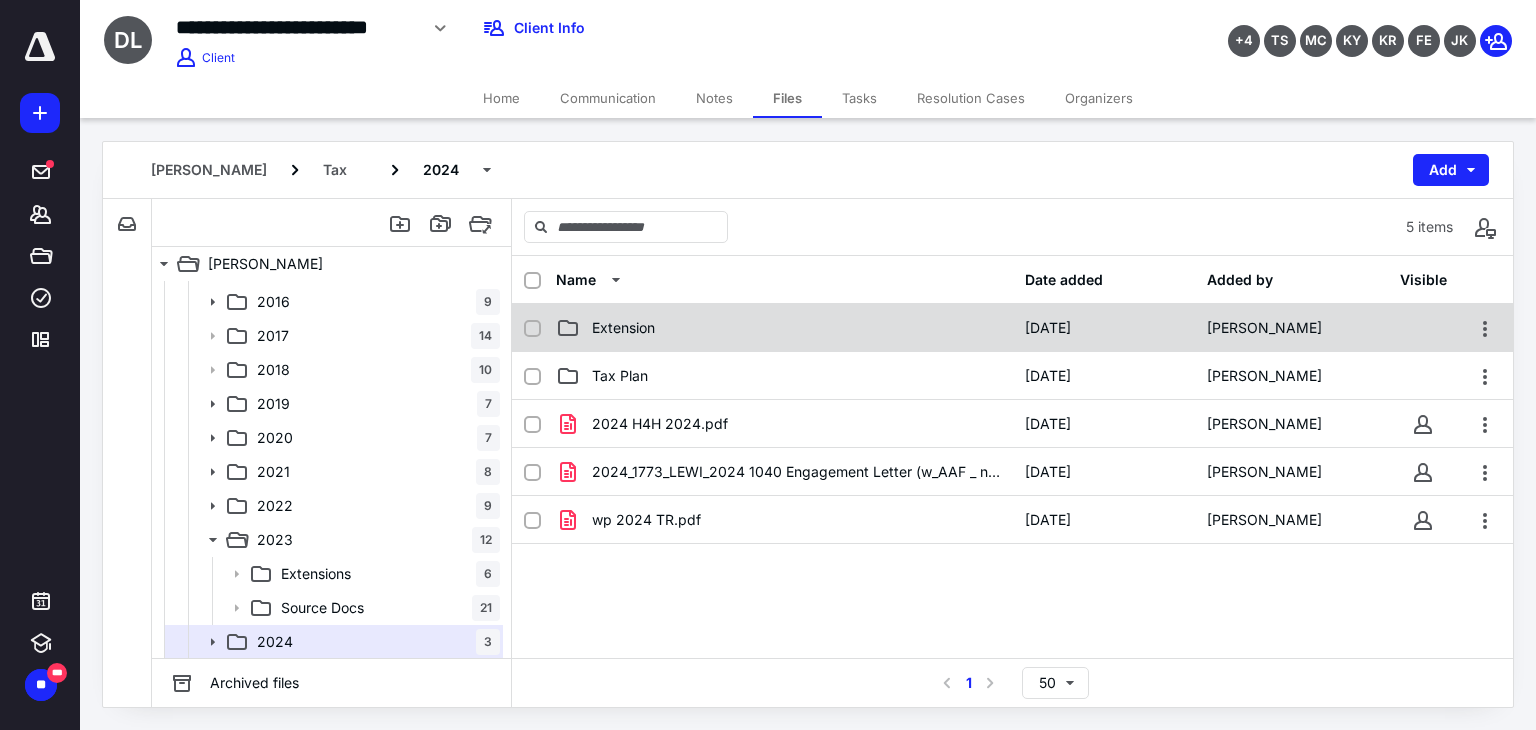 click on "Extension [DATE] [PERSON_NAME]" at bounding box center [1012, 328] 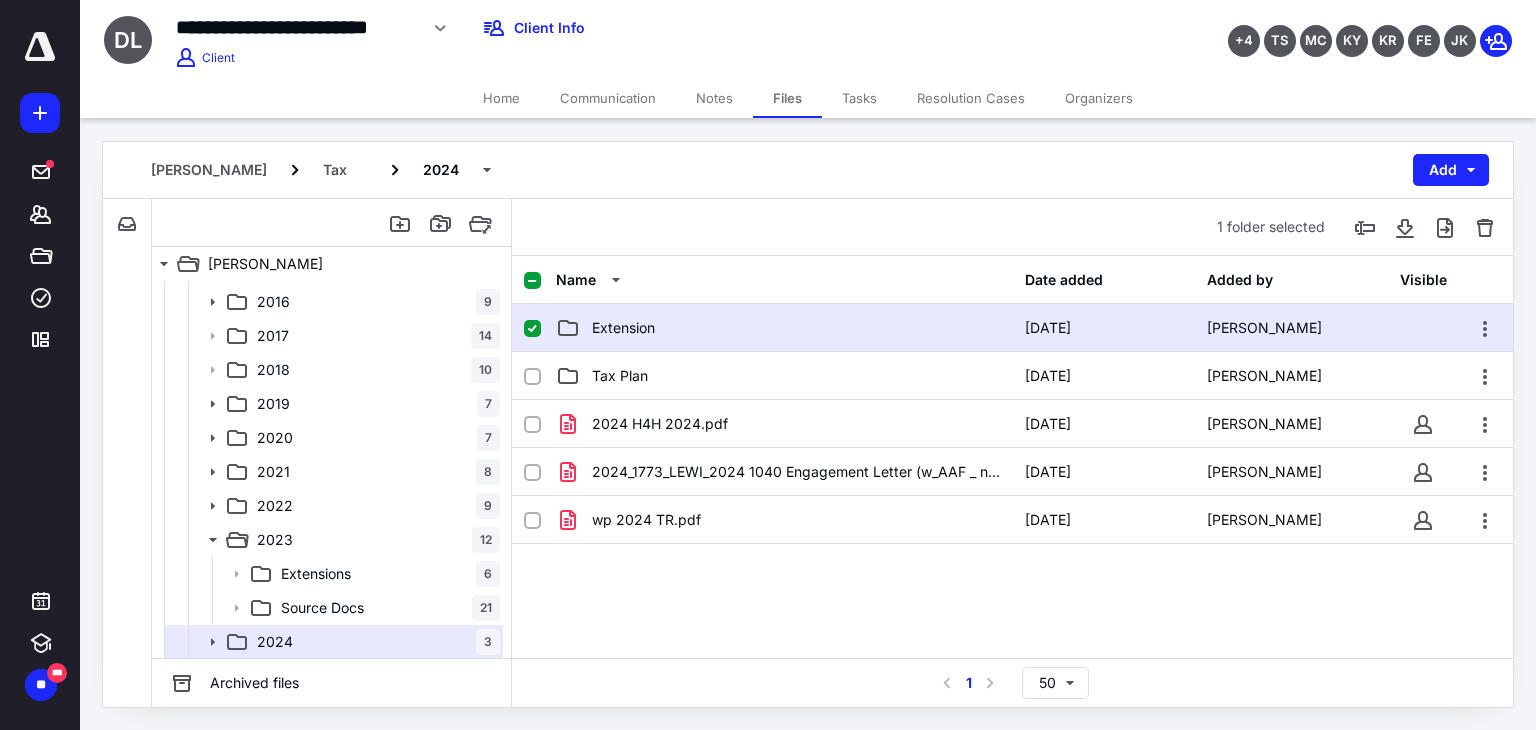 click on "Extension [DATE] [PERSON_NAME]" at bounding box center [1012, 328] 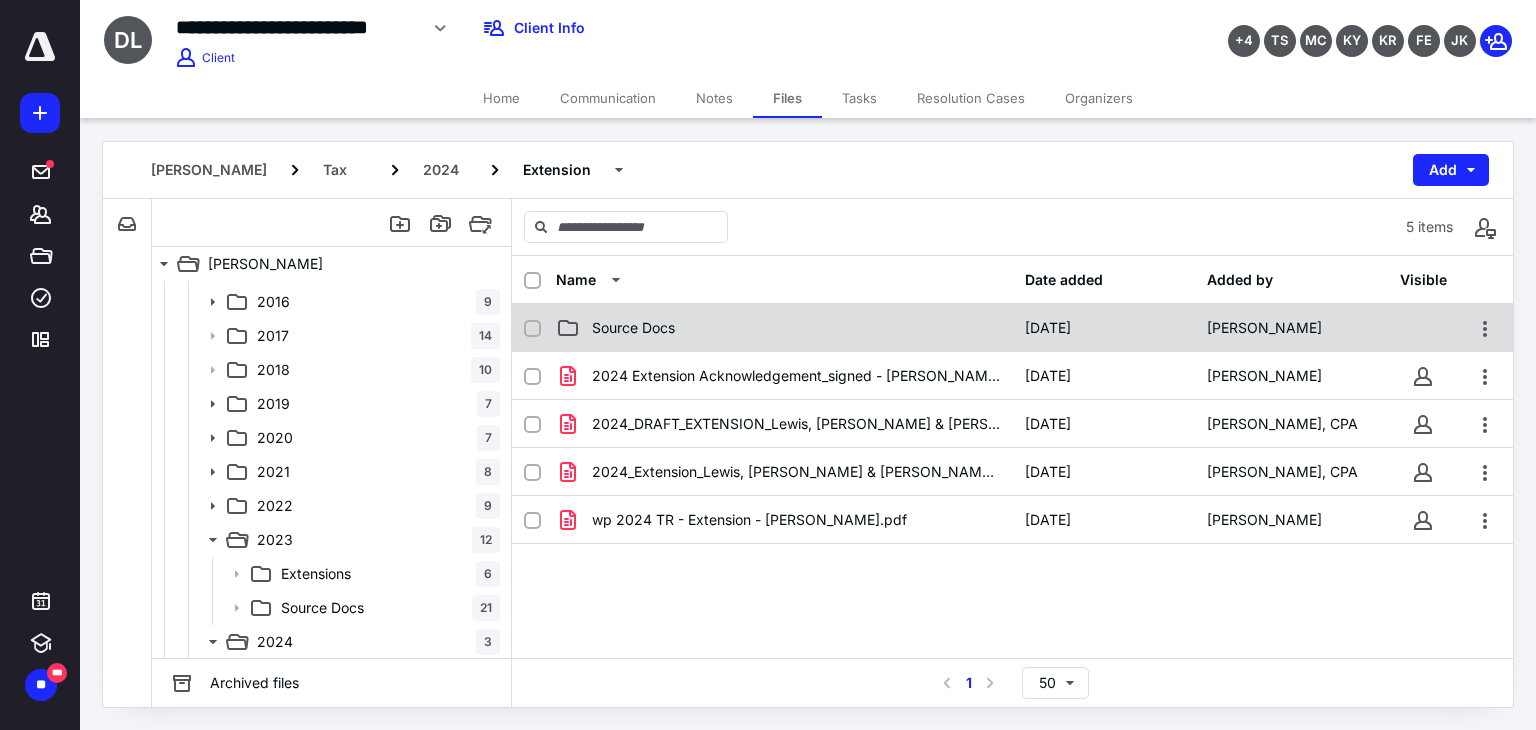 click on "Source Docs" at bounding box center (784, 328) 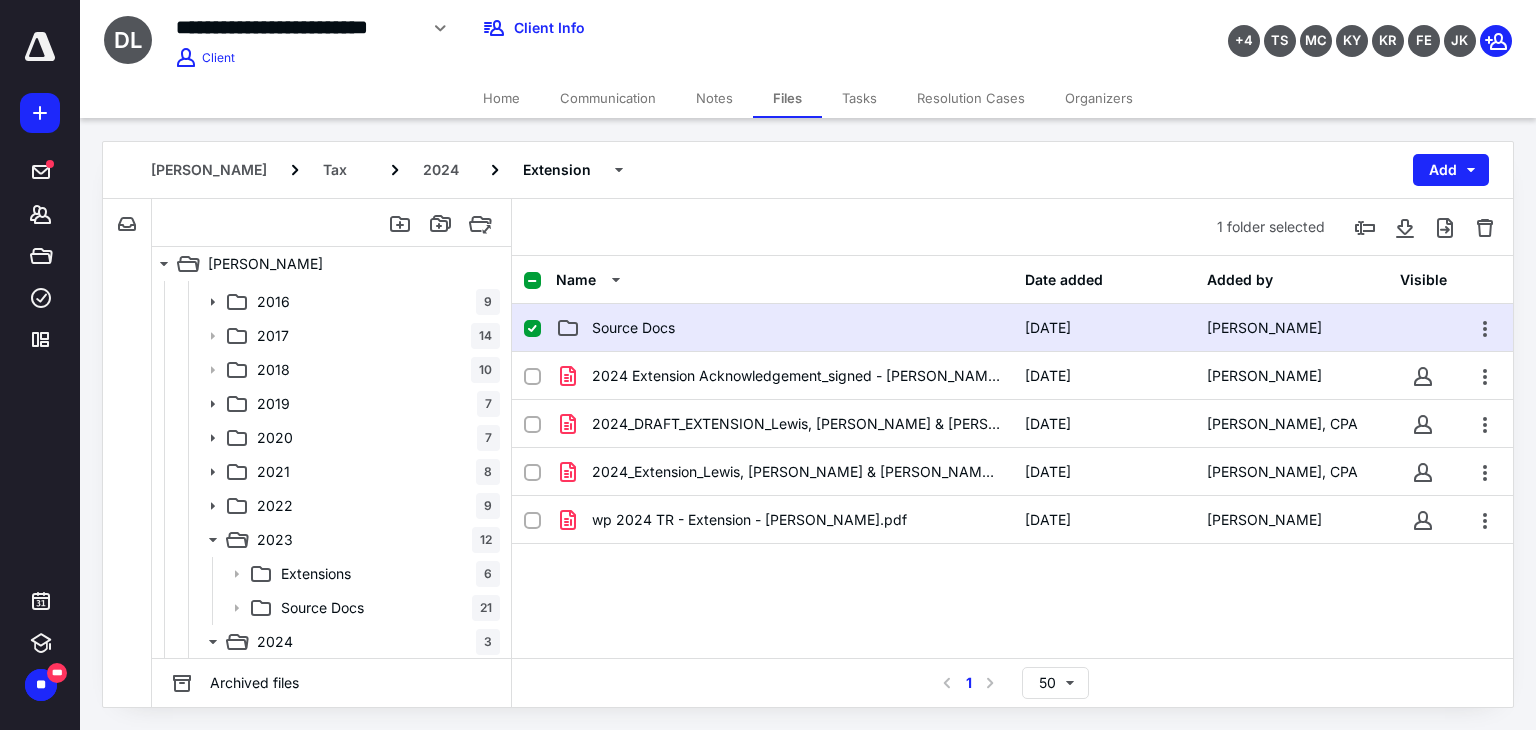 click on "Source Docs" at bounding box center [784, 328] 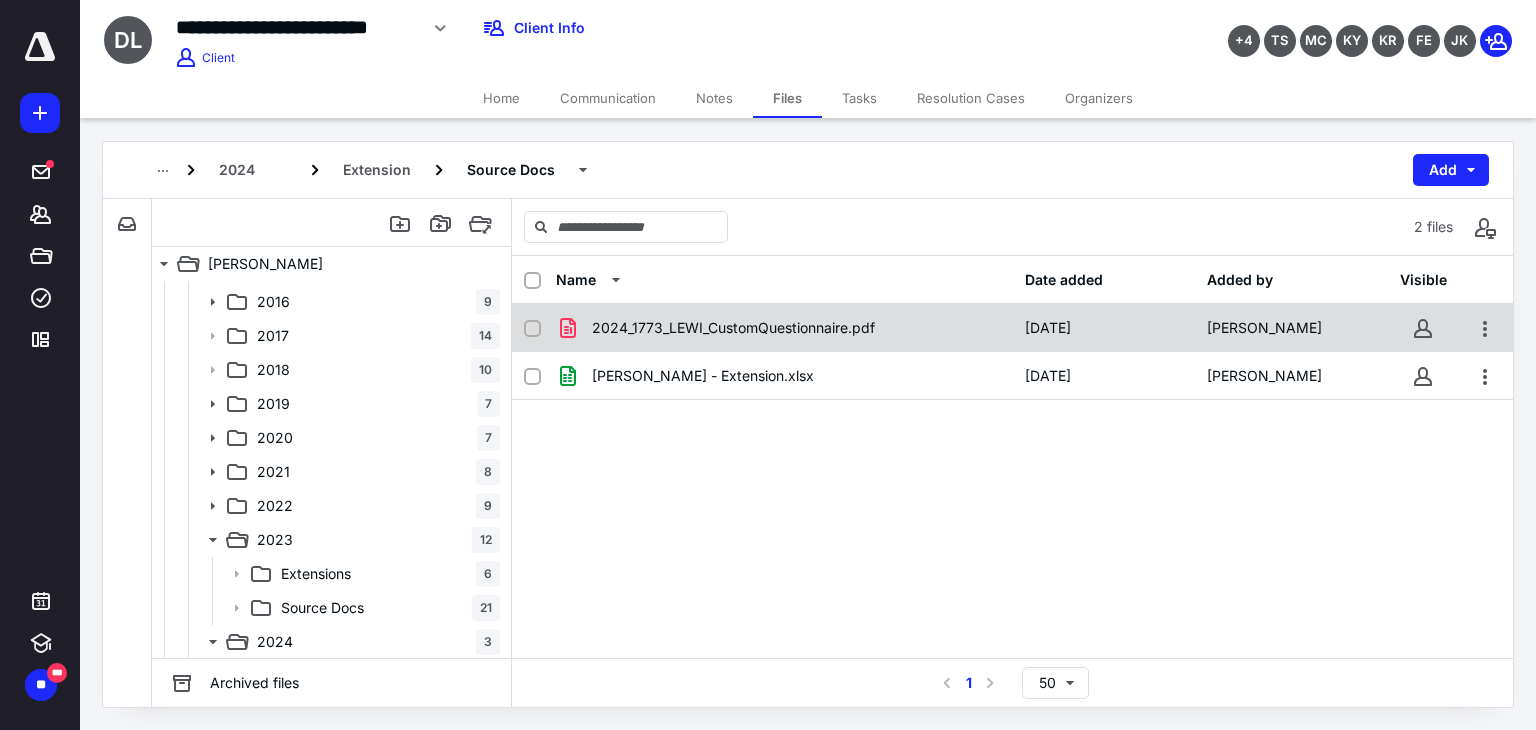click on "2024_1773_LEWI_CustomQuestionnaire.pdf" at bounding box center (733, 328) 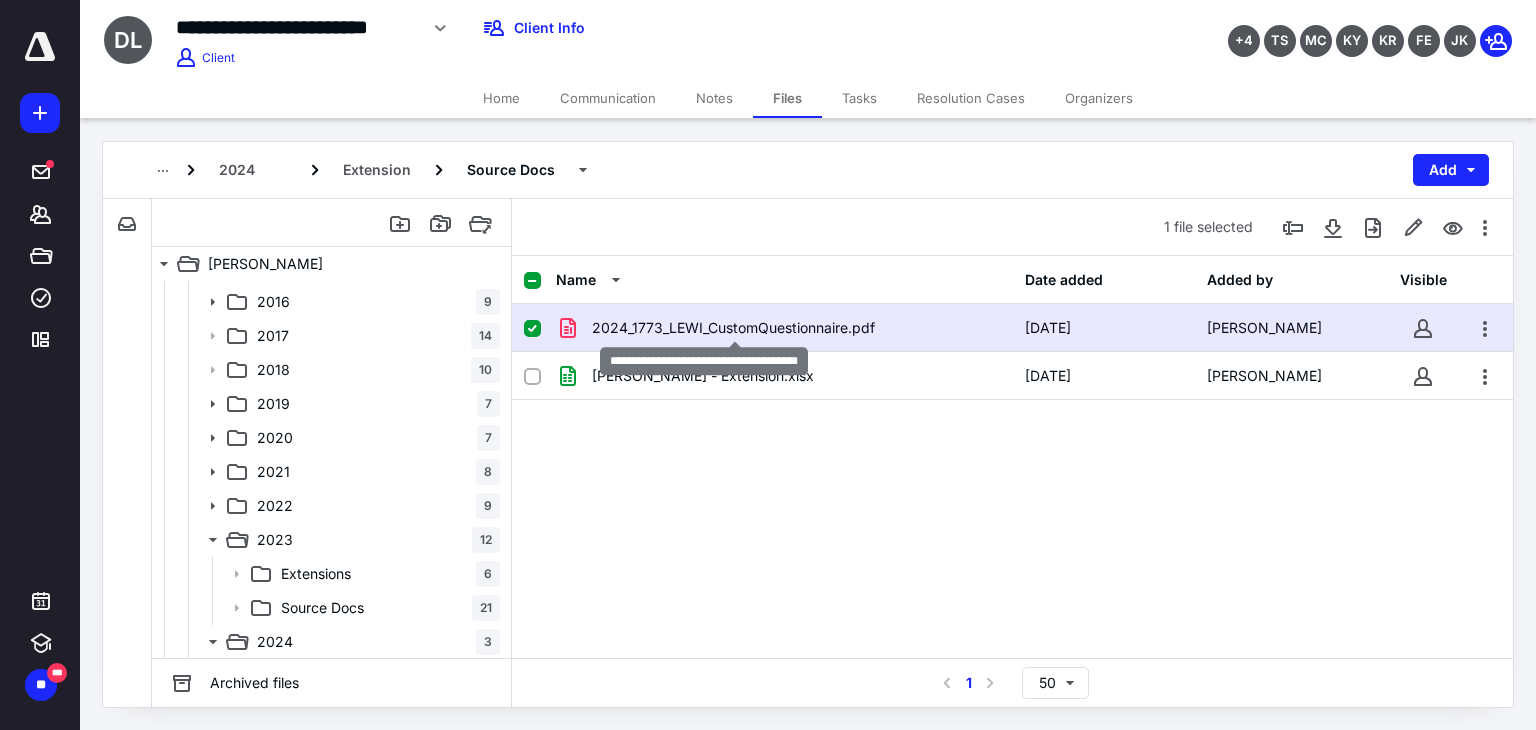 click on "2024_1773_LEWI_CustomQuestionnaire.pdf" at bounding box center [733, 328] 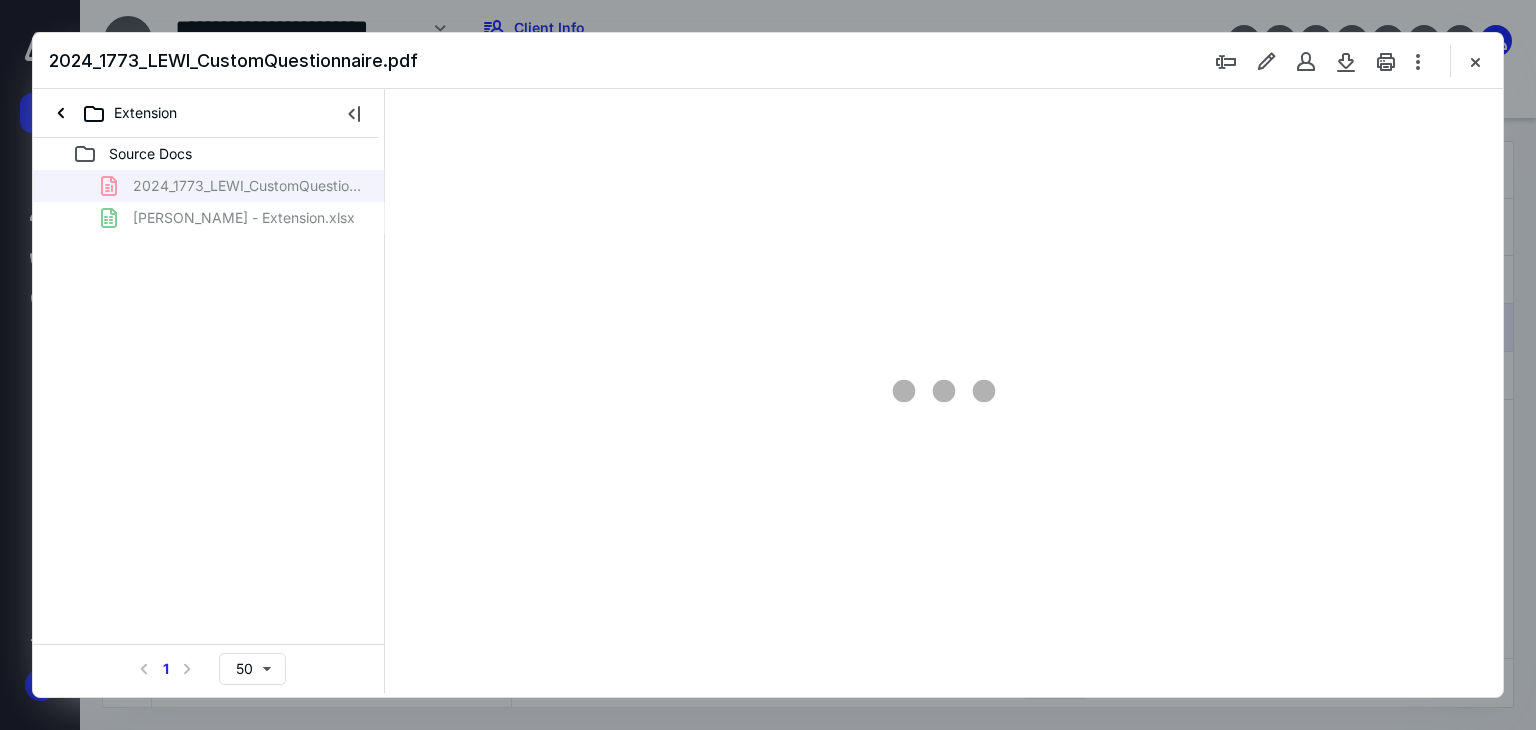 scroll, scrollTop: 0, scrollLeft: 0, axis: both 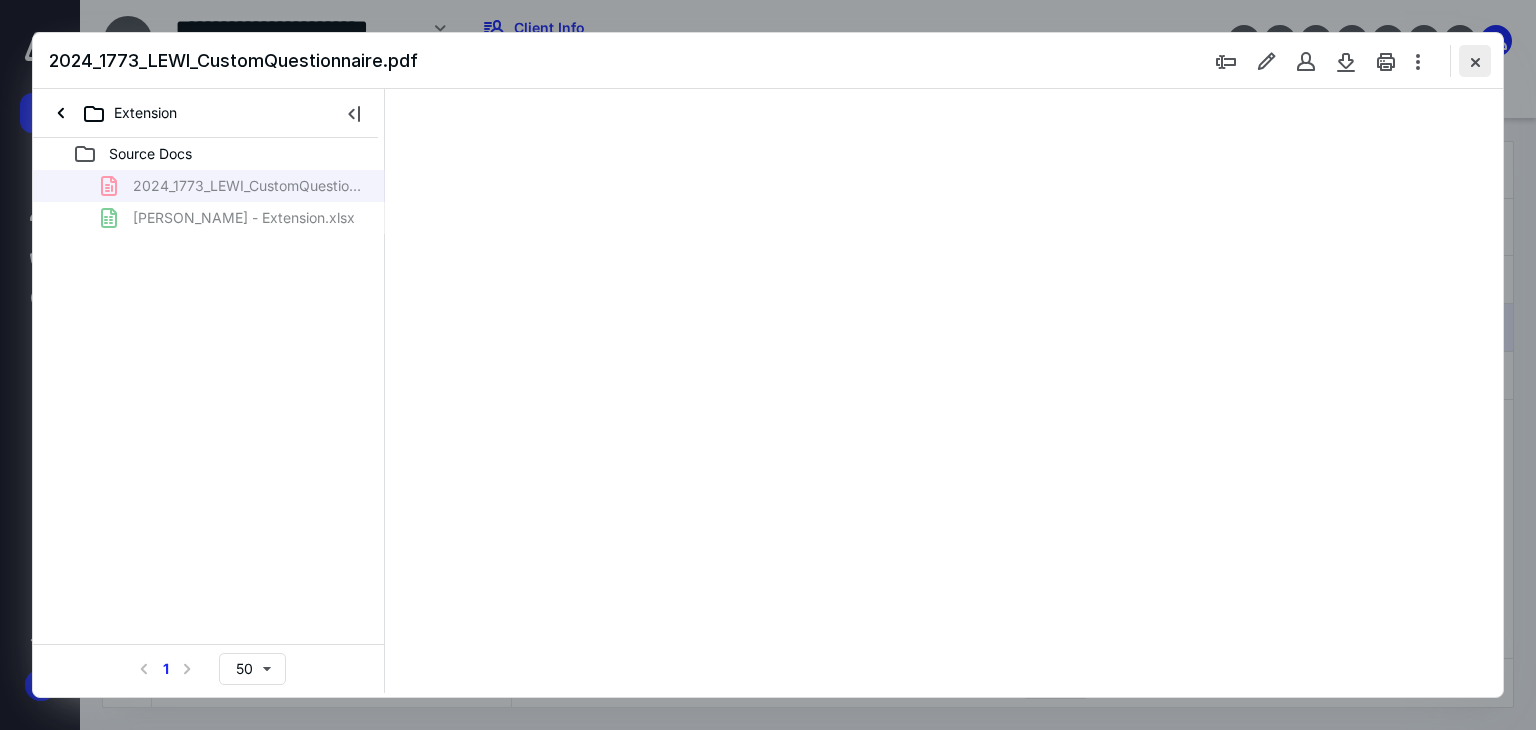 type on "178" 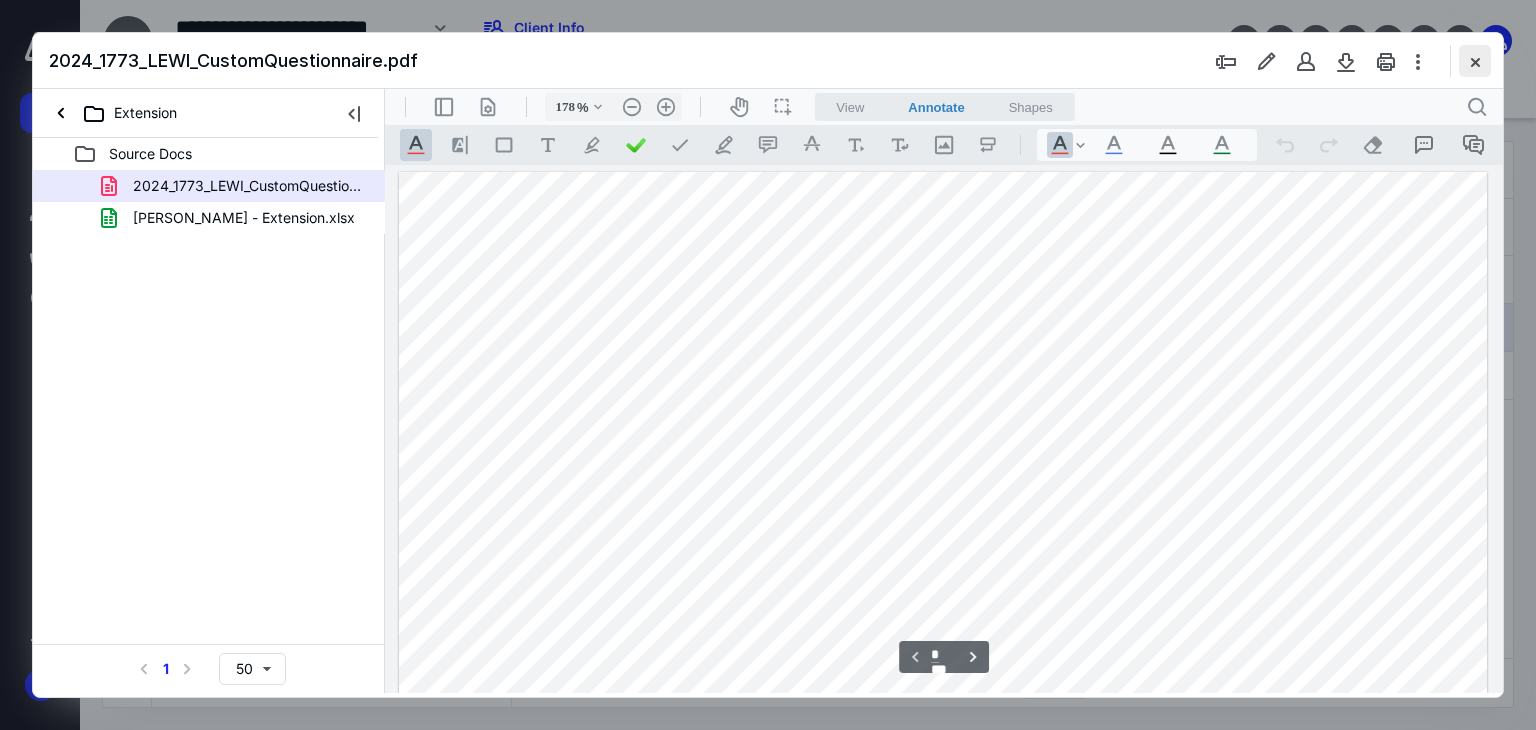 click at bounding box center [1475, 61] 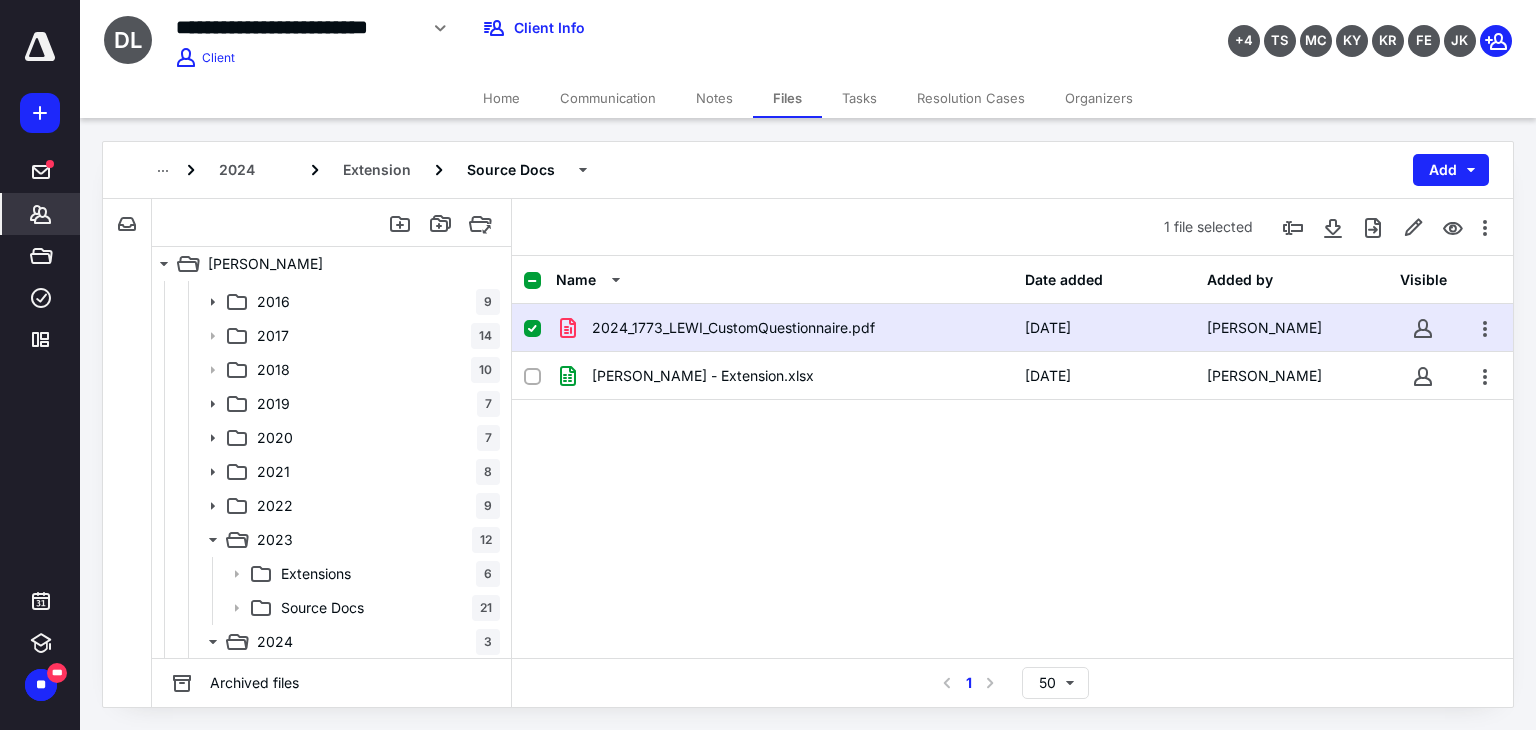 click 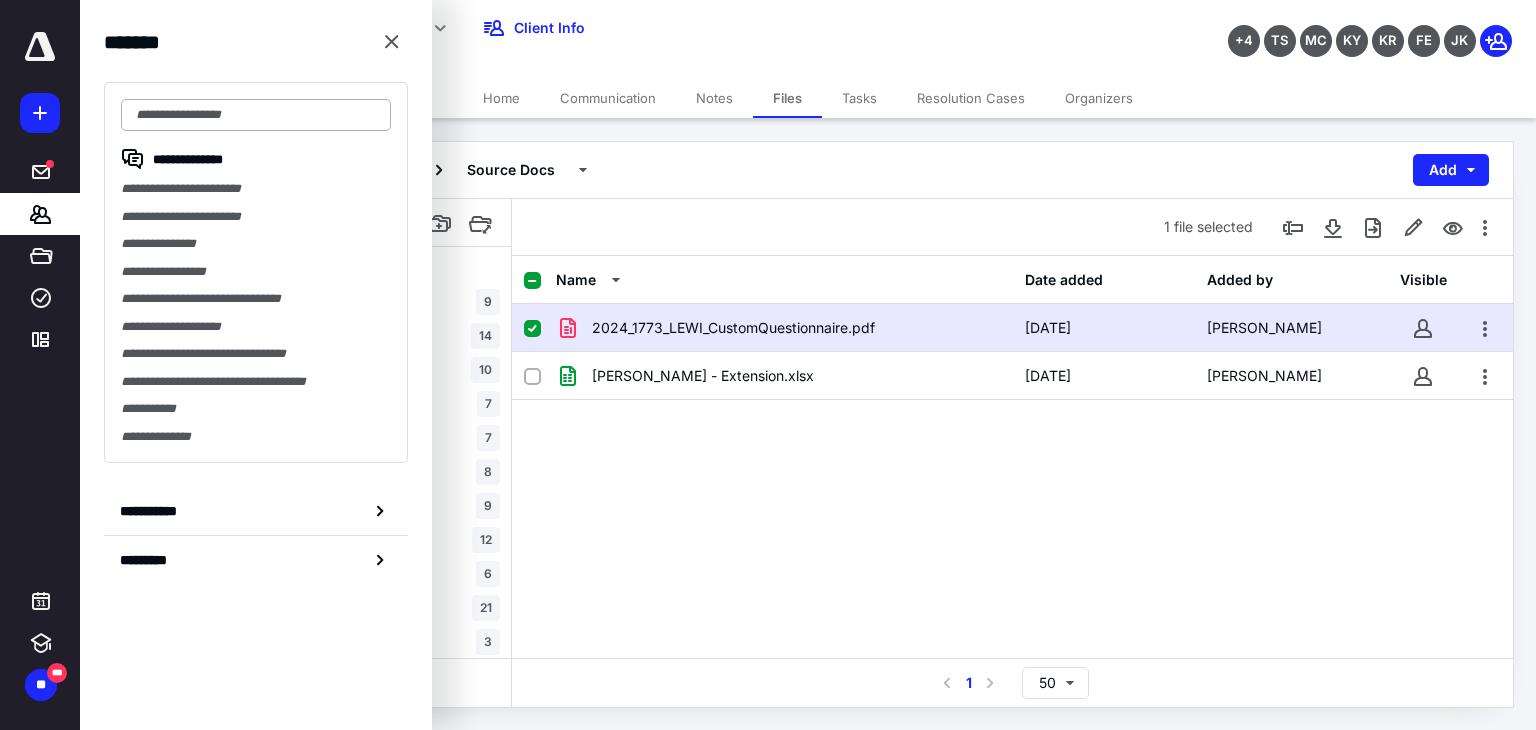 click at bounding box center (256, 115) 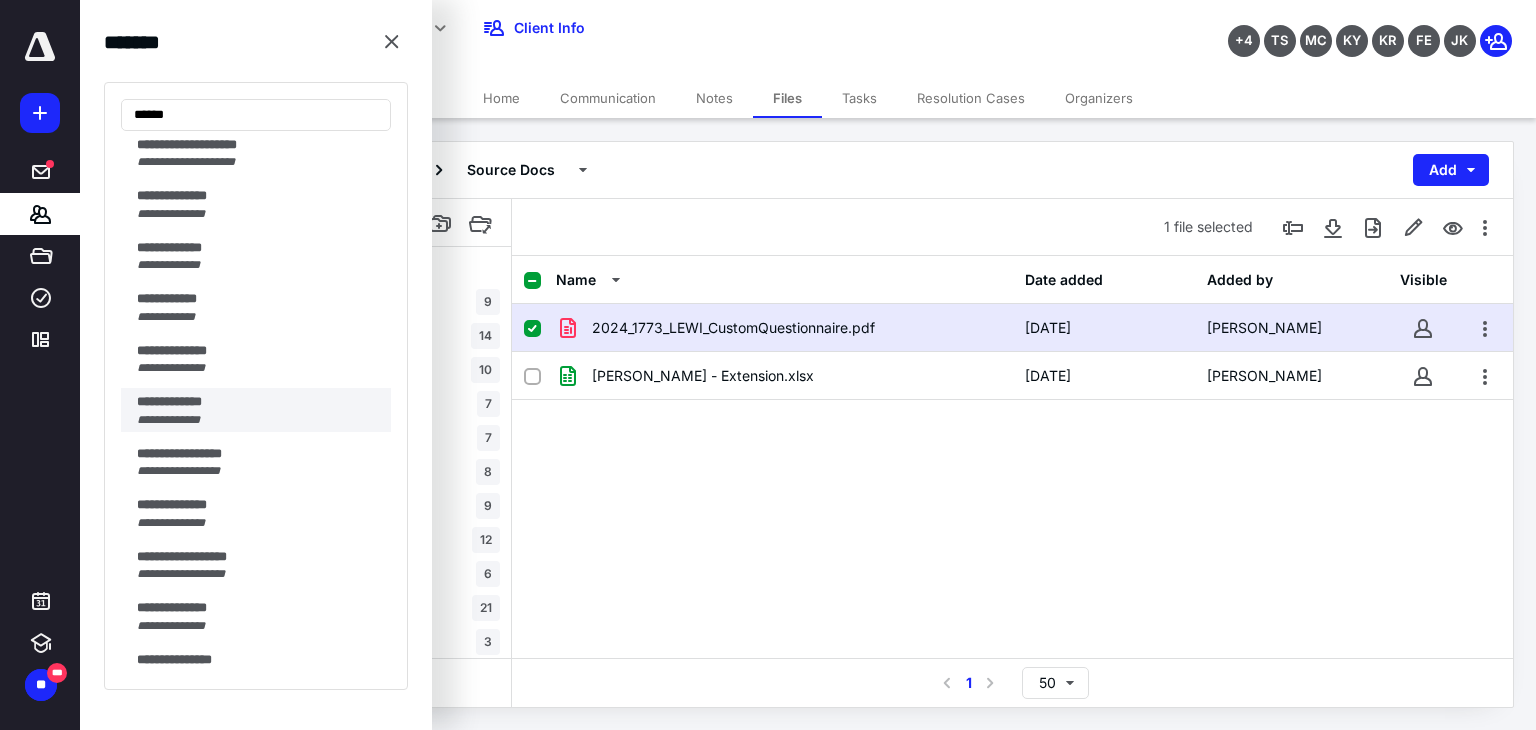 scroll, scrollTop: 200, scrollLeft: 0, axis: vertical 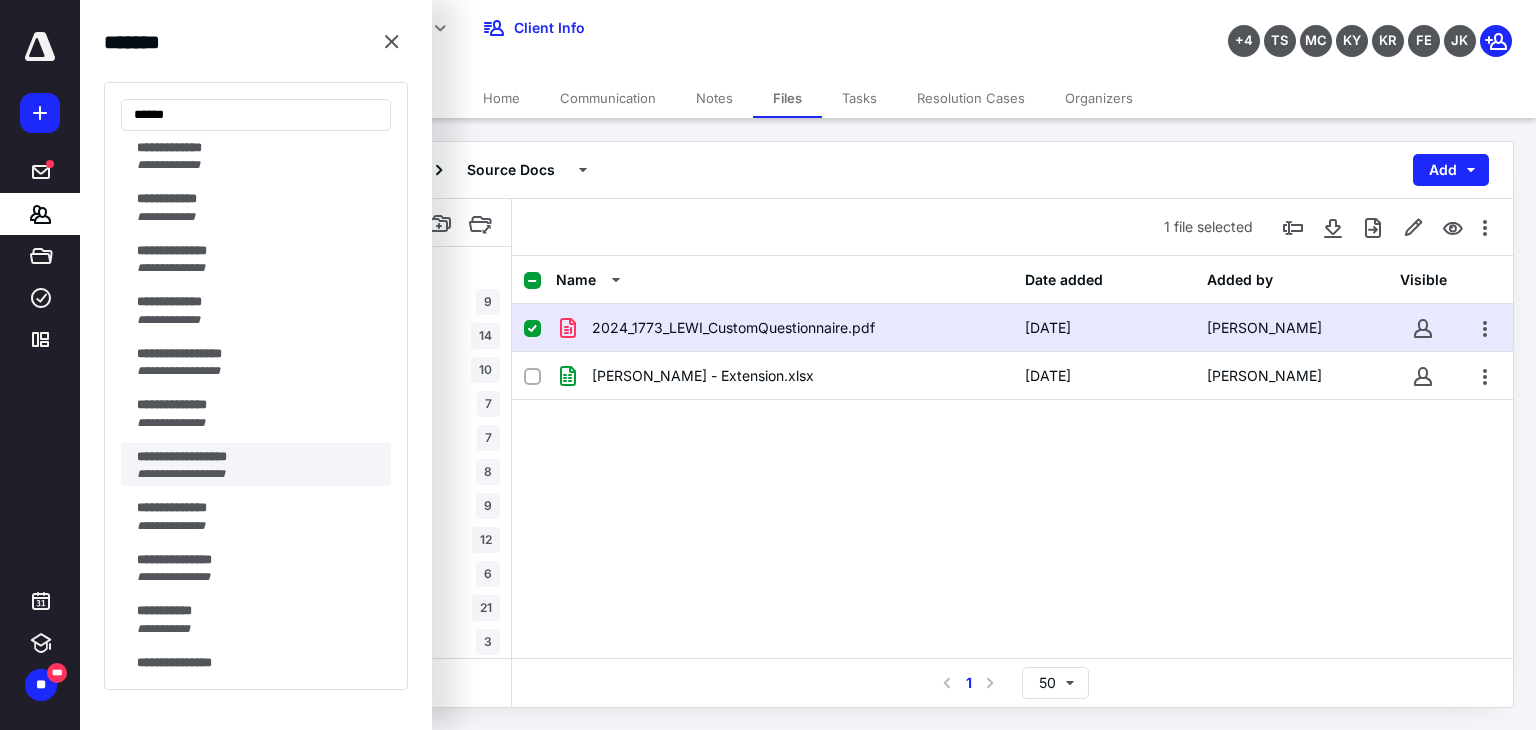 type on "*****" 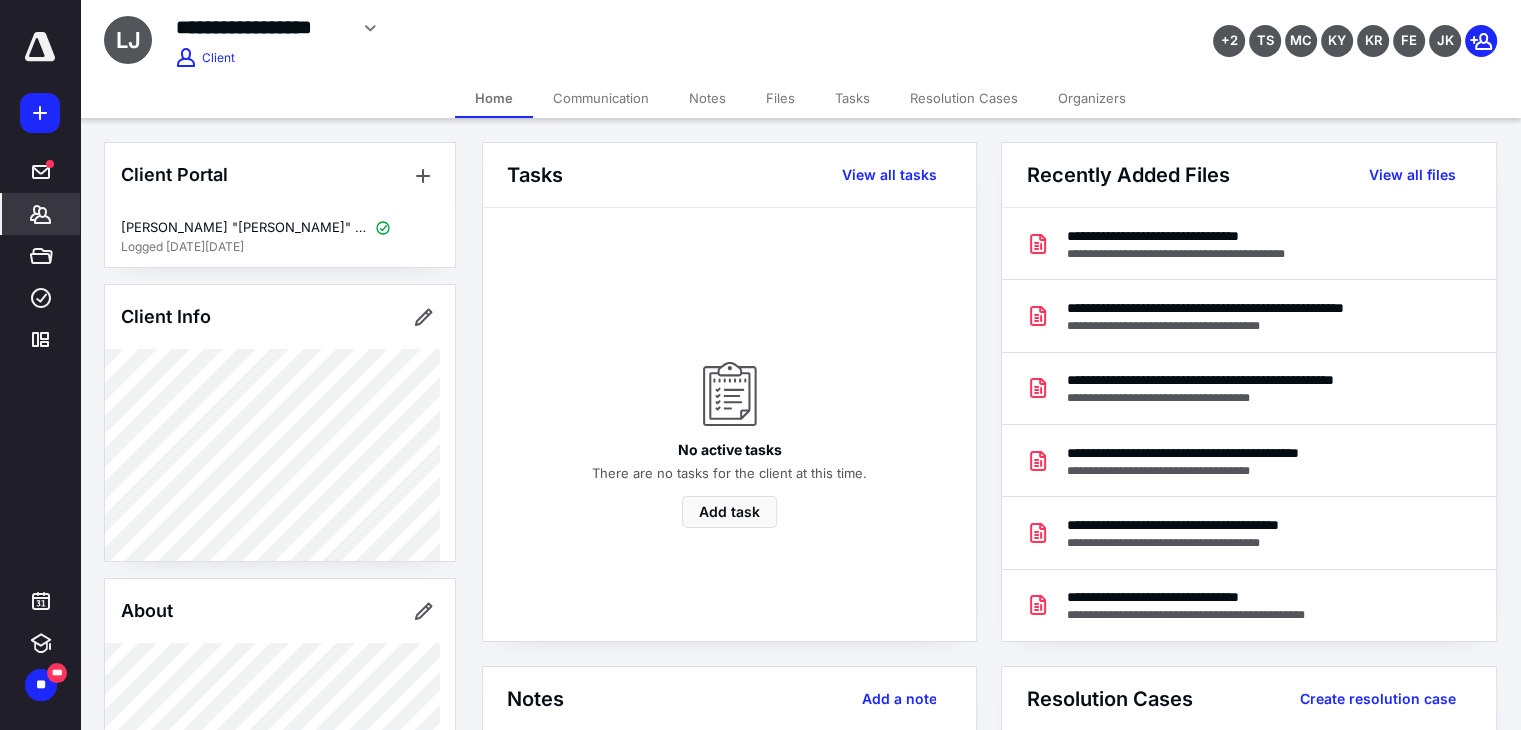 click on "Files" at bounding box center (780, 98) 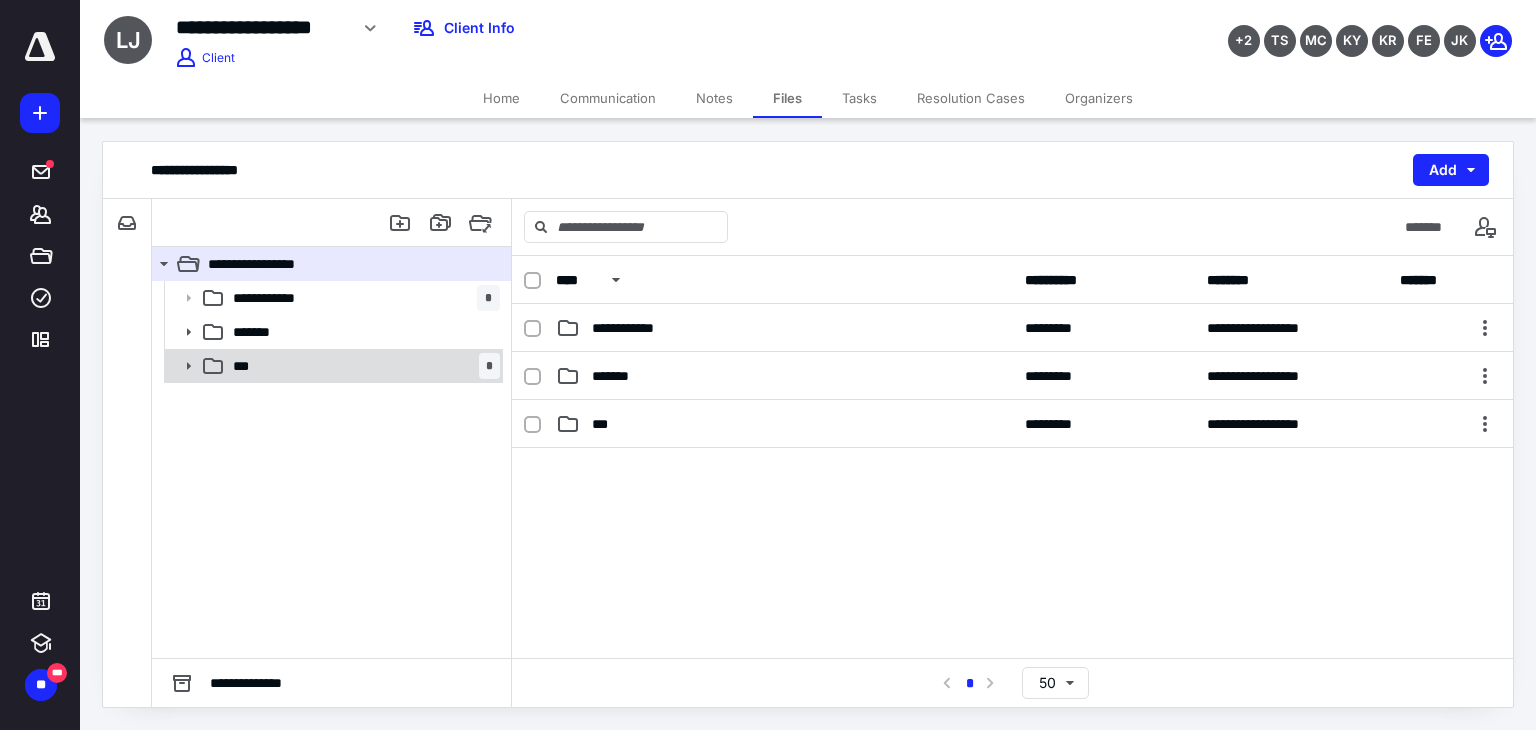 click on "*** *" at bounding box center (362, 366) 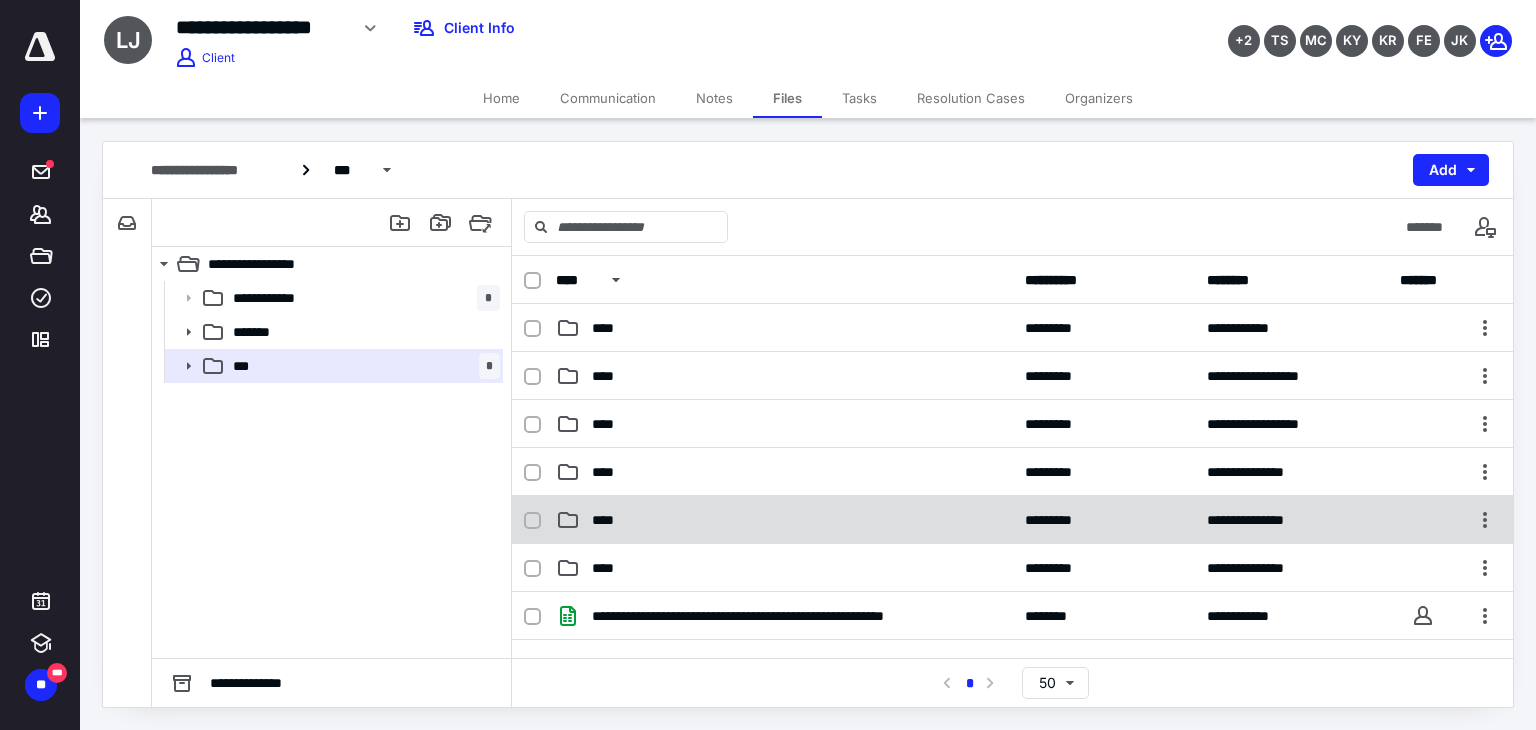 click on "****" at bounding box center [784, 520] 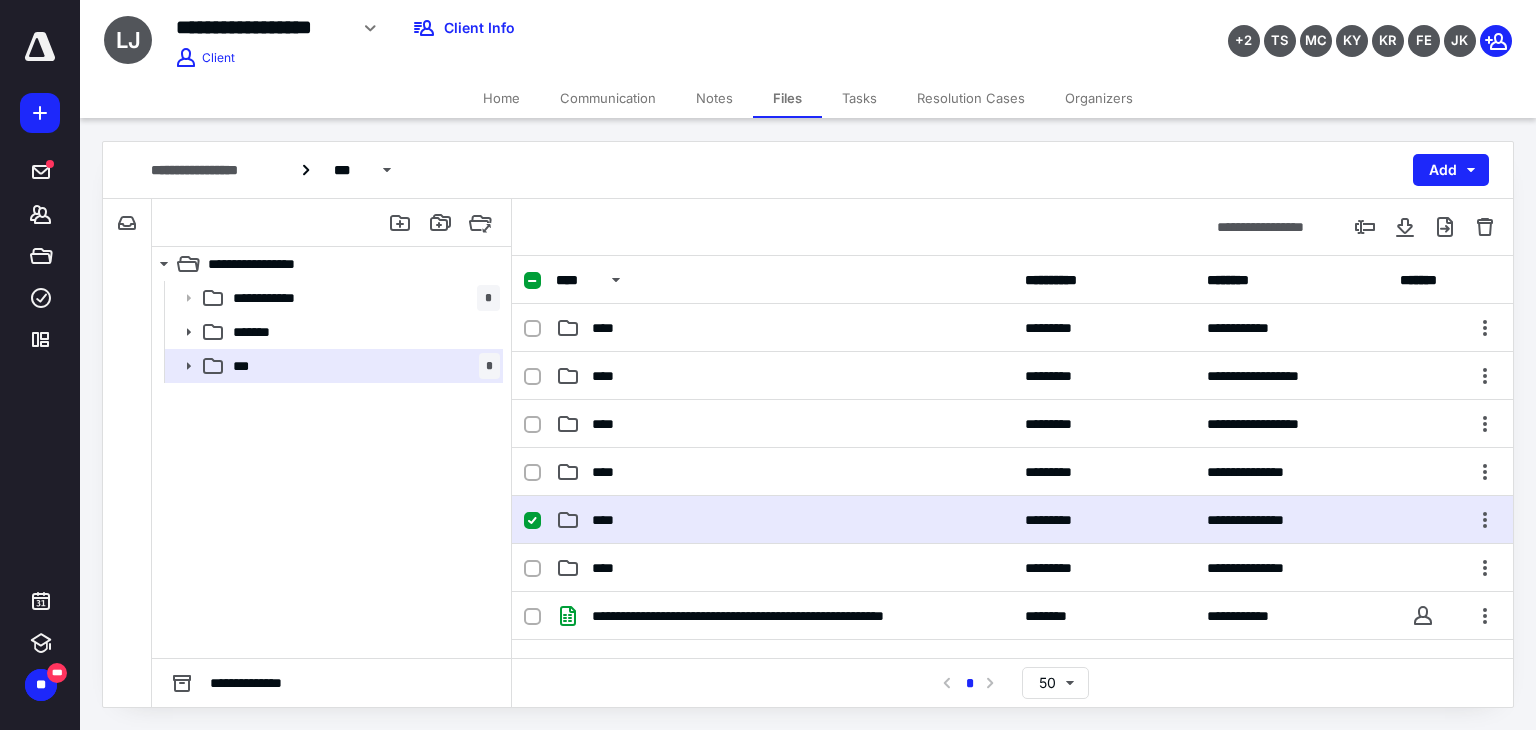 click on "****" at bounding box center (784, 520) 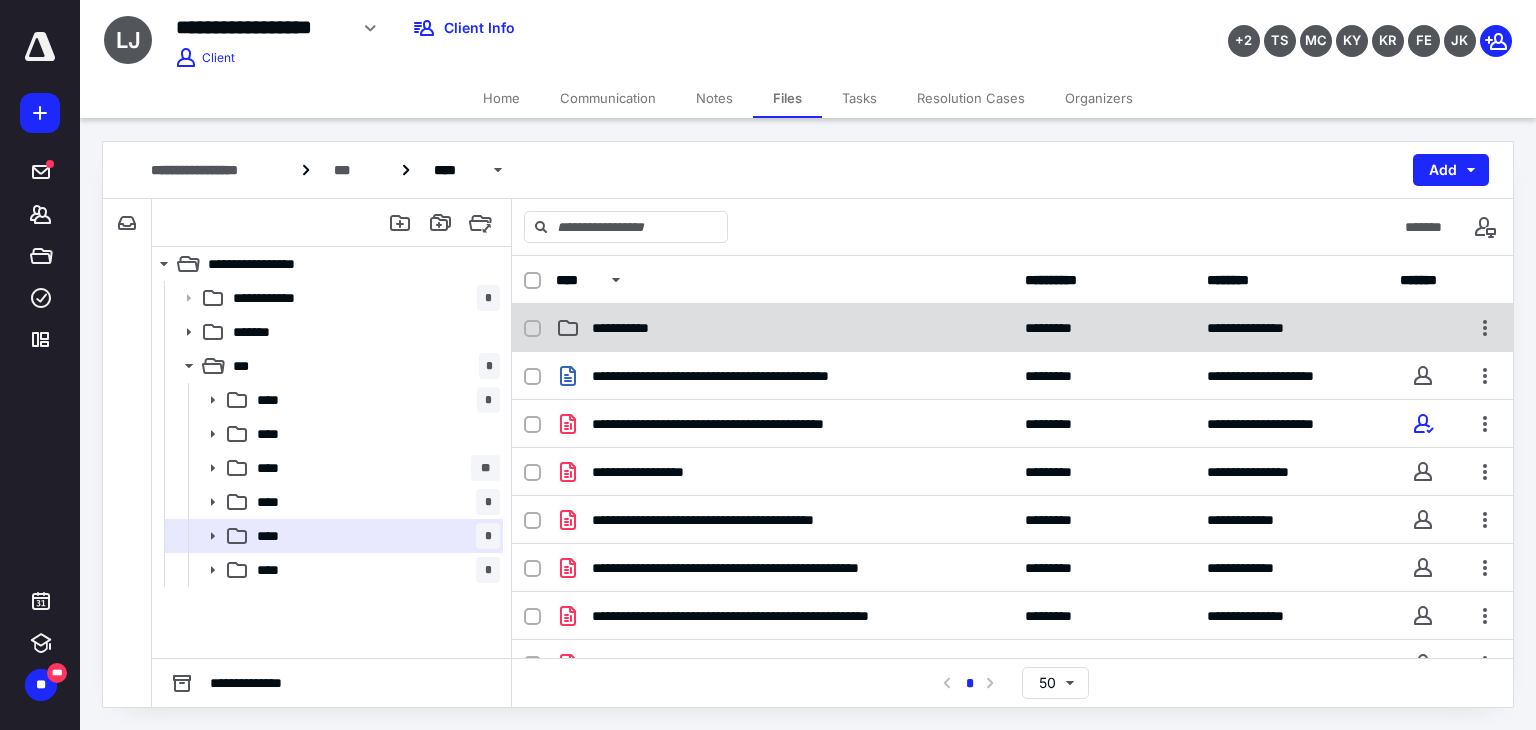 click on "**********" at bounding box center [634, 328] 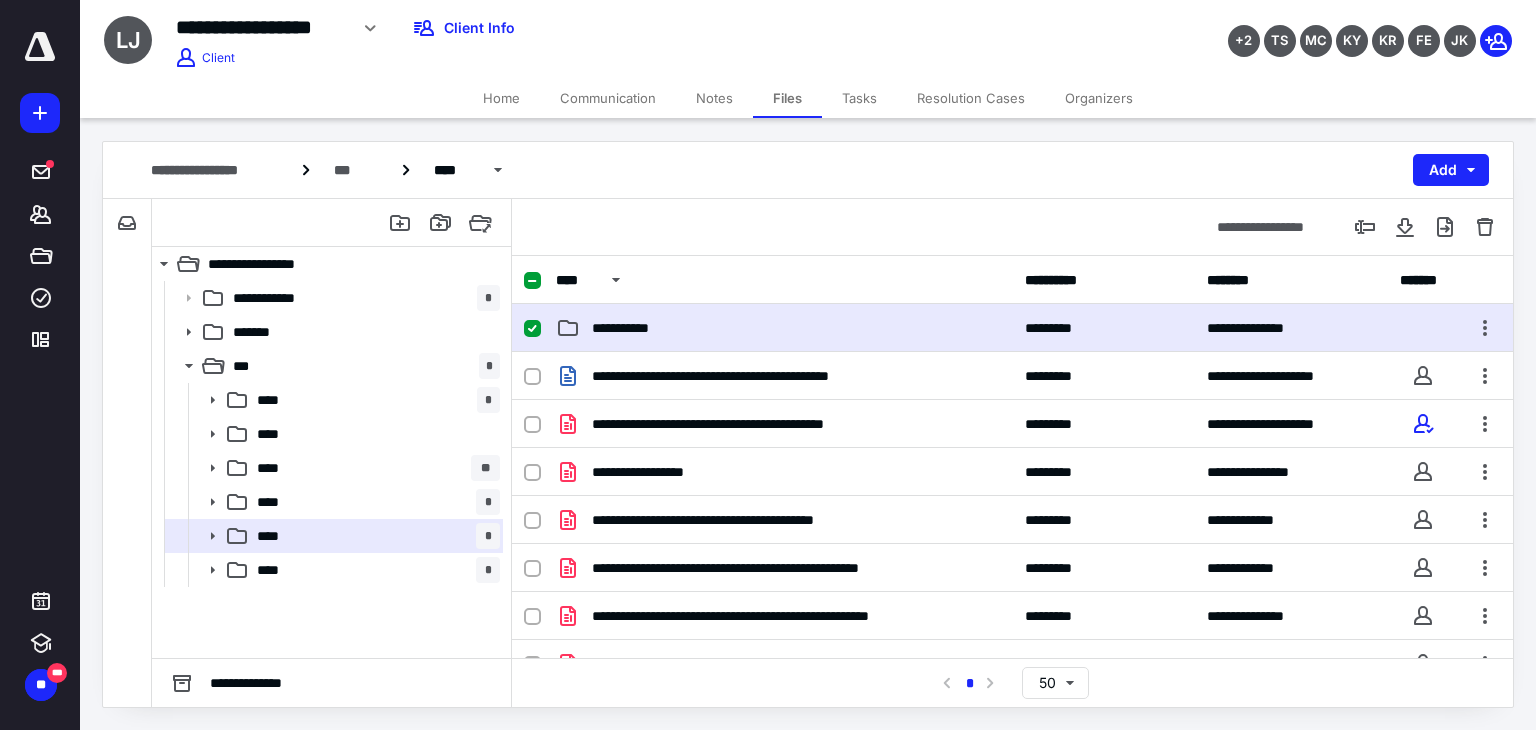 click on "**********" at bounding box center (634, 328) 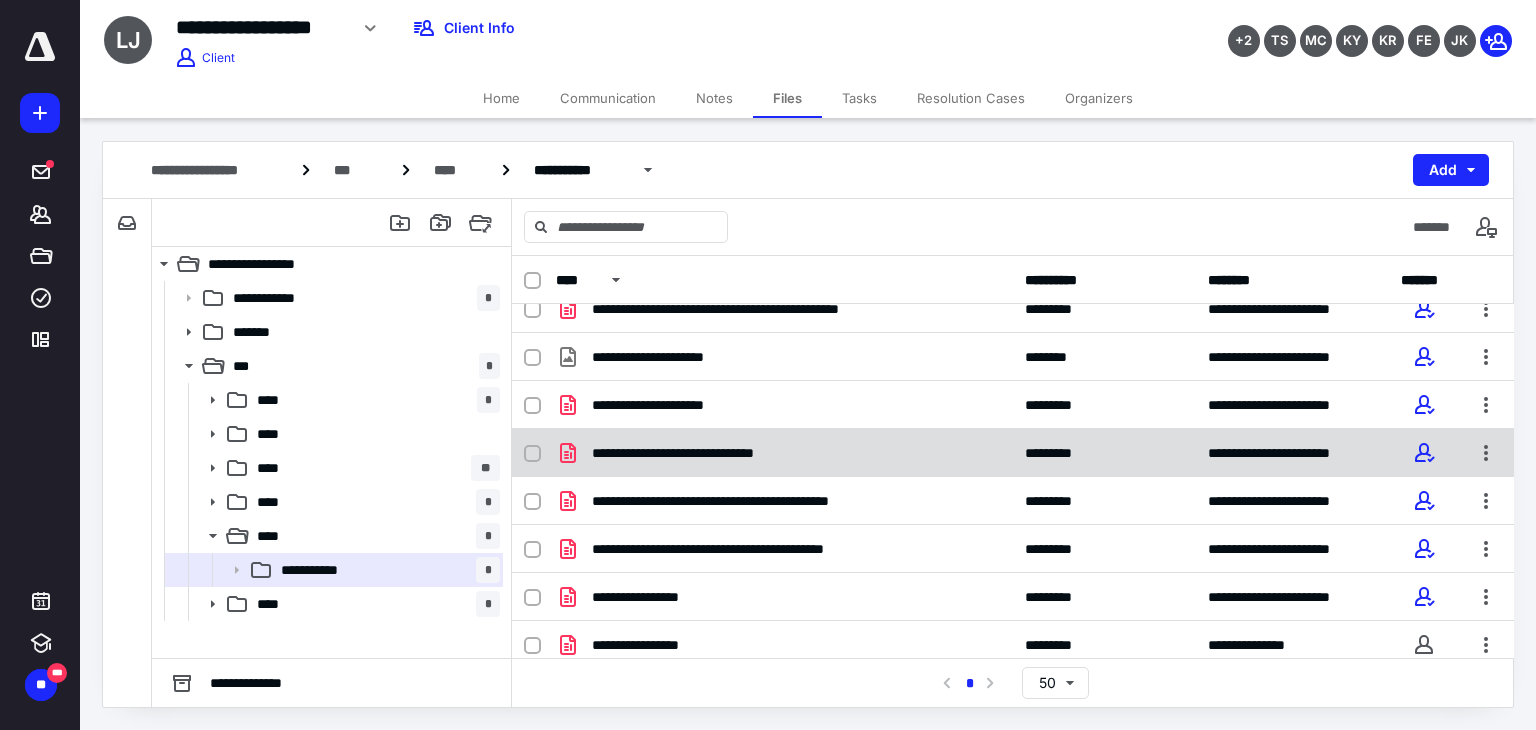 scroll, scrollTop: 28, scrollLeft: 0, axis: vertical 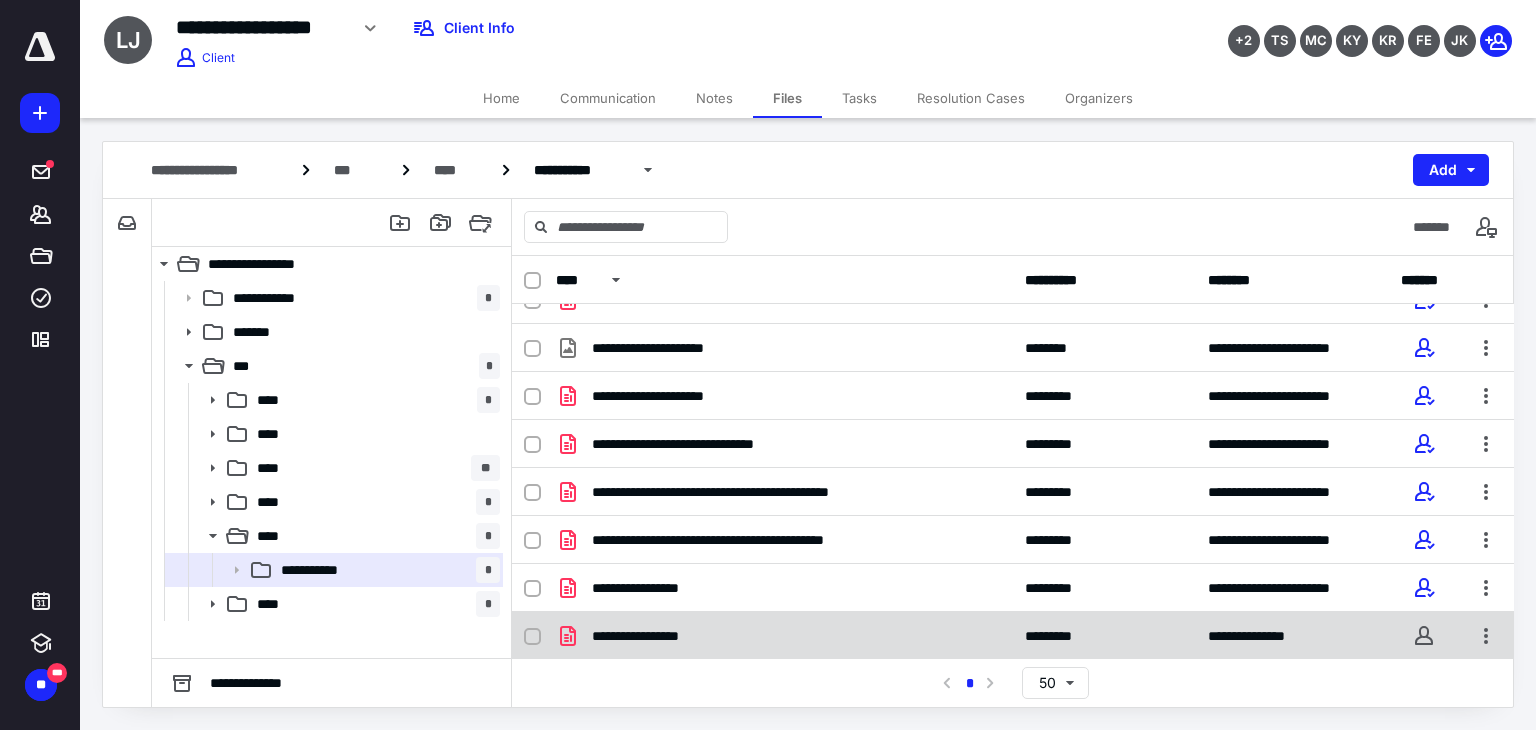 click on "**********" at bounding box center [1013, 636] 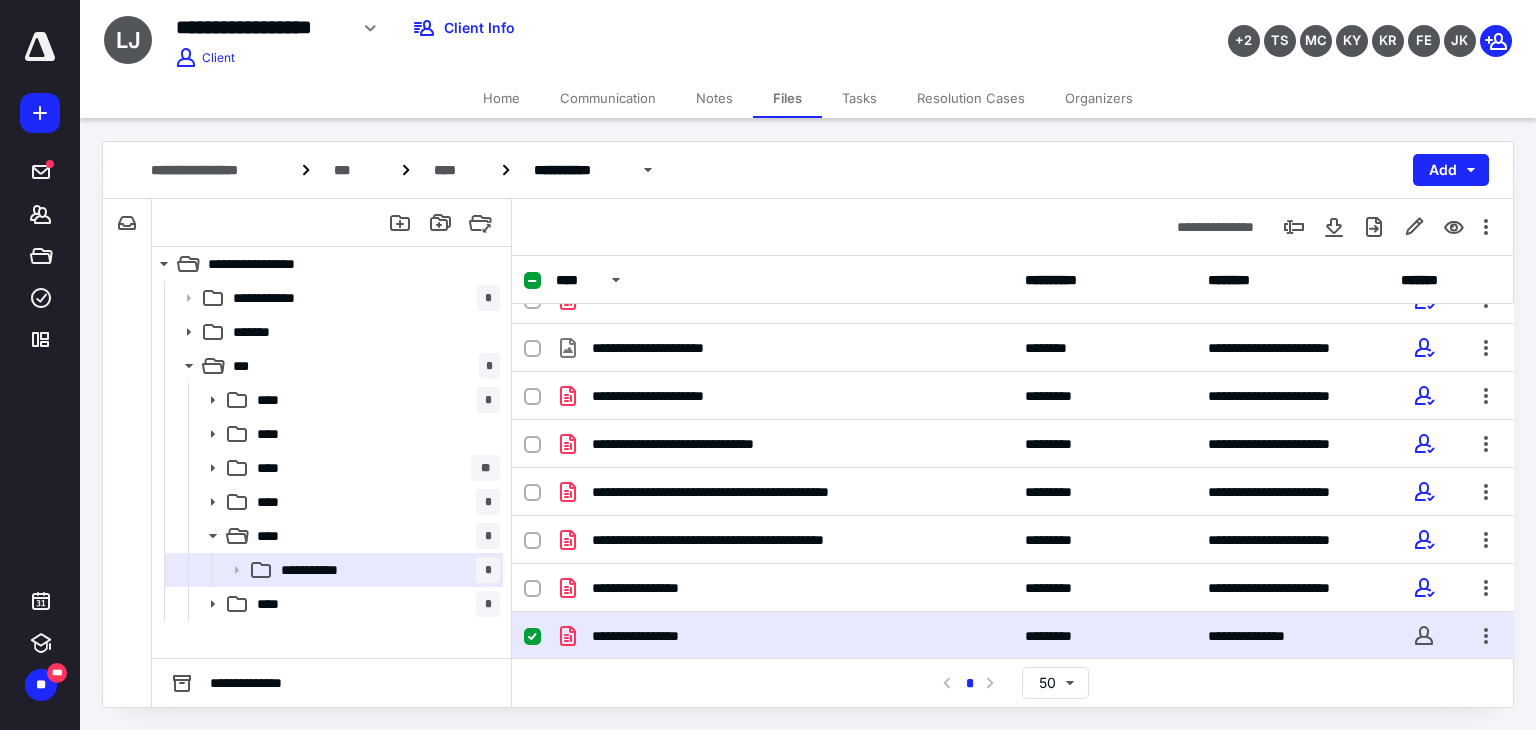 click on "**********" at bounding box center [1013, 636] 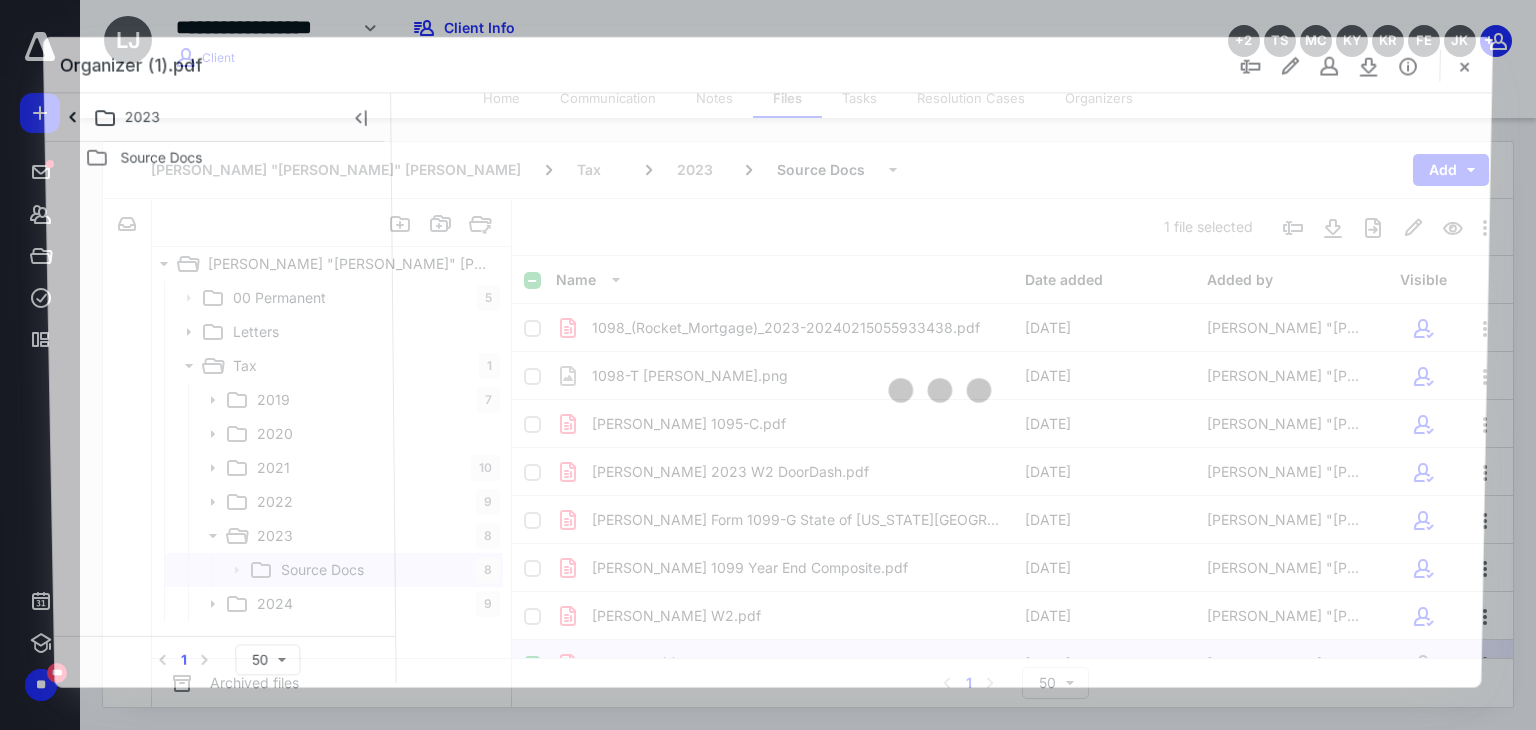 scroll, scrollTop: 28, scrollLeft: 0, axis: vertical 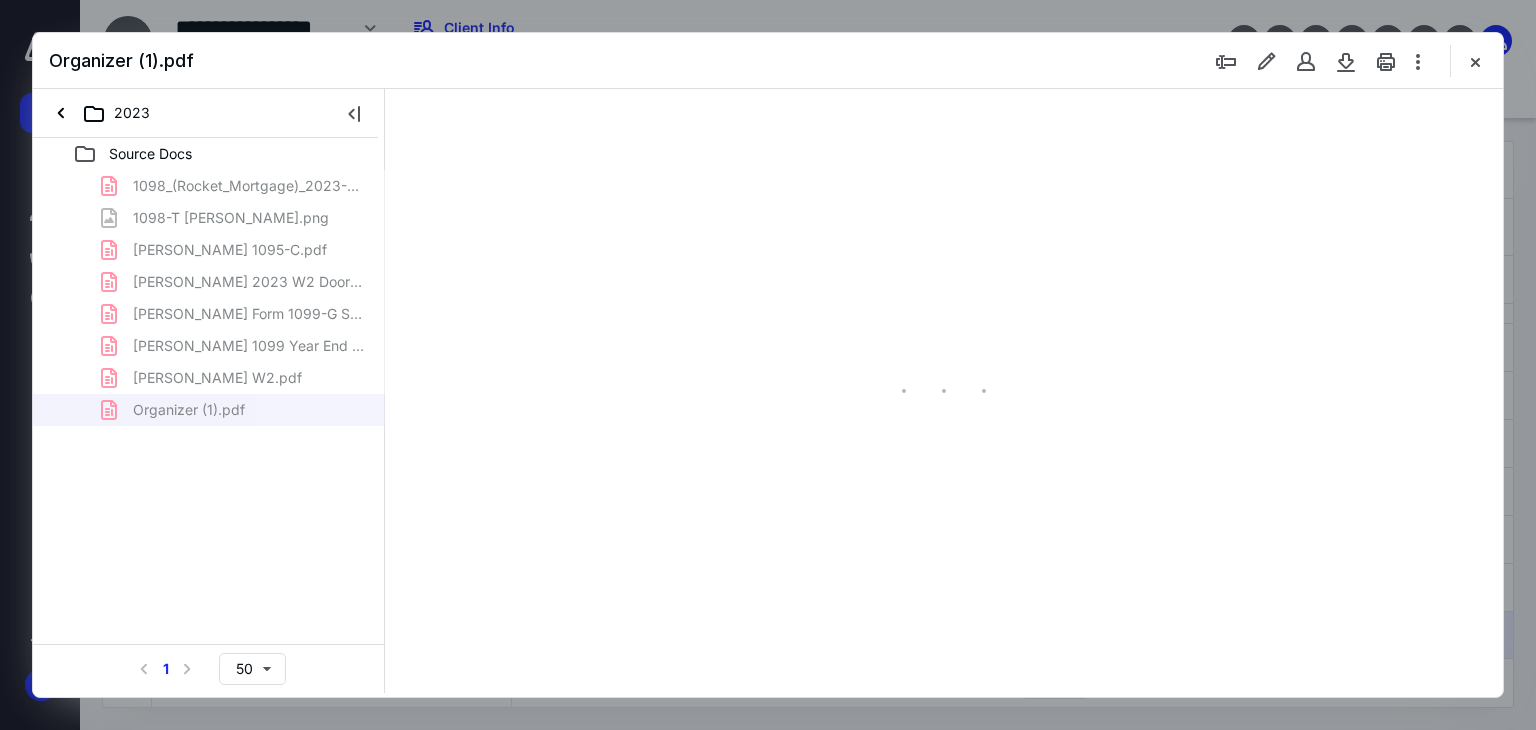 type on "179" 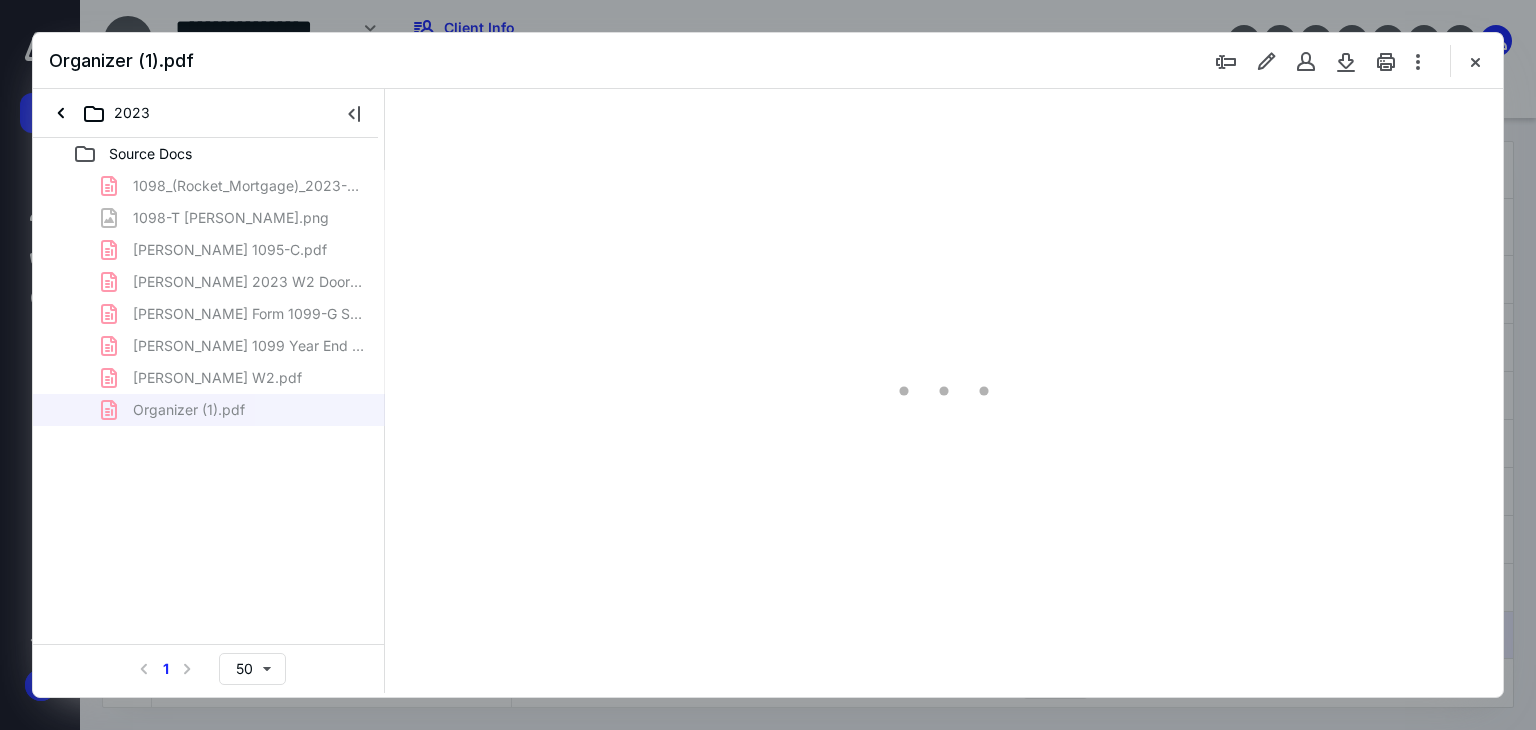 scroll, scrollTop: 83, scrollLeft: 0, axis: vertical 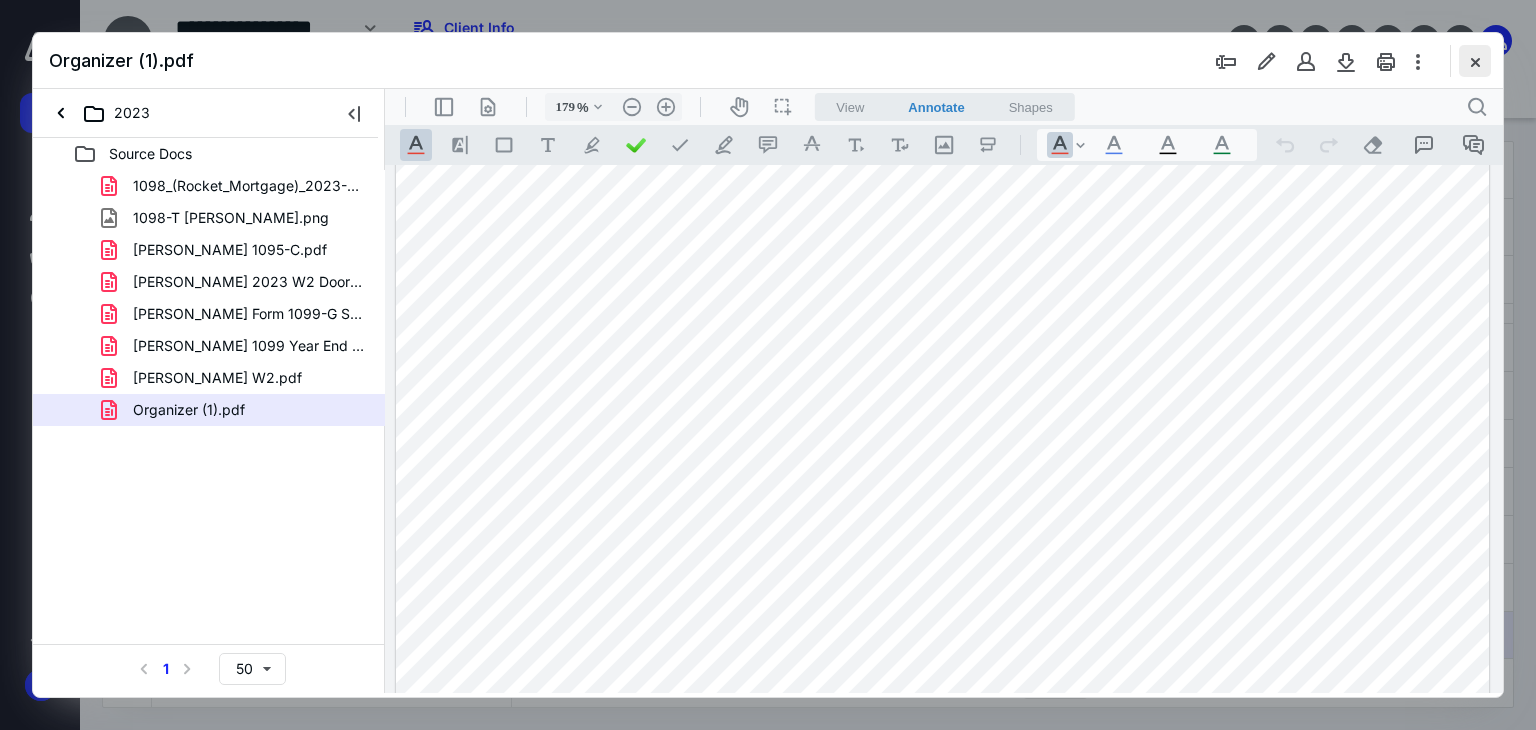 click at bounding box center [1475, 61] 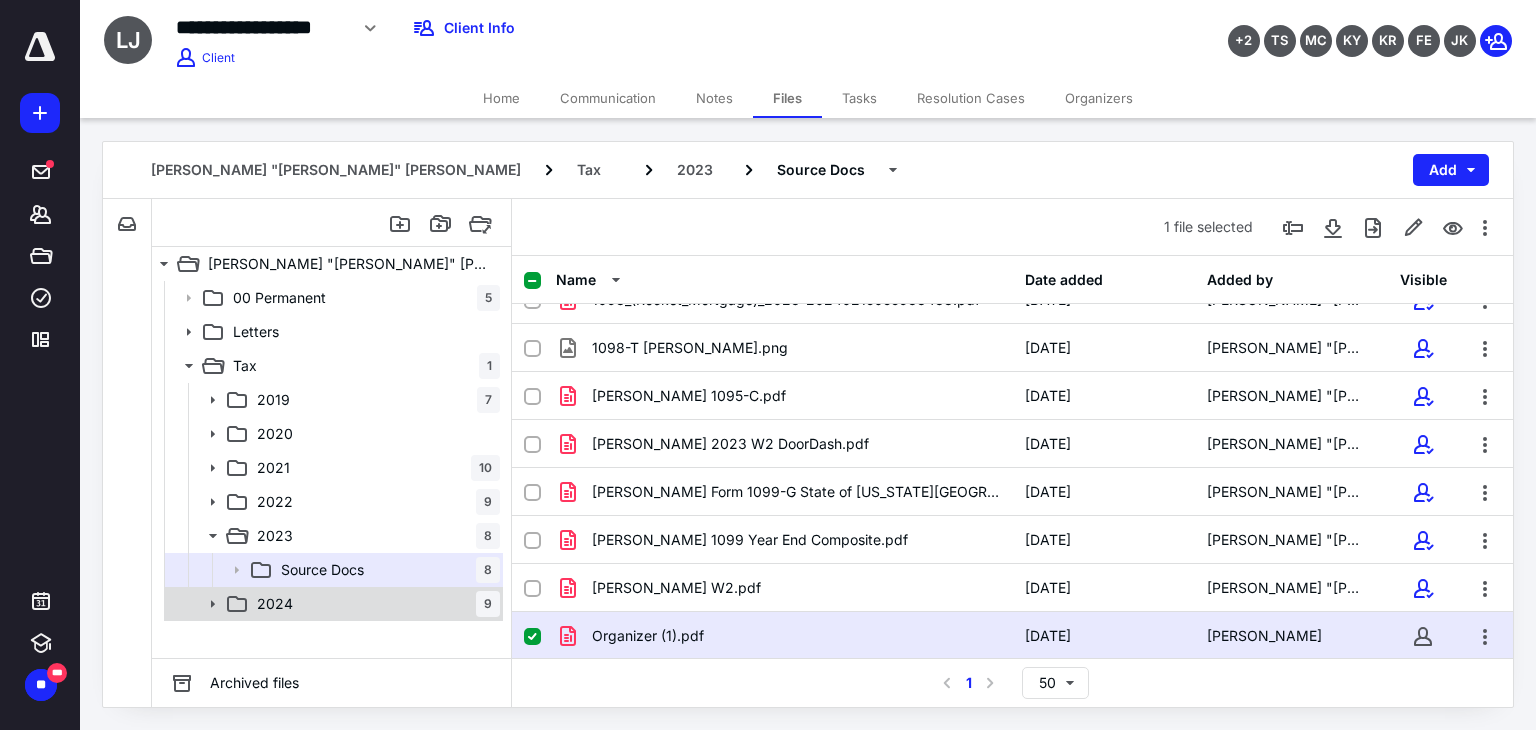 click on "2024 9" at bounding box center [374, 604] 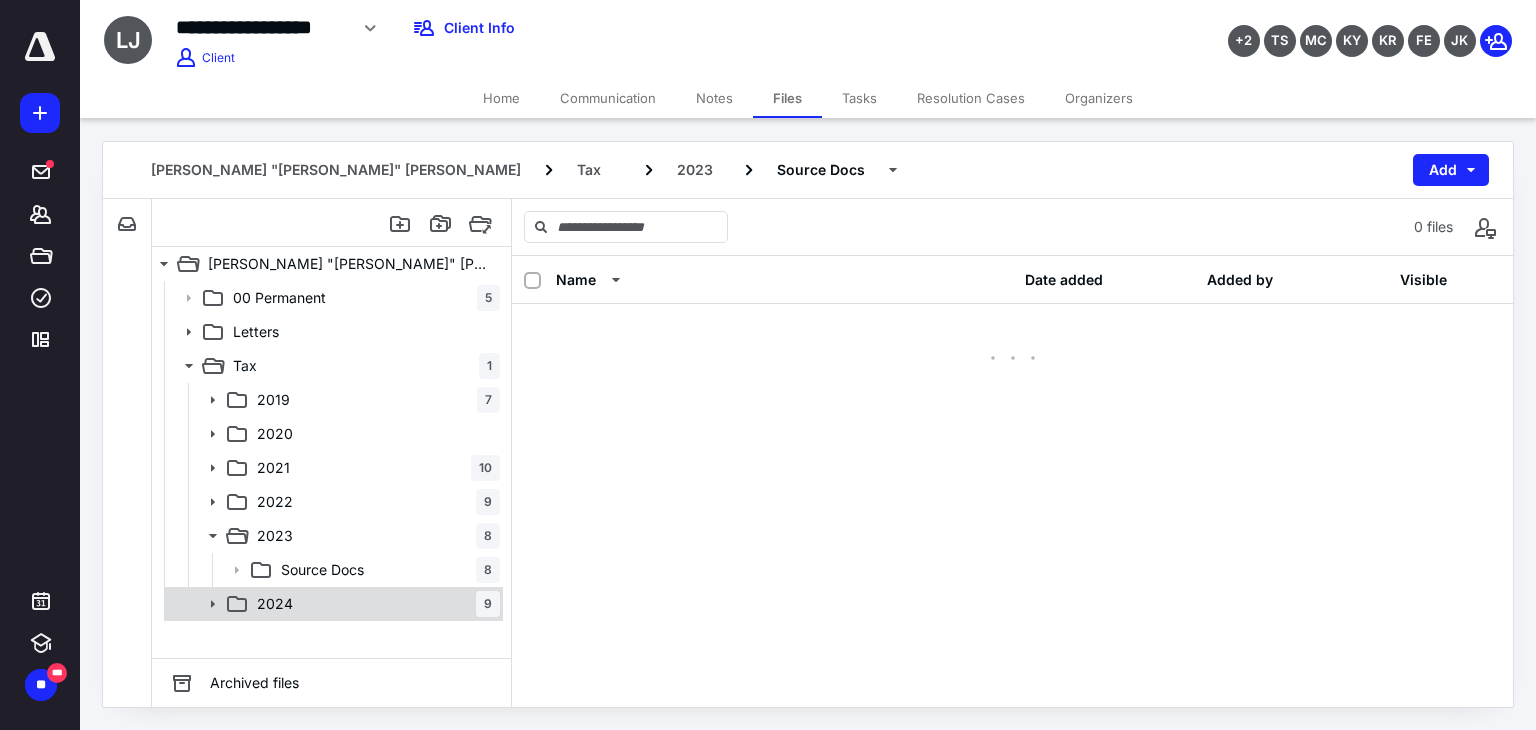 scroll, scrollTop: 0, scrollLeft: 0, axis: both 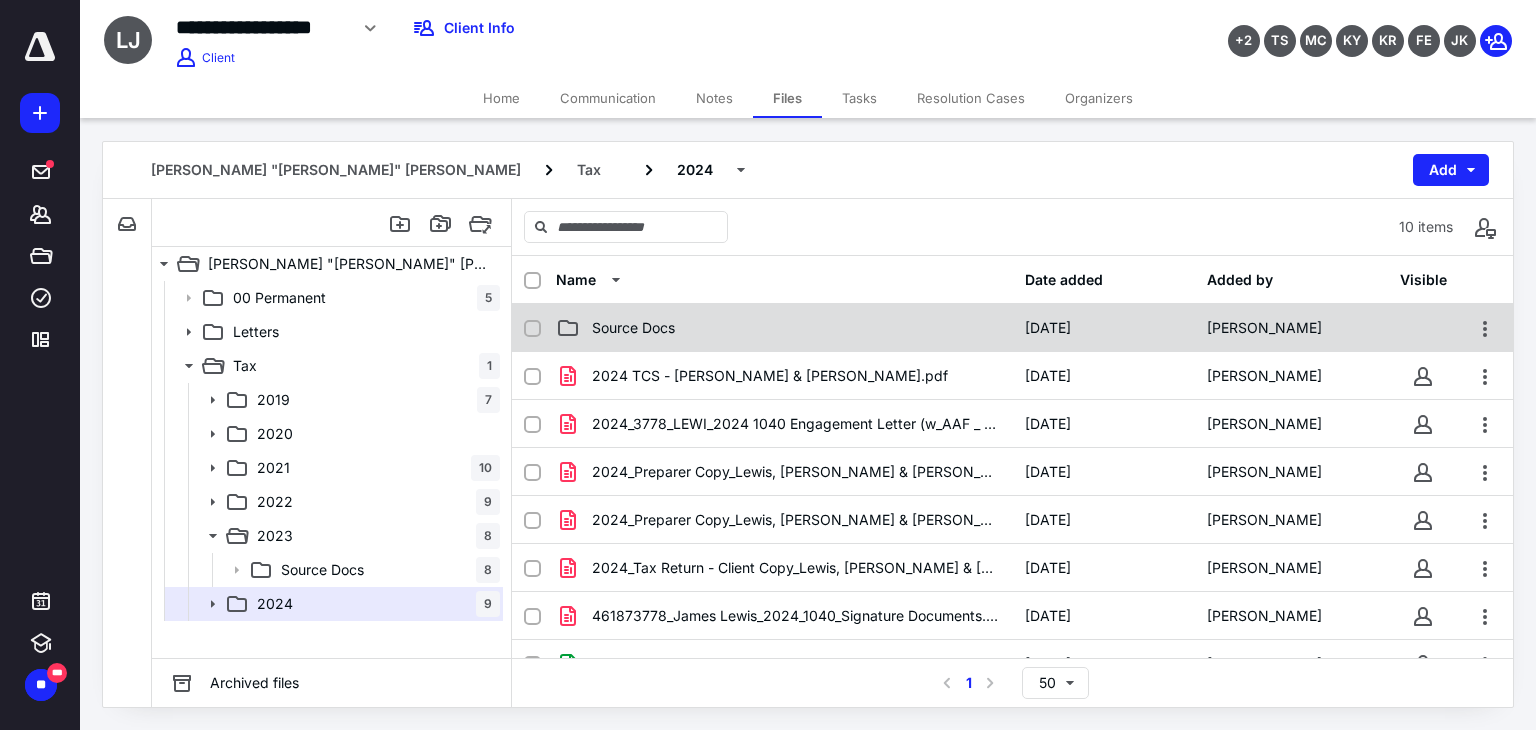 click on "Source Docs" at bounding box center [784, 328] 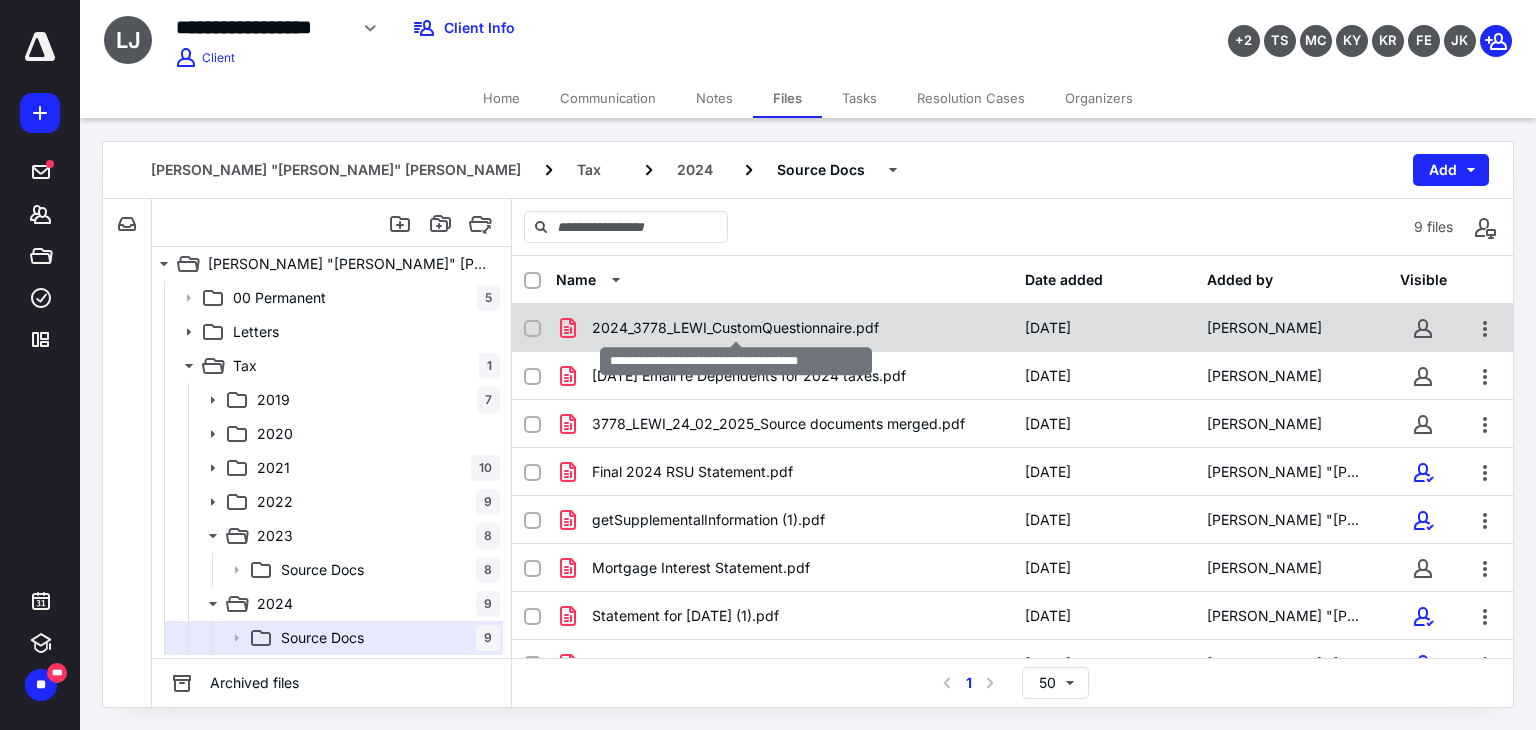 click on "2024_3778_LEWI_CustomQuestionnaire.pdf" at bounding box center (735, 328) 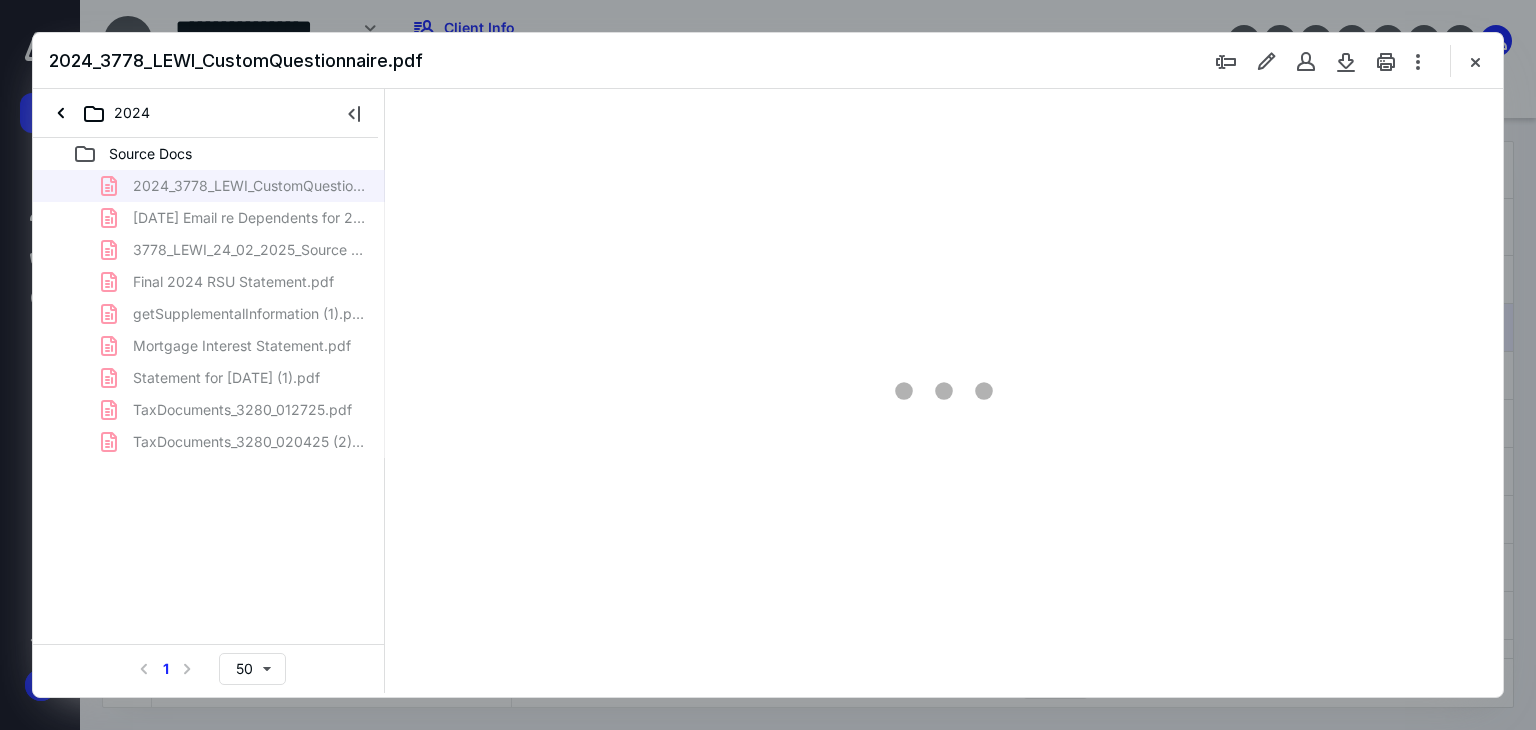 scroll, scrollTop: 0, scrollLeft: 0, axis: both 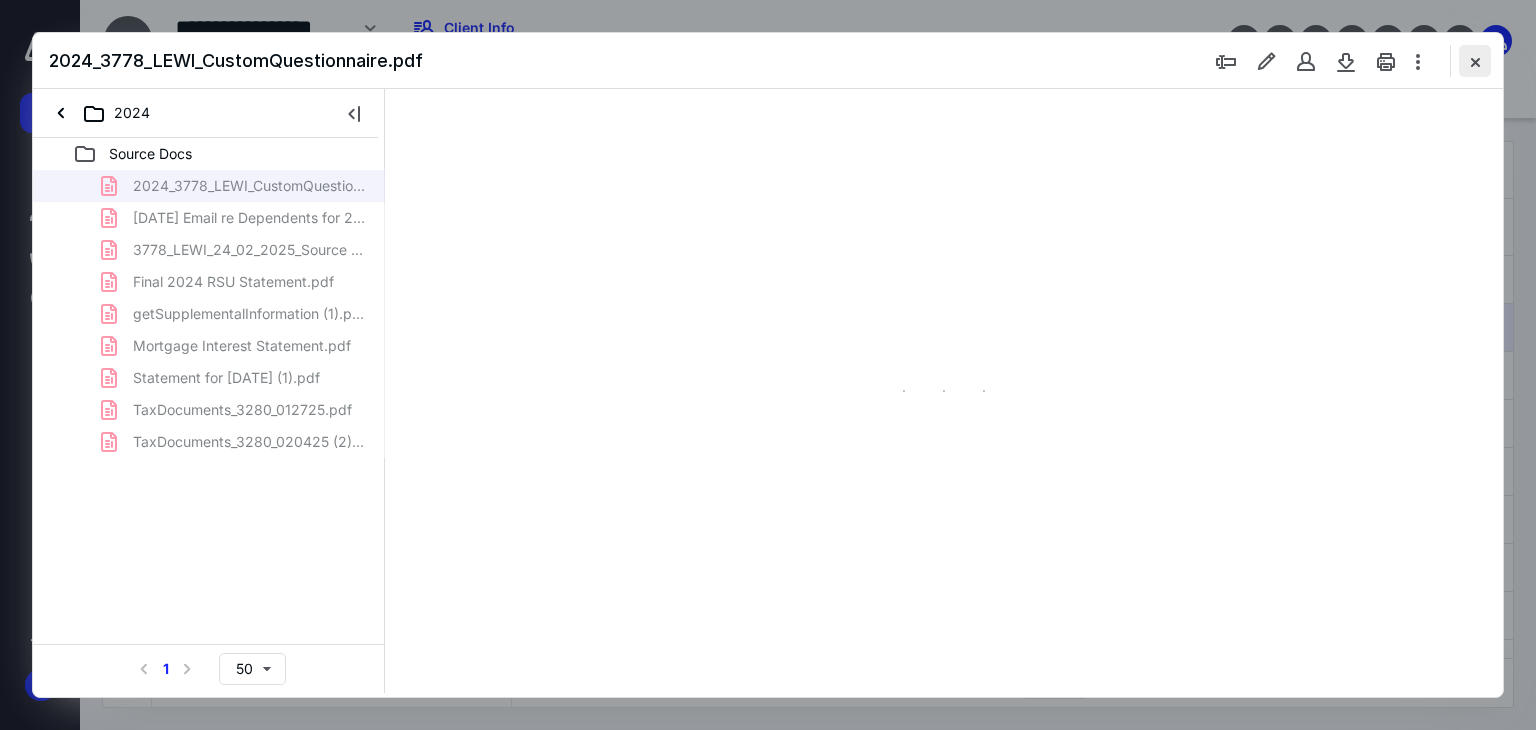 type on "178" 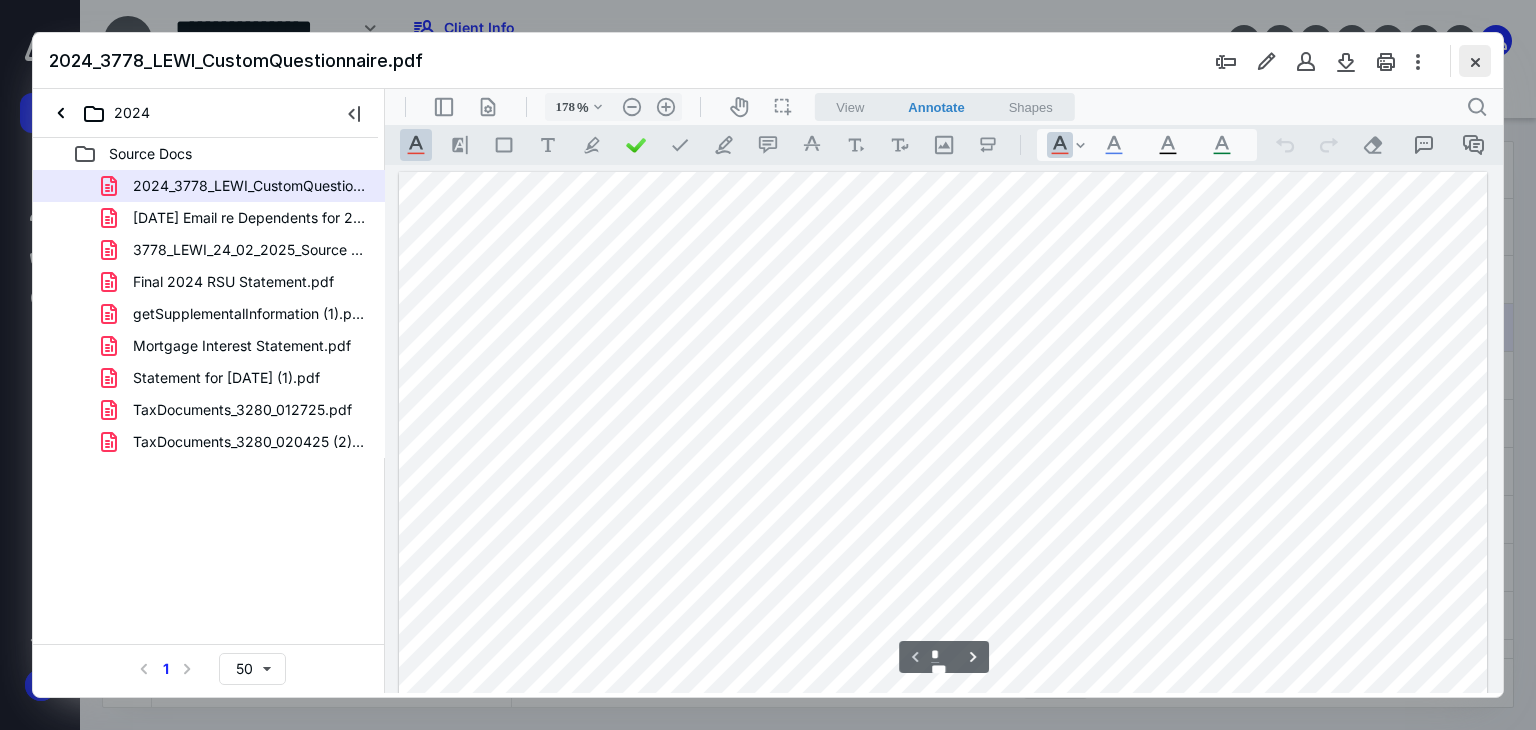 click at bounding box center (1475, 61) 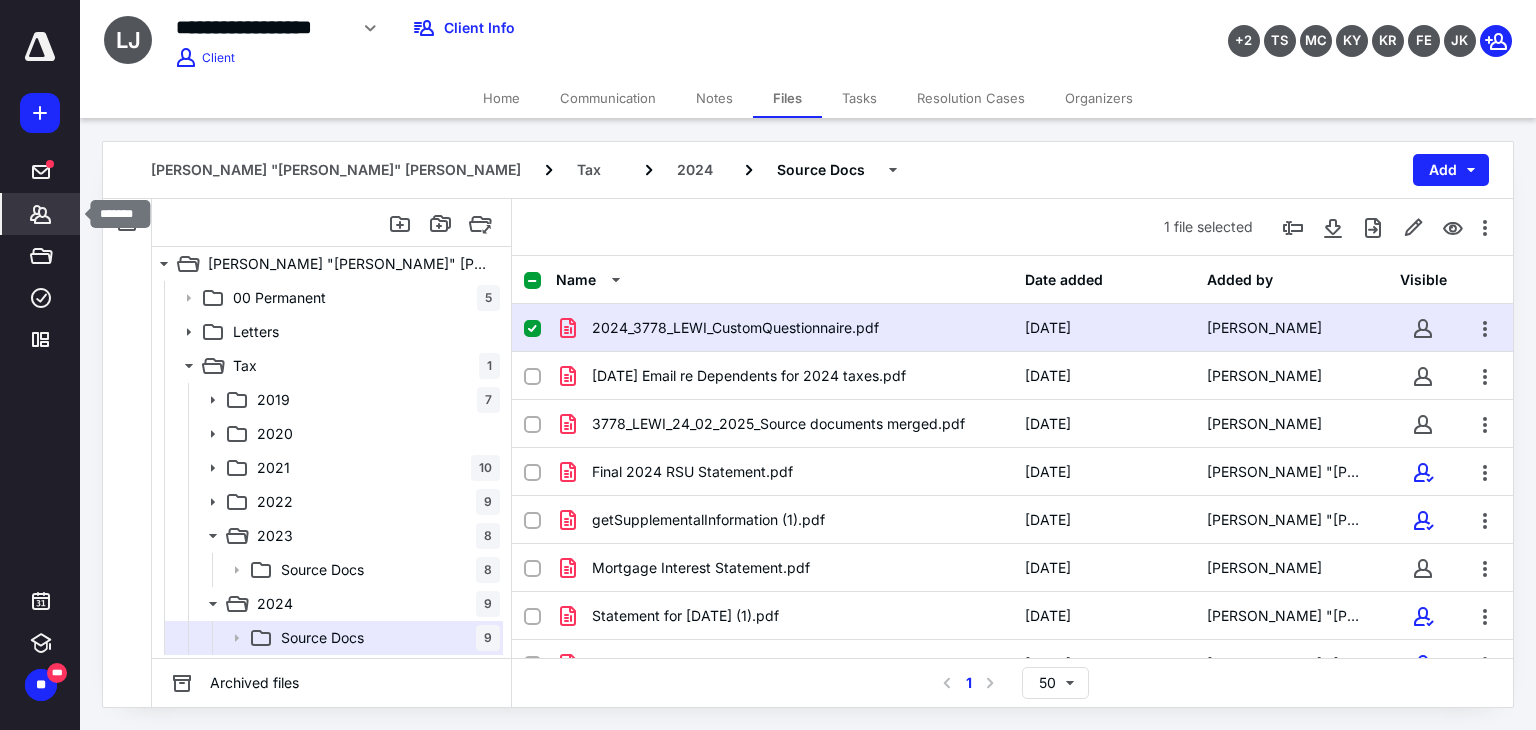 click on "*******" at bounding box center [41, 214] 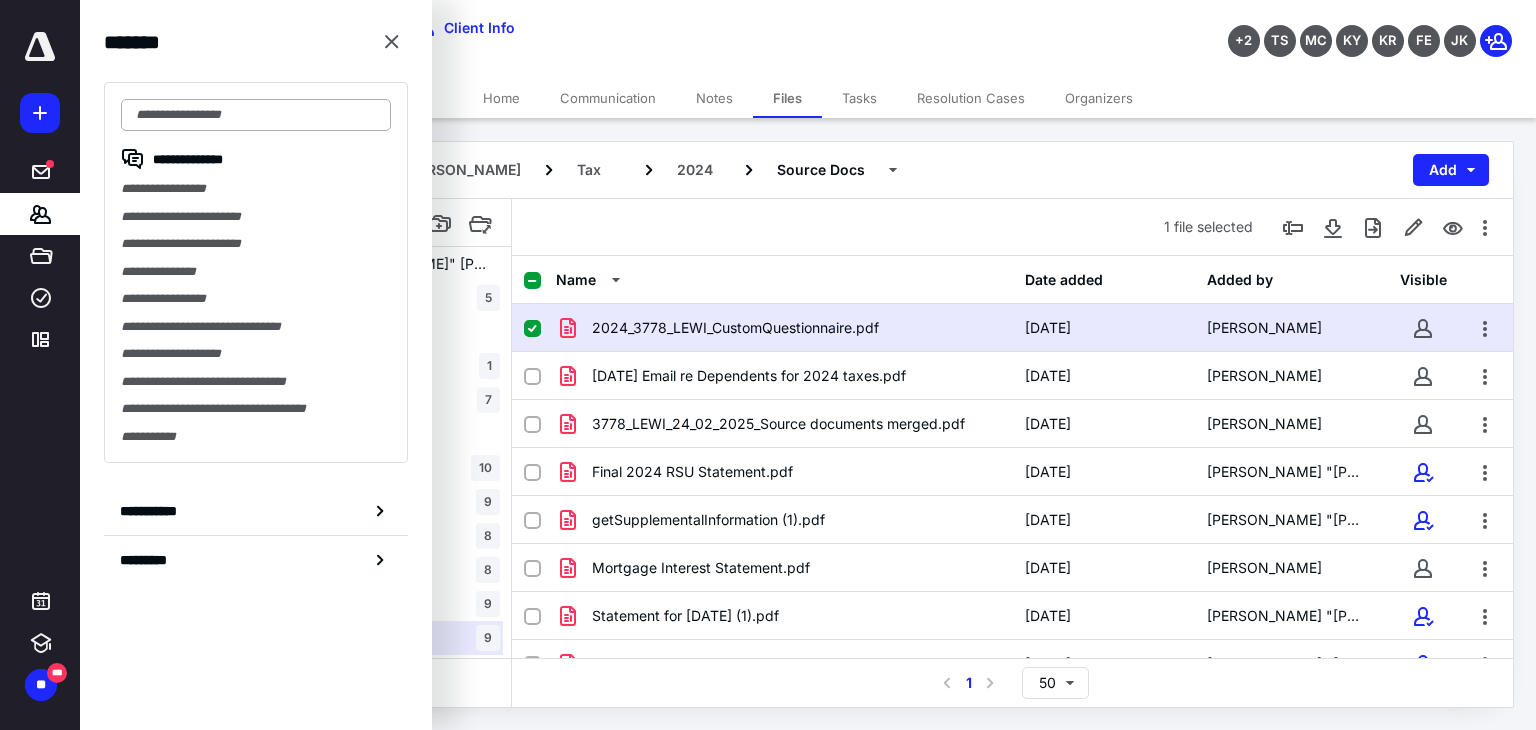 click at bounding box center [256, 115] 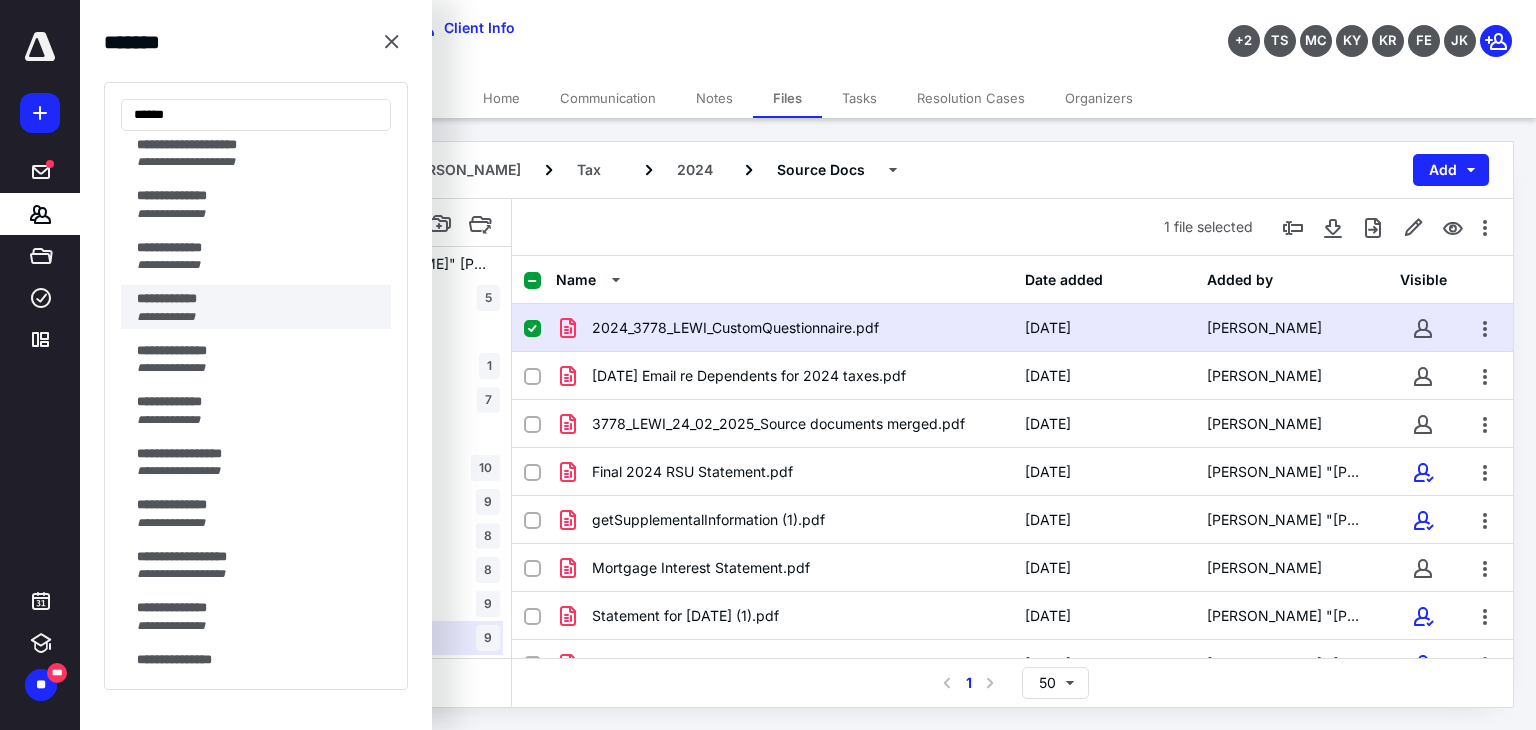 scroll, scrollTop: 300, scrollLeft: 0, axis: vertical 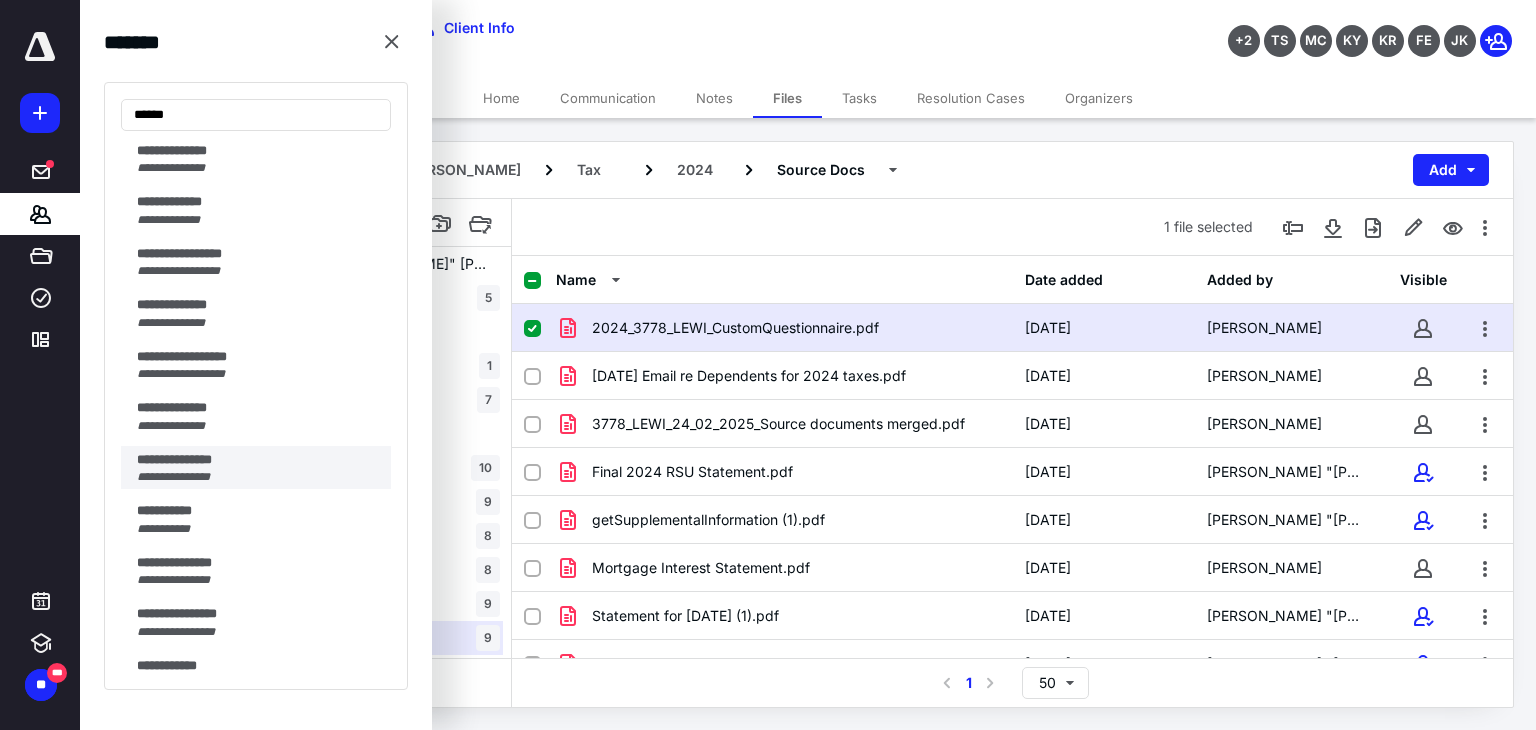 type on "*****" 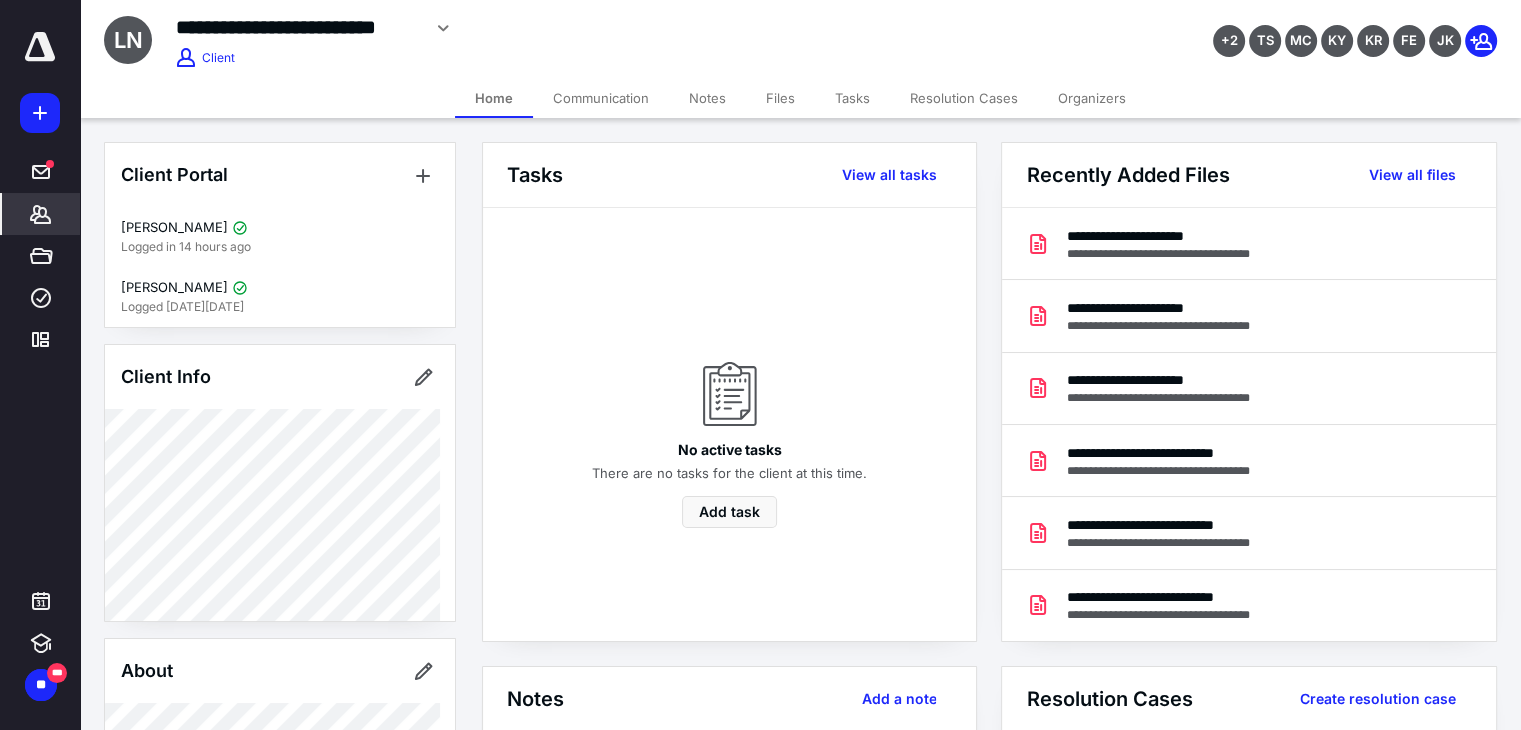 click on "Files" at bounding box center (780, 98) 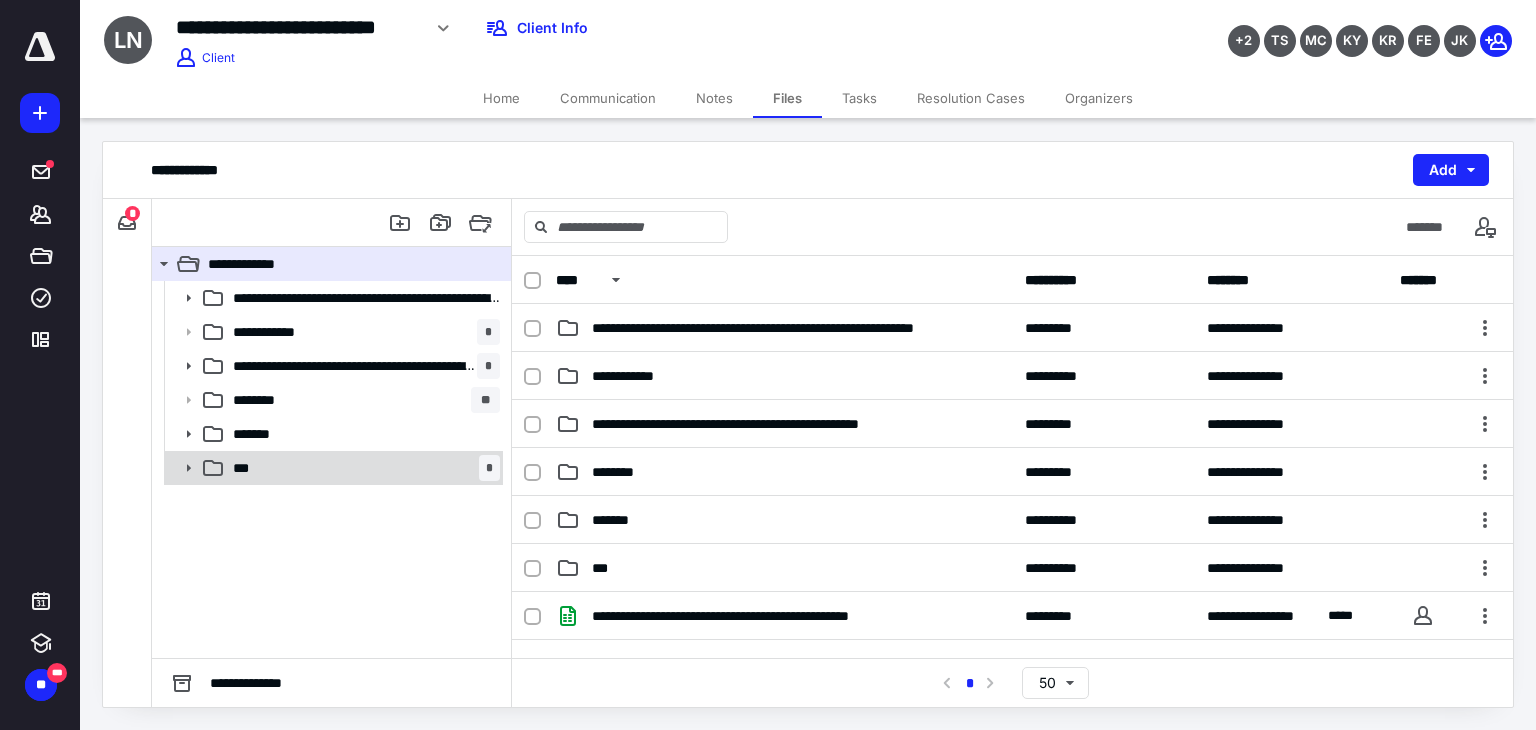 click on "*** *" at bounding box center [362, 468] 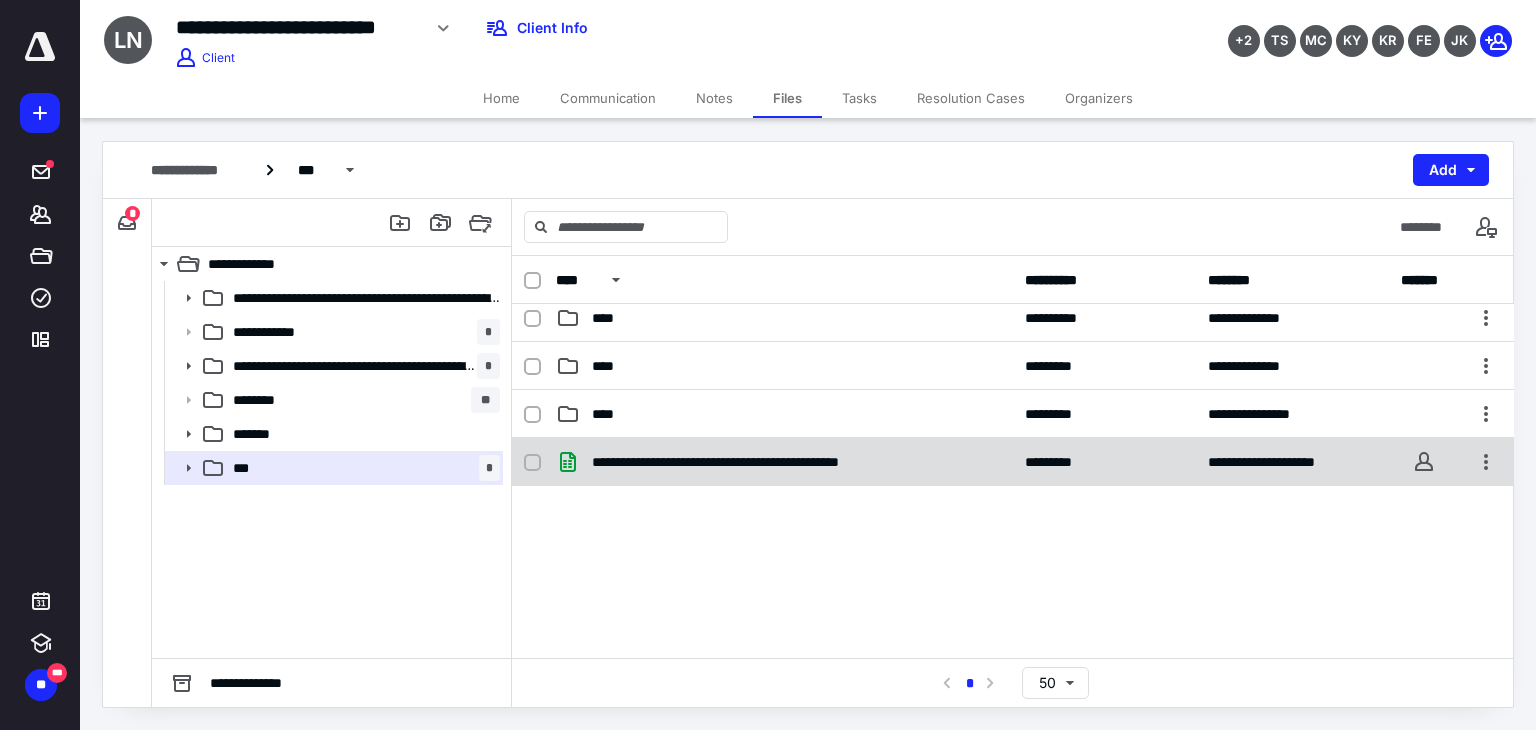 scroll, scrollTop: 600, scrollLeft: 0, axis: vertical 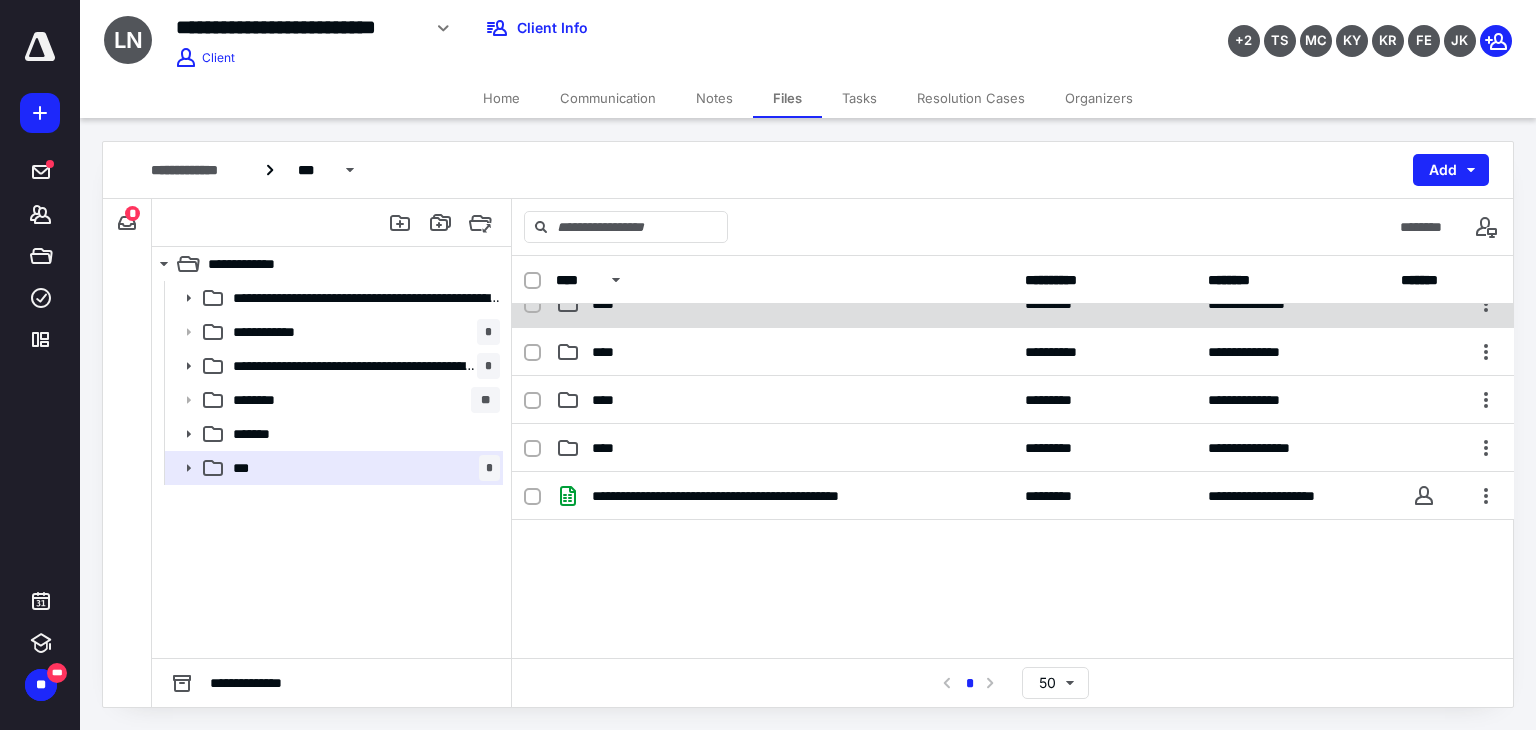 click on "****" at bounding box center (784, 304) 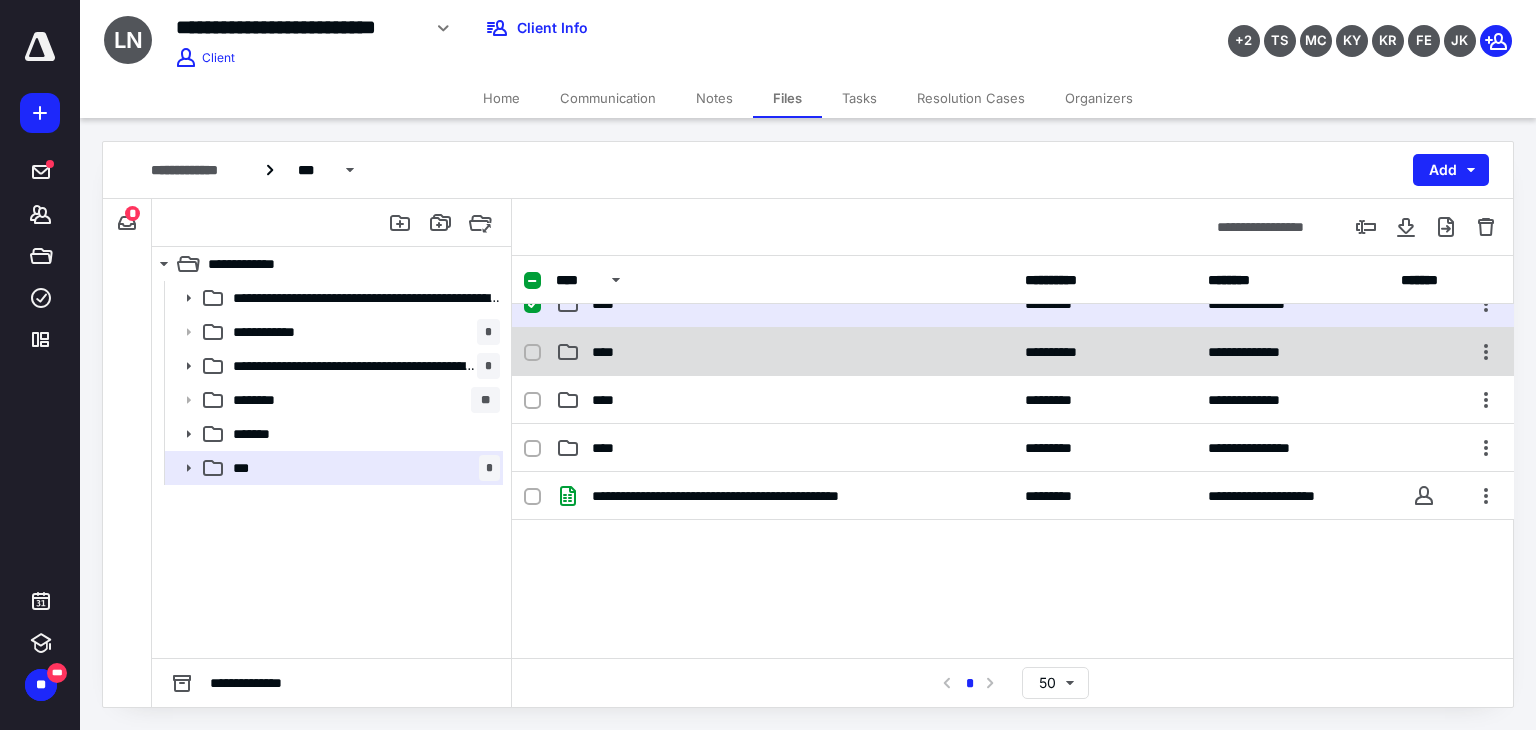 click on "****" at bounding box center (784, 352) 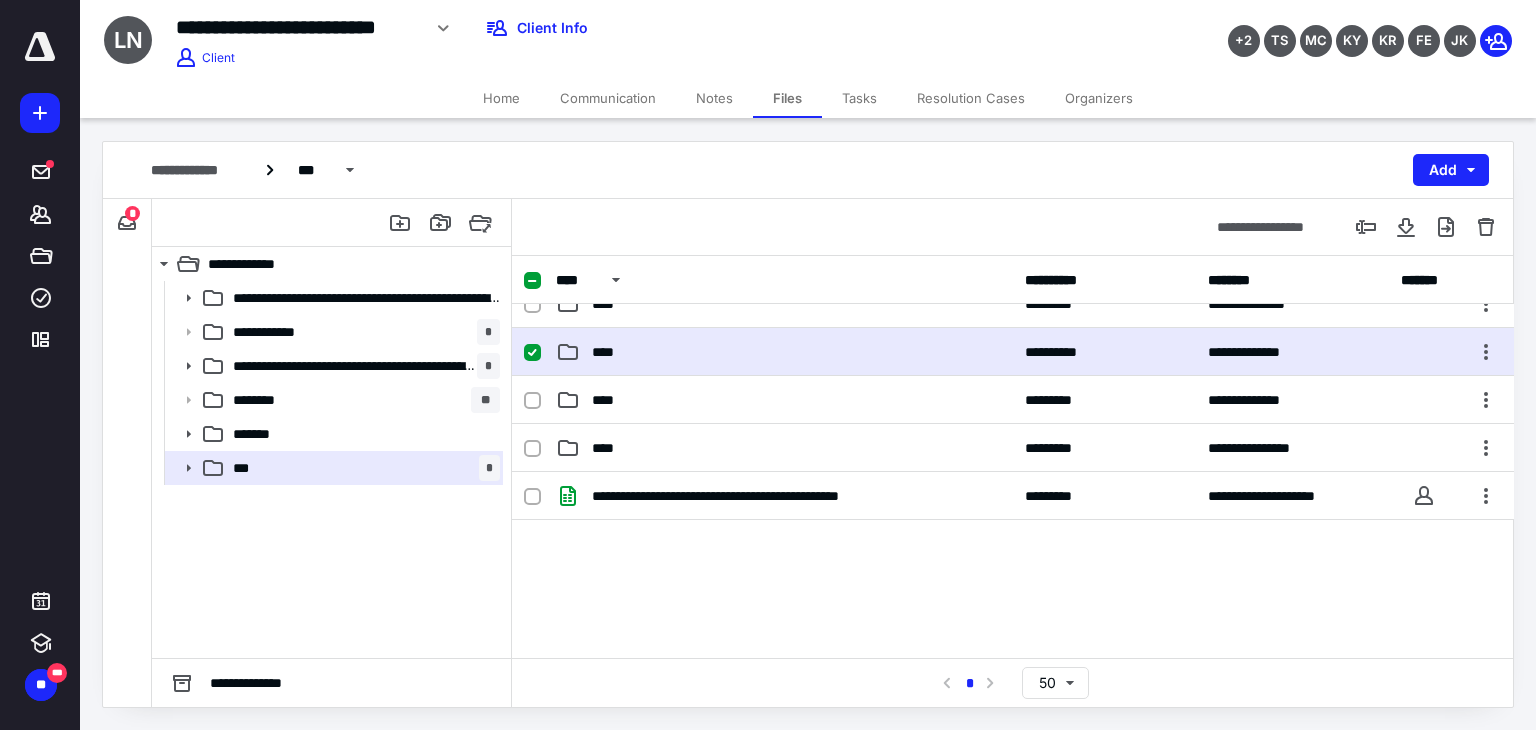 click on "****" at bounding box center [784, 352] 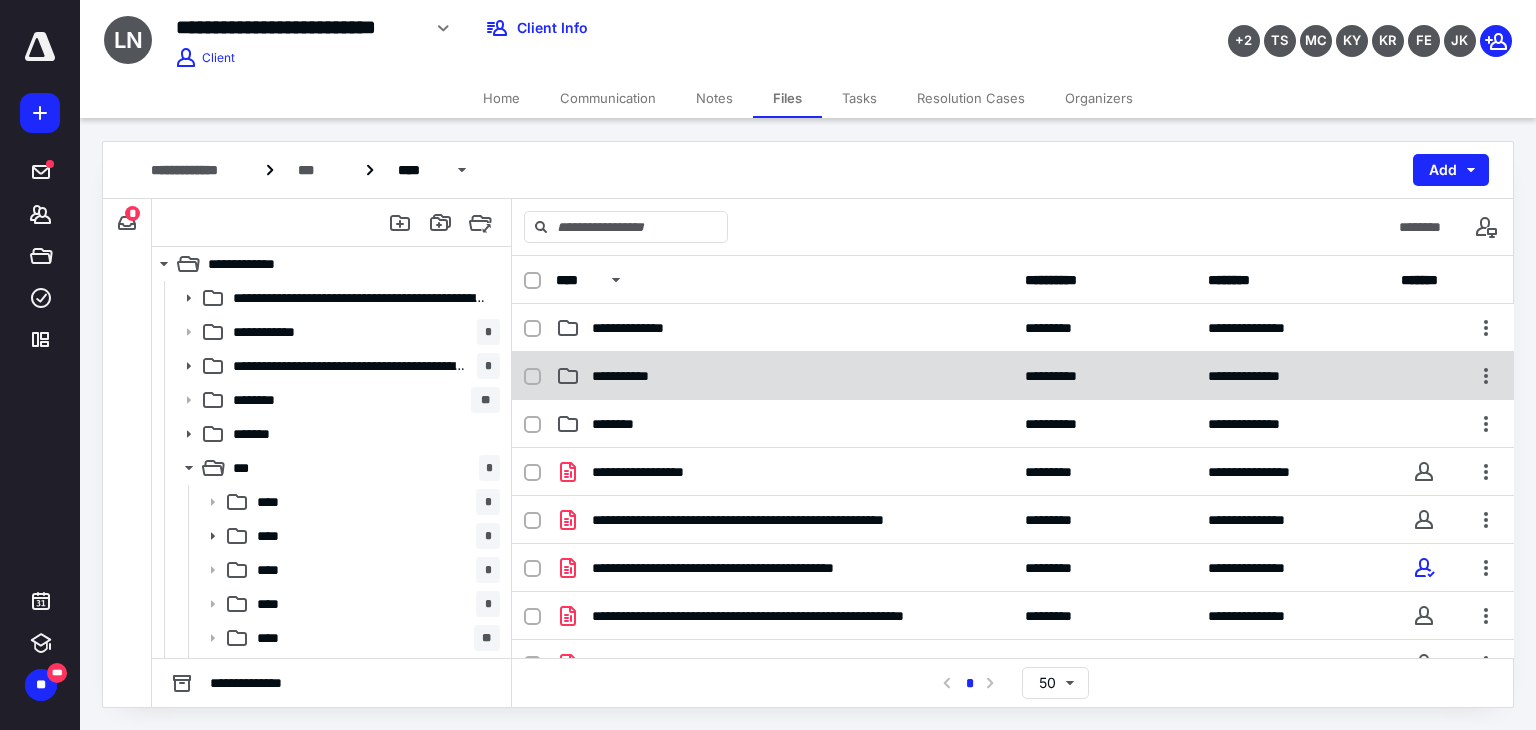 click on "**********" at bounding box center (784, 376) 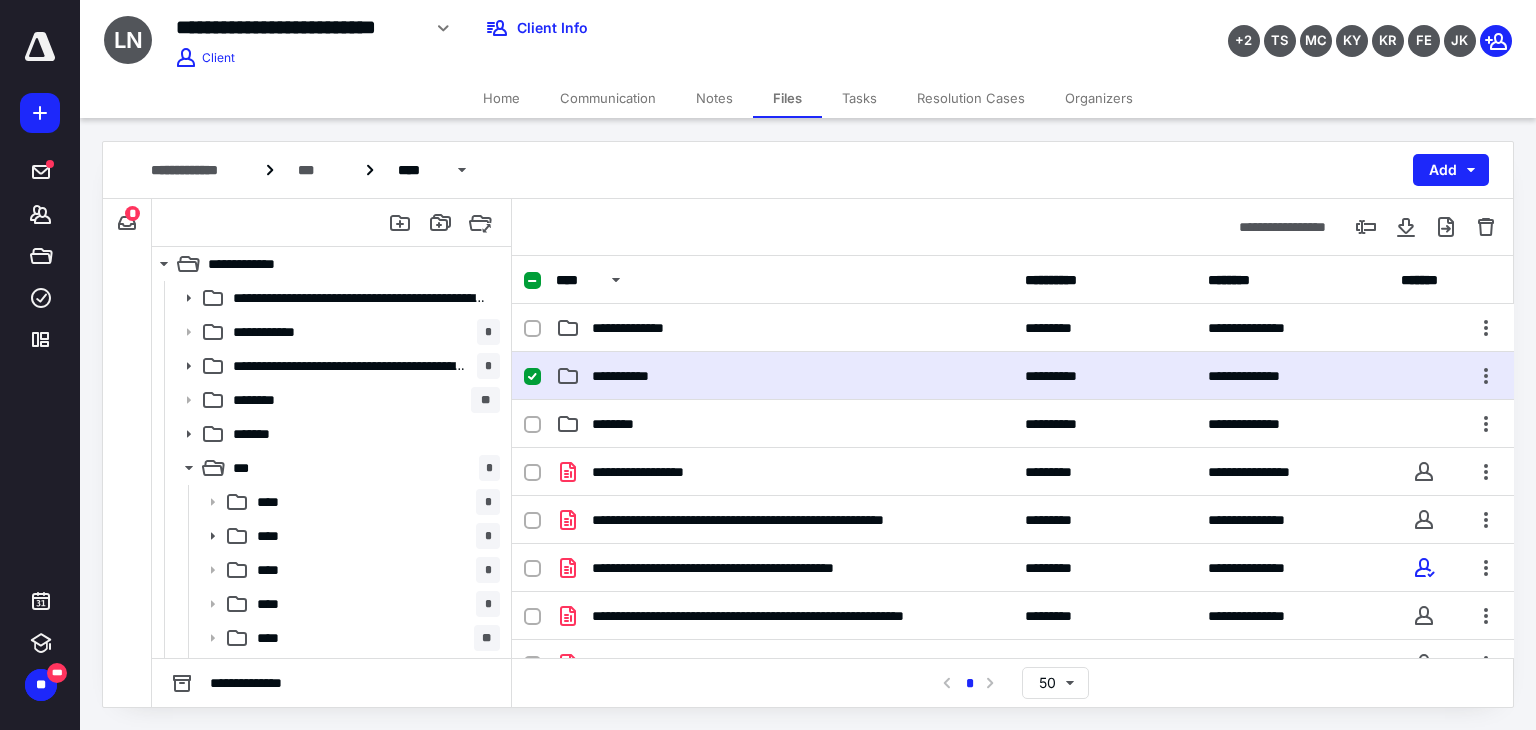 click on "**********" at bounding box center [784, 376] 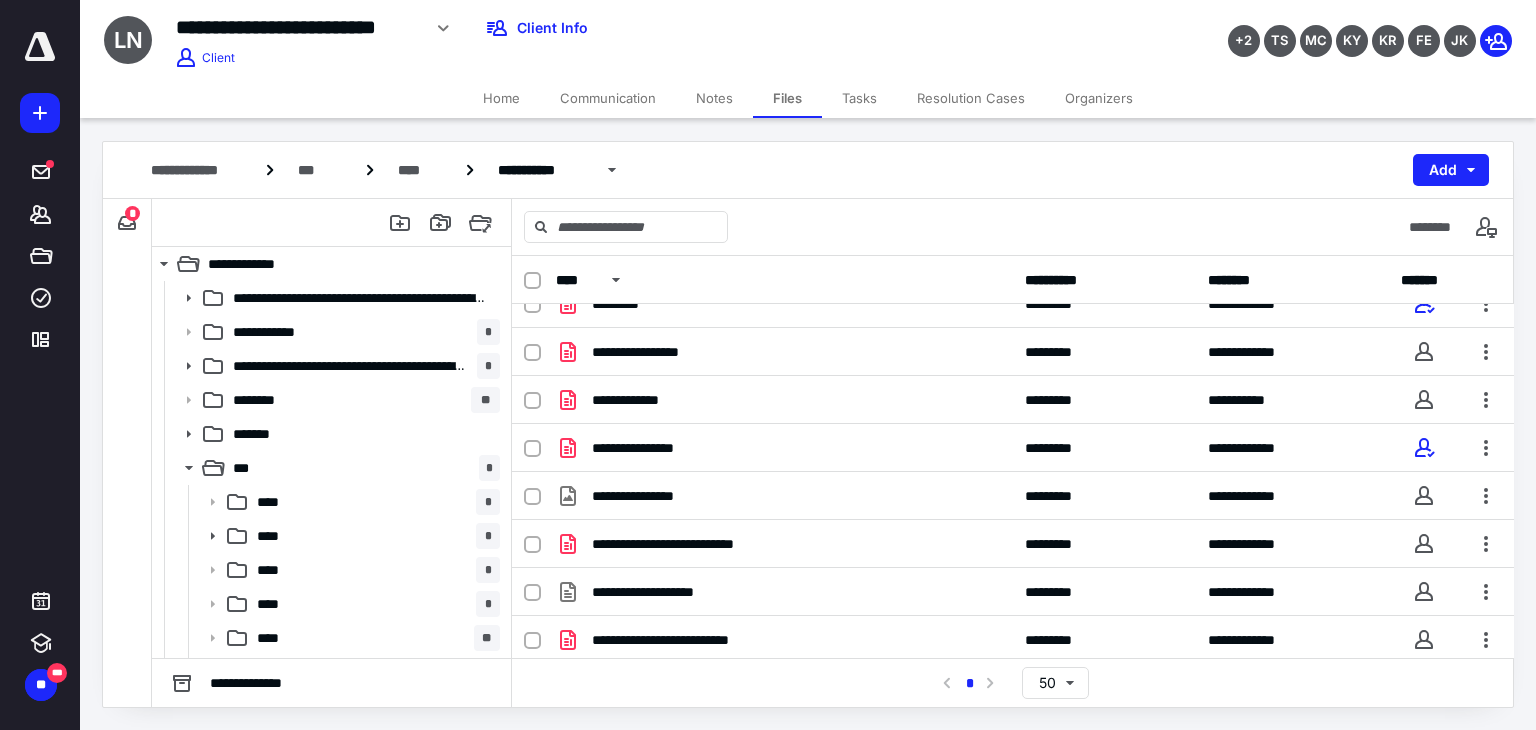 scroll, scrollTop: 458, scrollLeft: 0, axis: vertical 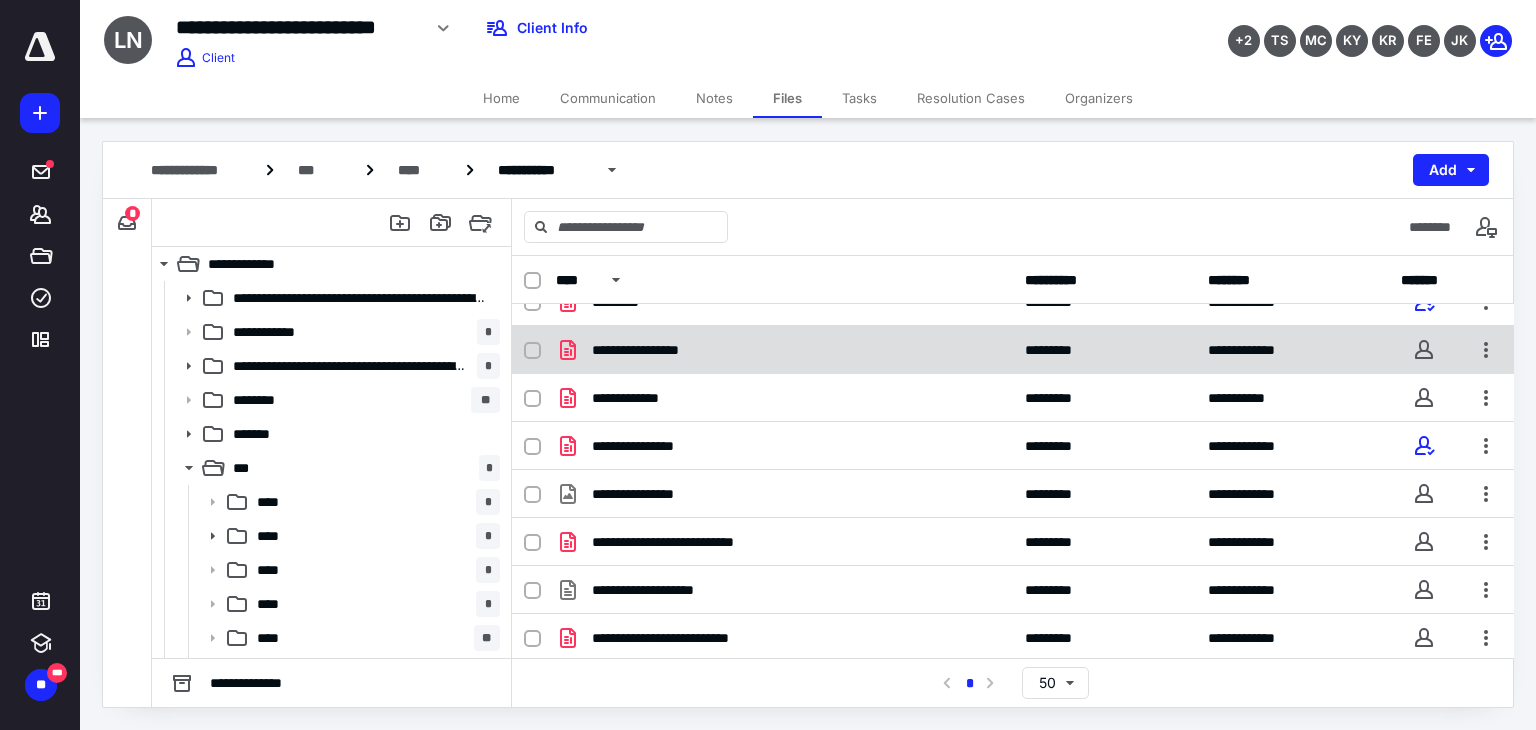 click on "**********" at bounding box center (1013, 350) 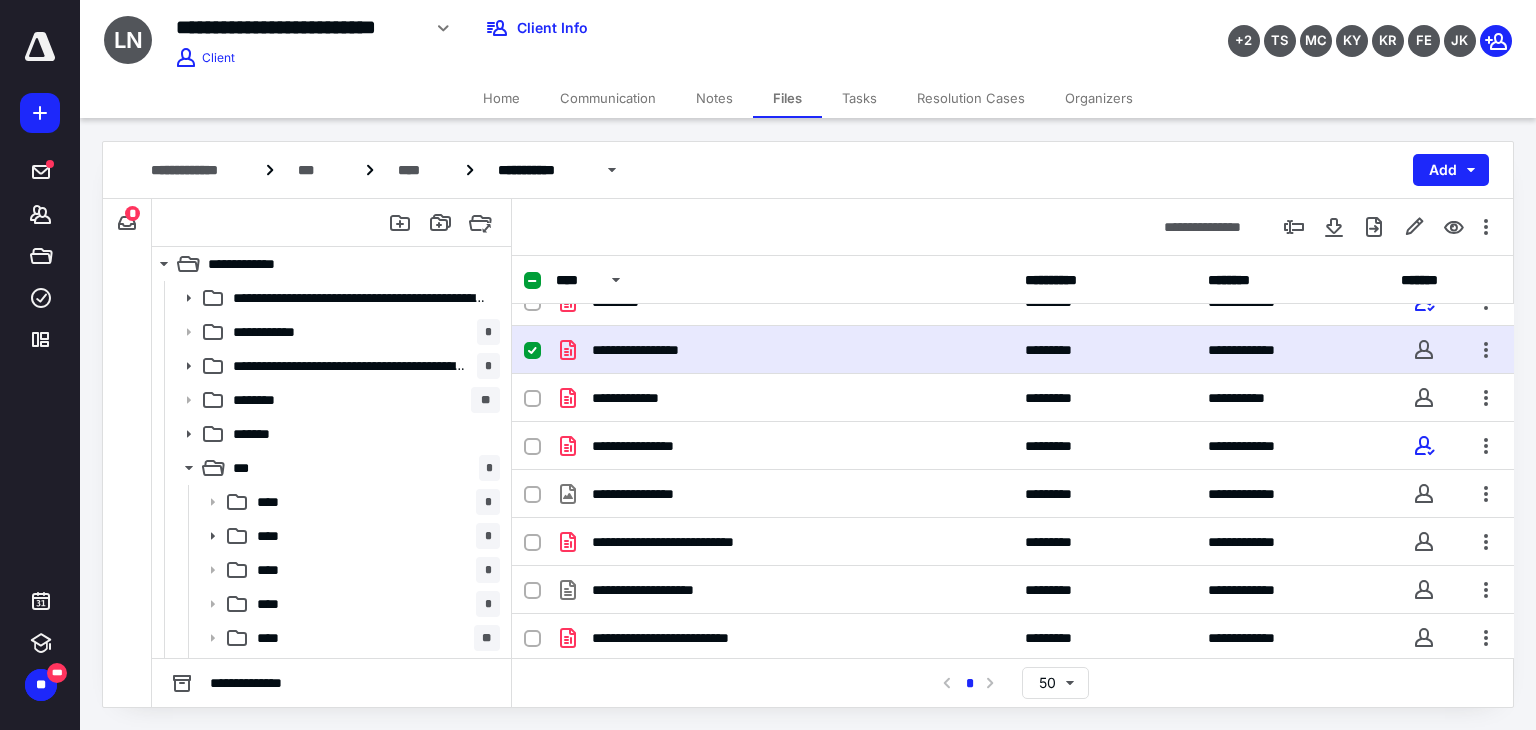 click on "**********" at bounding box center [1013, 350] 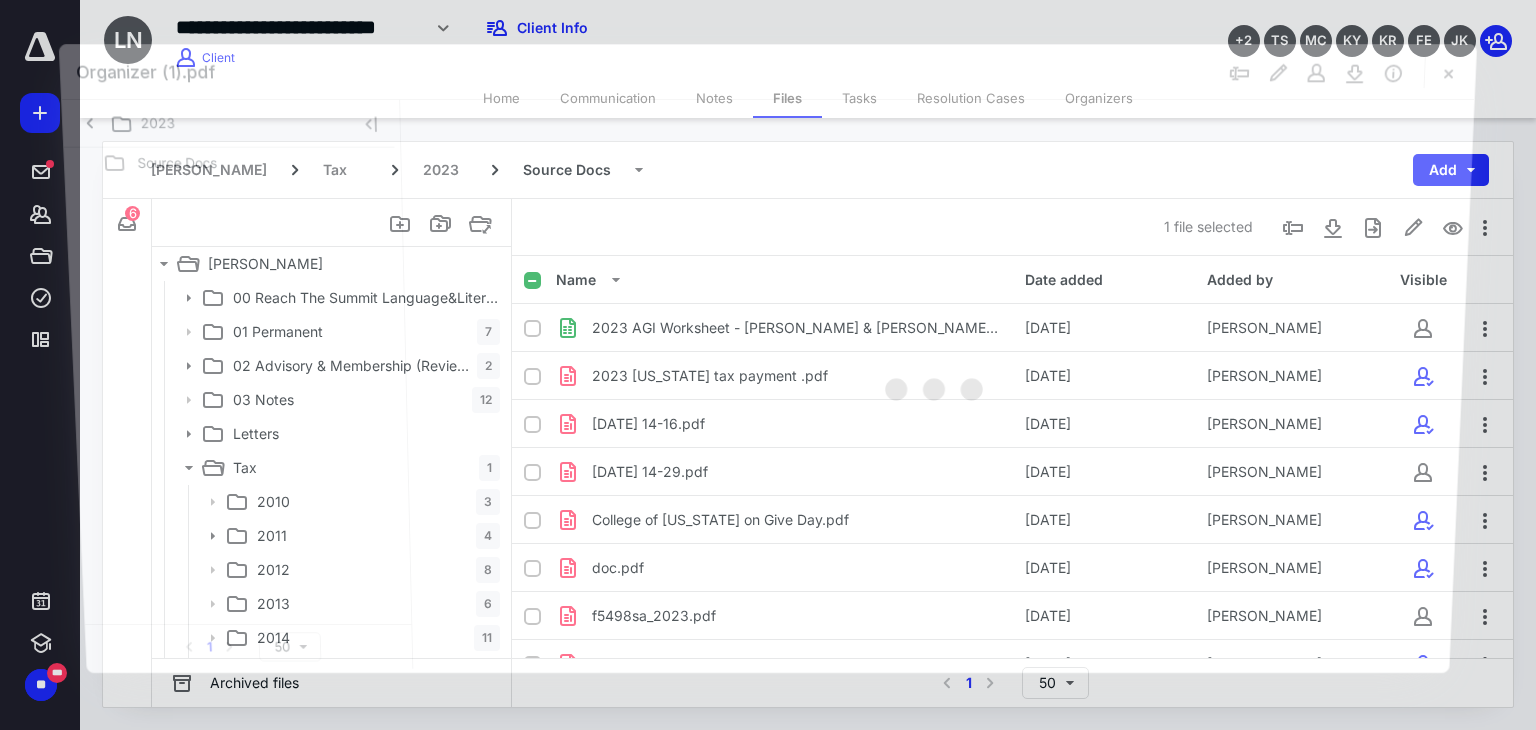 scroll, scrollTop: 458, scrollLeft: 0, axis: vertical 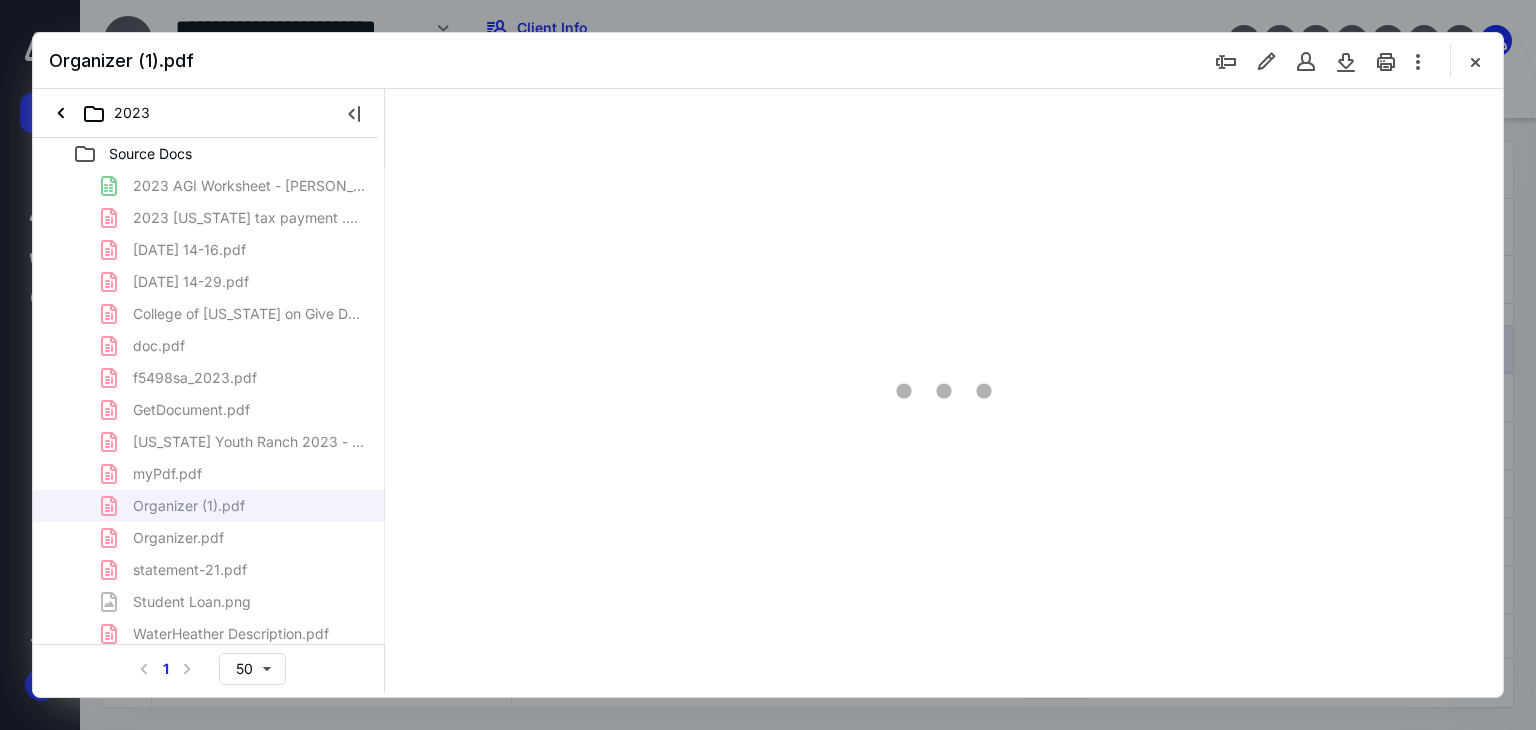 type on "179" 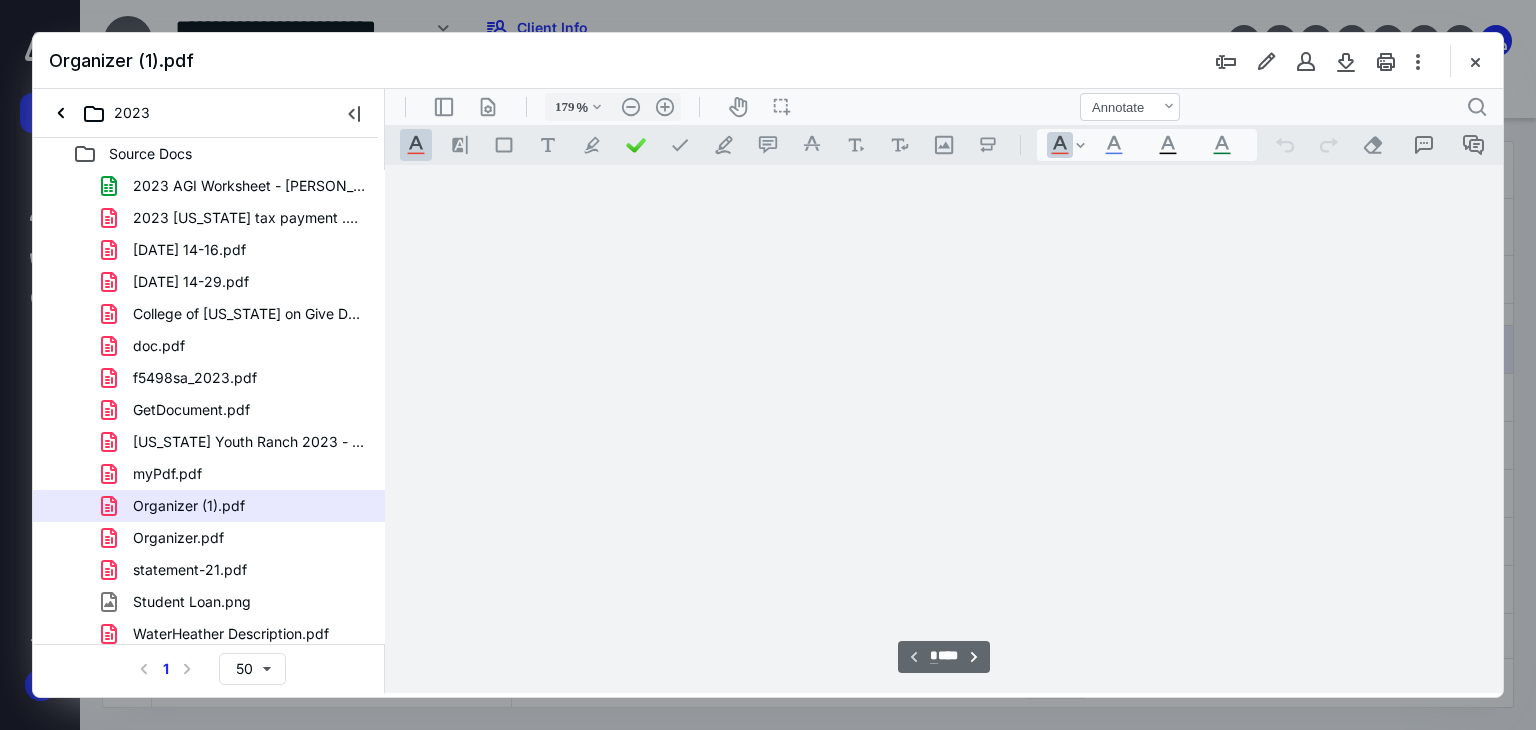 scroll, scrollTop: 83, scrollLeft: 0, axis: vertical 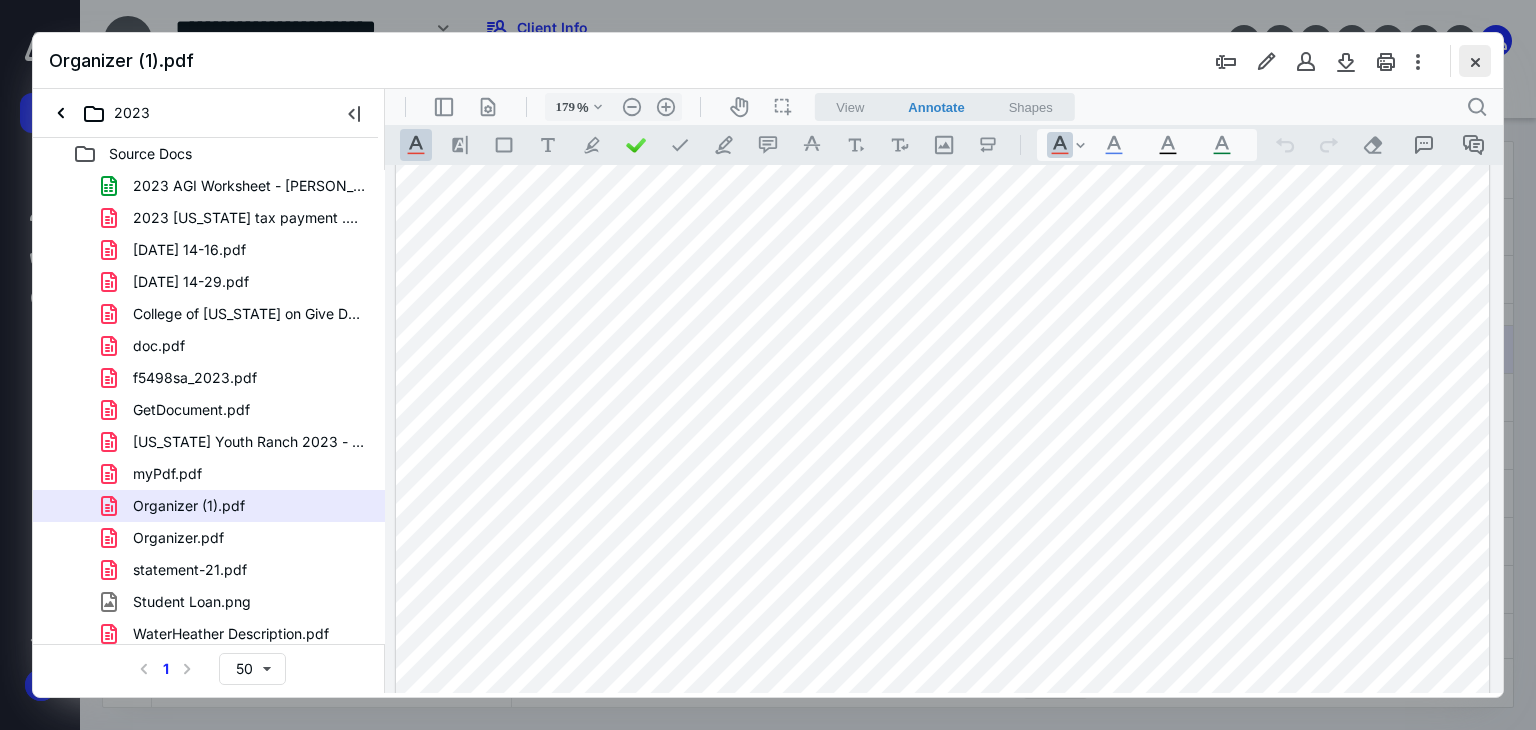 click at bounding box center [1475, 61] 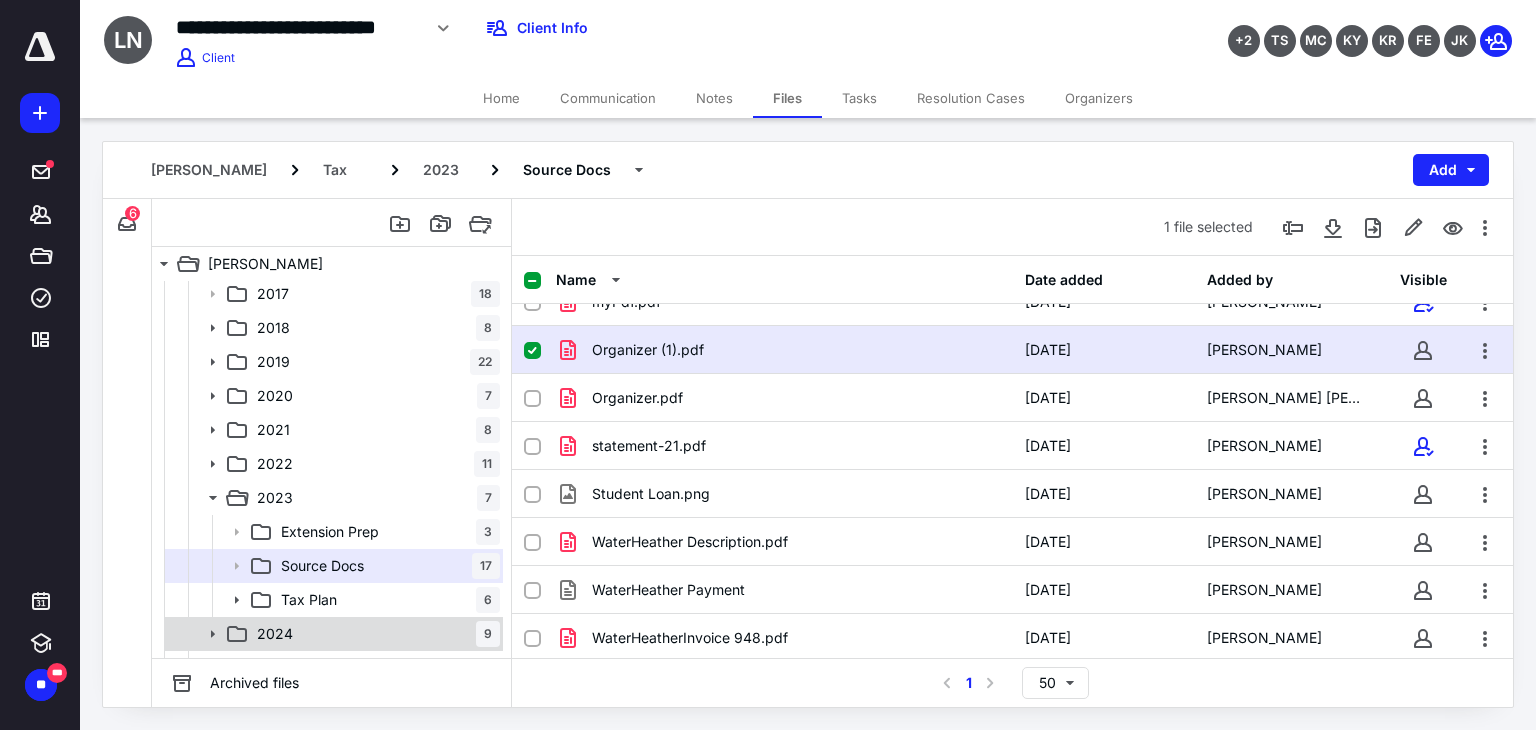 scroll, scrollTop: 472, scrollLeft: 0, axis: vertical 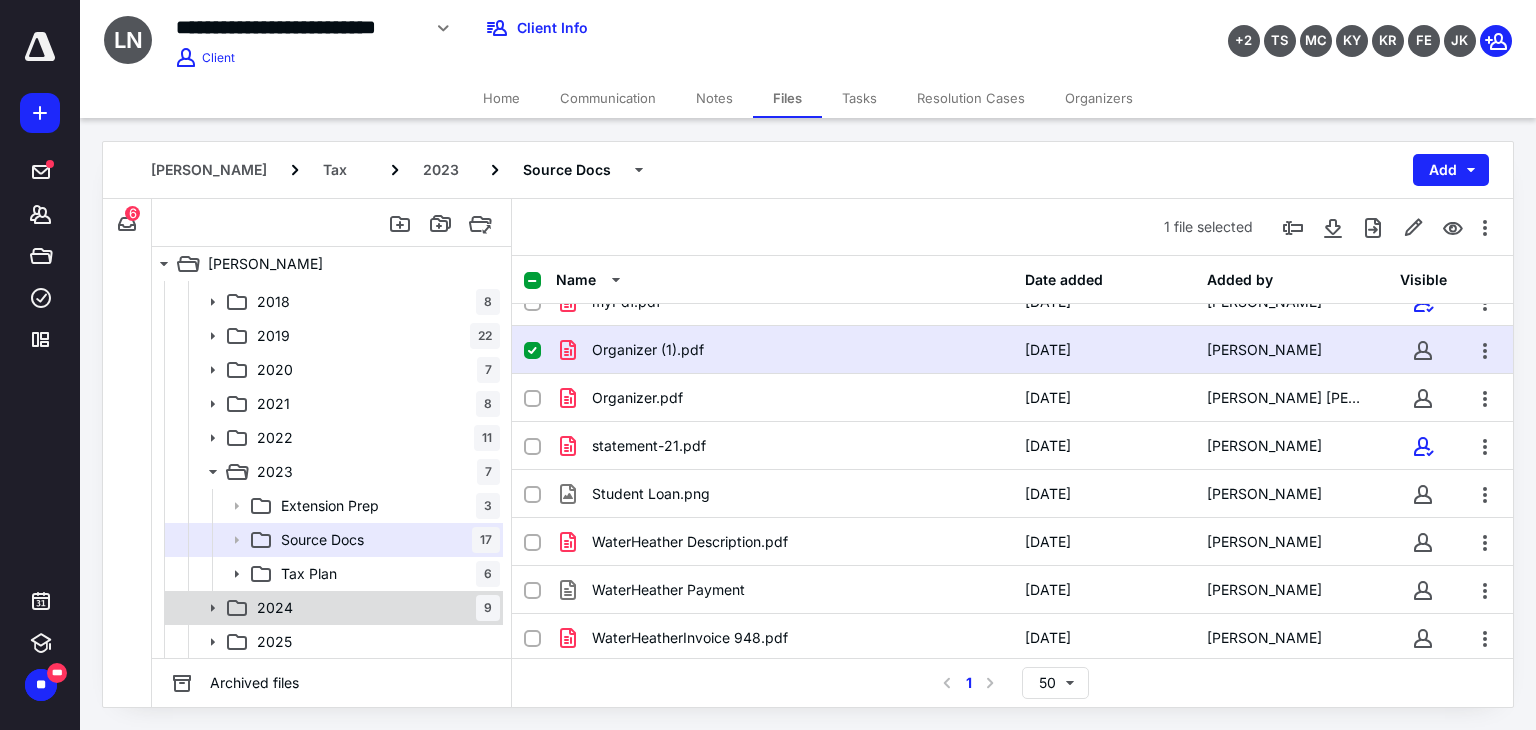 click on "2024 9" at bounding box center (374, 608) 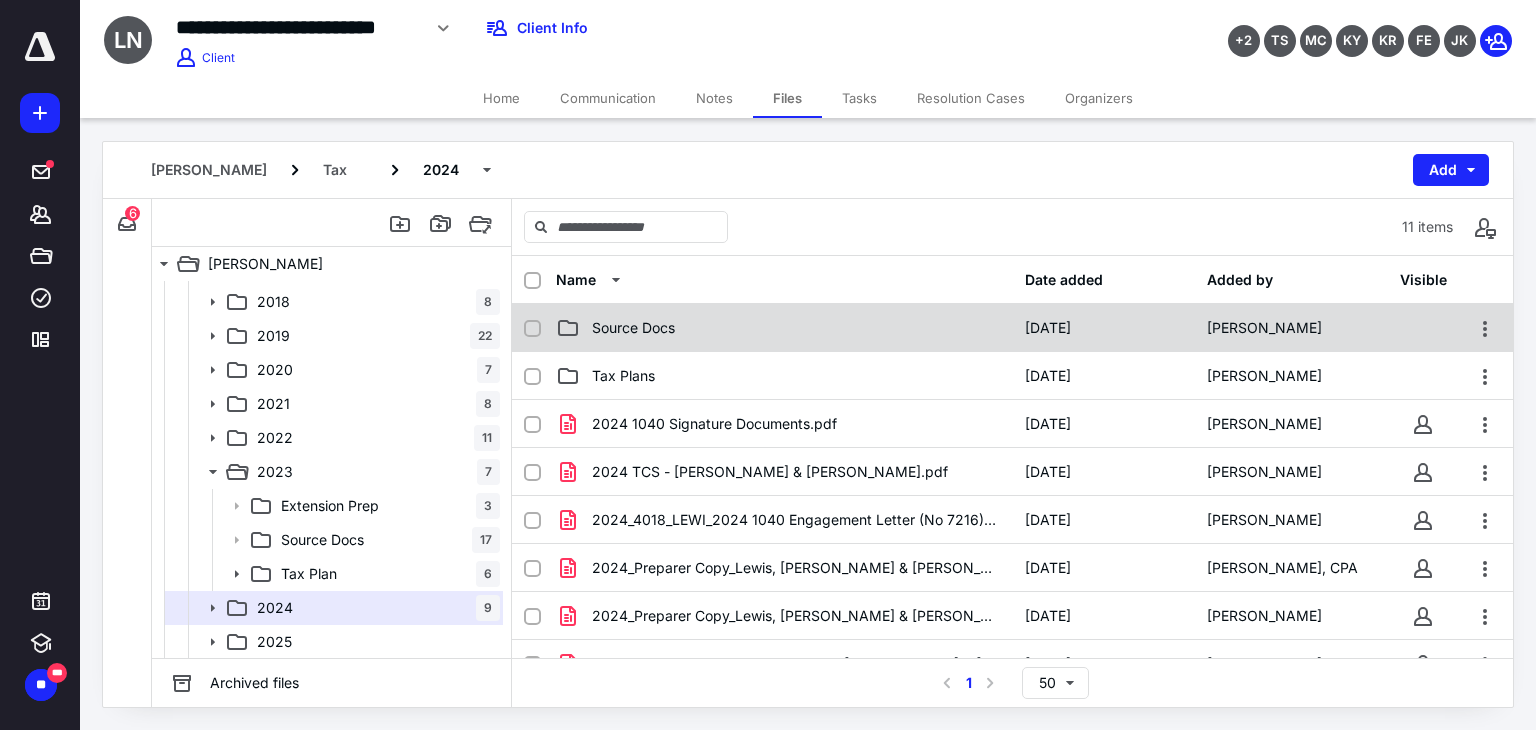 click on "Source Docs" at bounding box center [633, 328] 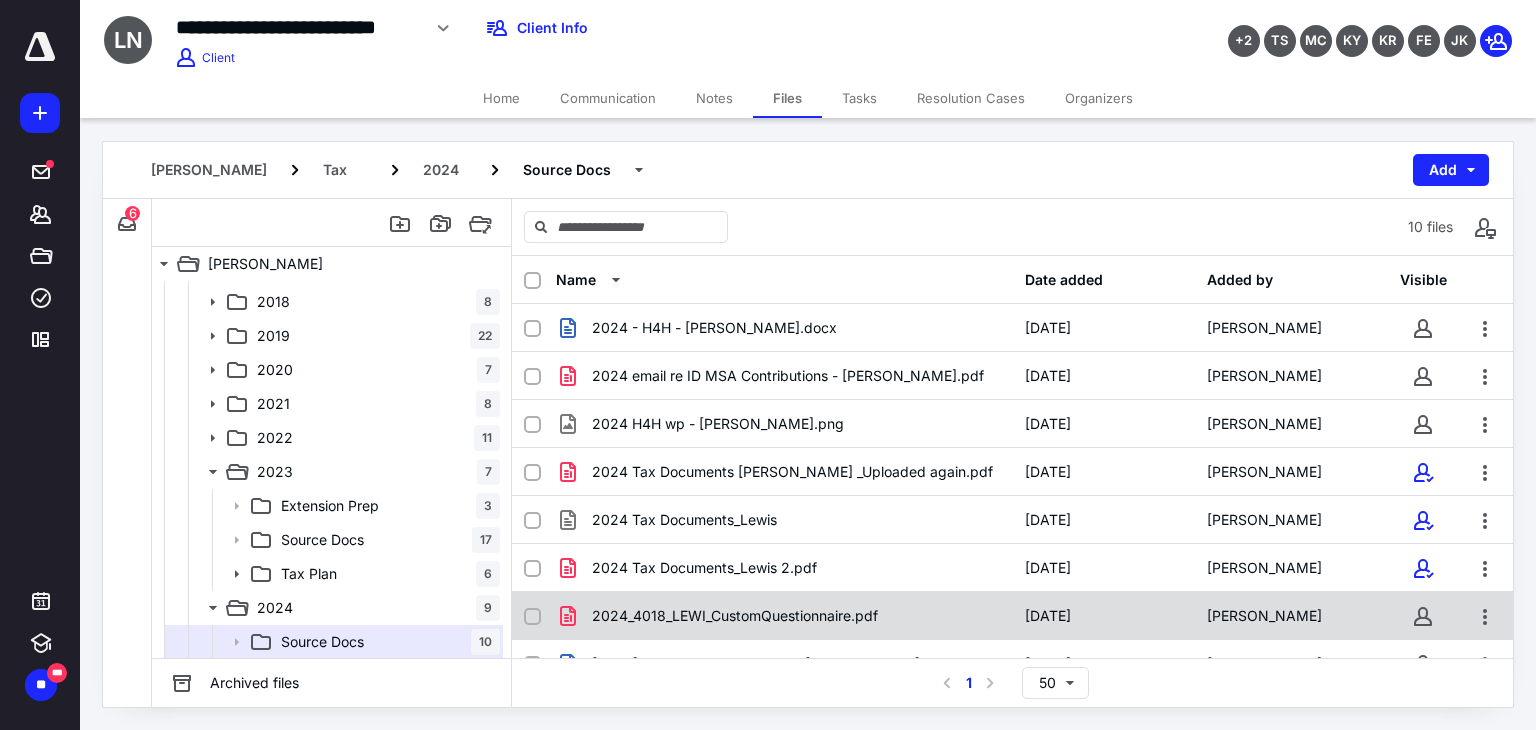 click on "2024_4018_LEWI_CustomQuestionnaire.pdf" at bounding box center [735, 616] 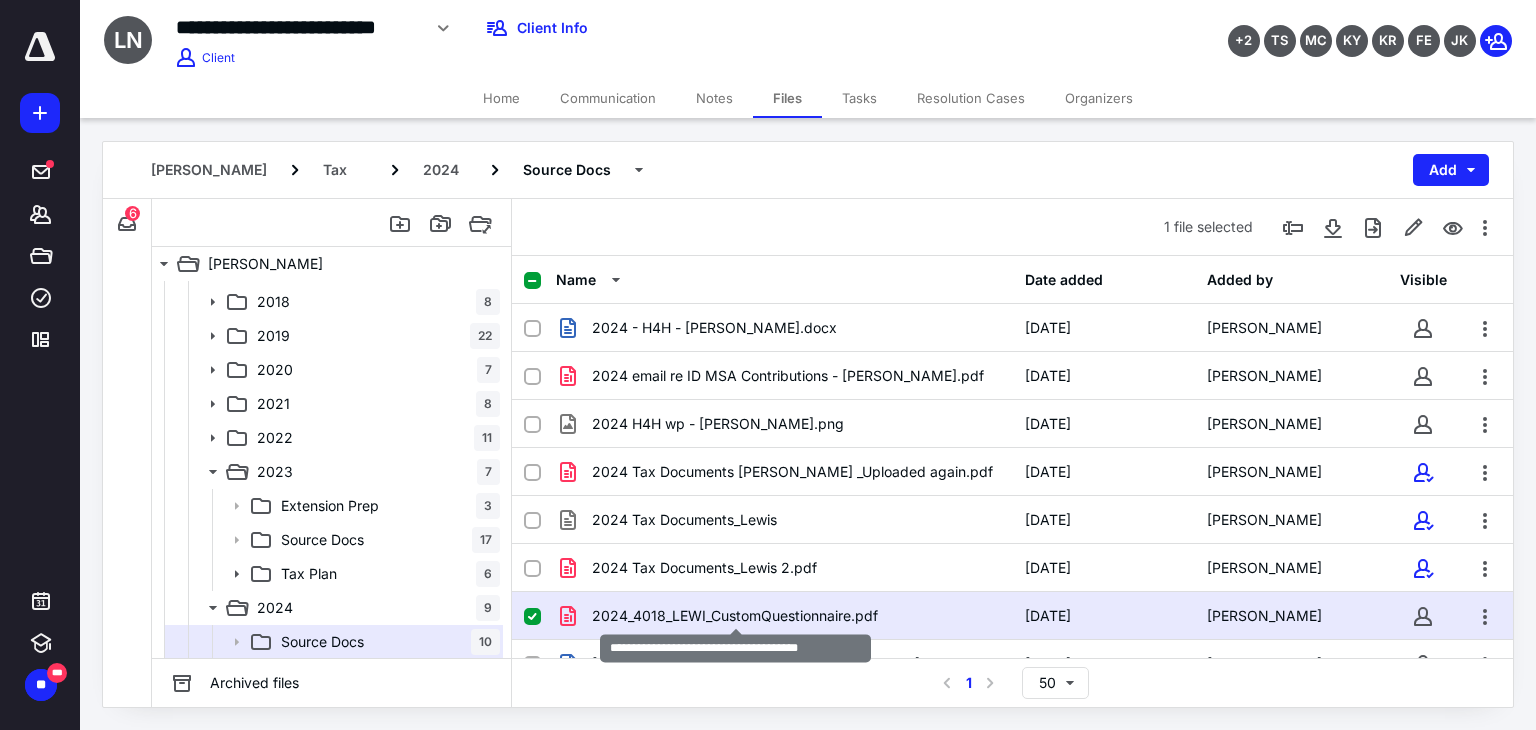 click on "2024_4018_LEWI_CustomQuestionnaire.pdf" at bounding box center (735, 616) 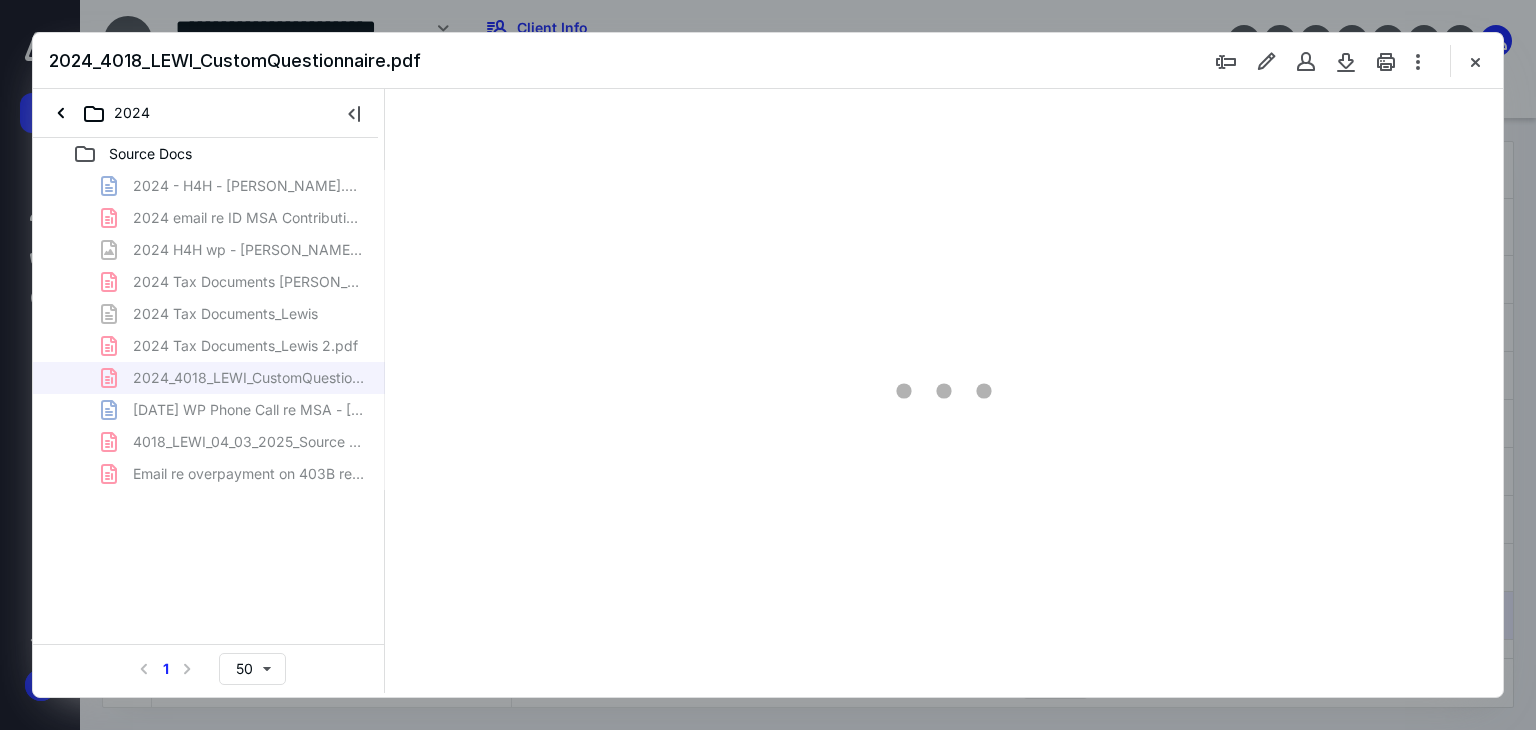 scroll, scrollTop: 0, scrollLeft: 0, axis: both 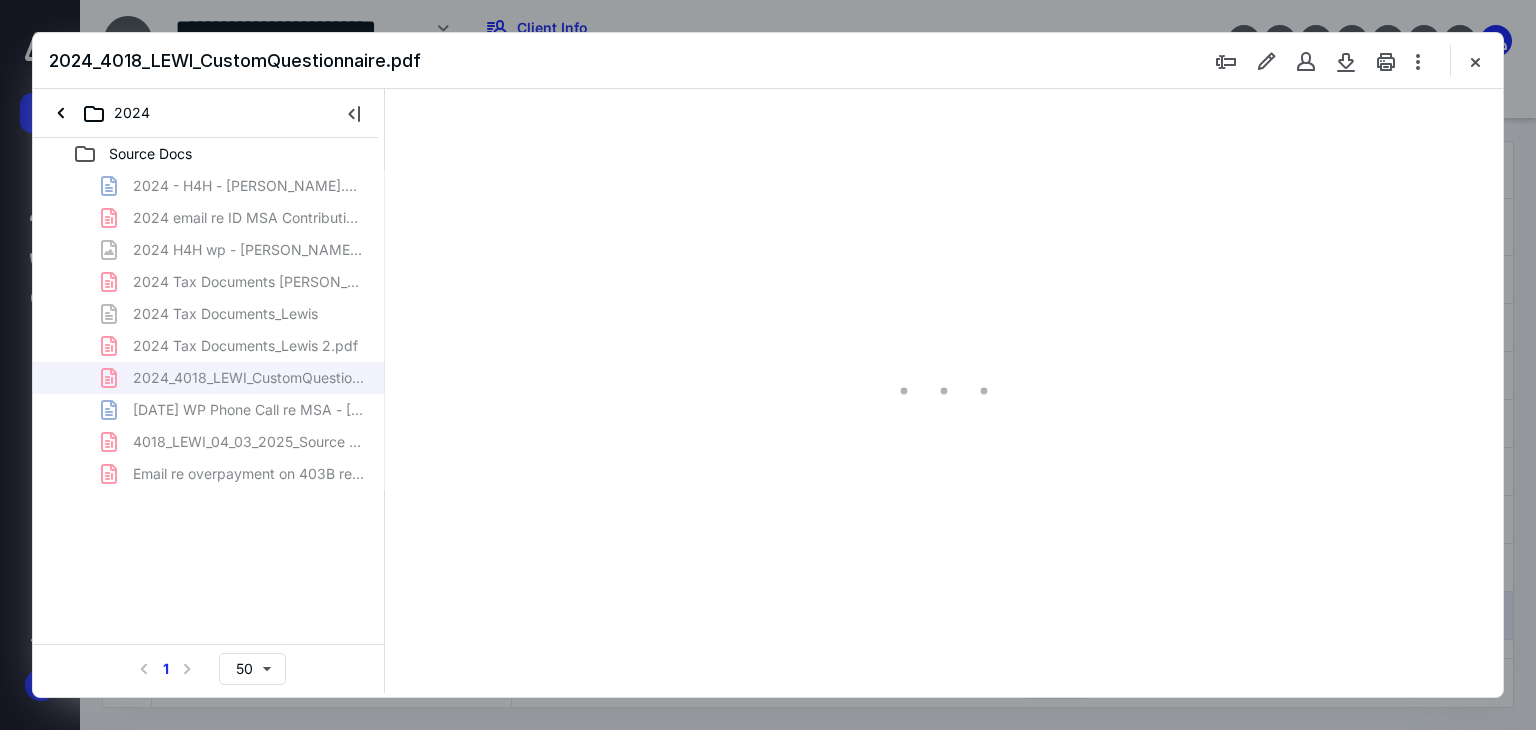 type on "178" 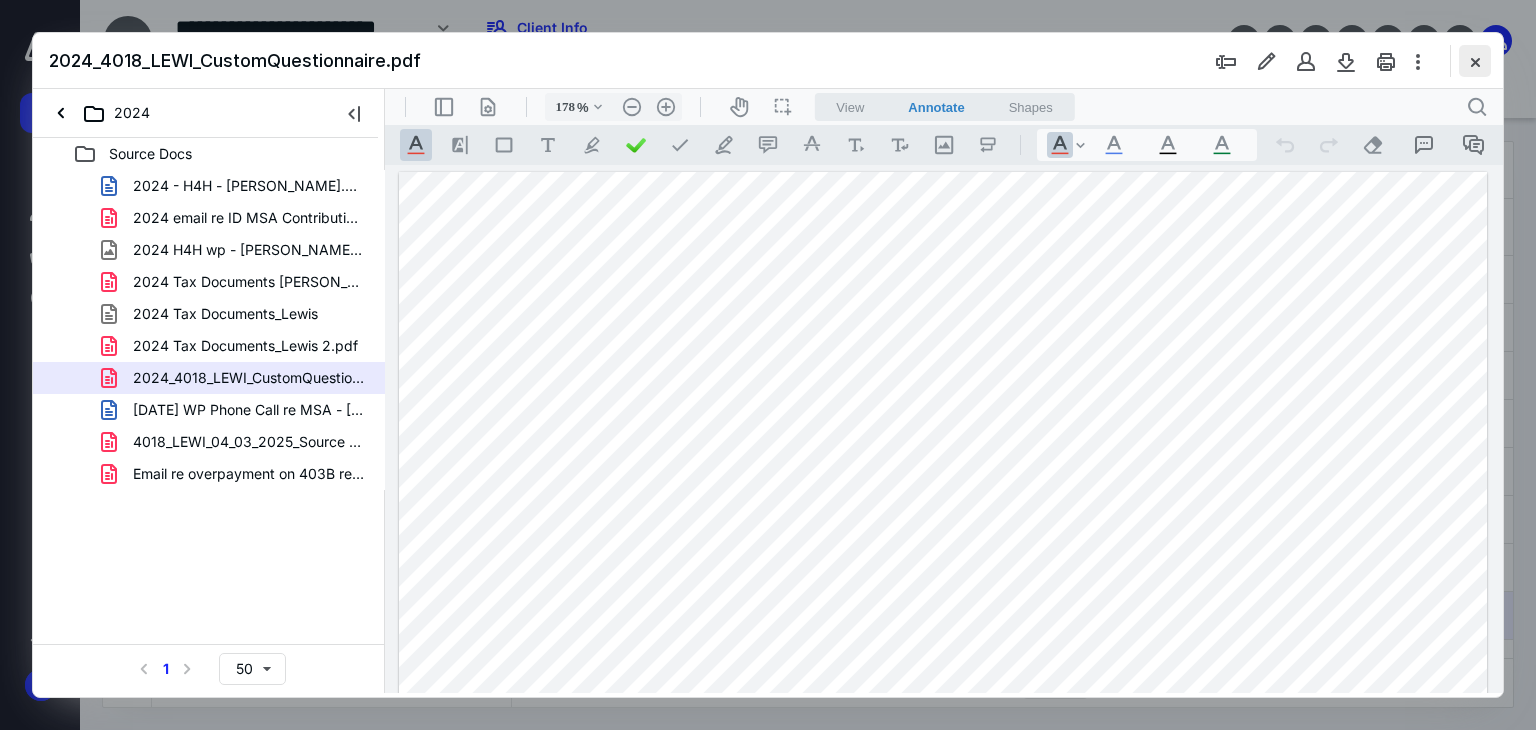 click at bounding box center (1475, 61) 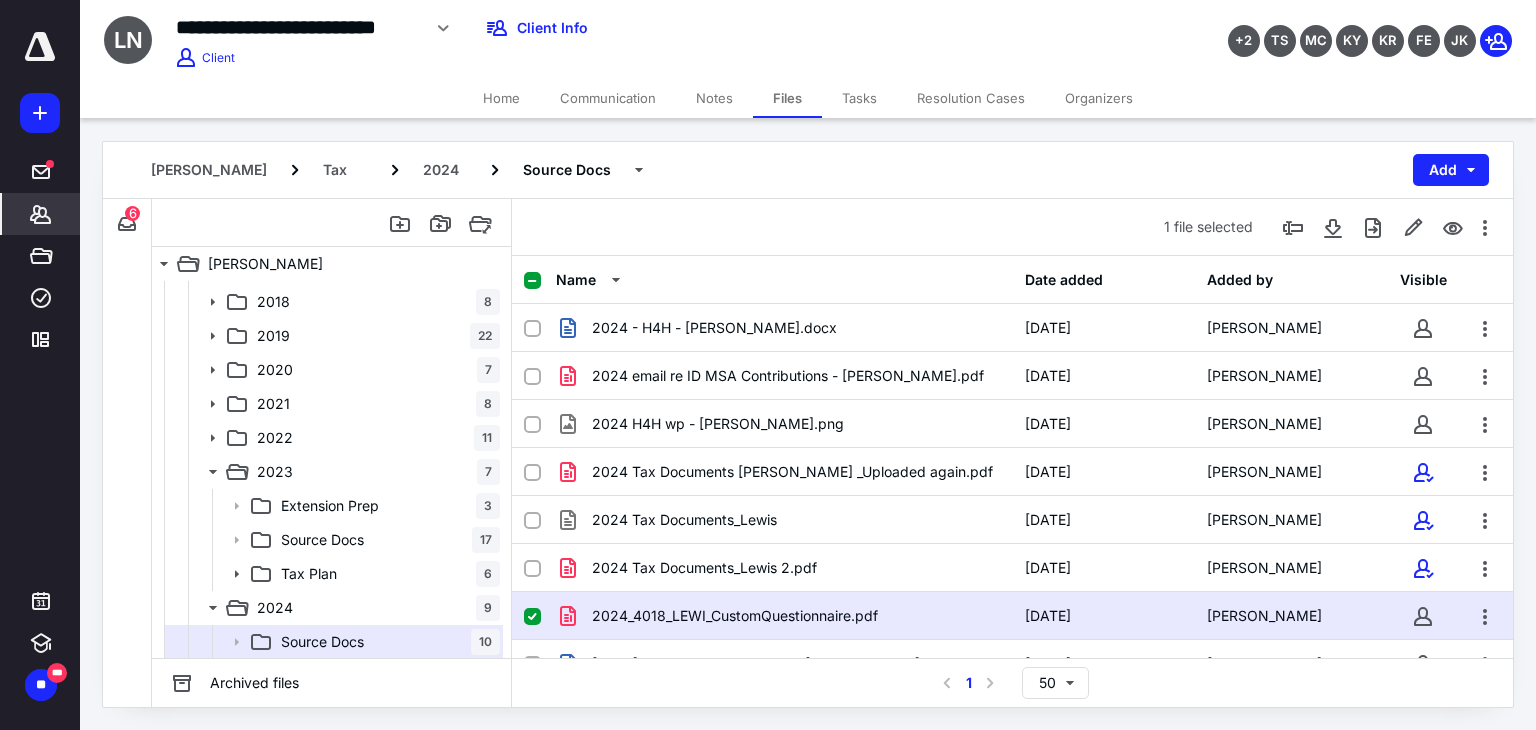 click 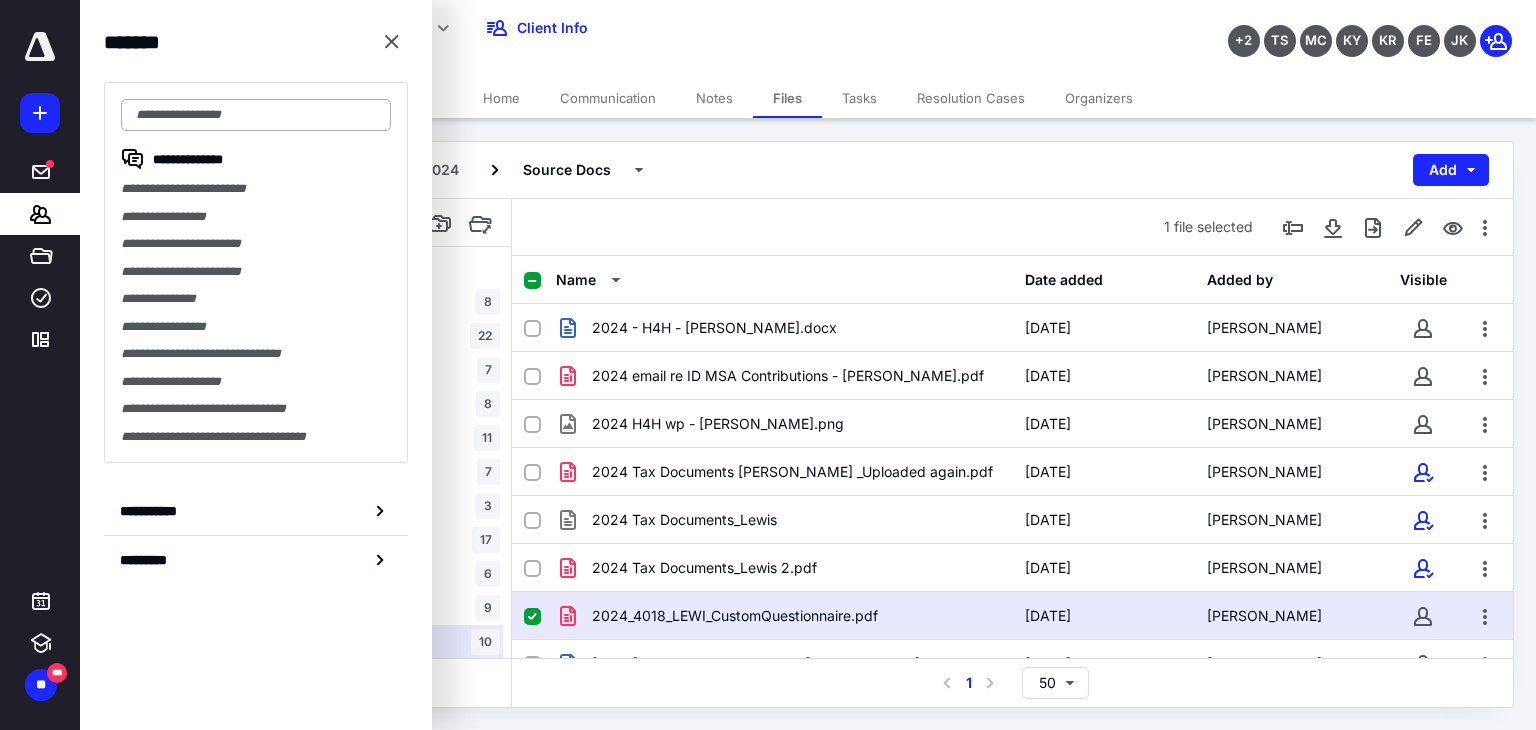 click at bounding box center [256, 115] 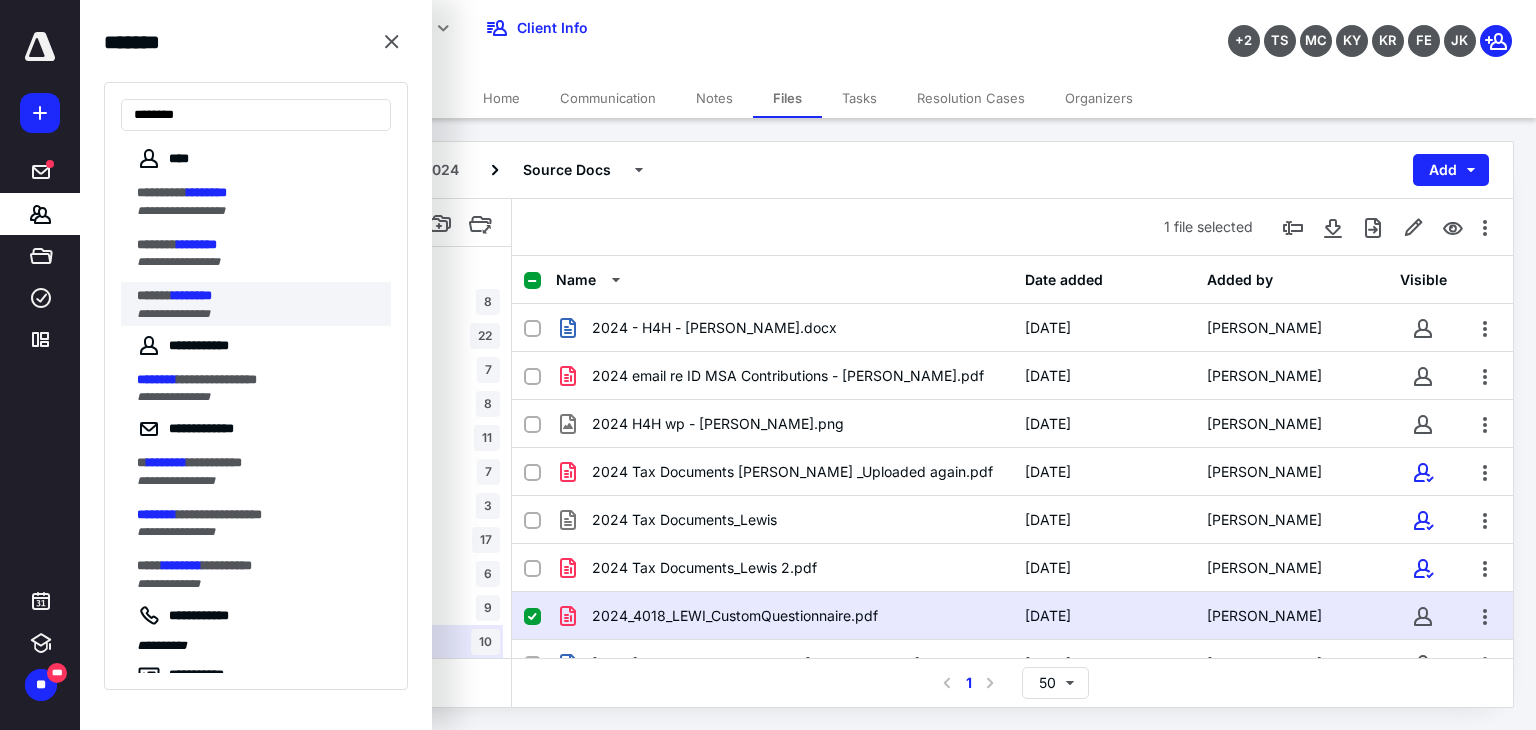 type on "********" 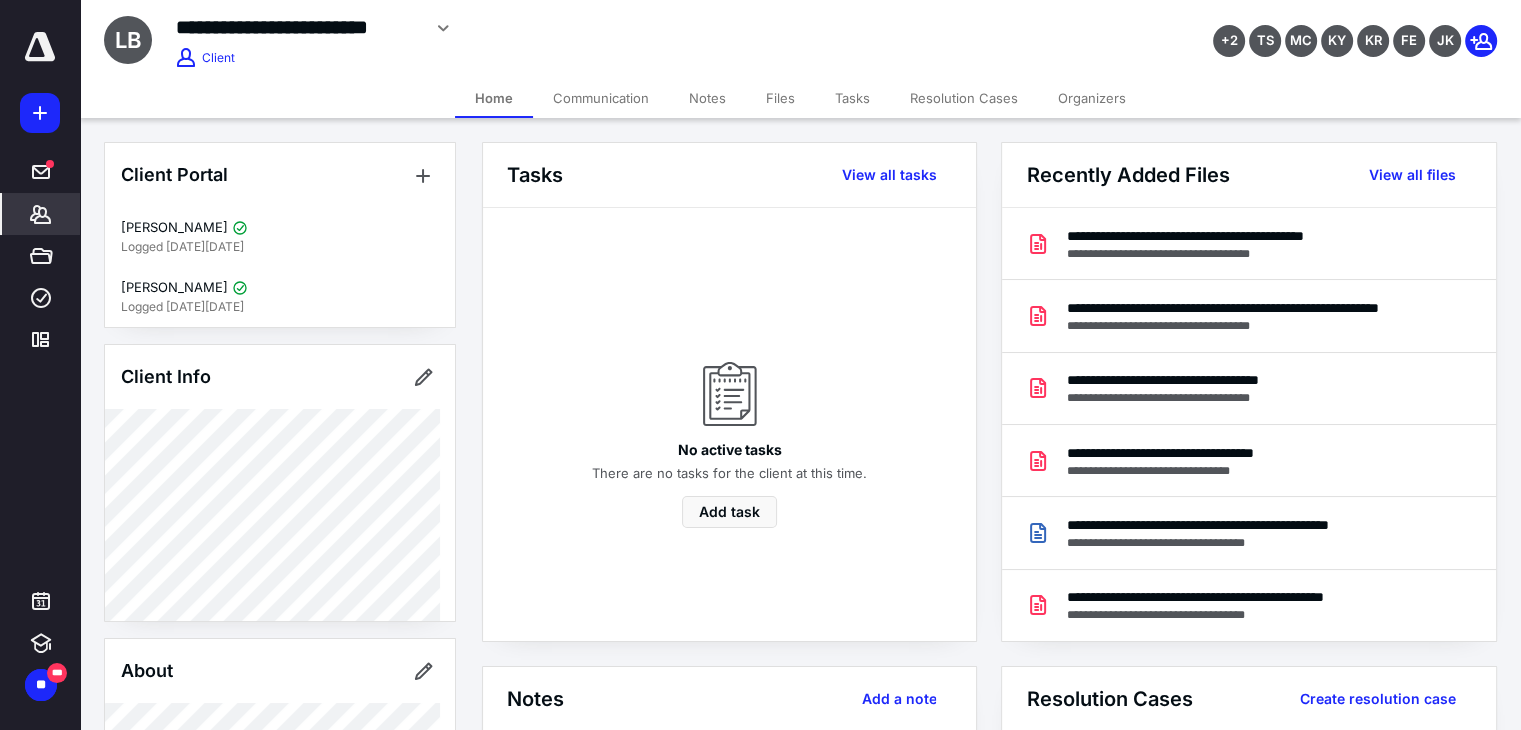 click on "Files" at bounding box center (780, 98) 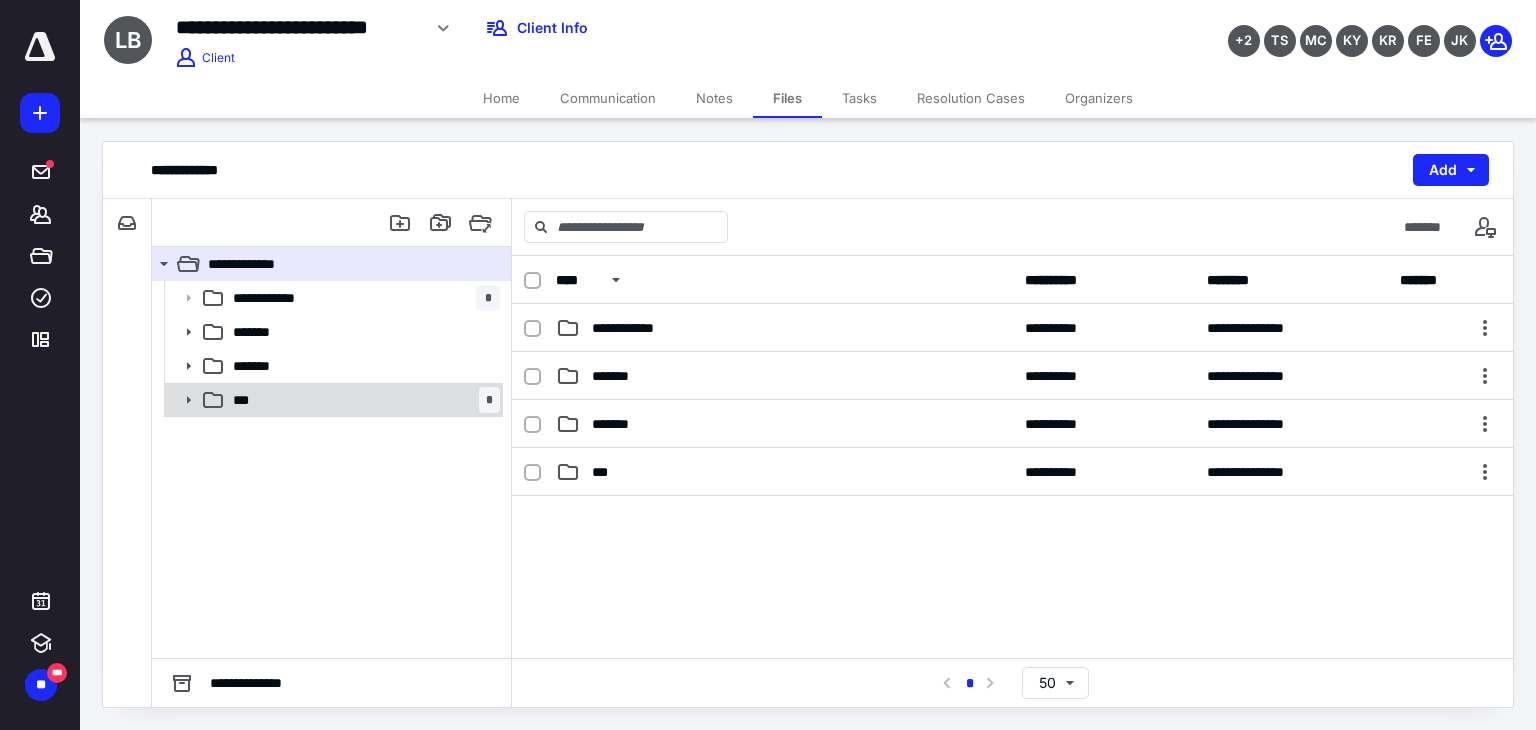 click on "*** *" at bounding box center [362, 400] 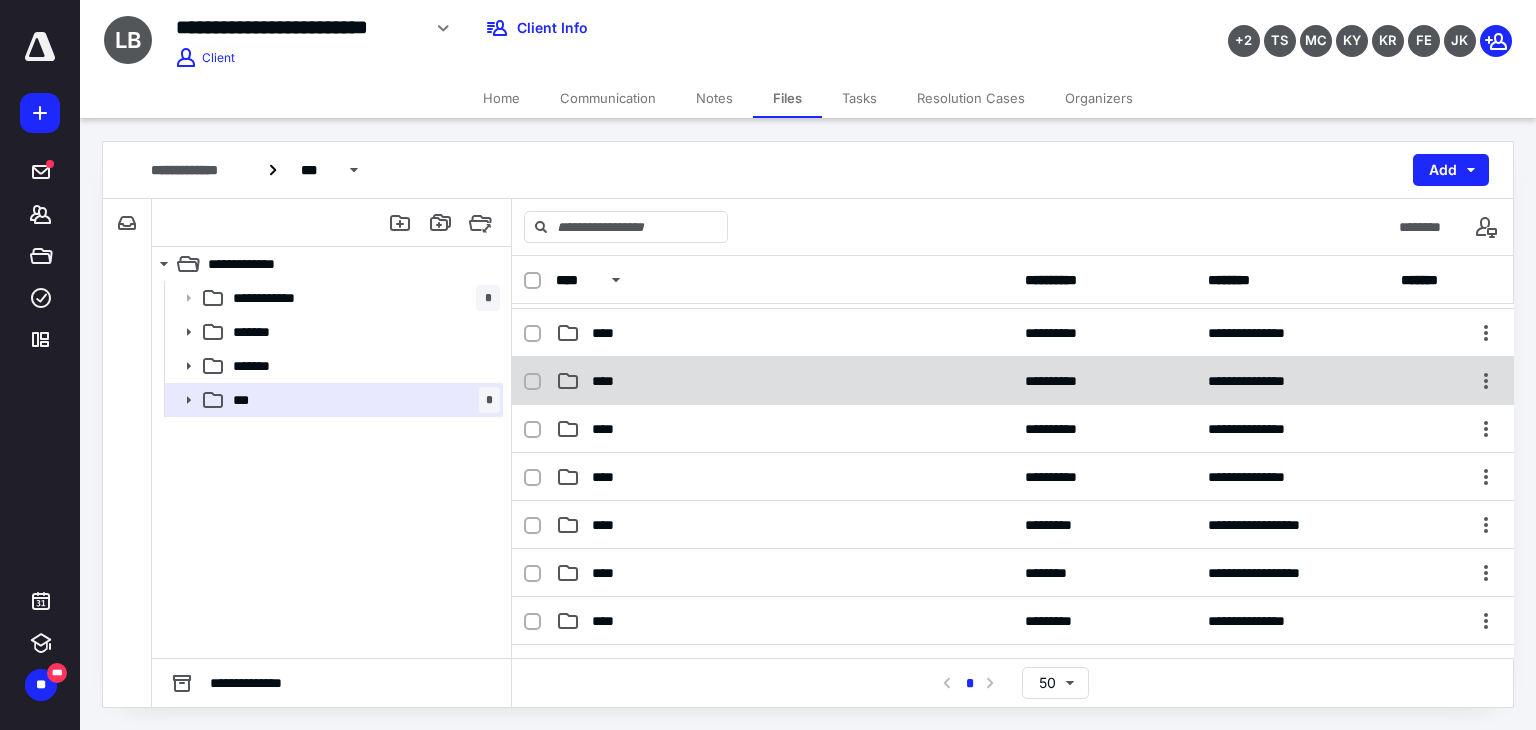 scroll, scrollTop: 300, scrollLeft: 0, axis: vertical 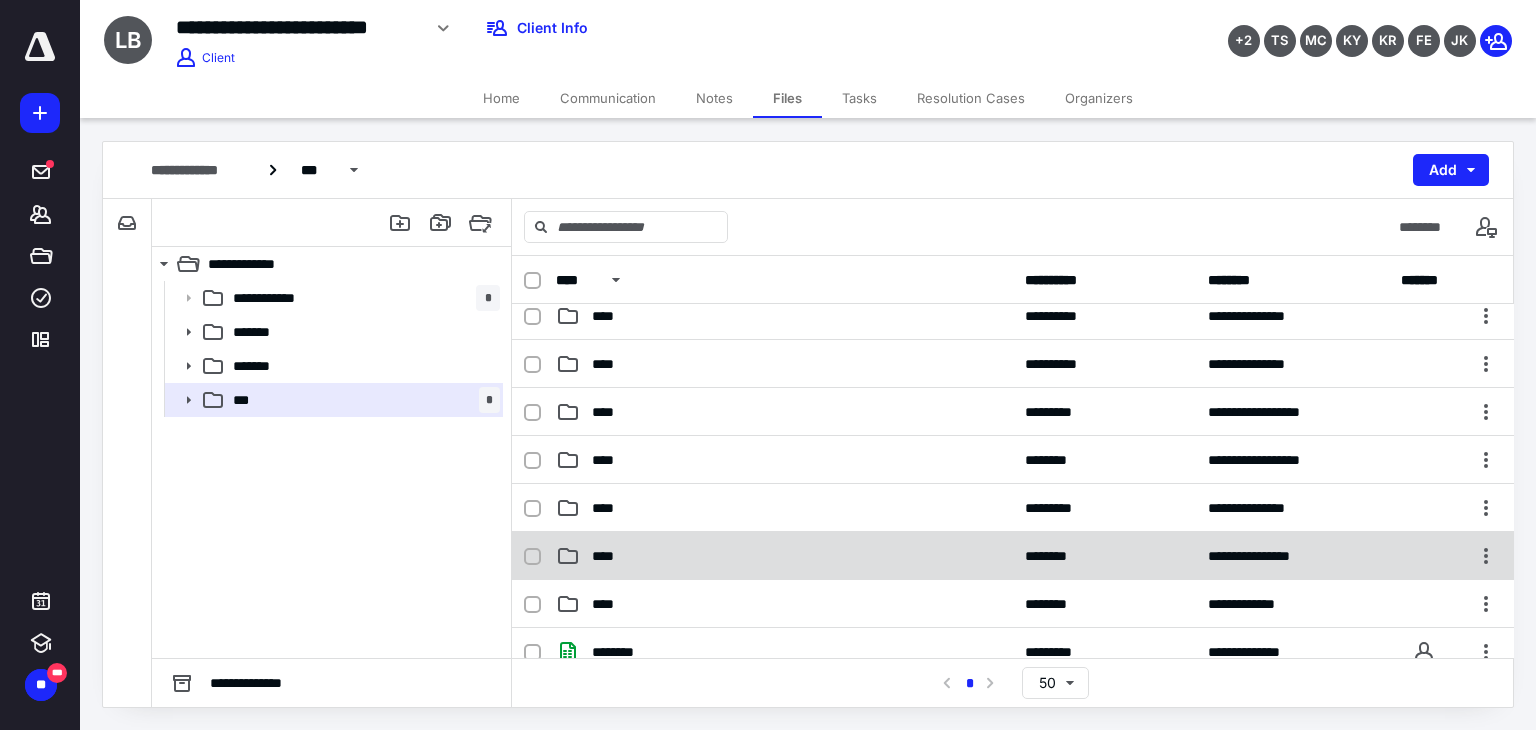 click on "****" at bounding box center (784, 556) 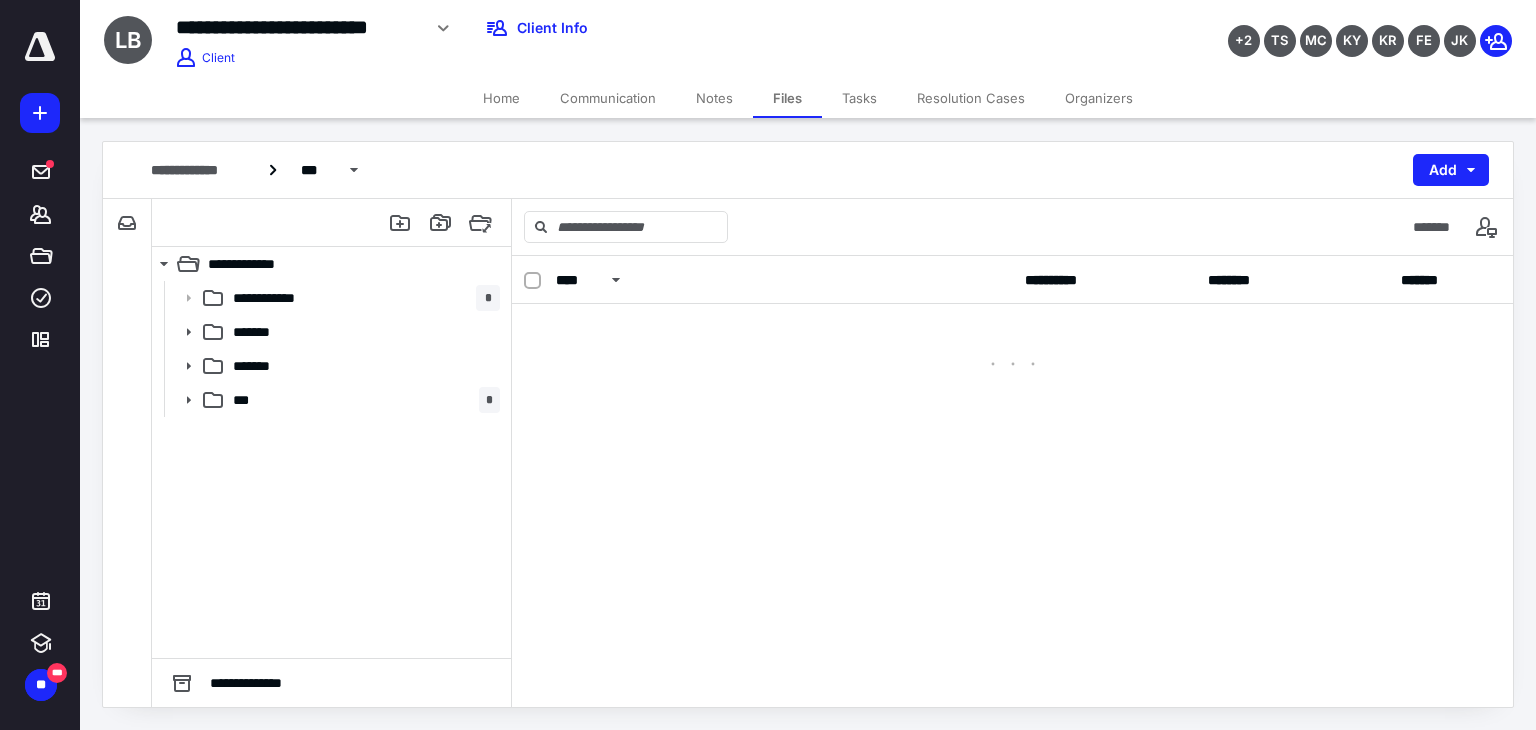 scroll, scrollTop: 0, scrollLeft: 0, axis: both 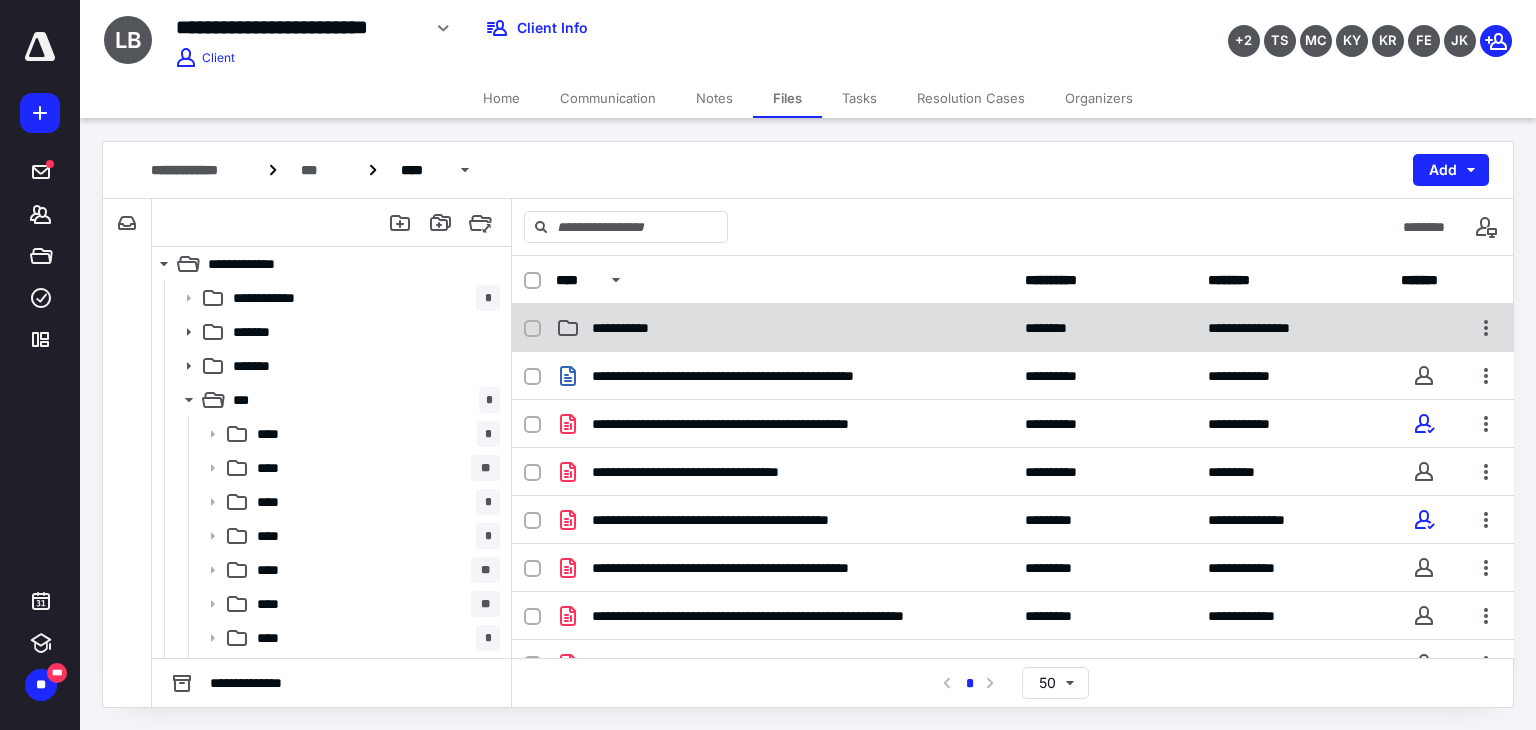 click on "**********" at bounding box center [784, 328] 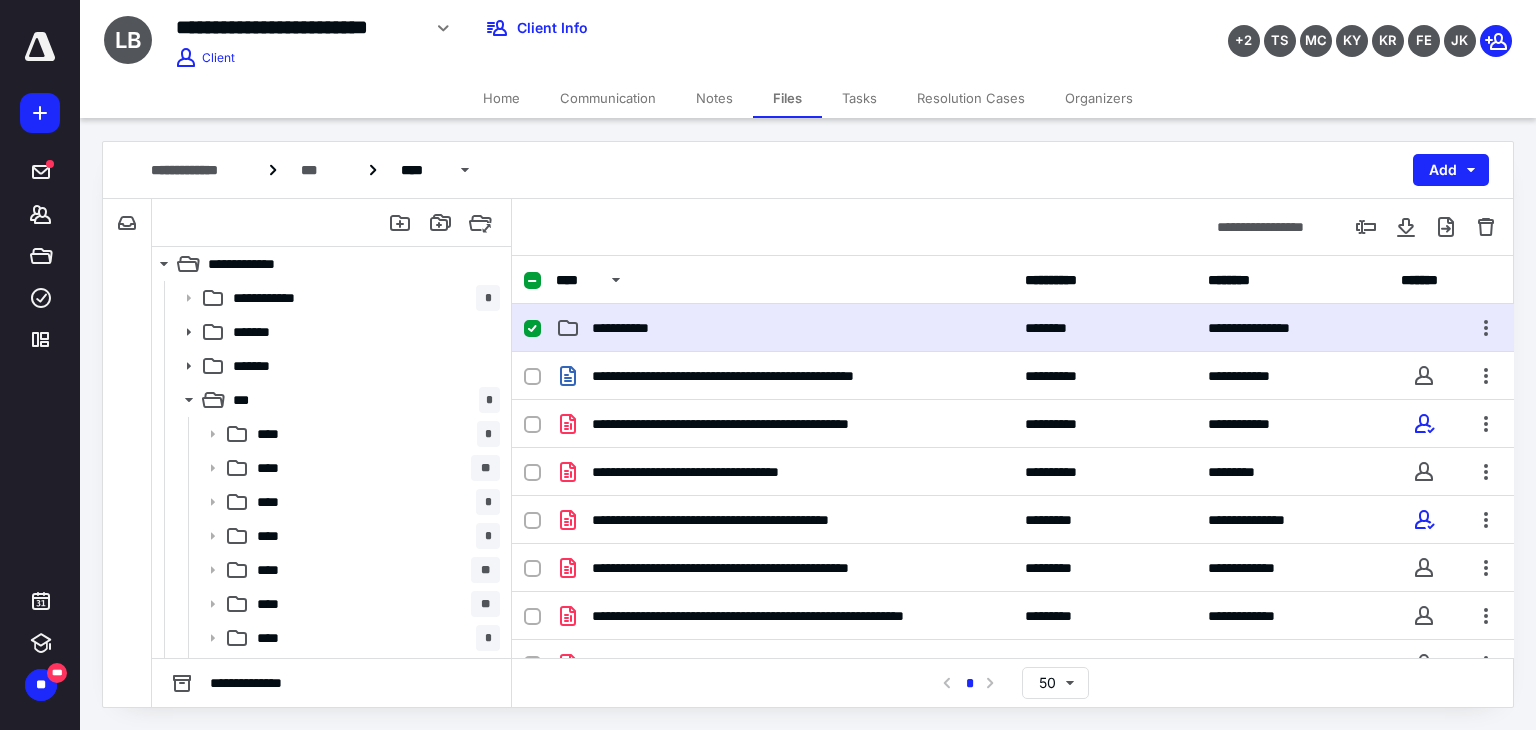 click on "**********" at bounding box center (784, 328) 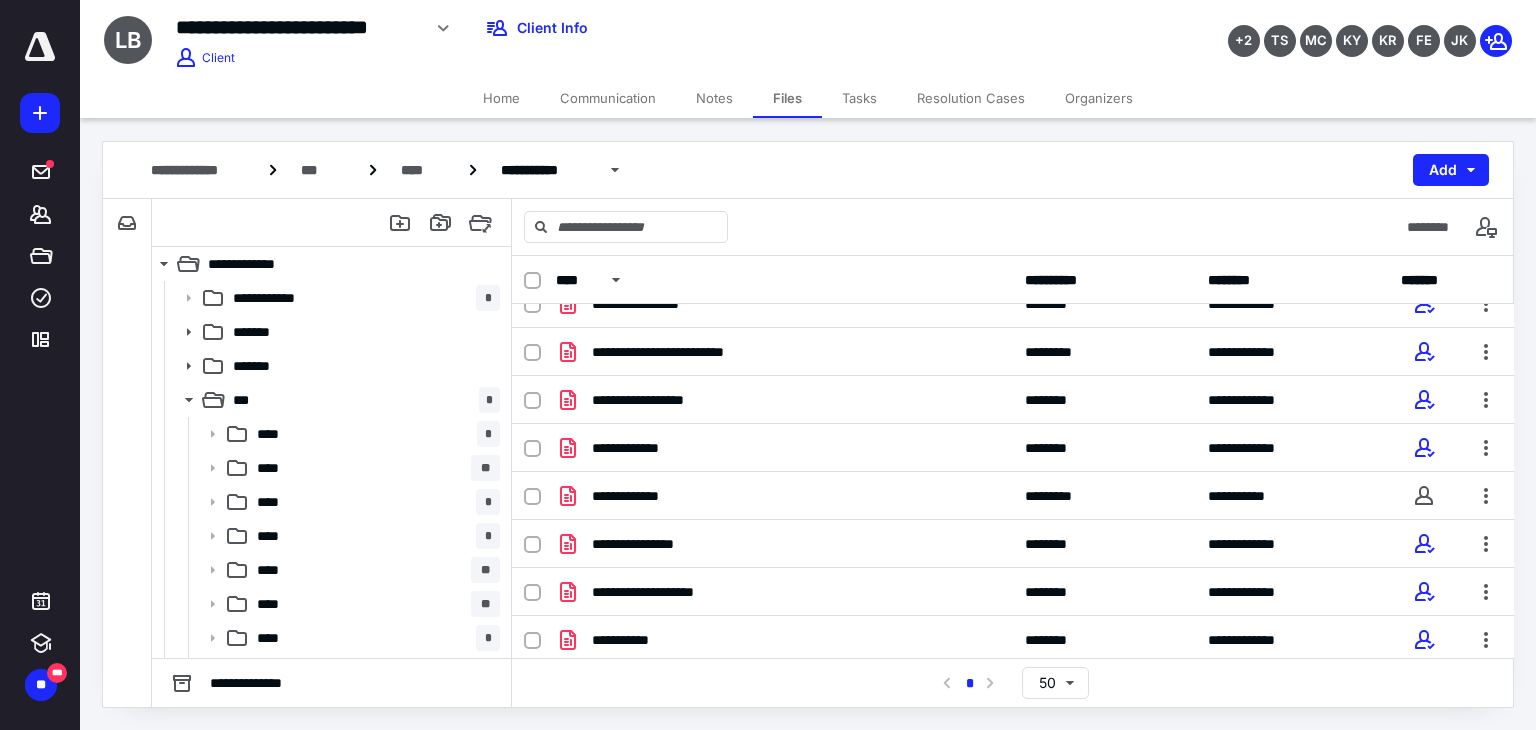 scroll, scrollTop: 315, scrollLeft: 0, axis: vertical 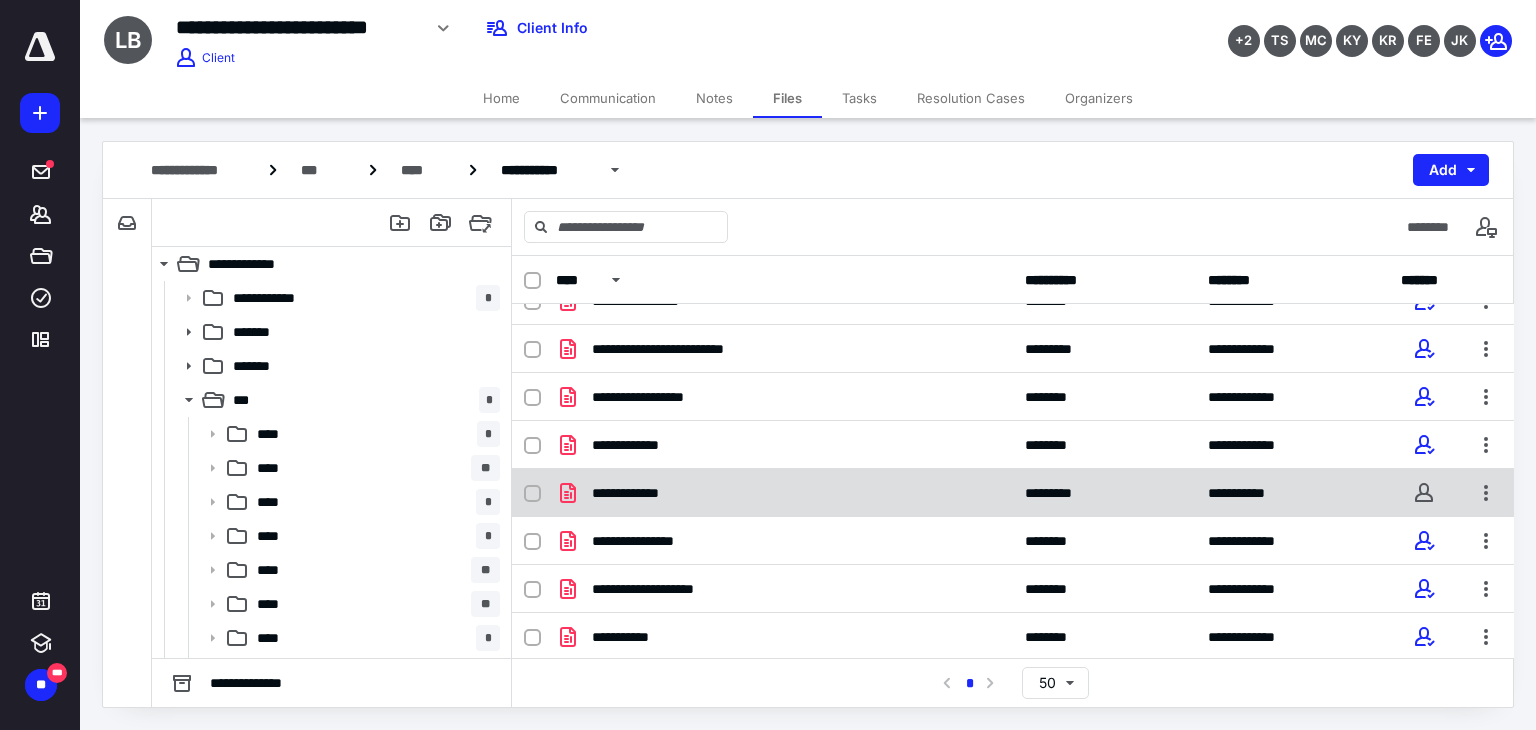 click on "**********" at bounding box center [784, 493] 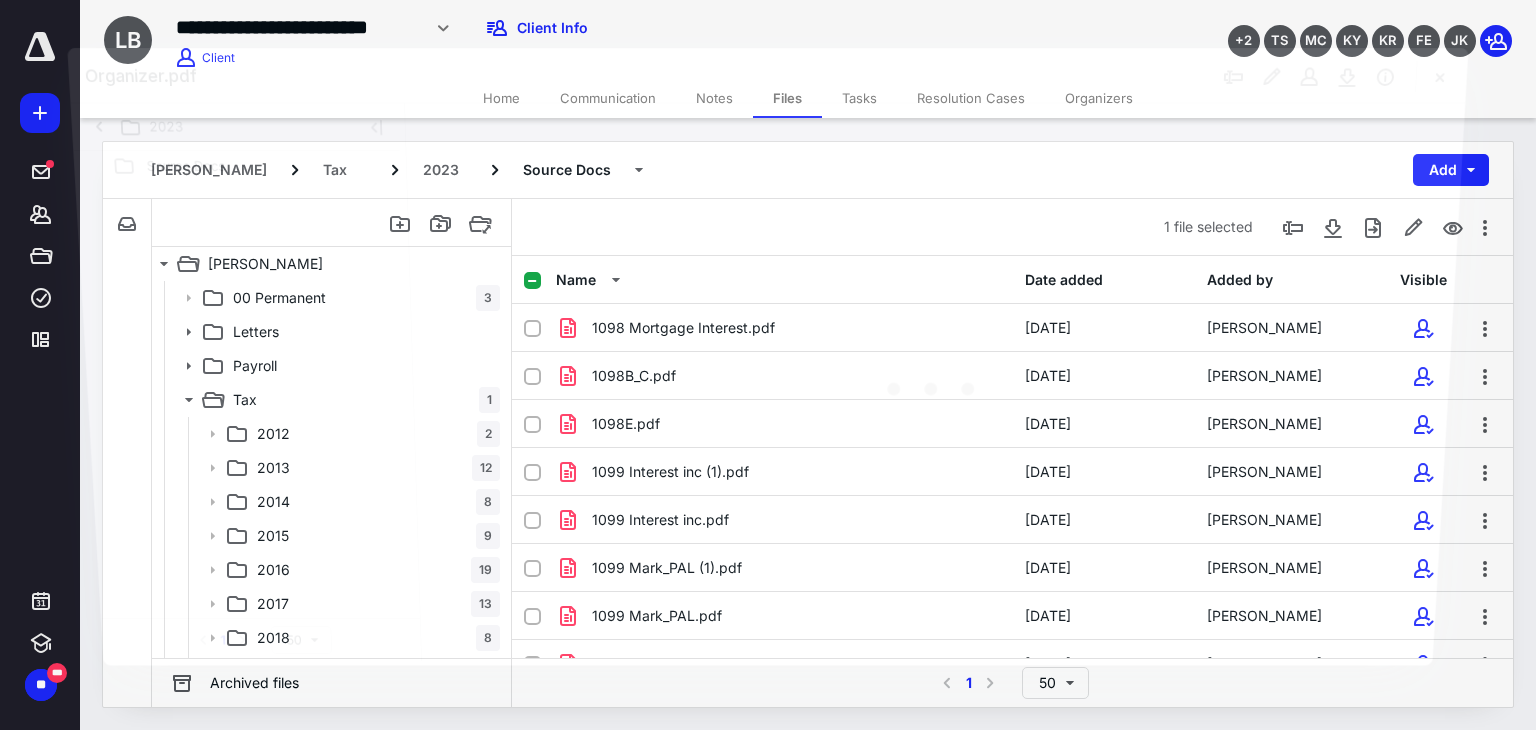 scroll, scrollTop: 315, scrollLeft: 0, axis: vertical 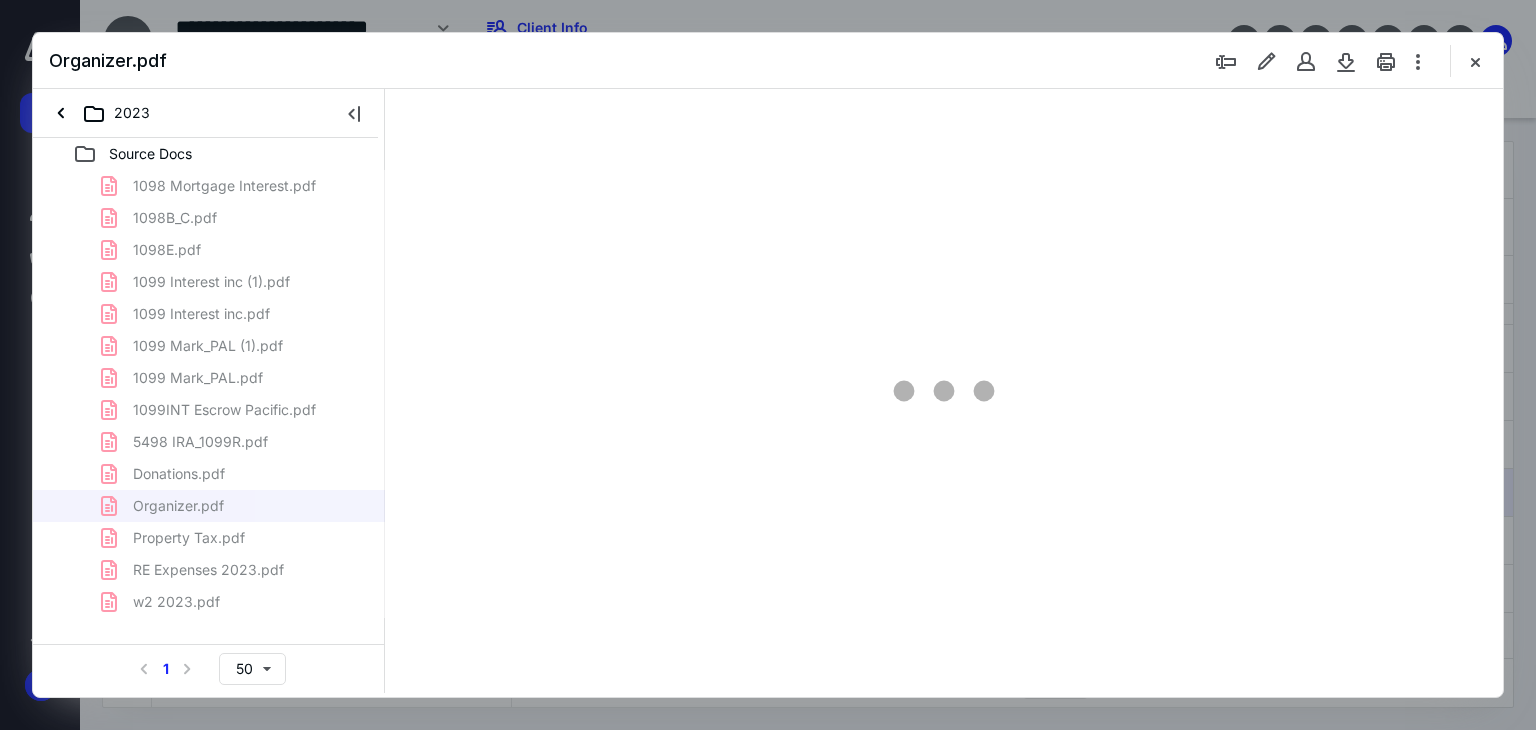 type on "179" 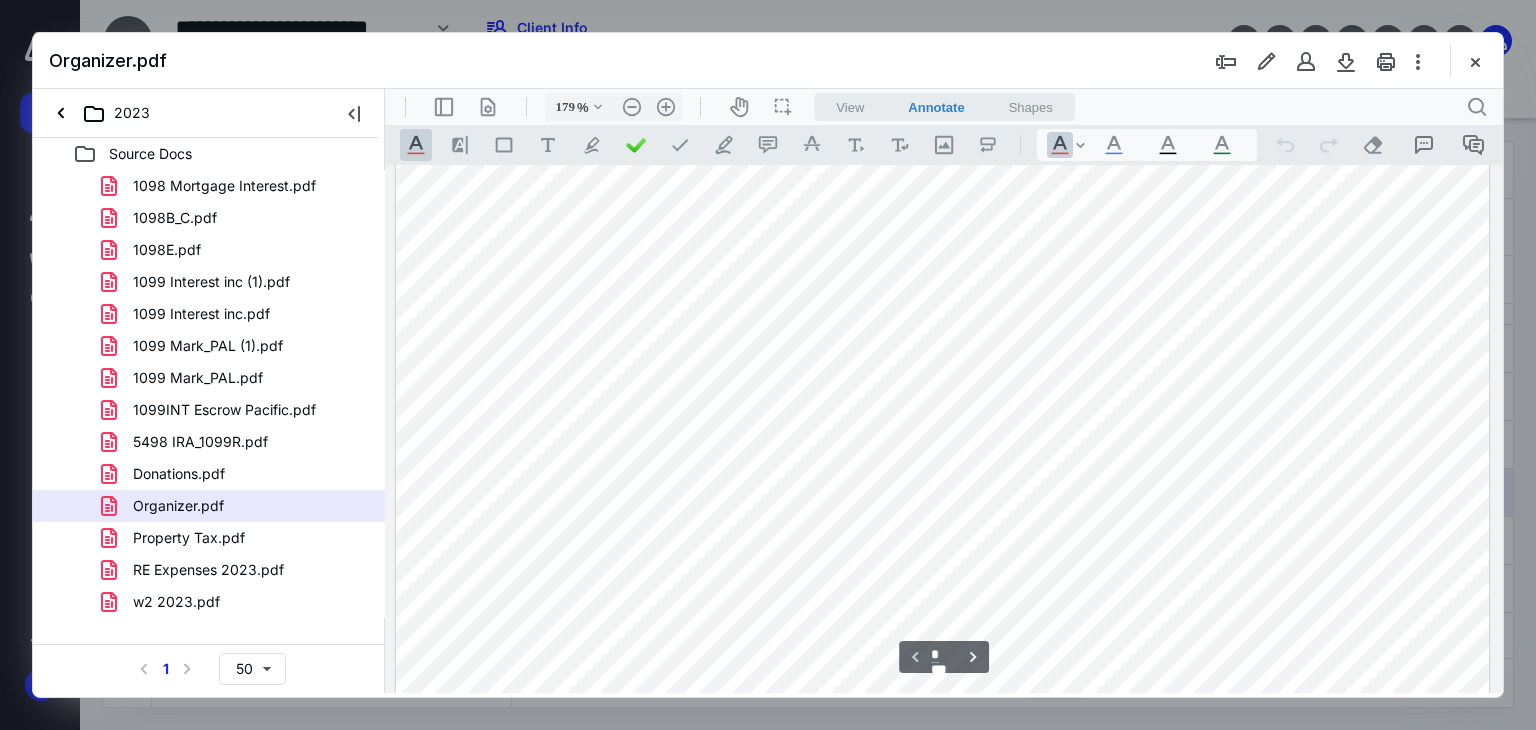scroll, scrollTop: 0, scrollLeft: 0, axis: both 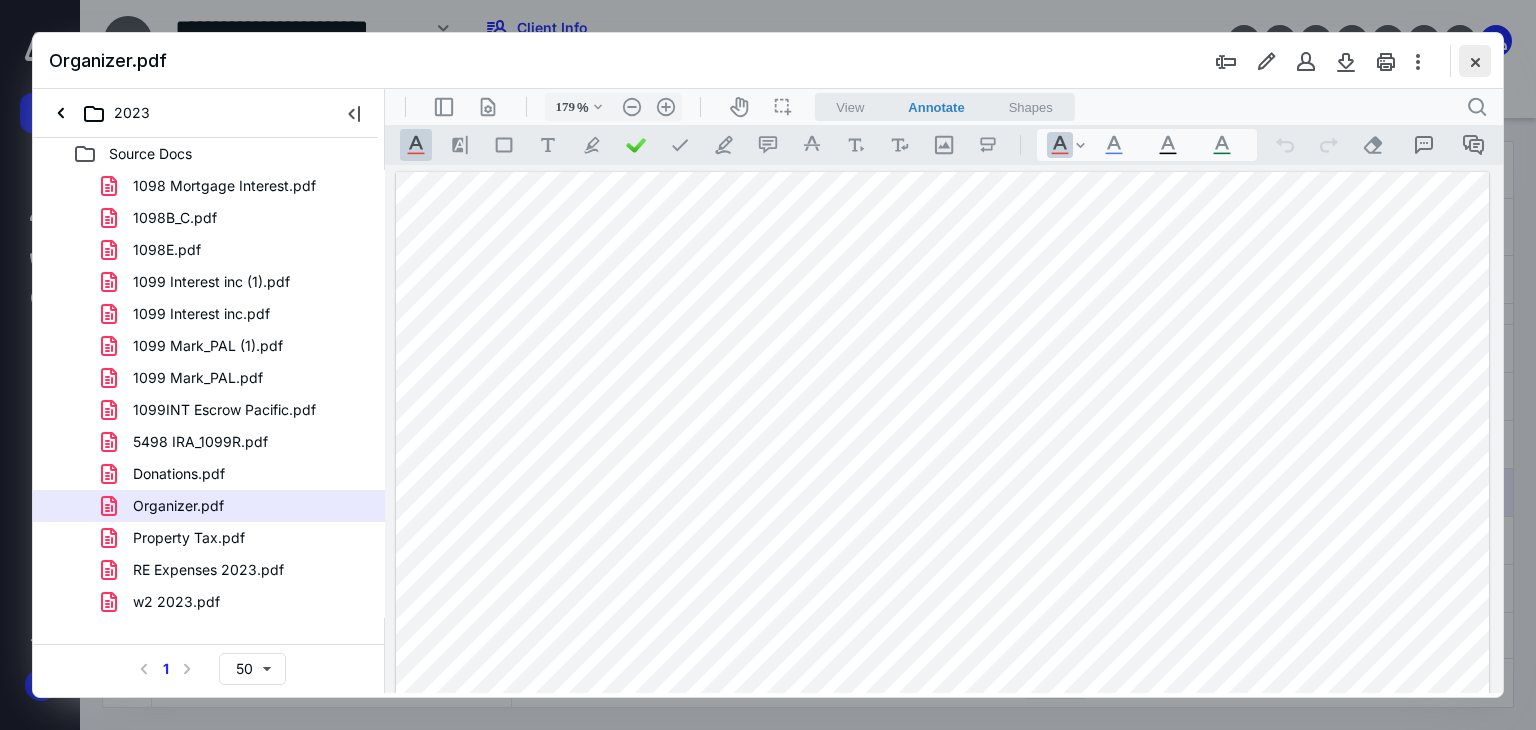 click at bounding box center [1475, 61] 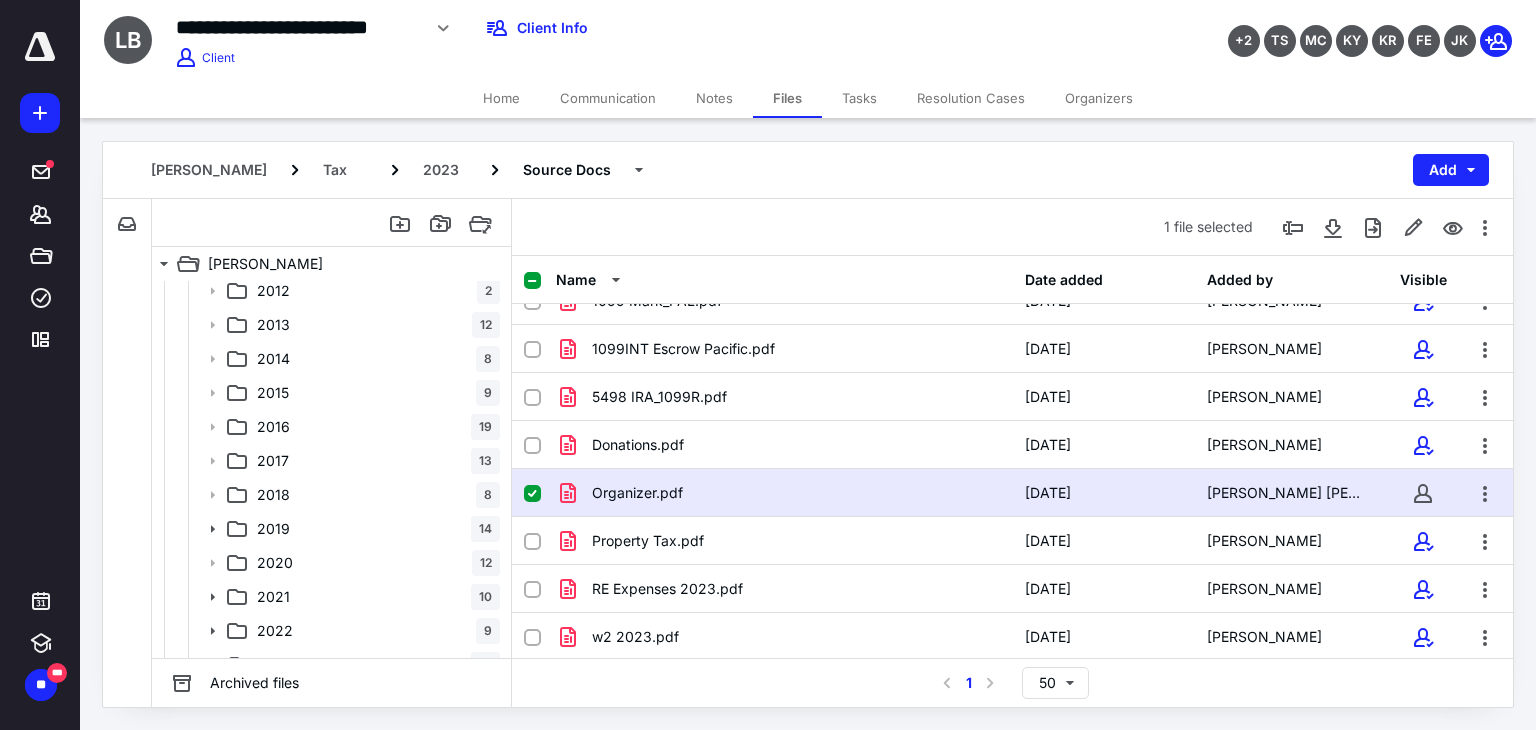scroll, scrollTop: 234, scrollLeft: 0, axis: vertical 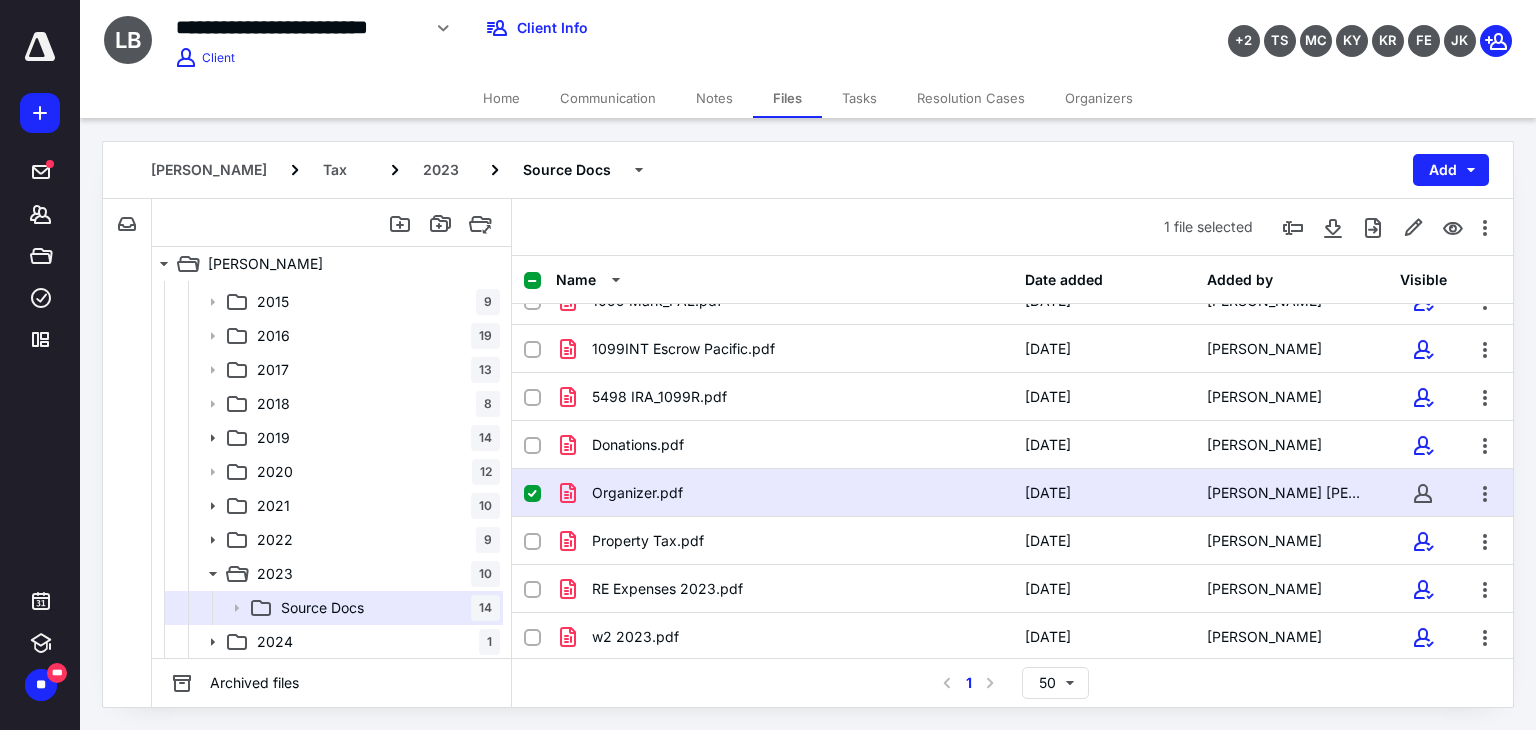 click on "2024 1" at bounding box center [374, 642] 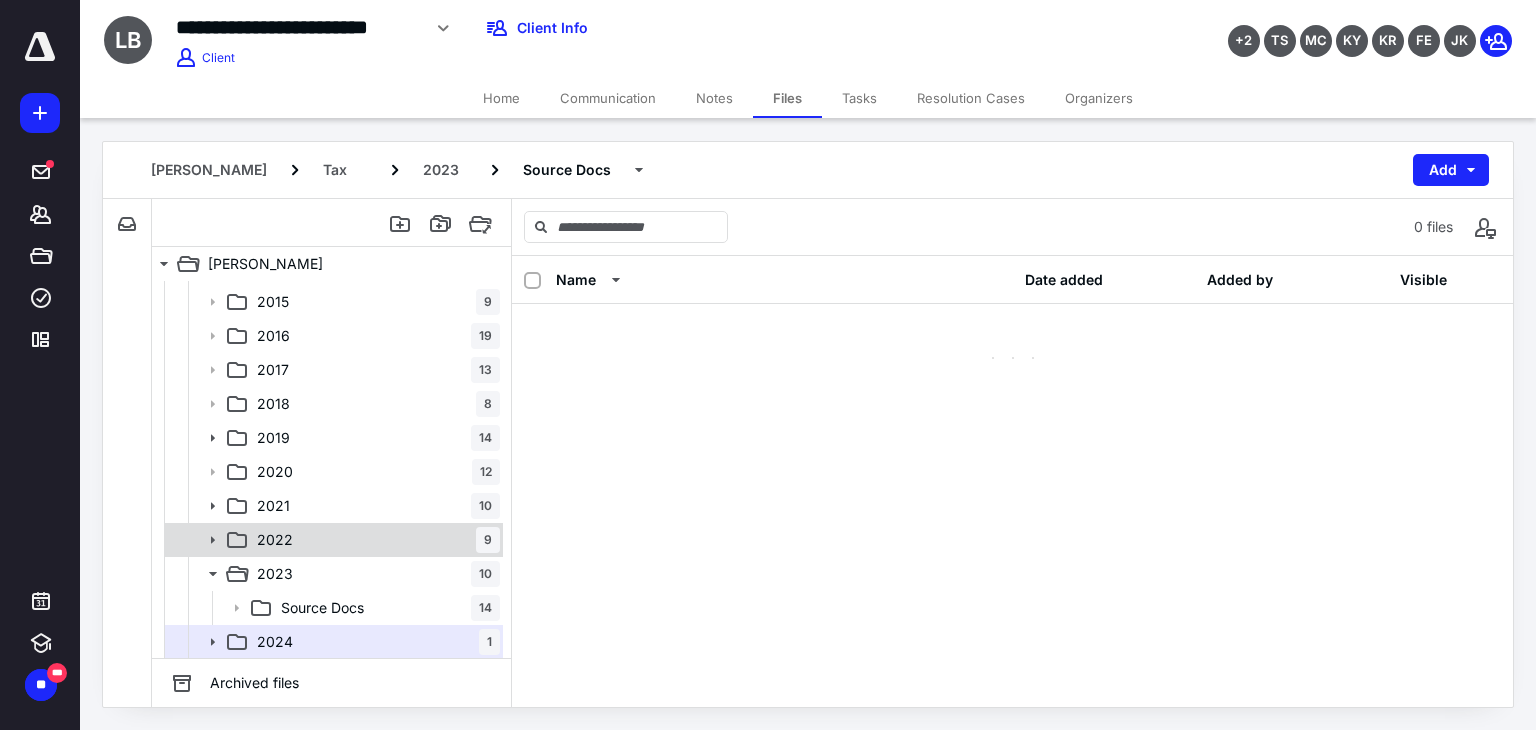 scroll, scrollTop: 0, scrollLeft: 0, axis: both 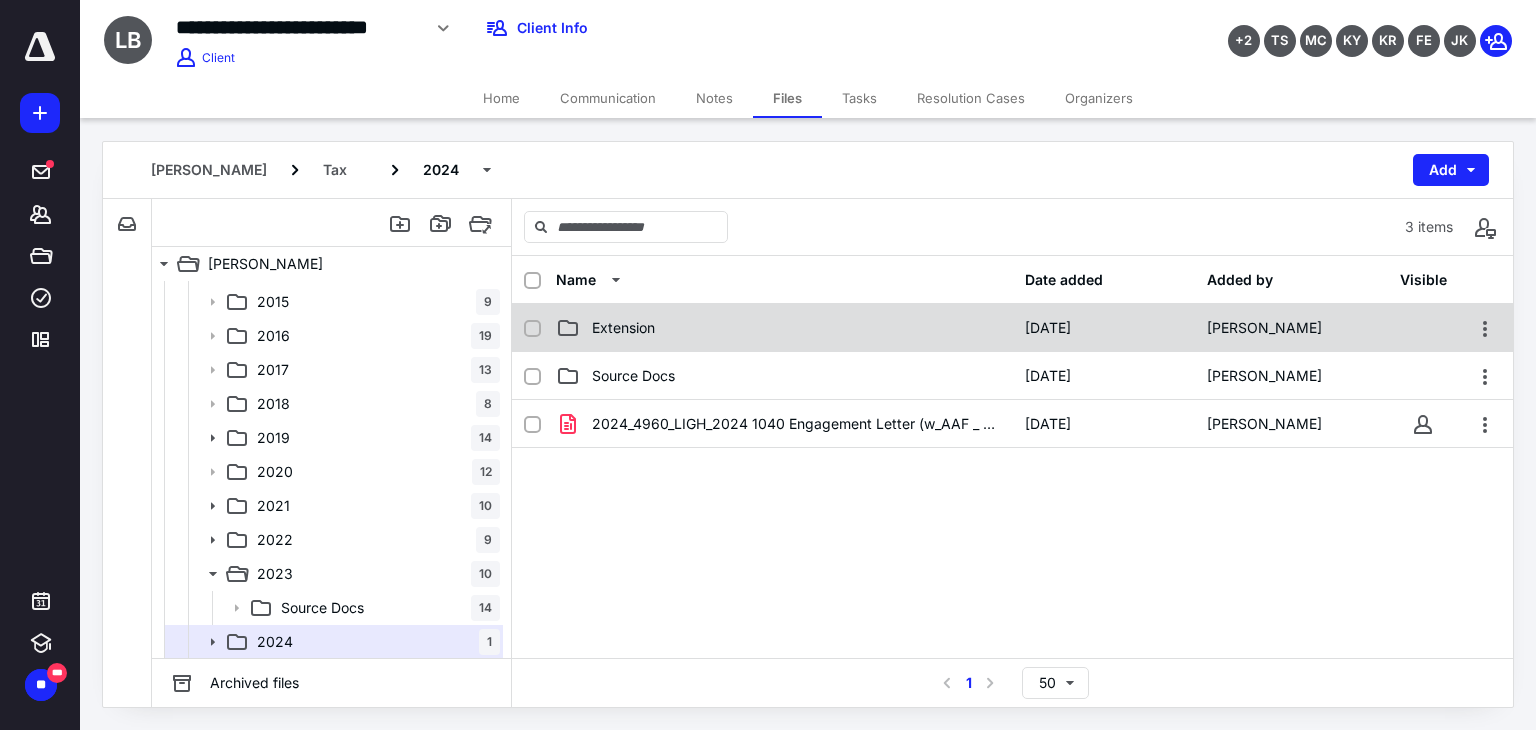 click on "Extension" at bounding box center [623, 328] 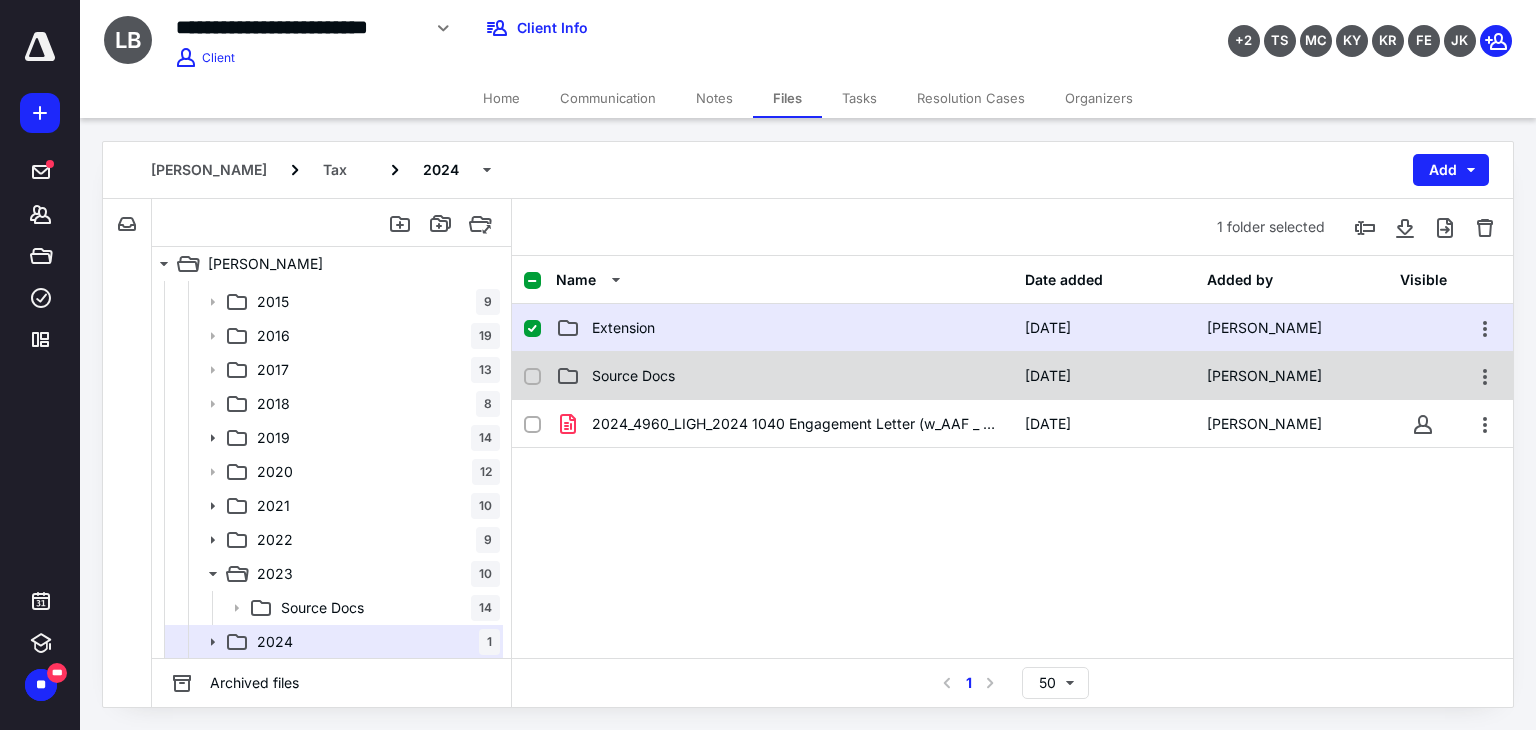 click on "Source Docs" at bounding box center (633, 376) 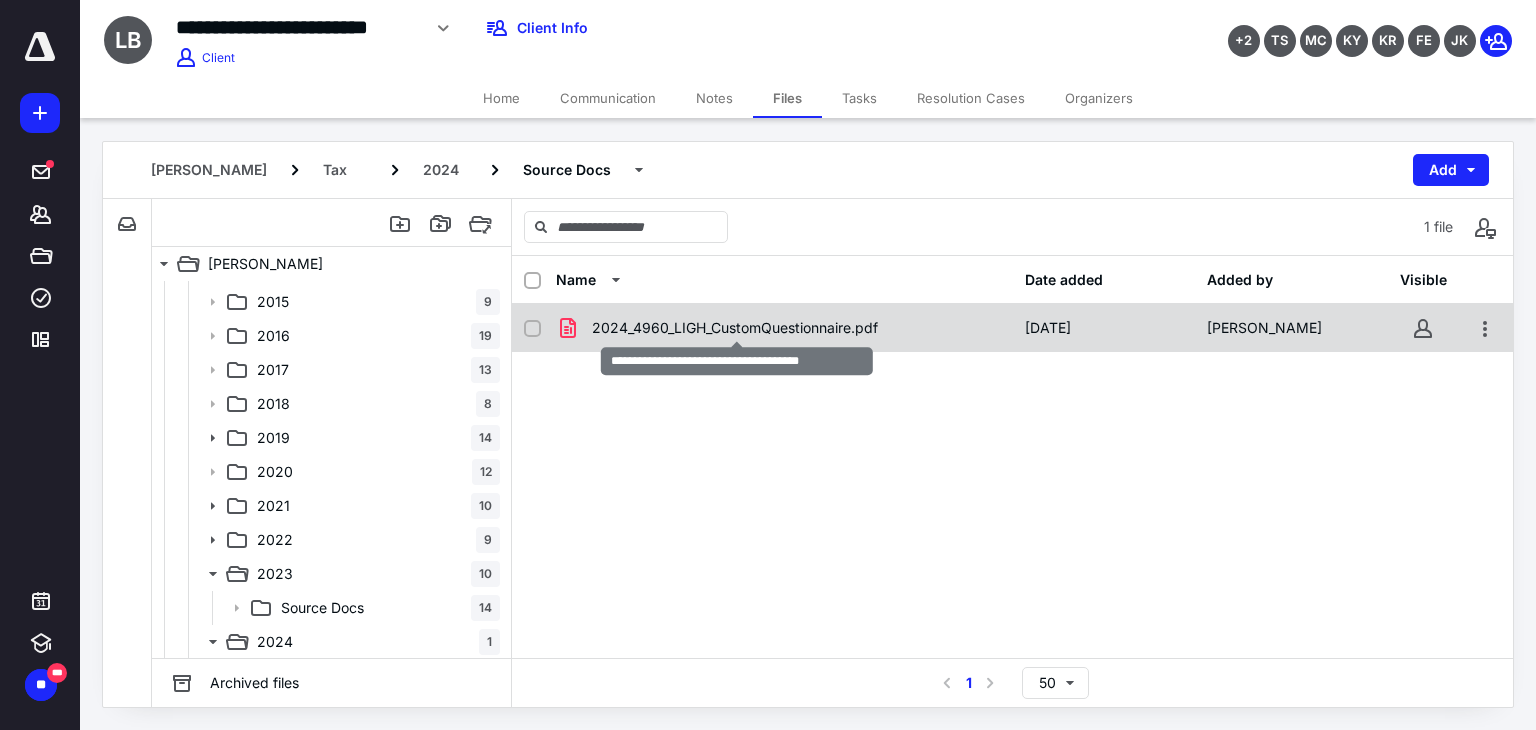 click on "2024_4960_LIGH_CustomQuestionnaire.pdf" at bounding box center [735, 328] 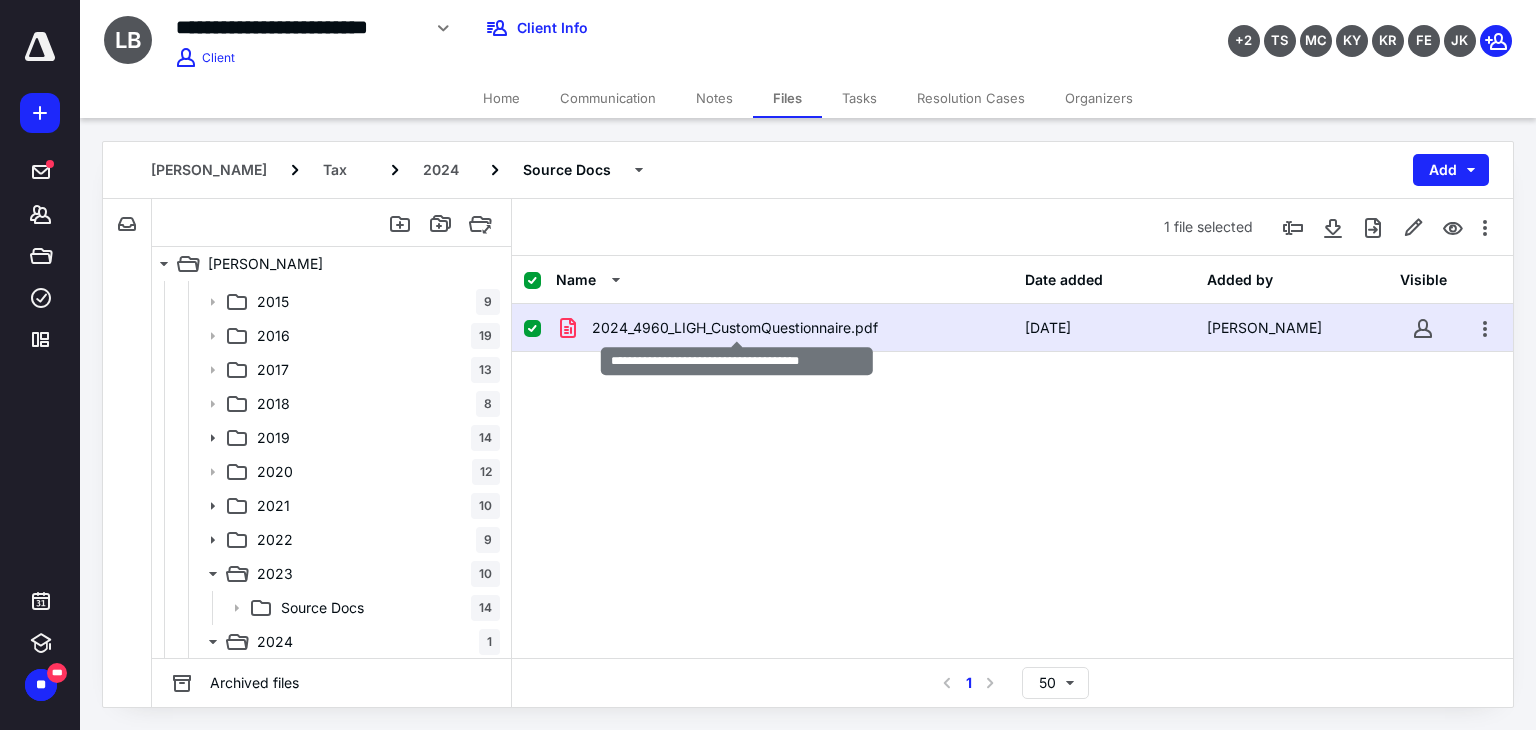 click on "2024_4960_LIGH_CustomQuestionnaire.pdf" at bounding box center [735, 328] 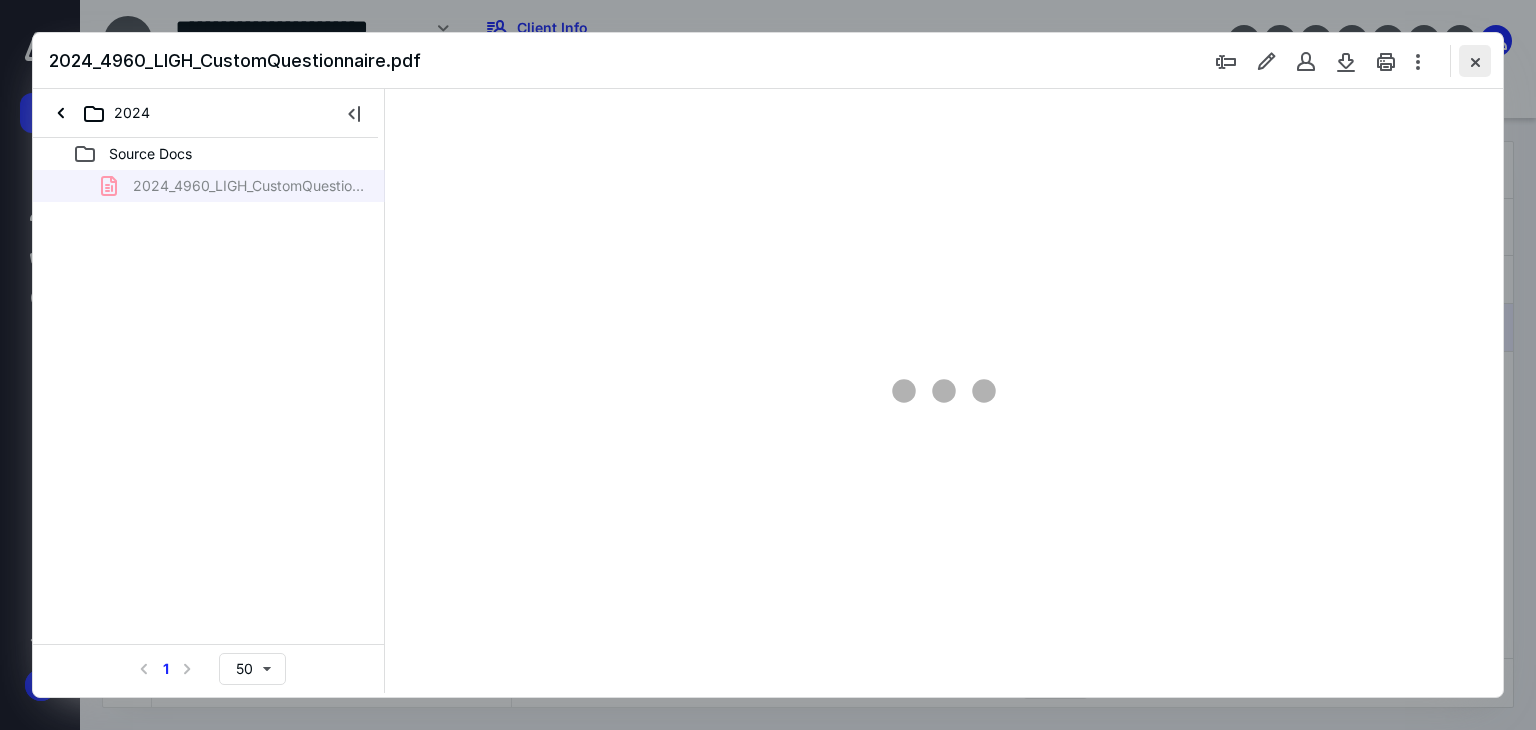 scroll, scrollTop: 0, scrollLeft: 0, axis: both 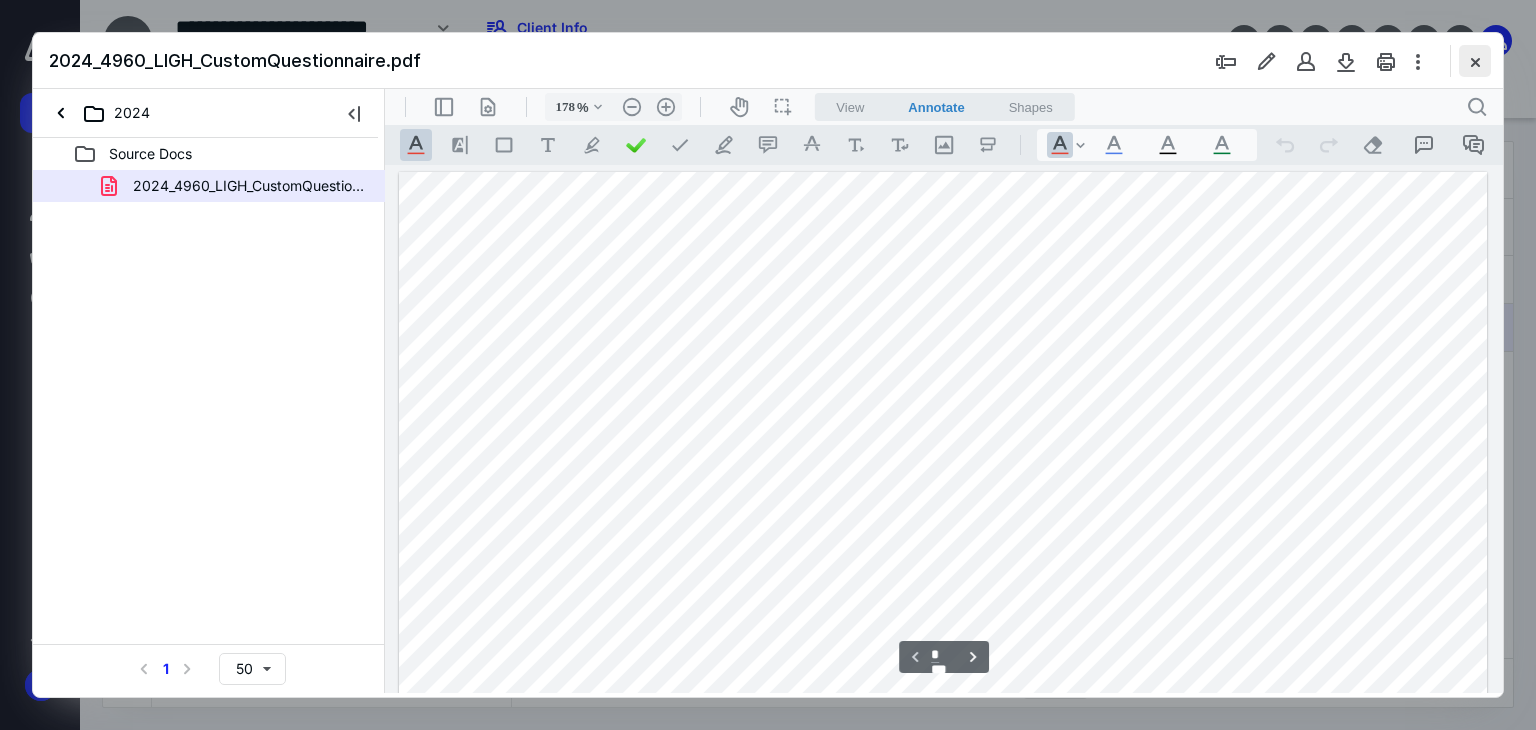 click at bounding box center (1475, 61) 